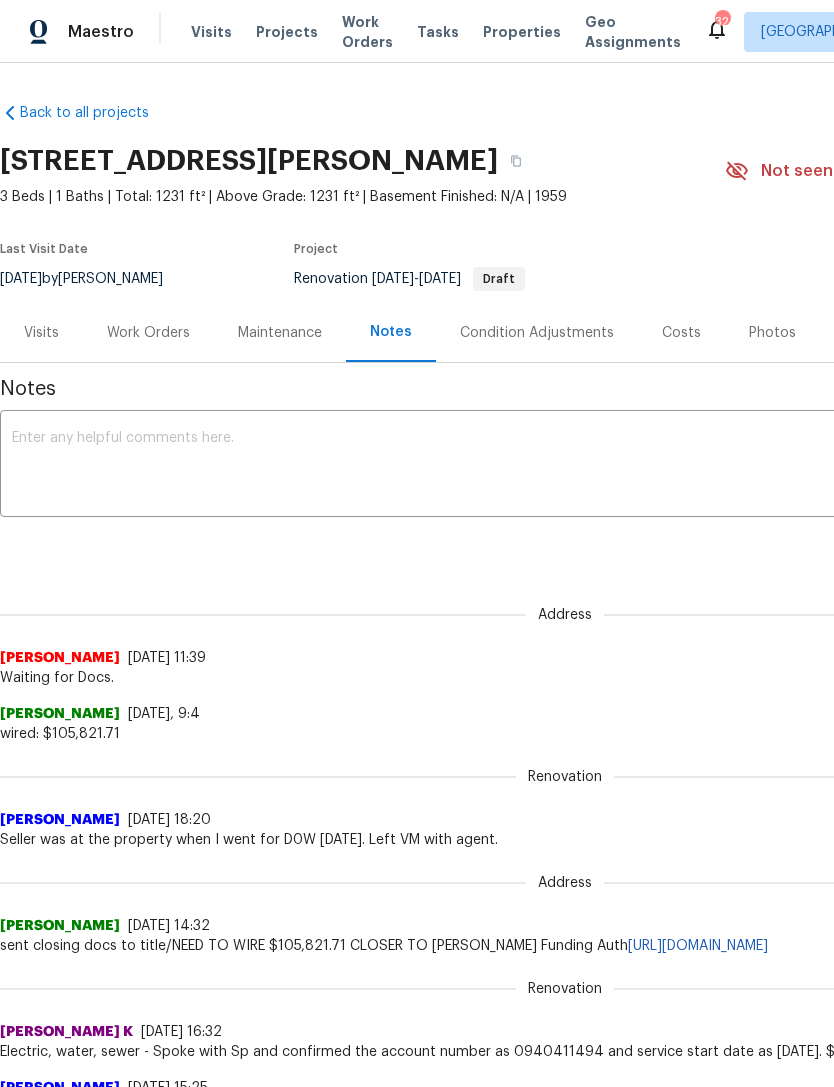 scroll, scrollTop: 0, scrollLeft: 0, axis: both 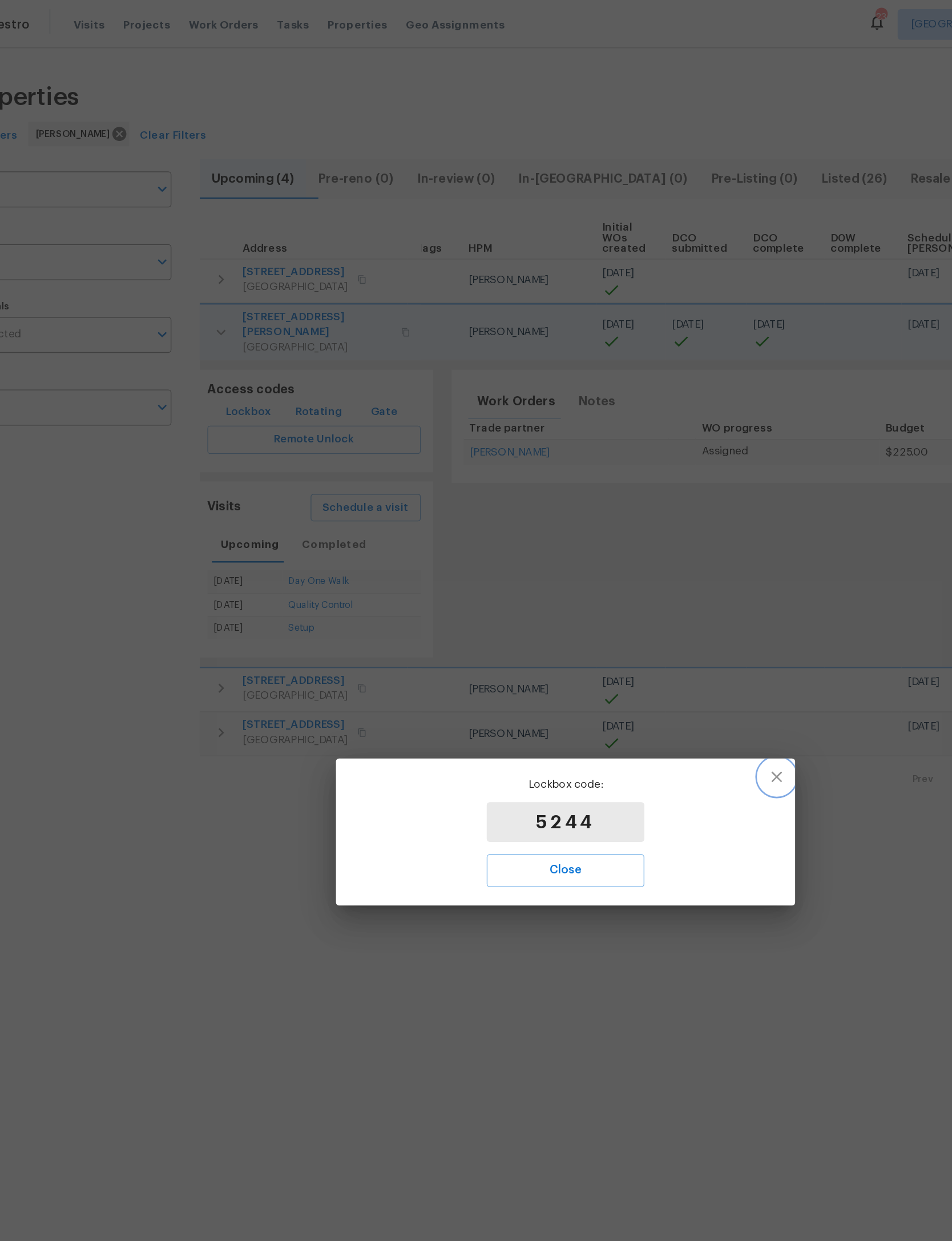 click at bounding box center [634, 579] 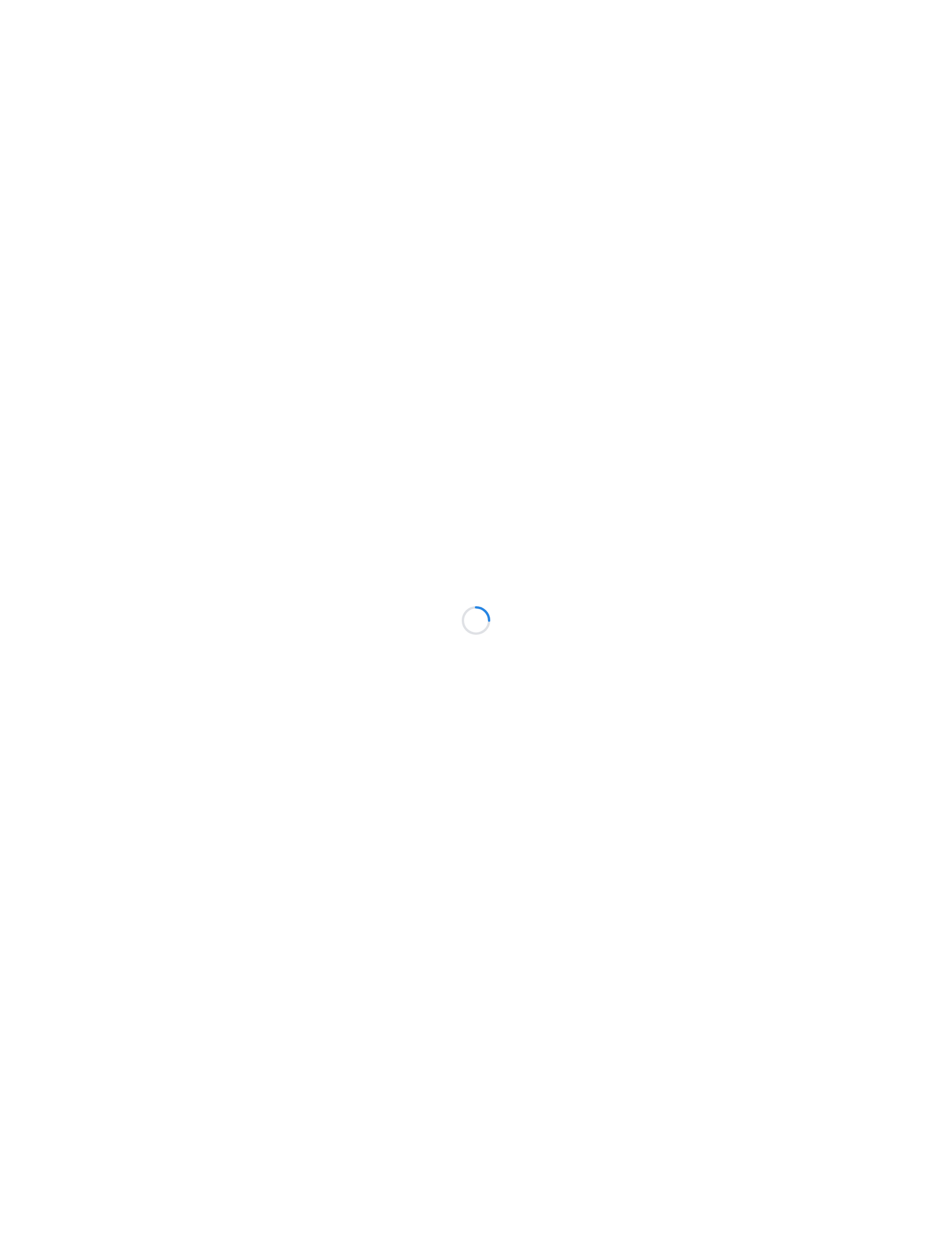 scroll, scrollTop: 0, scrollLeft: 0, axis: both 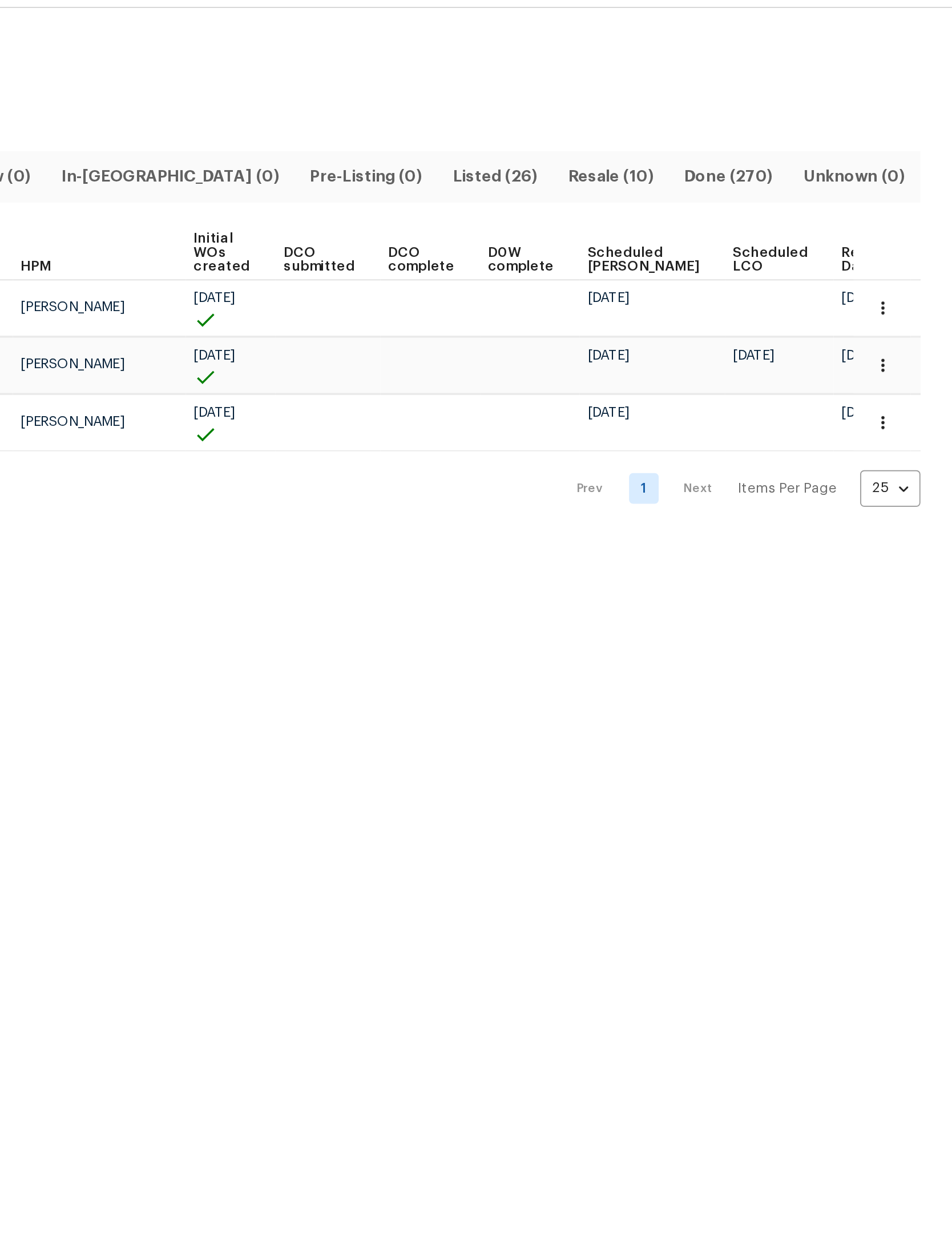 click on "Ready Date" at bounding box center [901, 182] 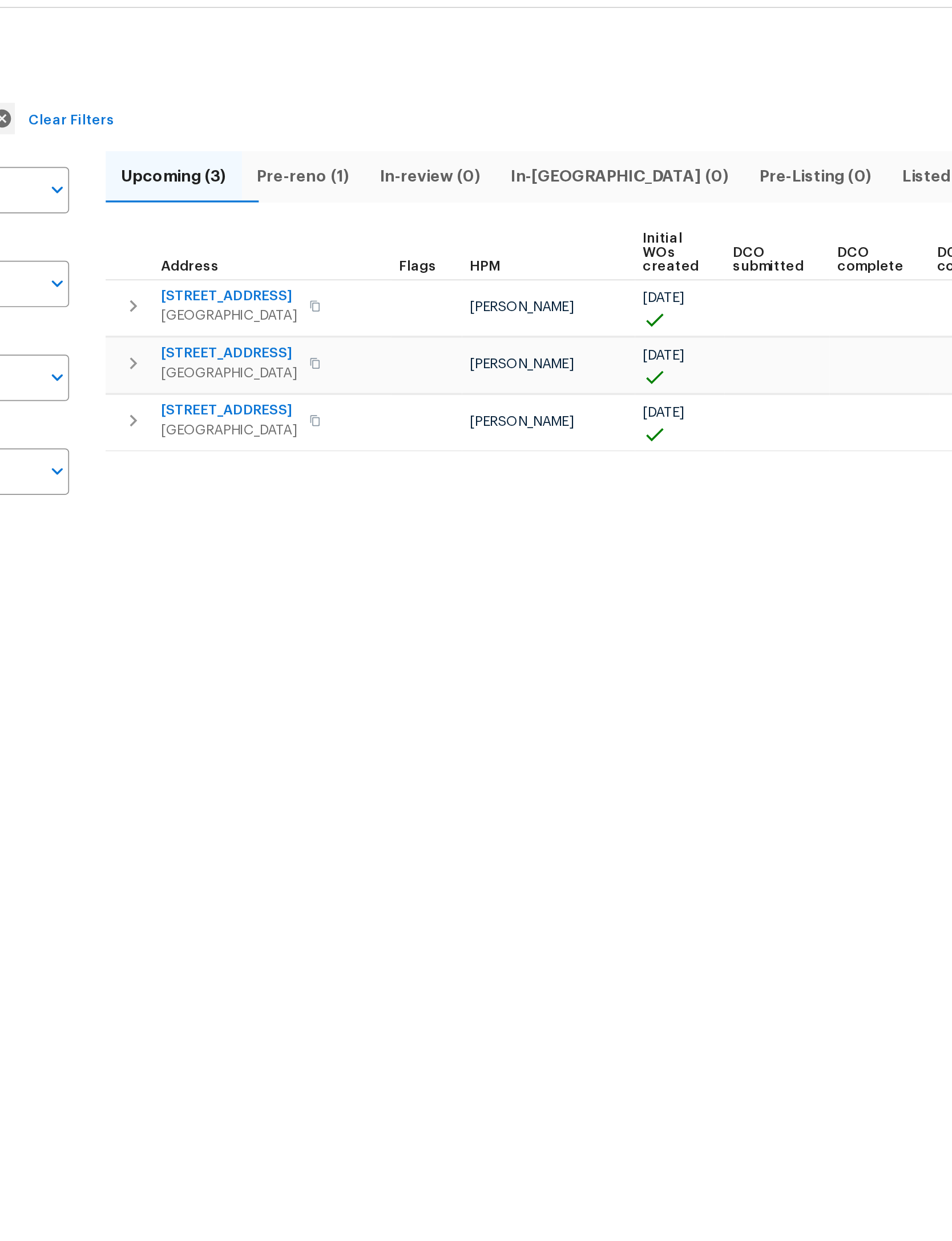 click 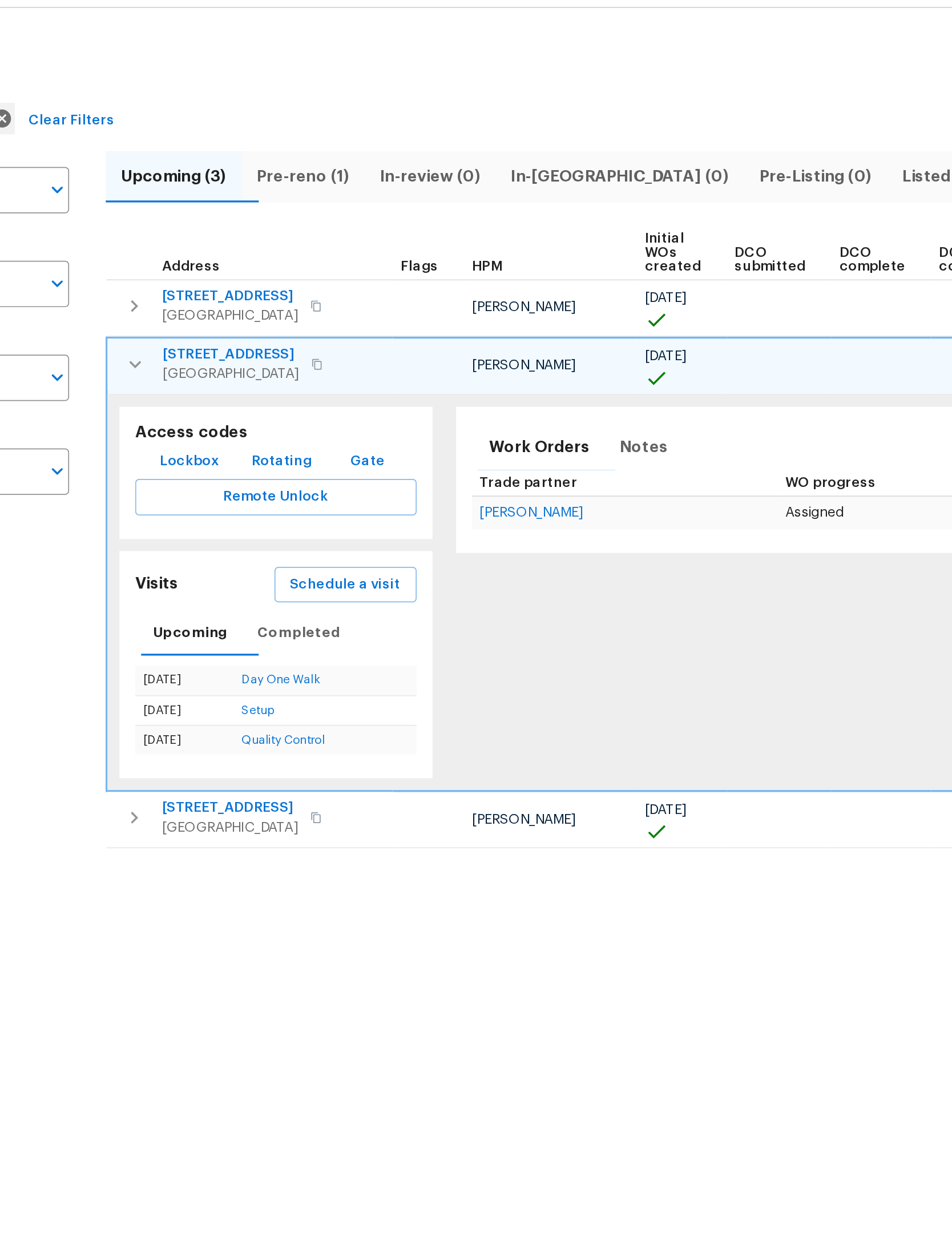 click 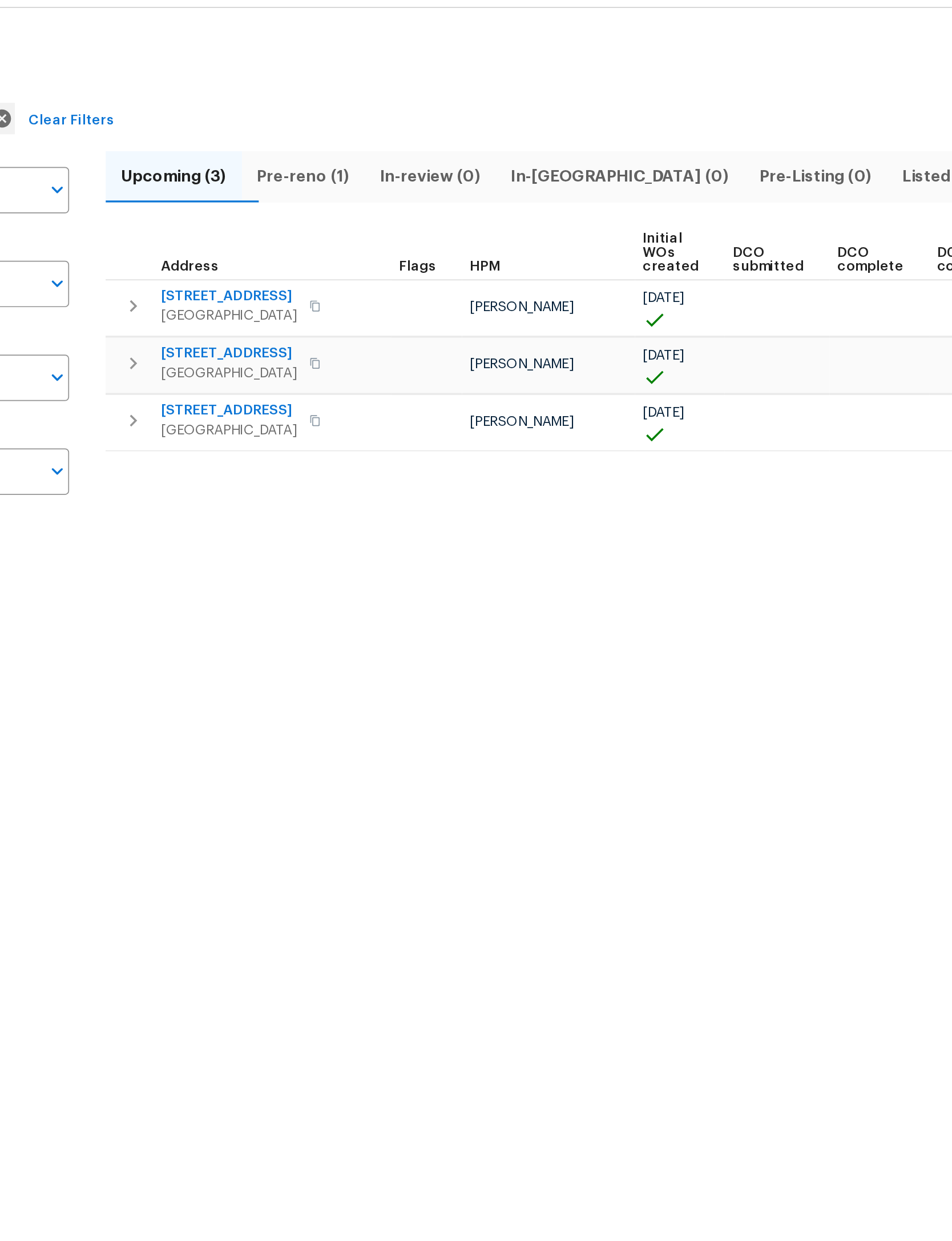 click 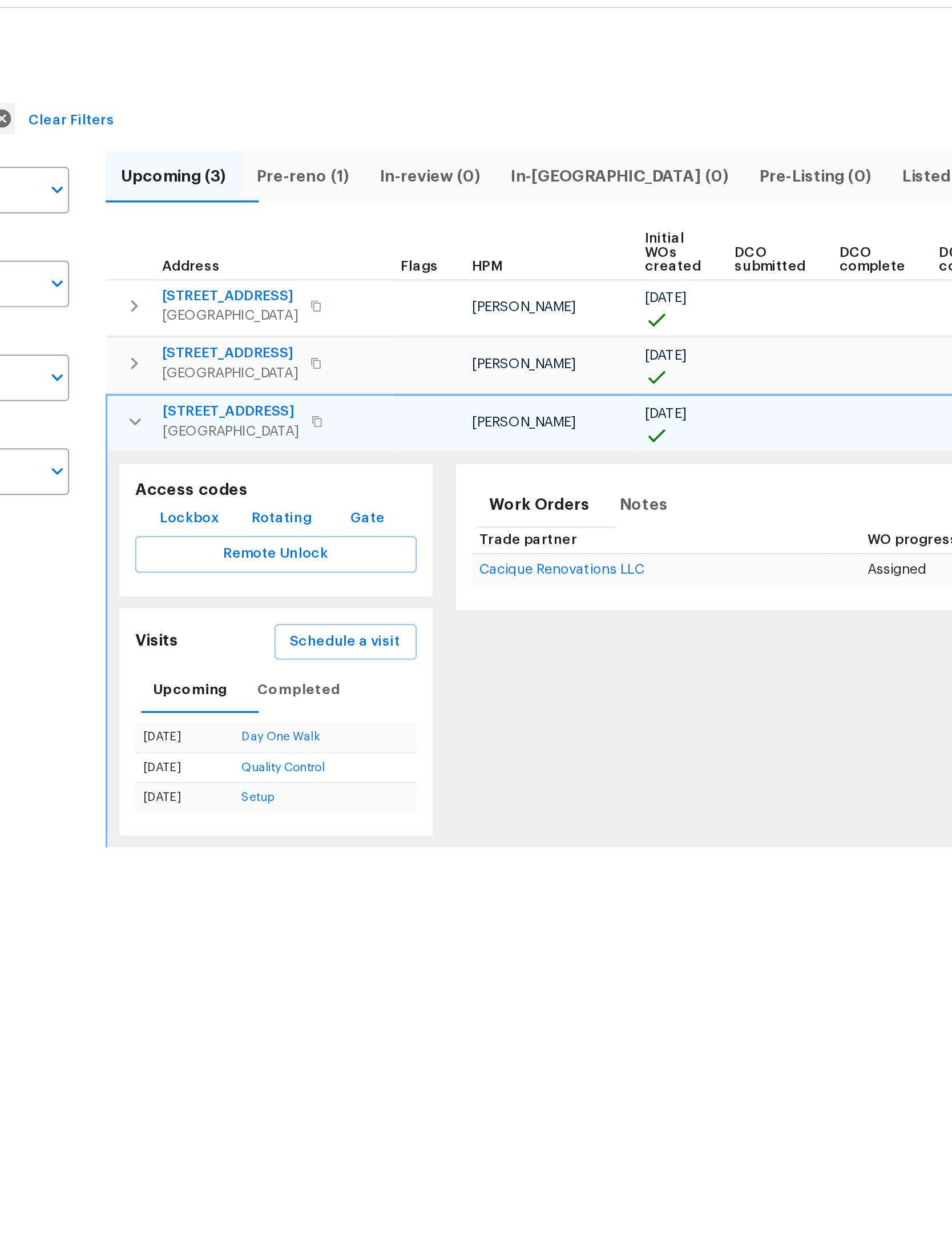 click at bounding box center [220, 275] 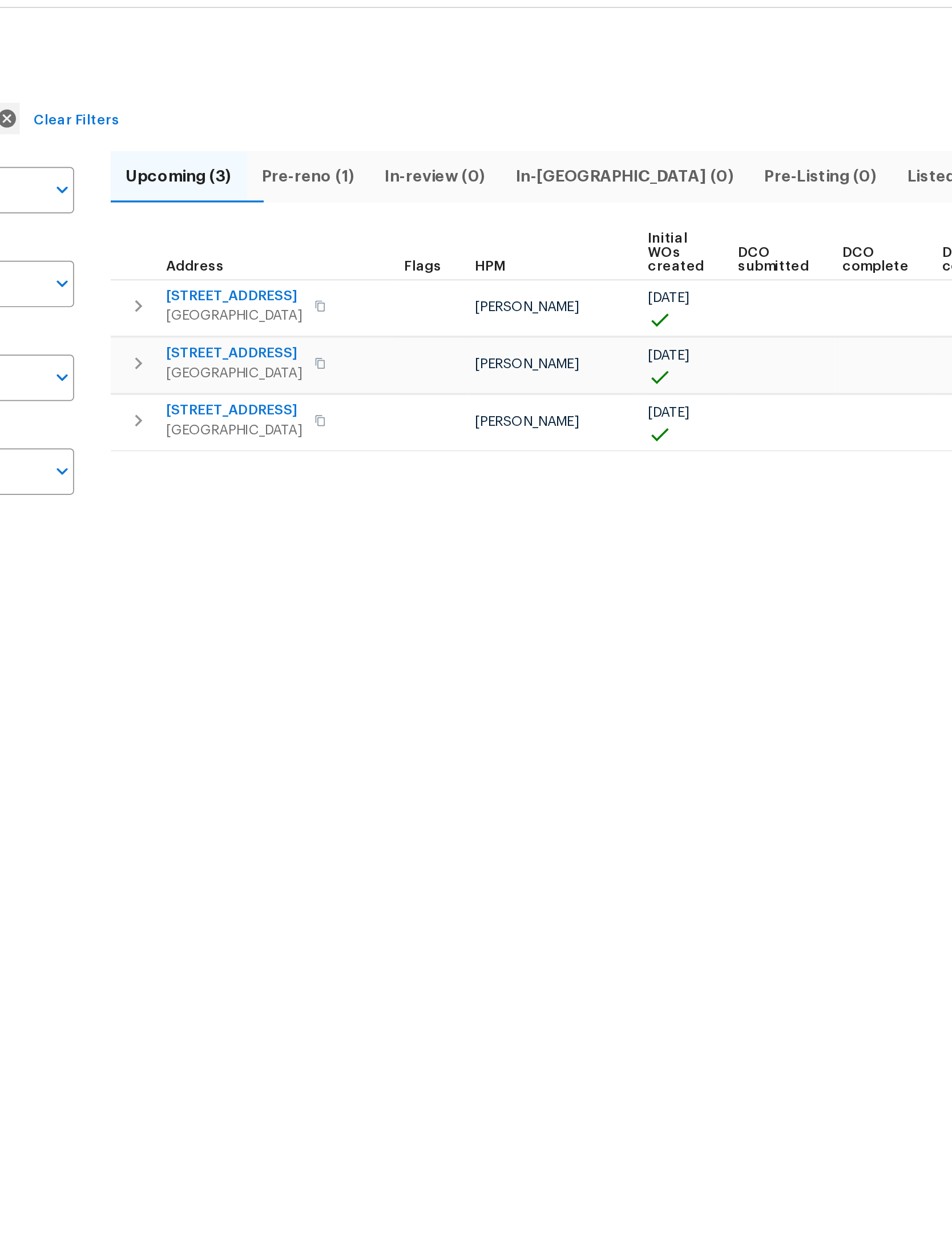 click on "Pre-reno (1)" at bounding box center [317, 134] 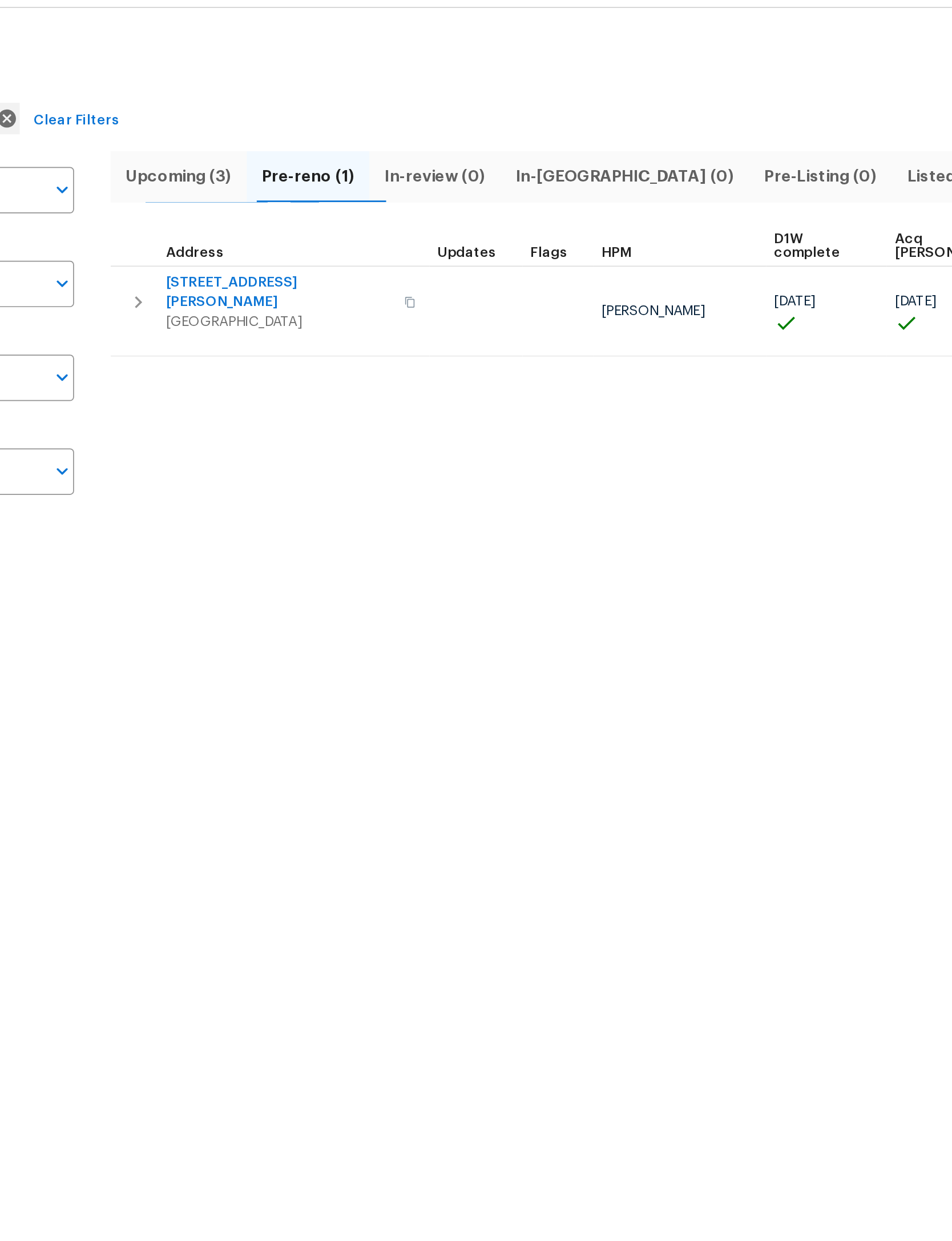 click on "[STREET_ADDRESS][PERSON_NAME]" at bounding box center (300, 200) 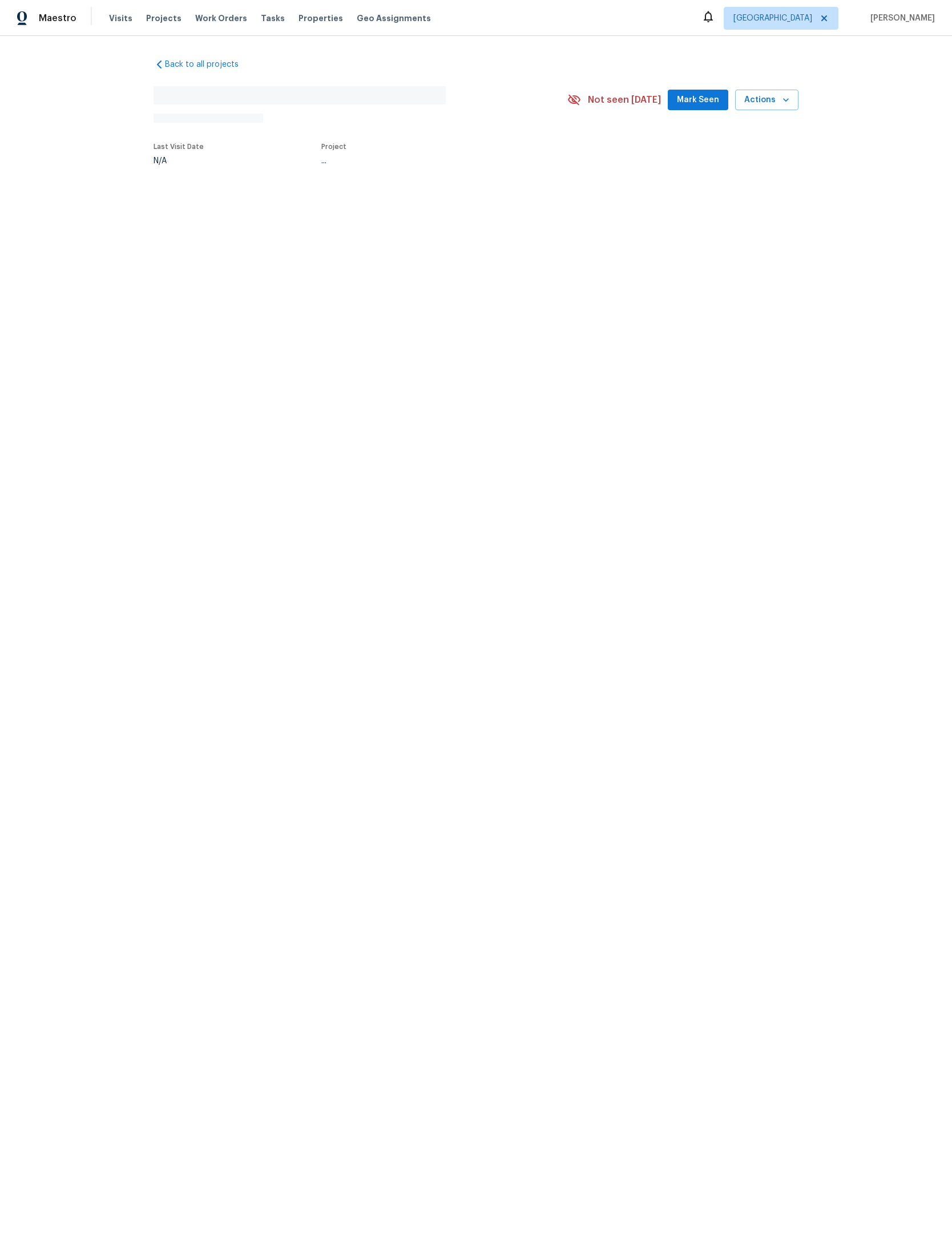 scroll, scrollTop: 0, scrollLeft: 0, axis: both 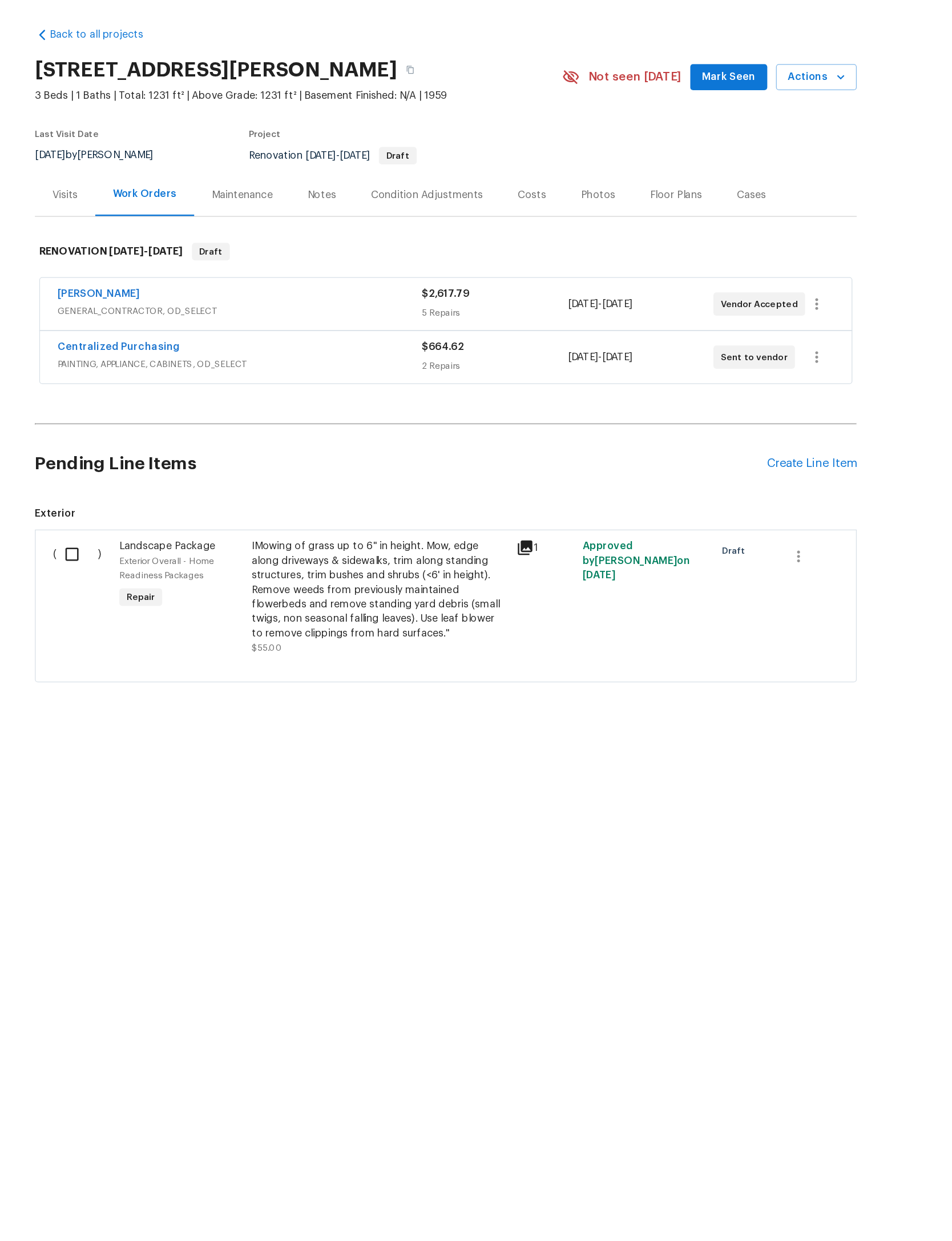 click at bounding box center (187, 472) 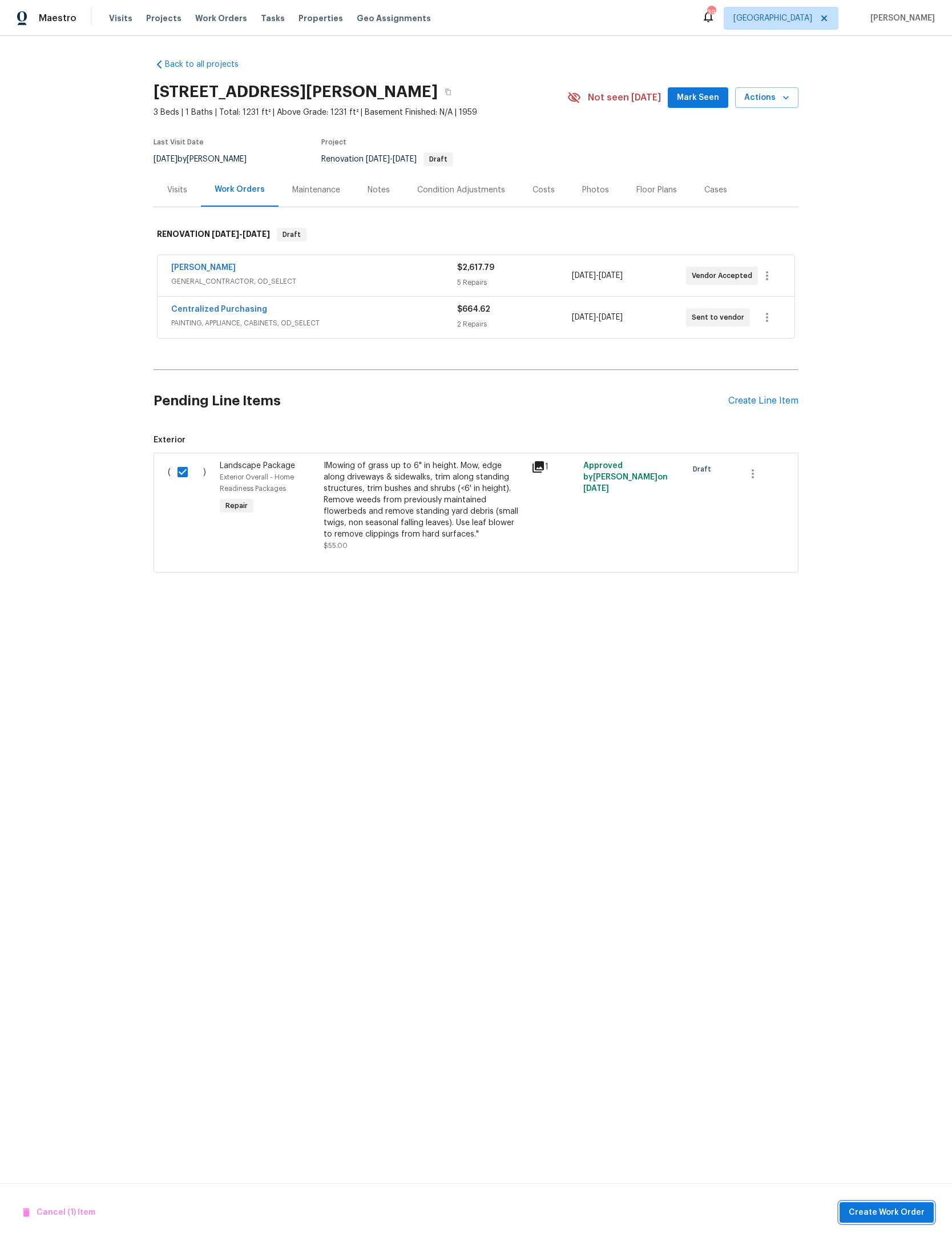click on "Create Work Order" at bounding box center [886, 1212] 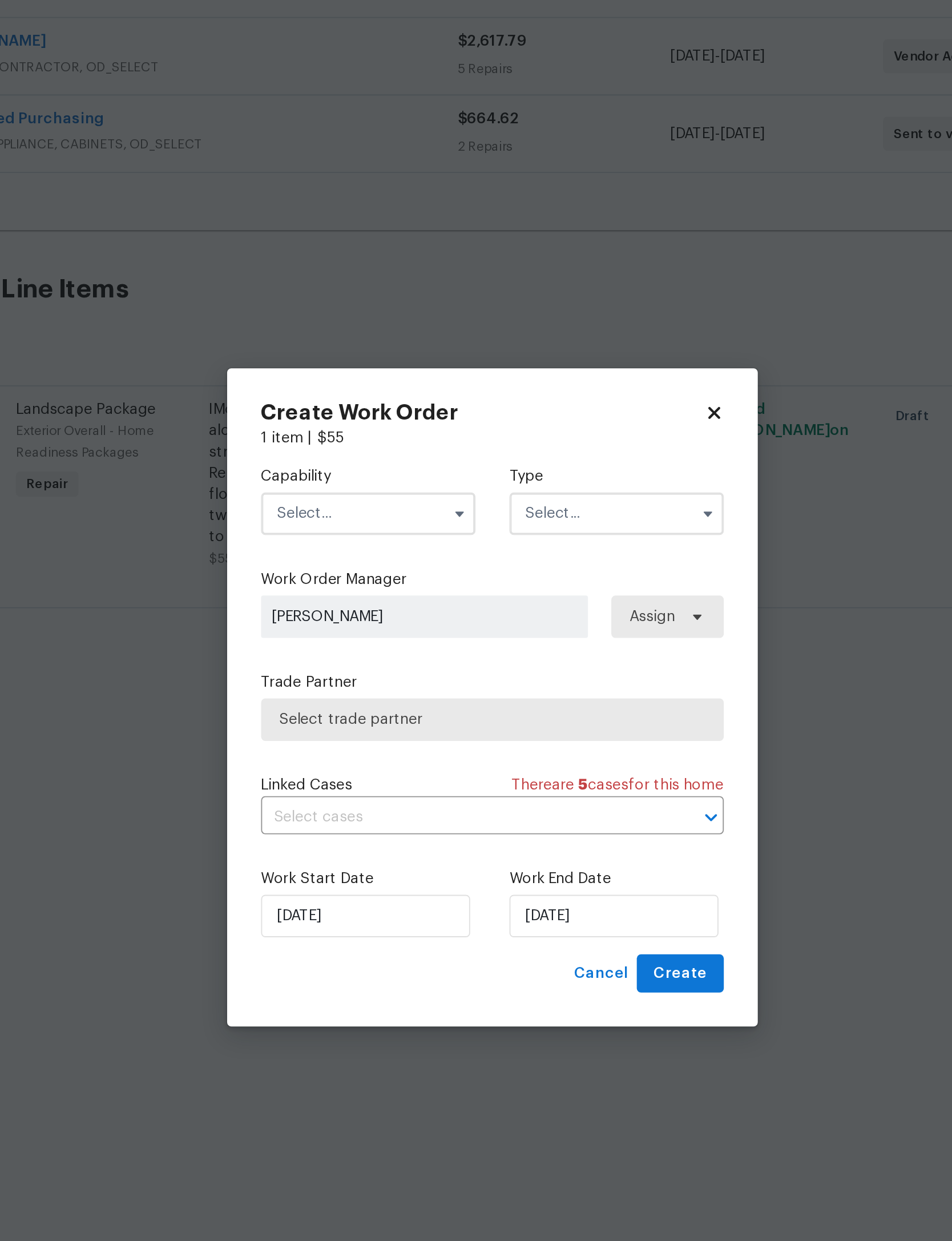 click at bounding box center (409, 522) 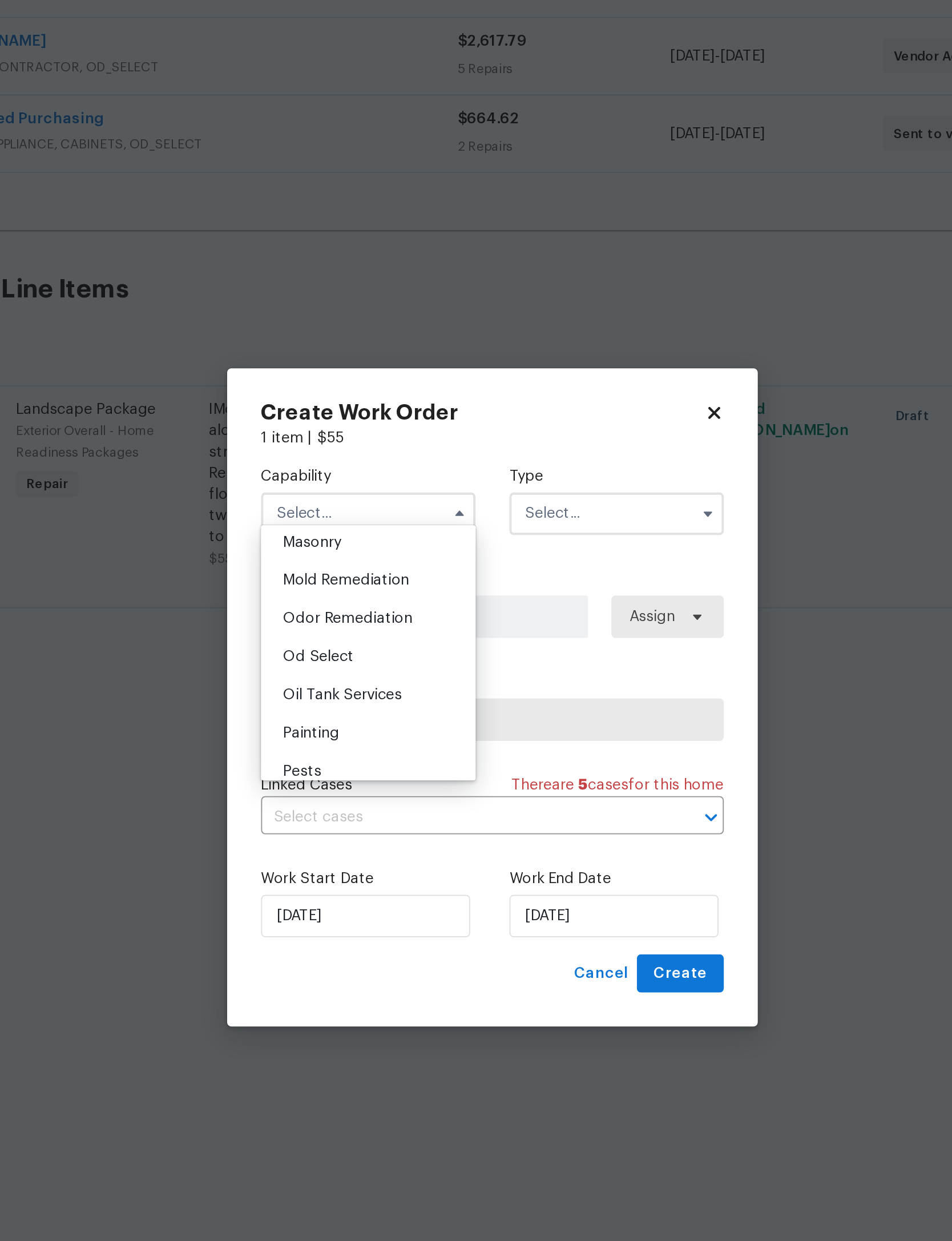 scroll, scrollTop: 872, scrollLeft: 0, axis: vertical 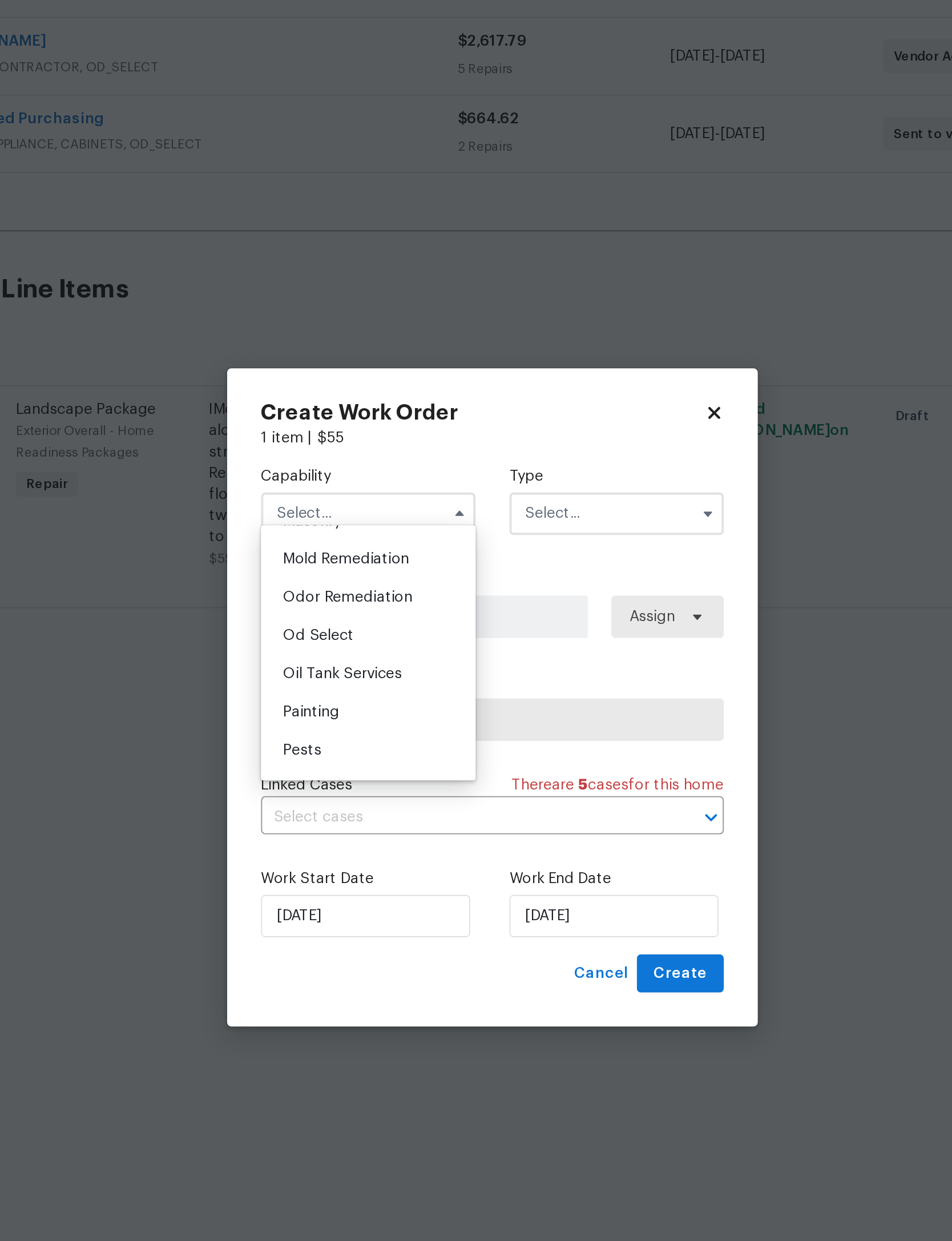 click on "Landscaping Maintenance" at bounding box center [388, 426] 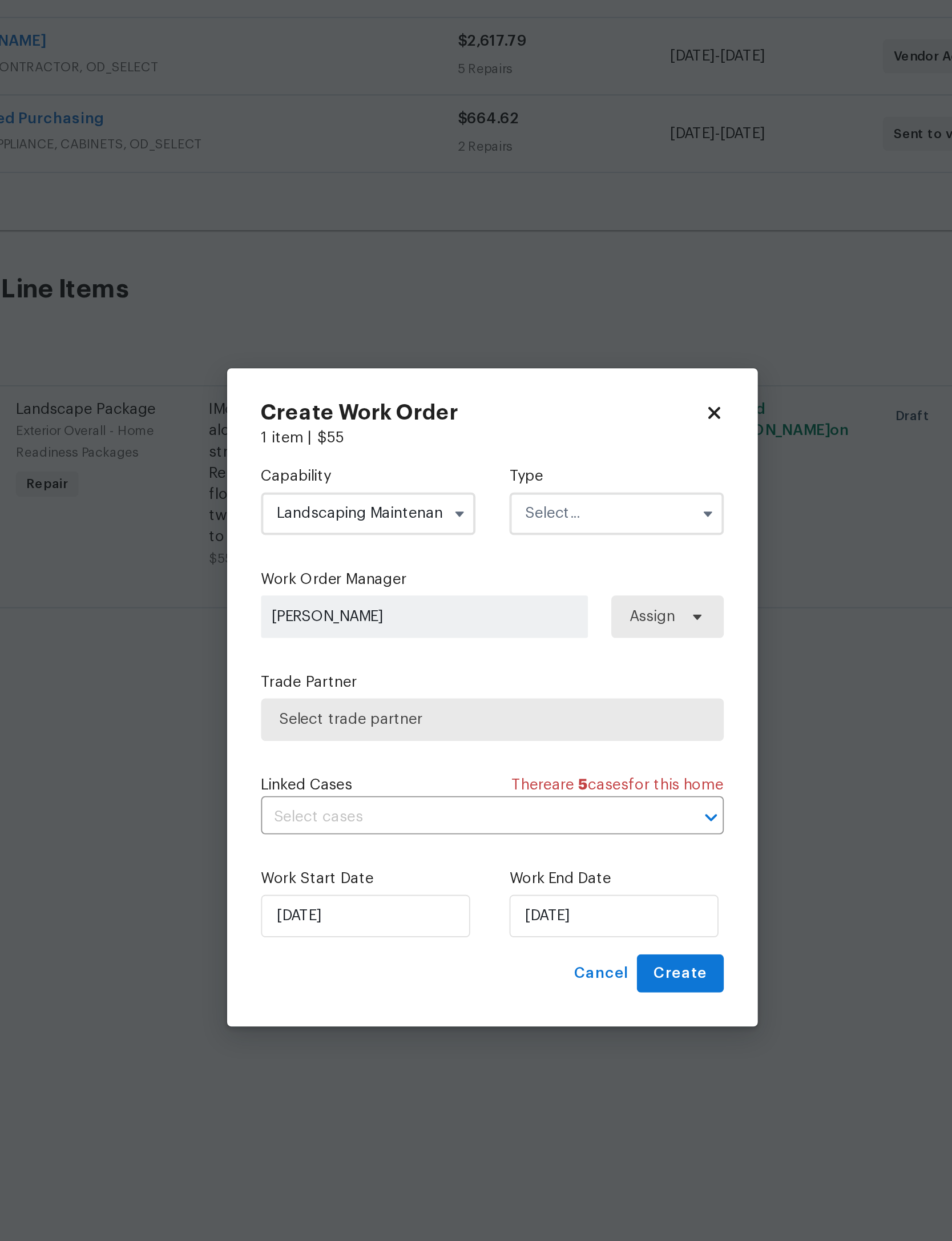 click at bounding box center [543, 522] 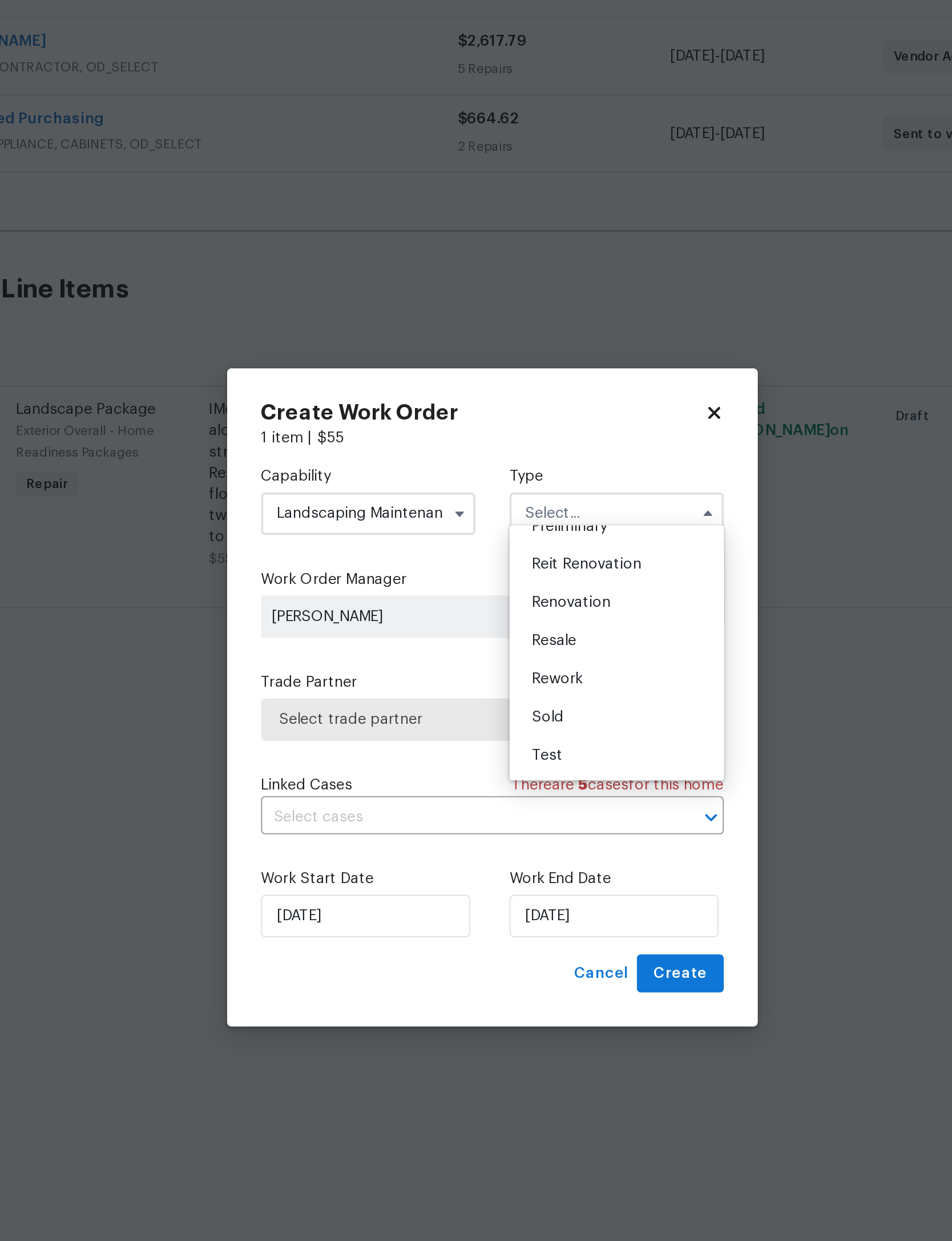 scroll, scrollTop: 292, scrollLeft: 0, axis: vertical 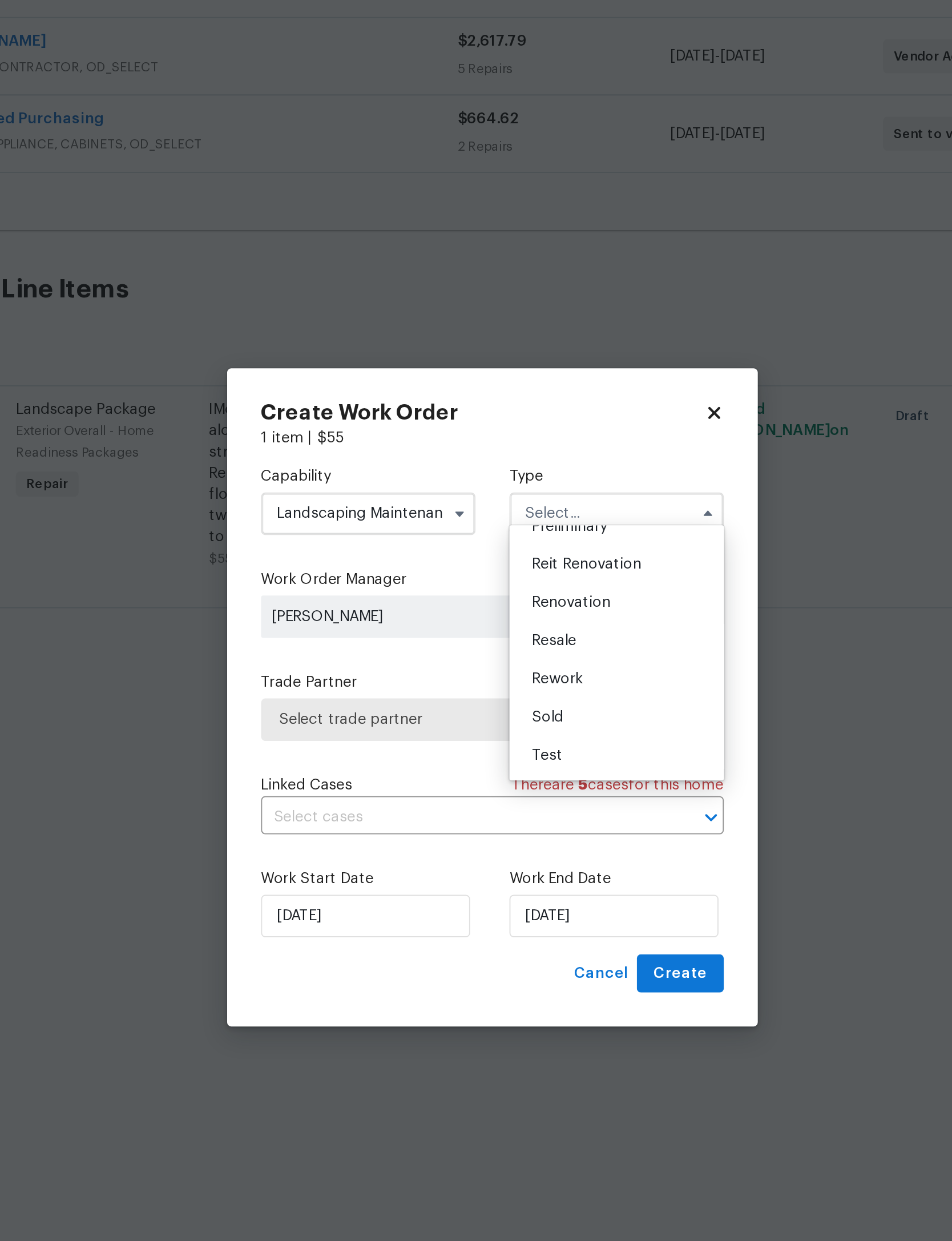 click on "Renovation" at bounding box center (518, 570) 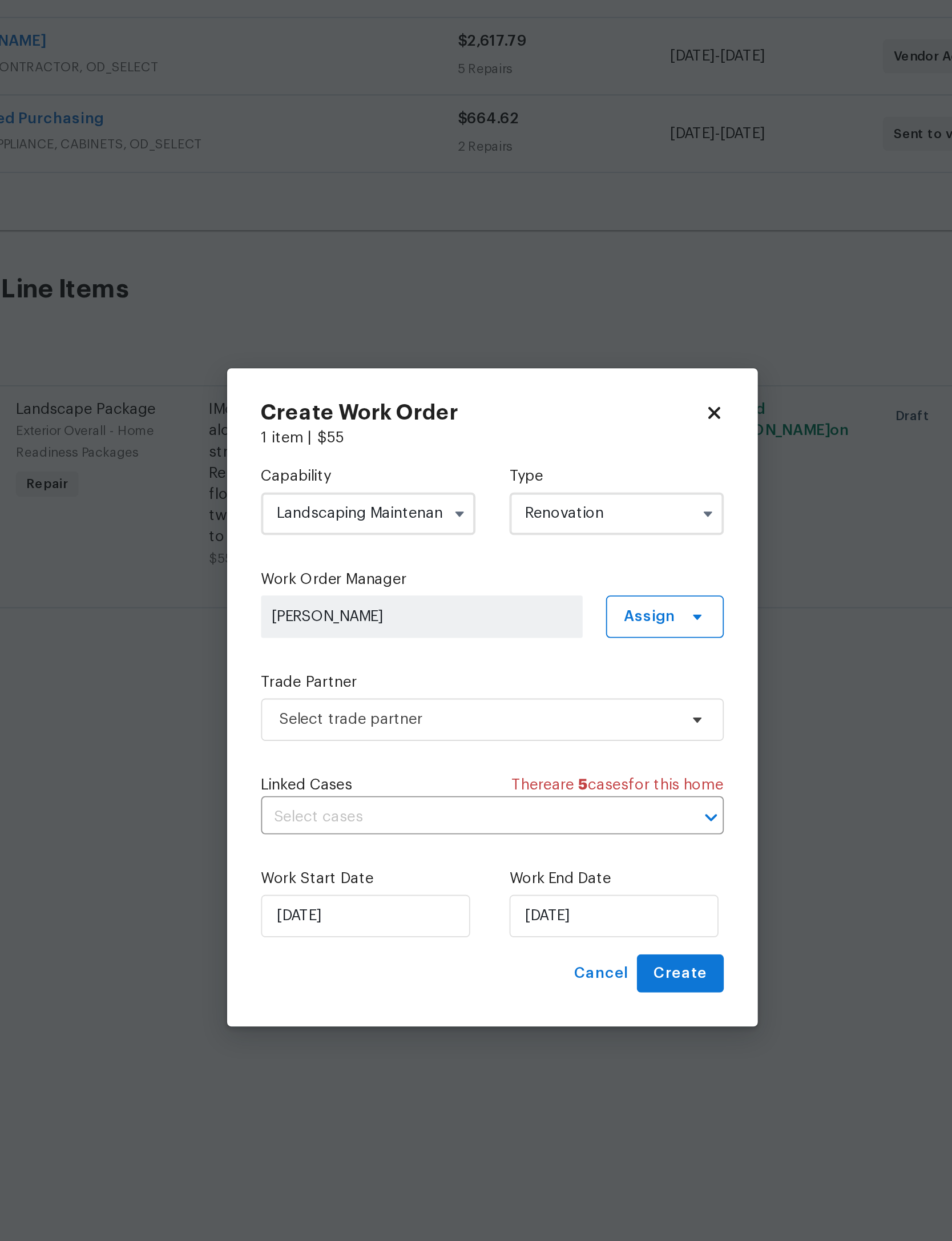 scroll, scrollTop: 0, scrollLeft: 0, axis: both 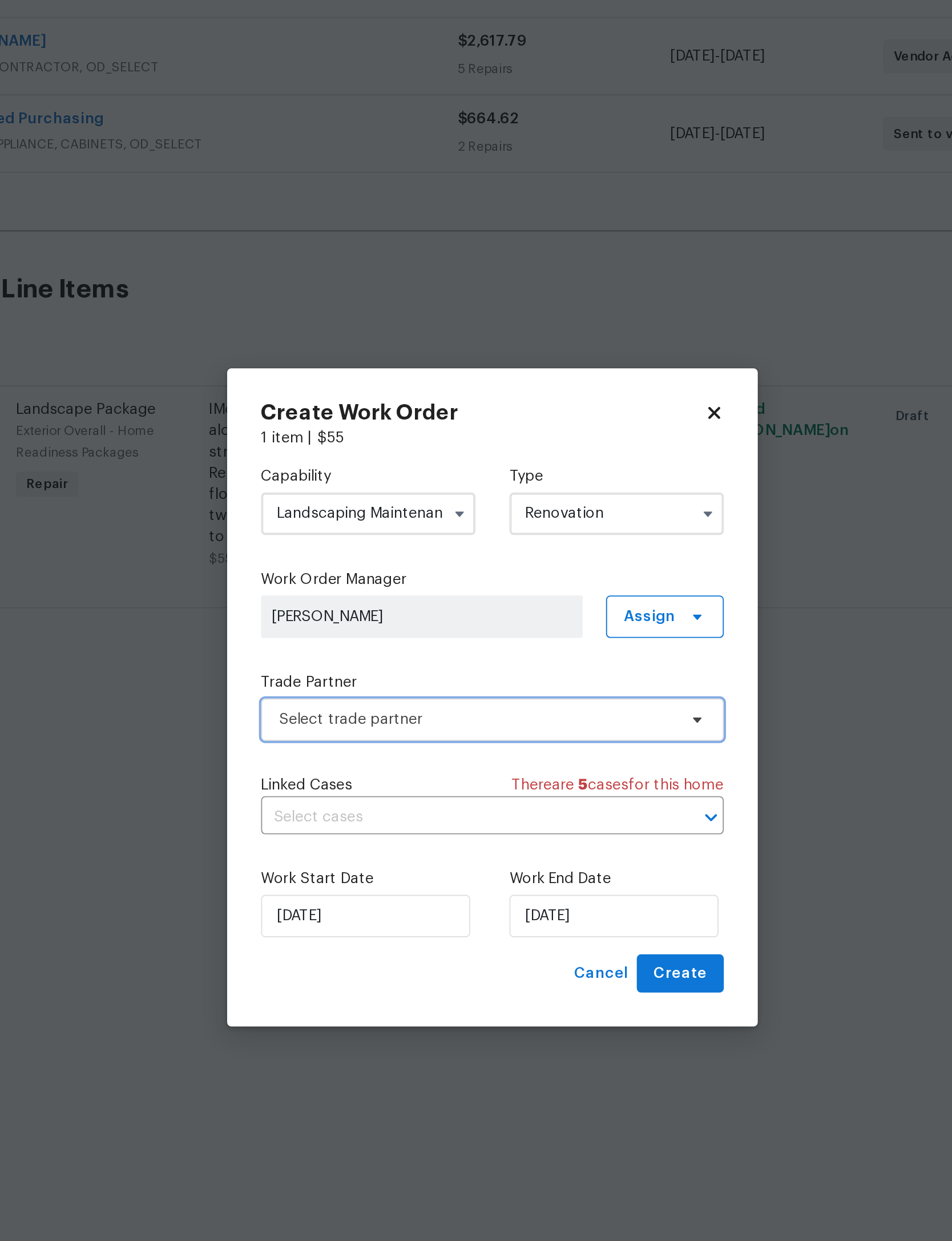 click on "Select trade partner" at bounding box center [467, 632] 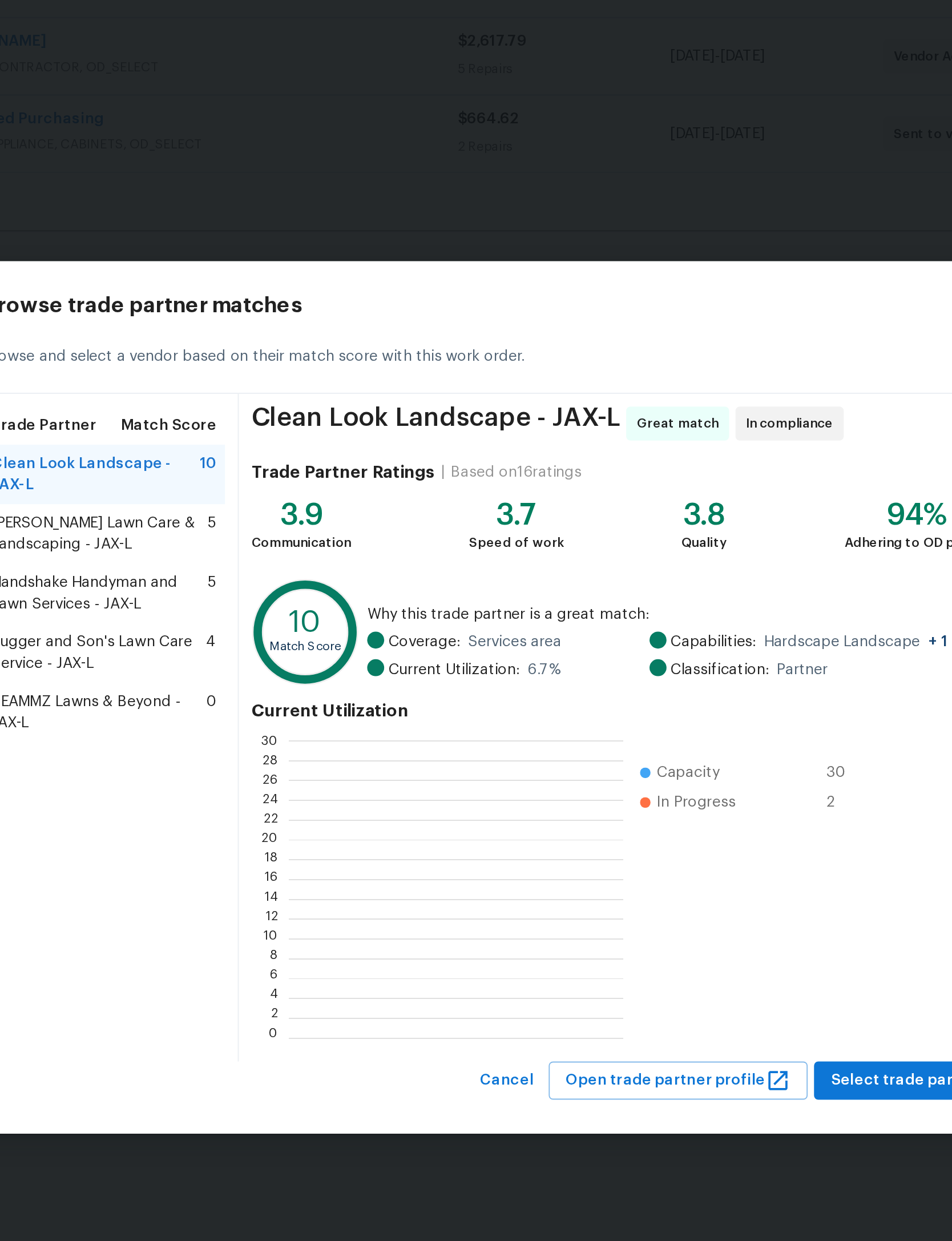 scroll, scrollTop: 160, scrollLeft: 179, axis: both 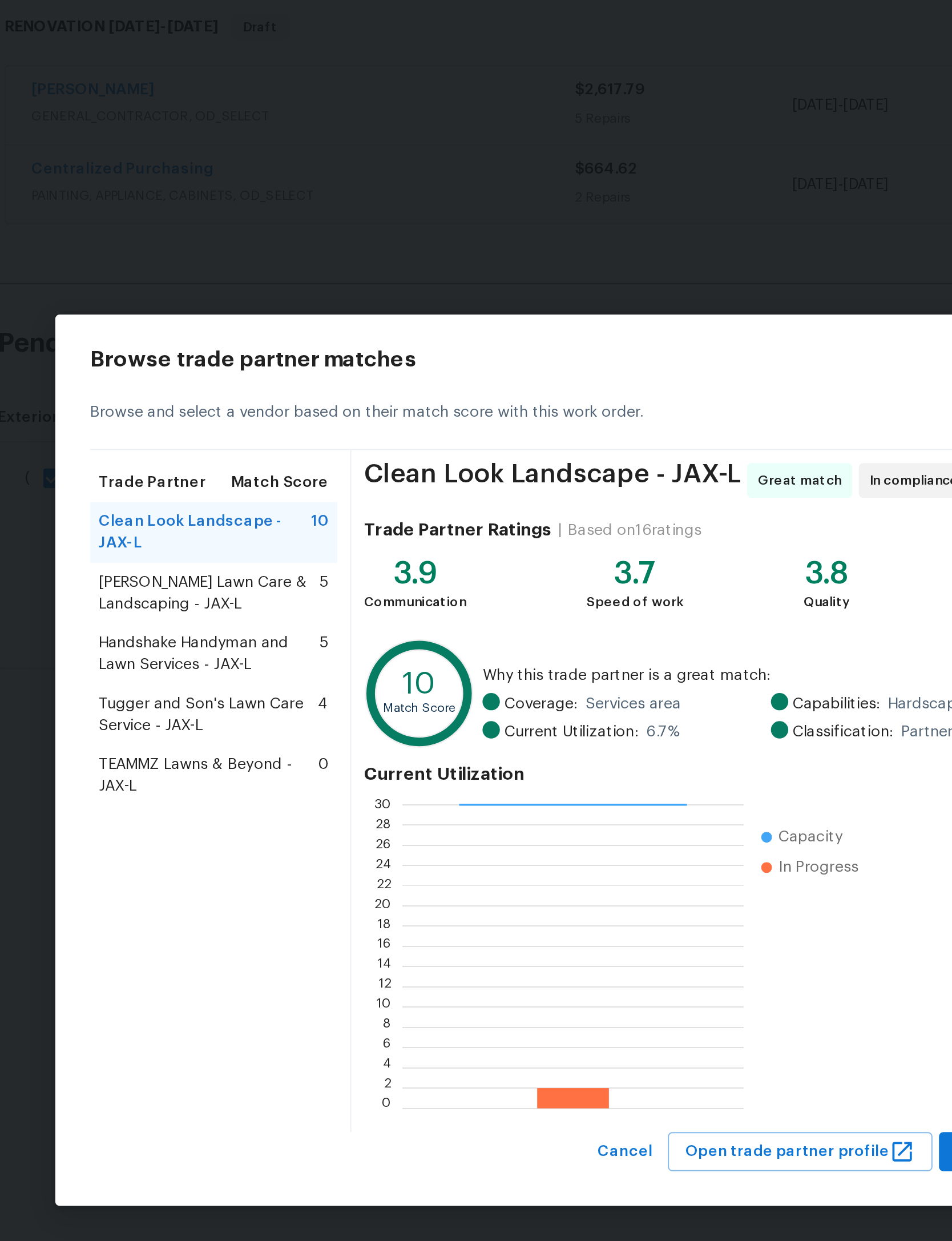 click on "TEAMMZ Lawns & Beyond - JAX-L" at bounding box center [264, 628] 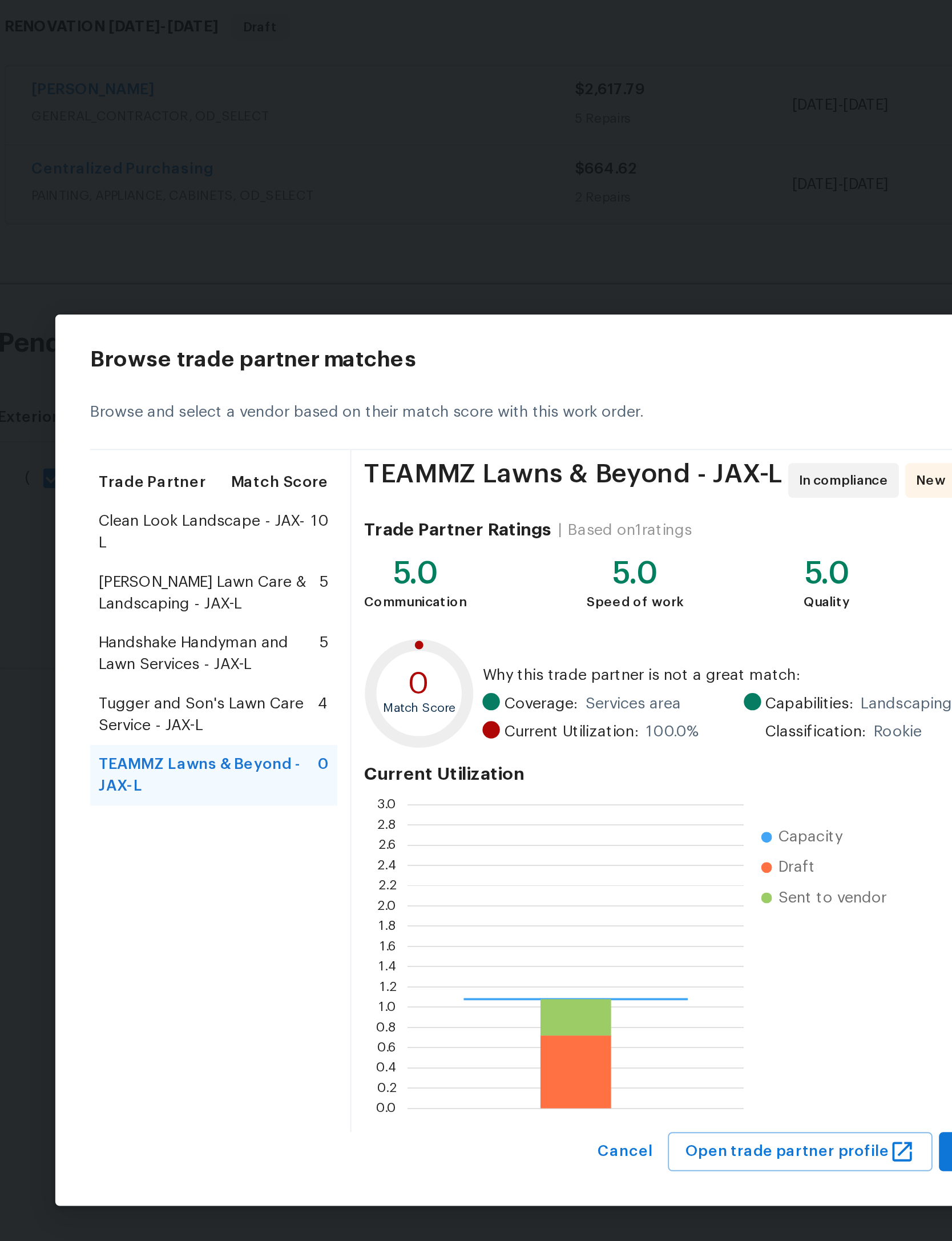 scroll, scrollTop: 1, scrollLeft: 1, axis: both 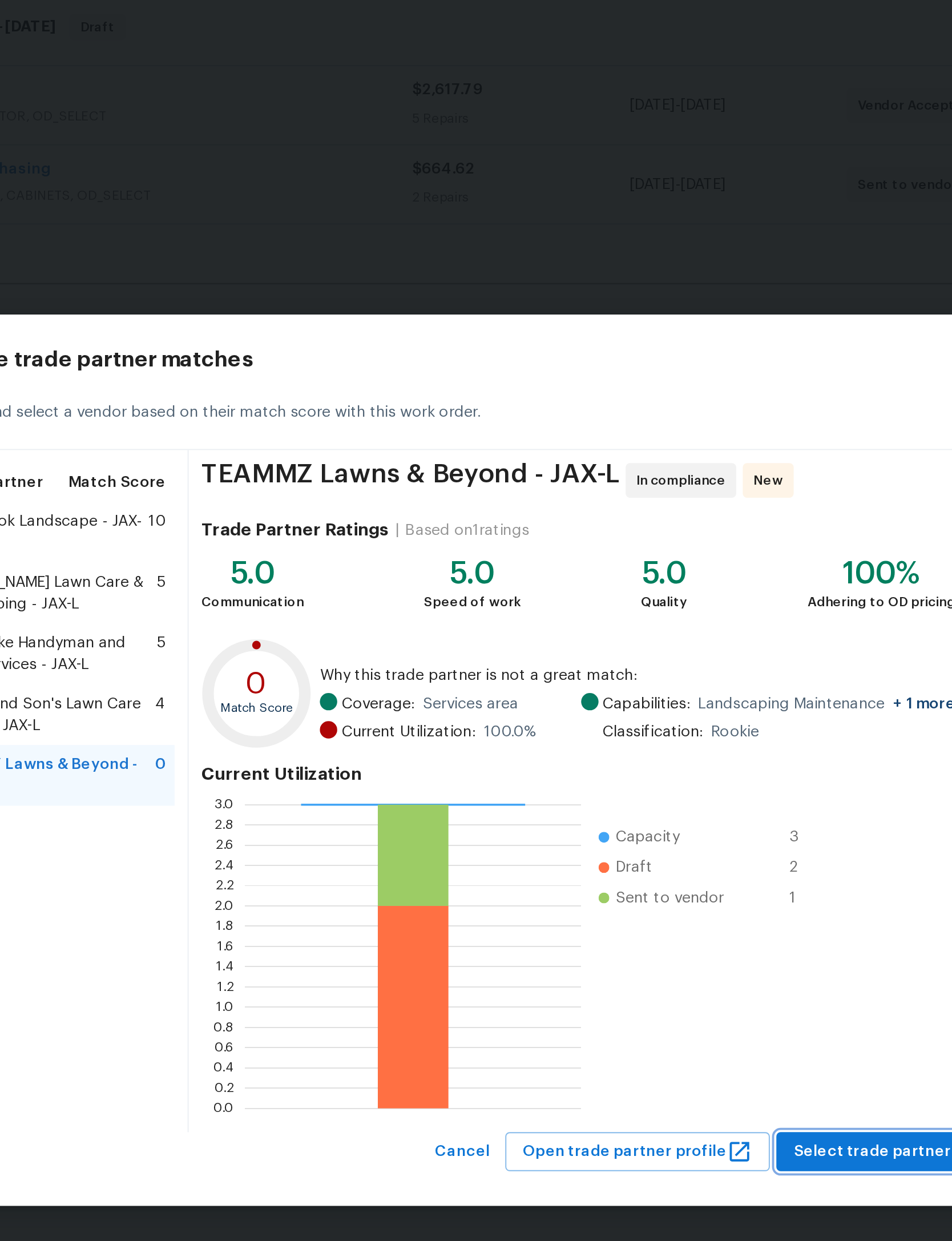 click on "Select trade partner" at bounding box center (699, 827) 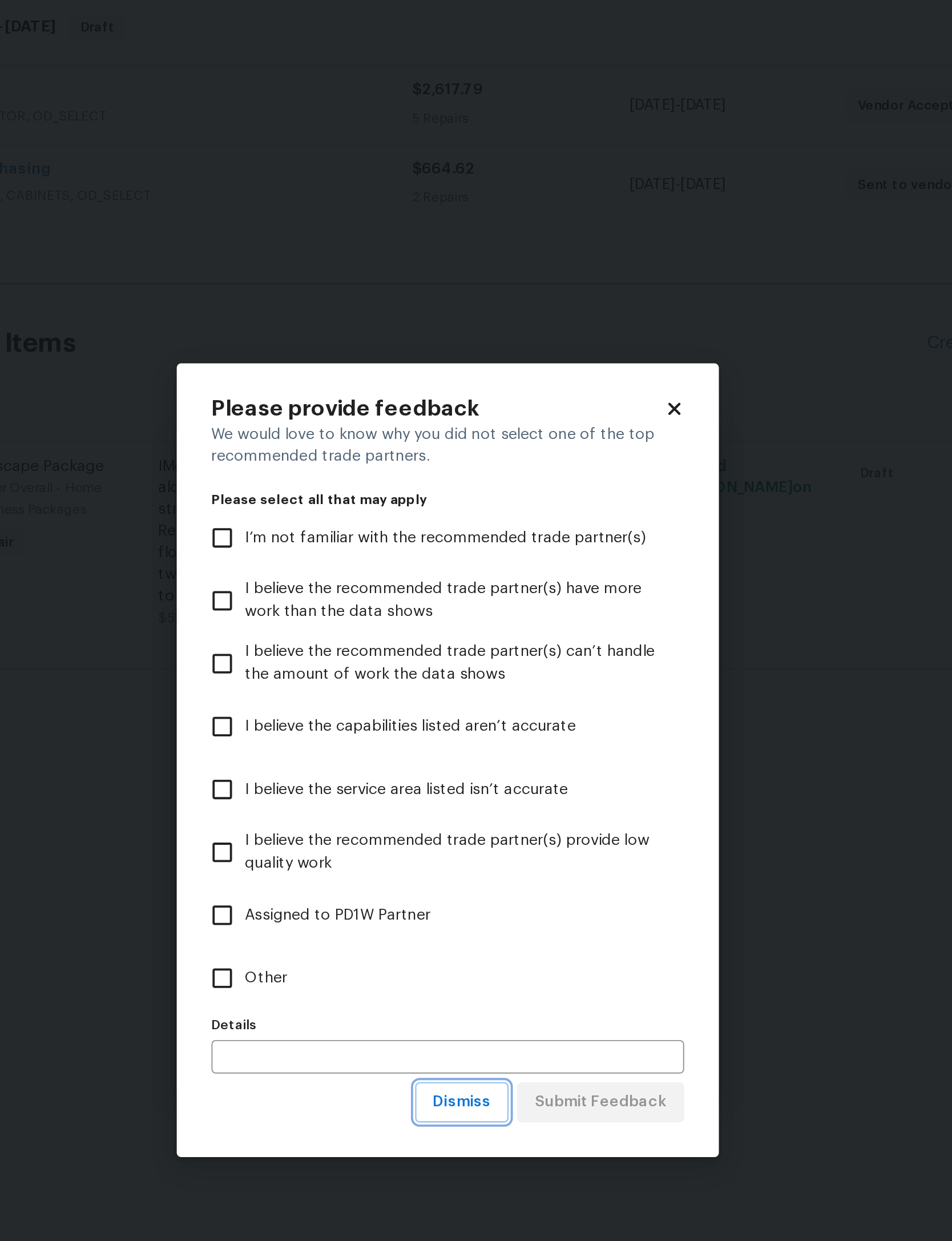 click on "Dismiss" at bounding box center (483, 800) 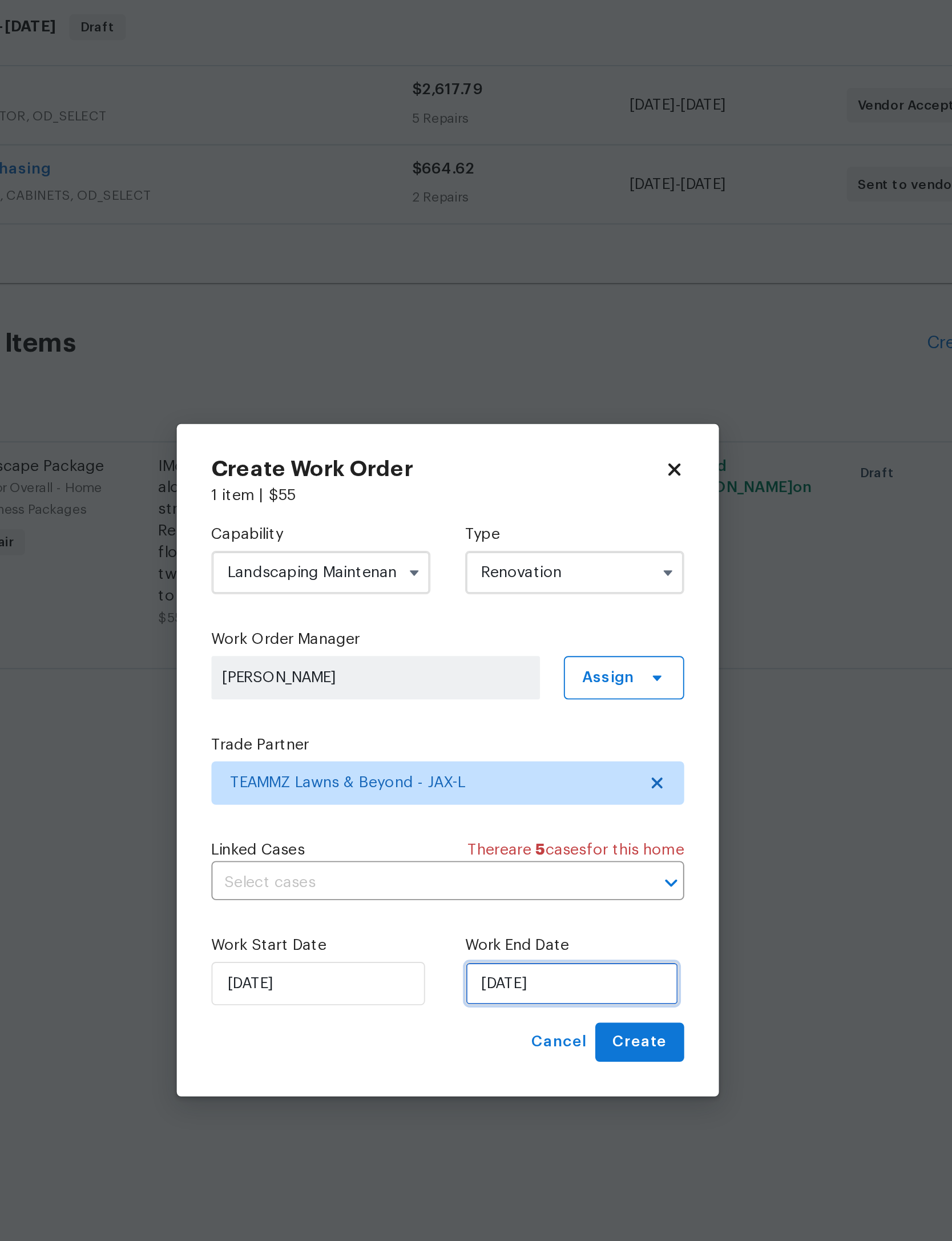 click on "[DATE]" at bounding box center (541, 738) 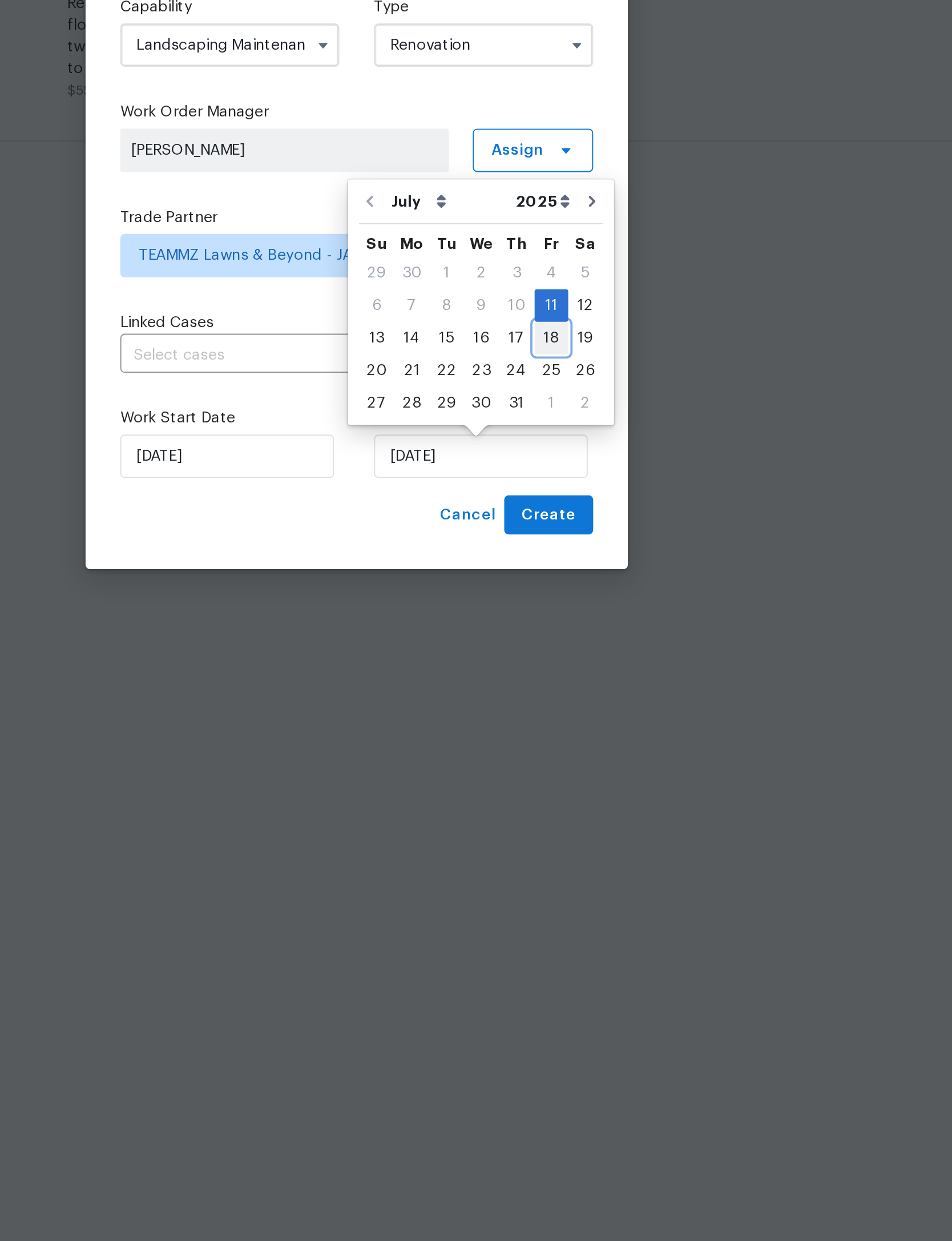 click on "18" at bounding box center (578, 676) 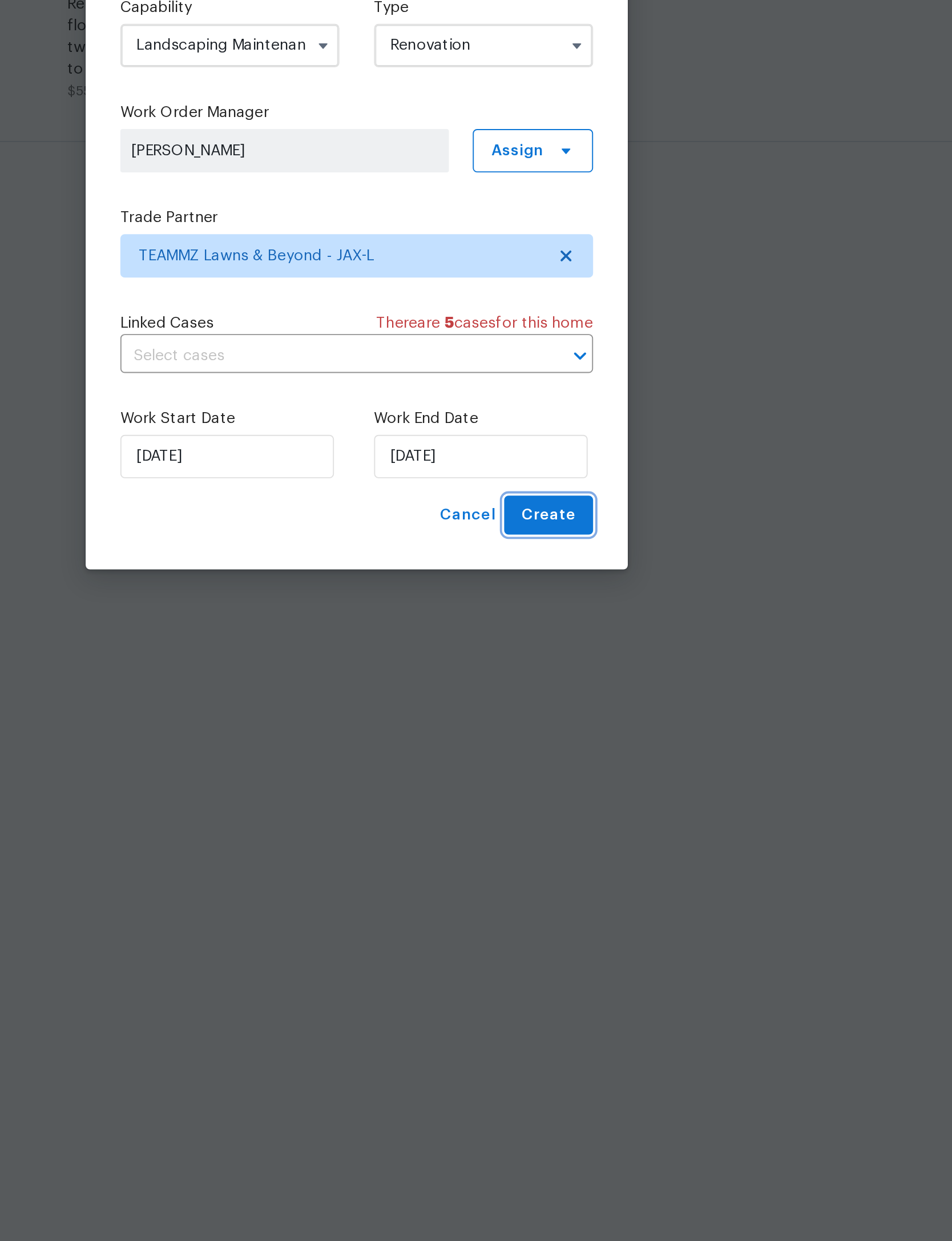click on "Create" at bounding box center [577, 769] 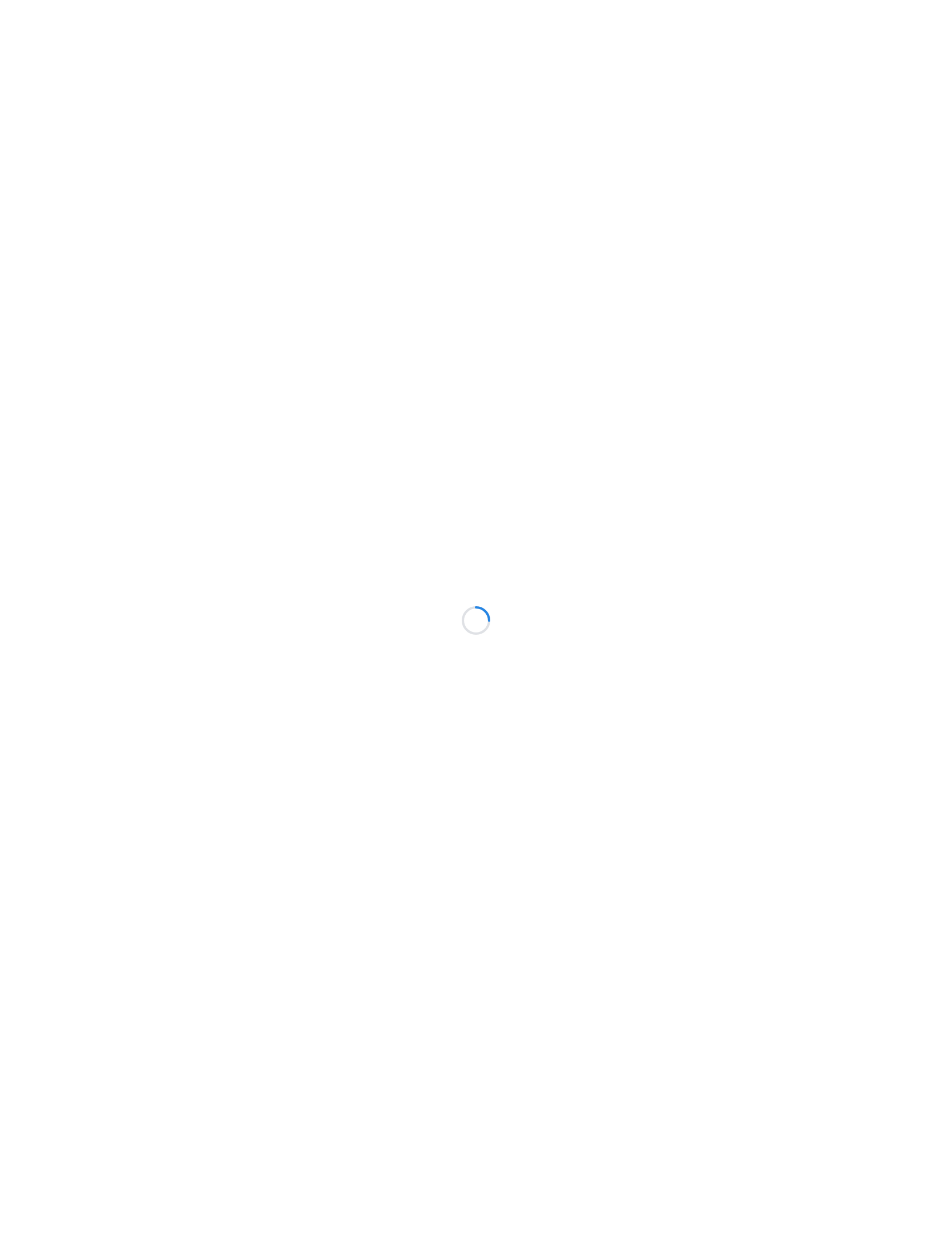 scroll, scrollTop: 0, scrollLeft: 0, axis: both 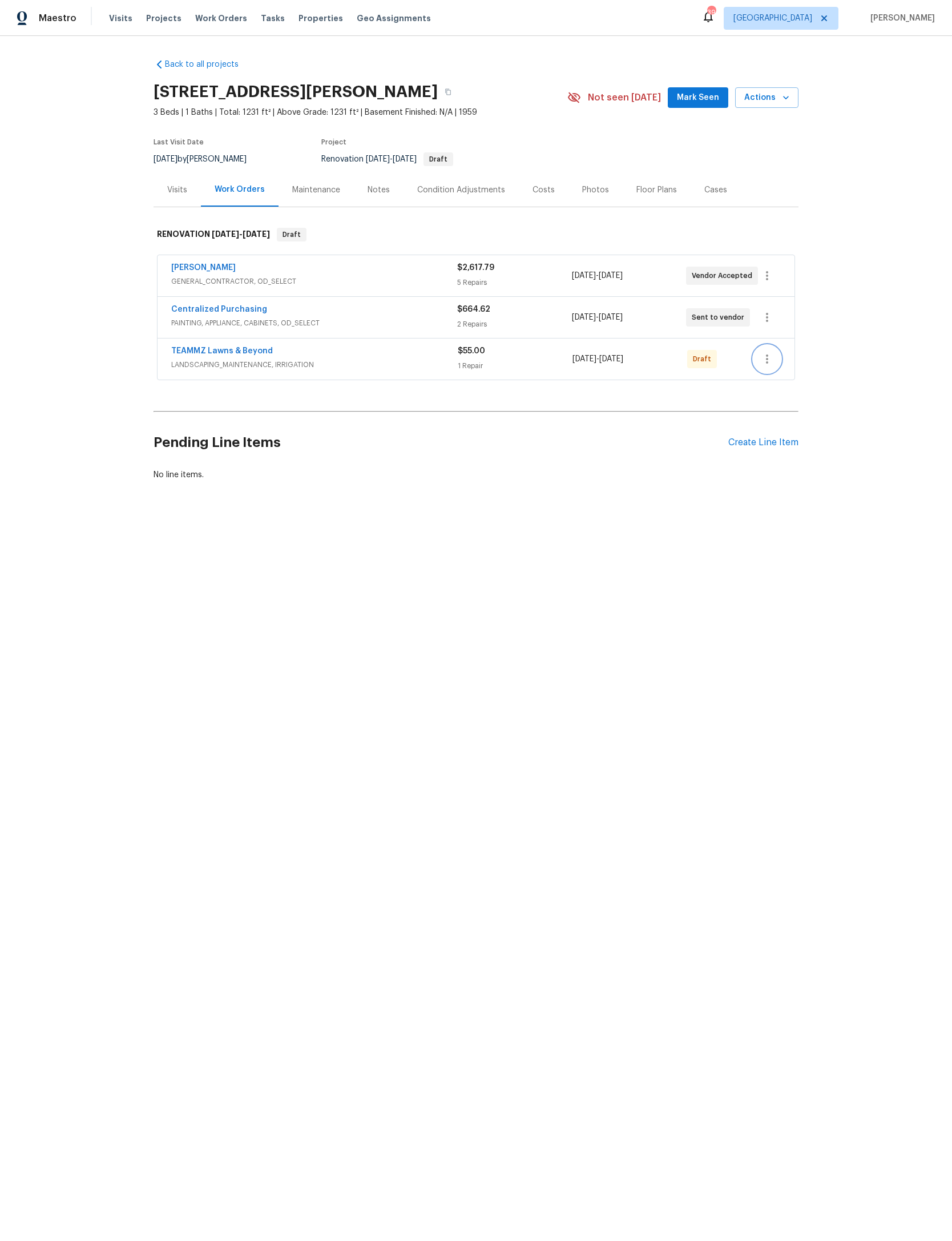 click 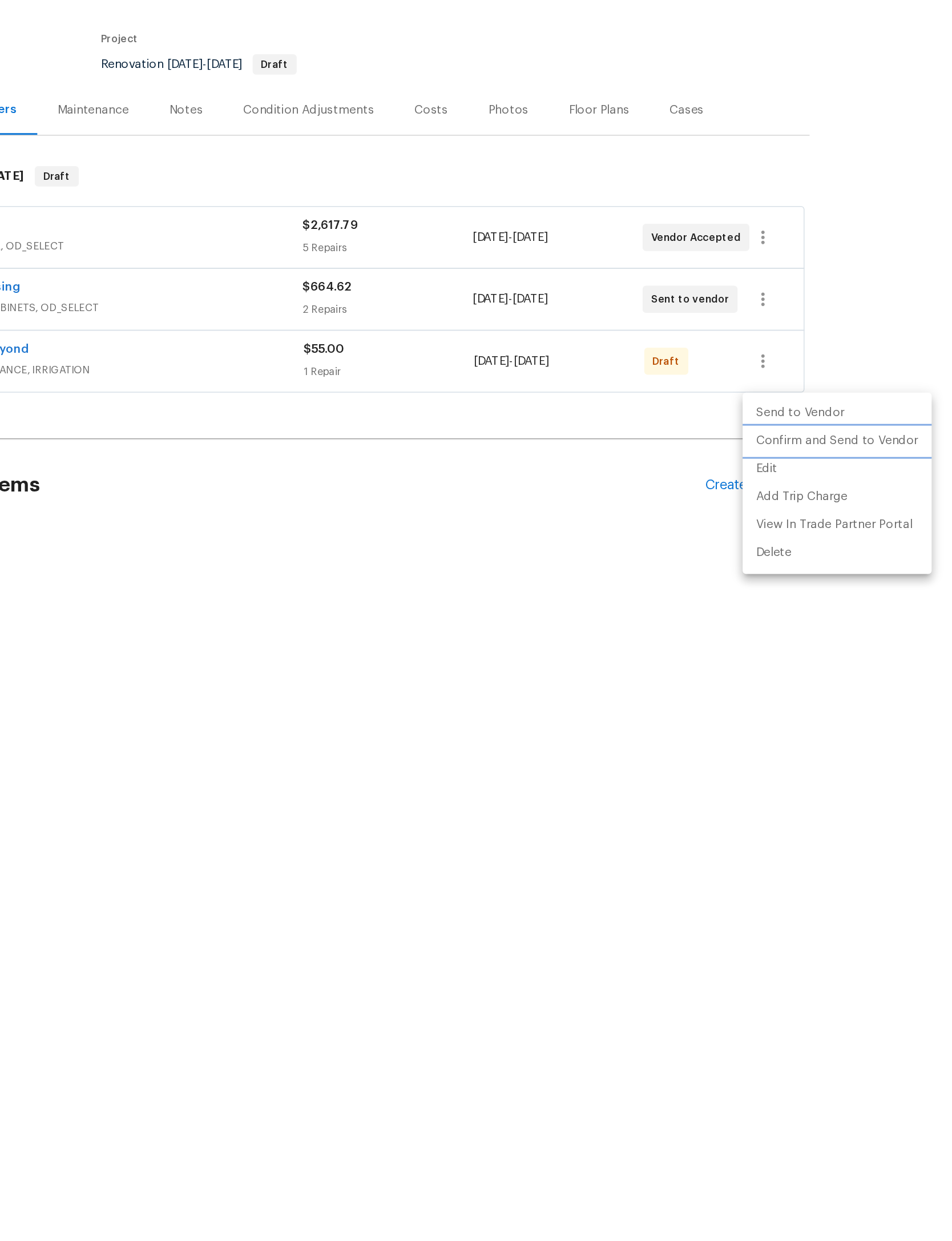 click on "Confirm and Send to Vendor" at bounding box center (817, 413) 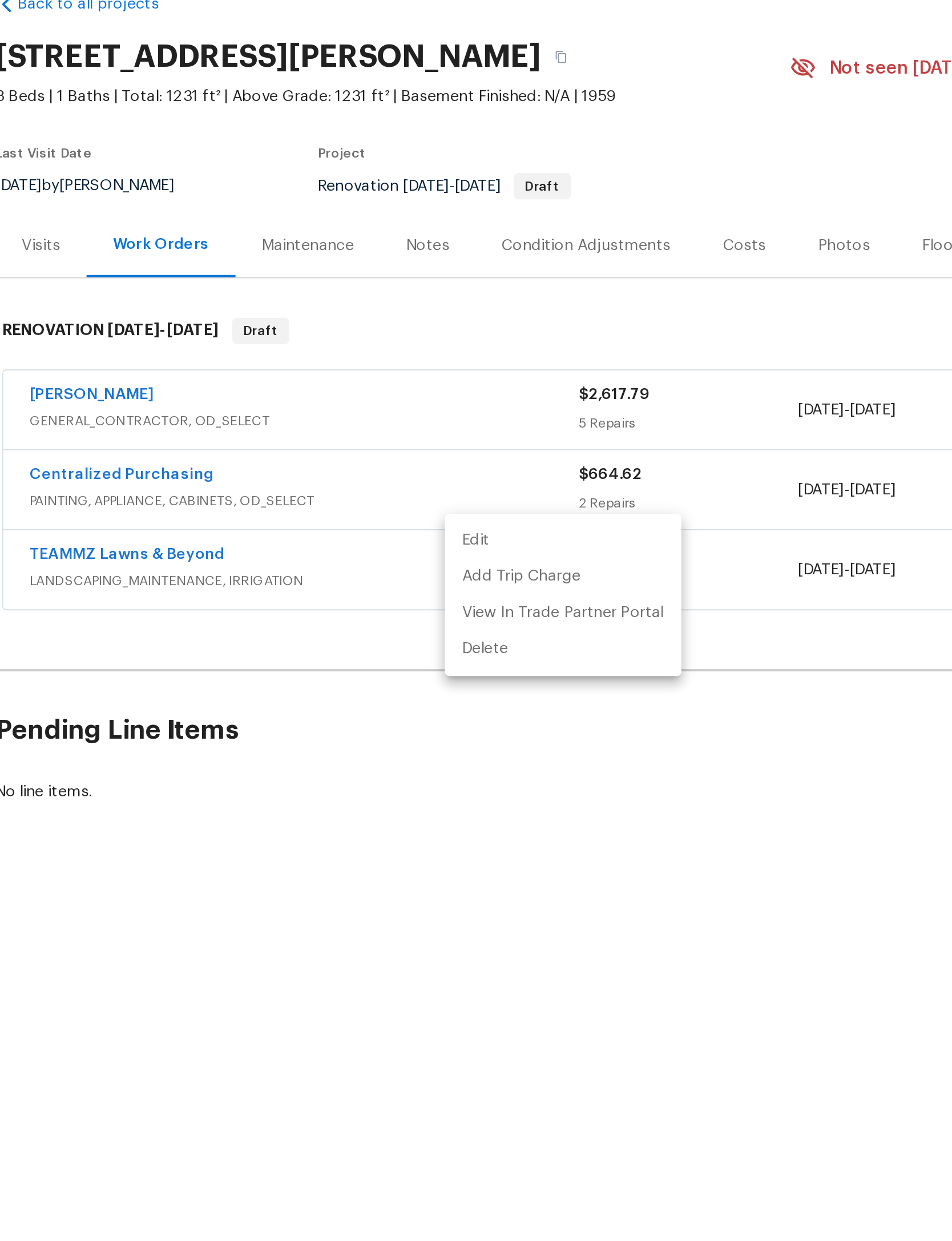 click at bounding box center (476, 620) 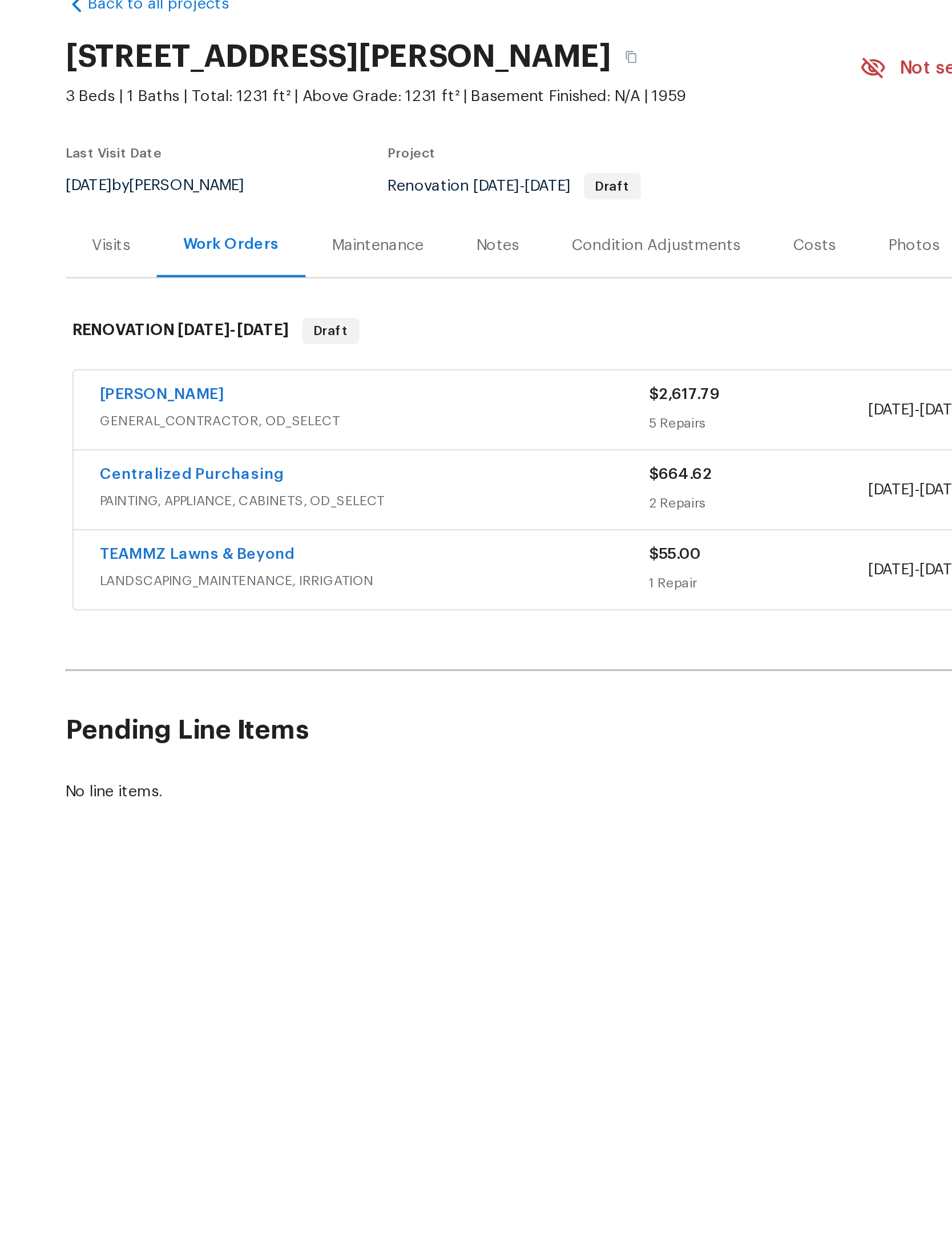 click on "[PERSON_NAME]" at bounding box center (203, 268) 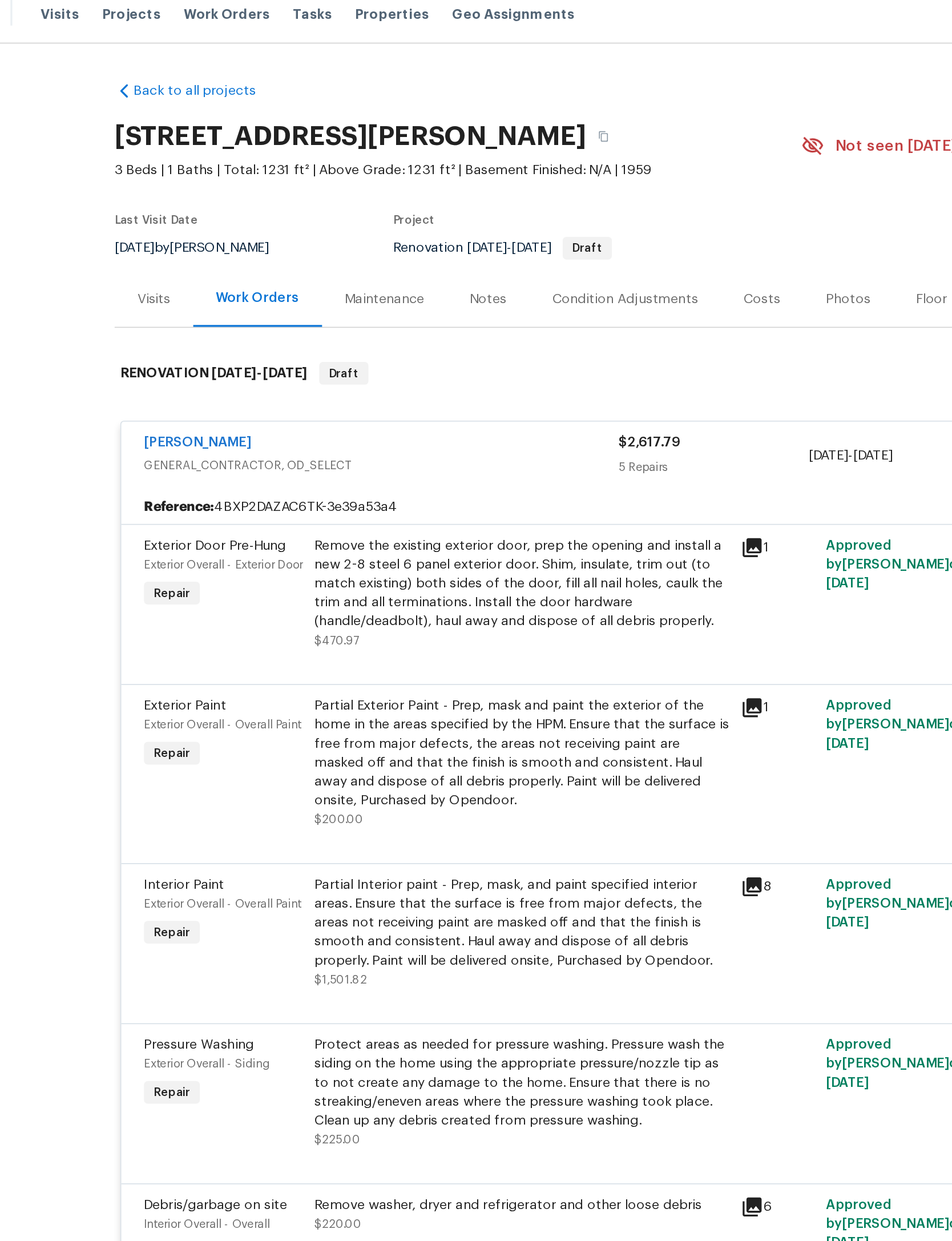scroll, scrollTop: 0, scrollLeft: 0, axis: both 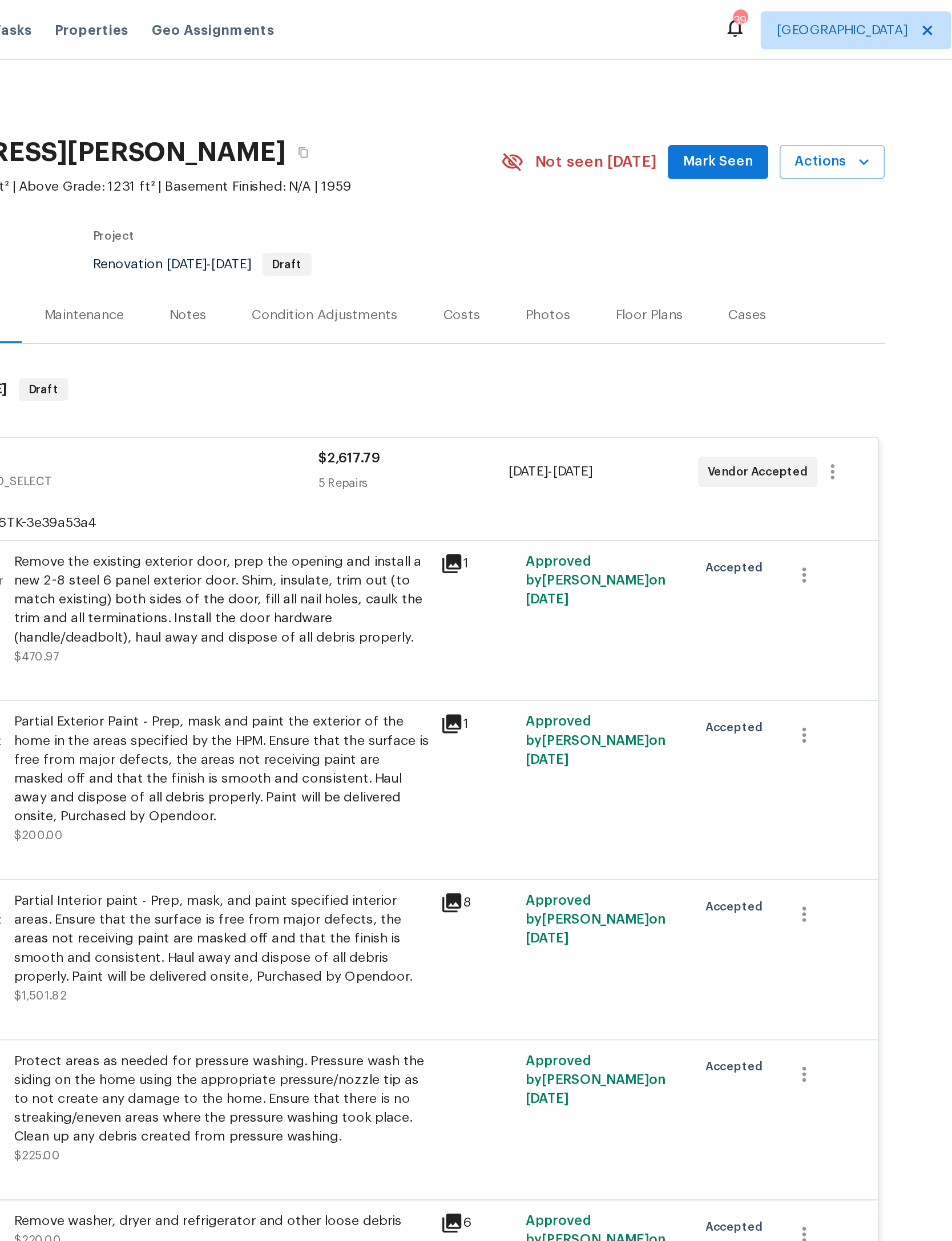 click 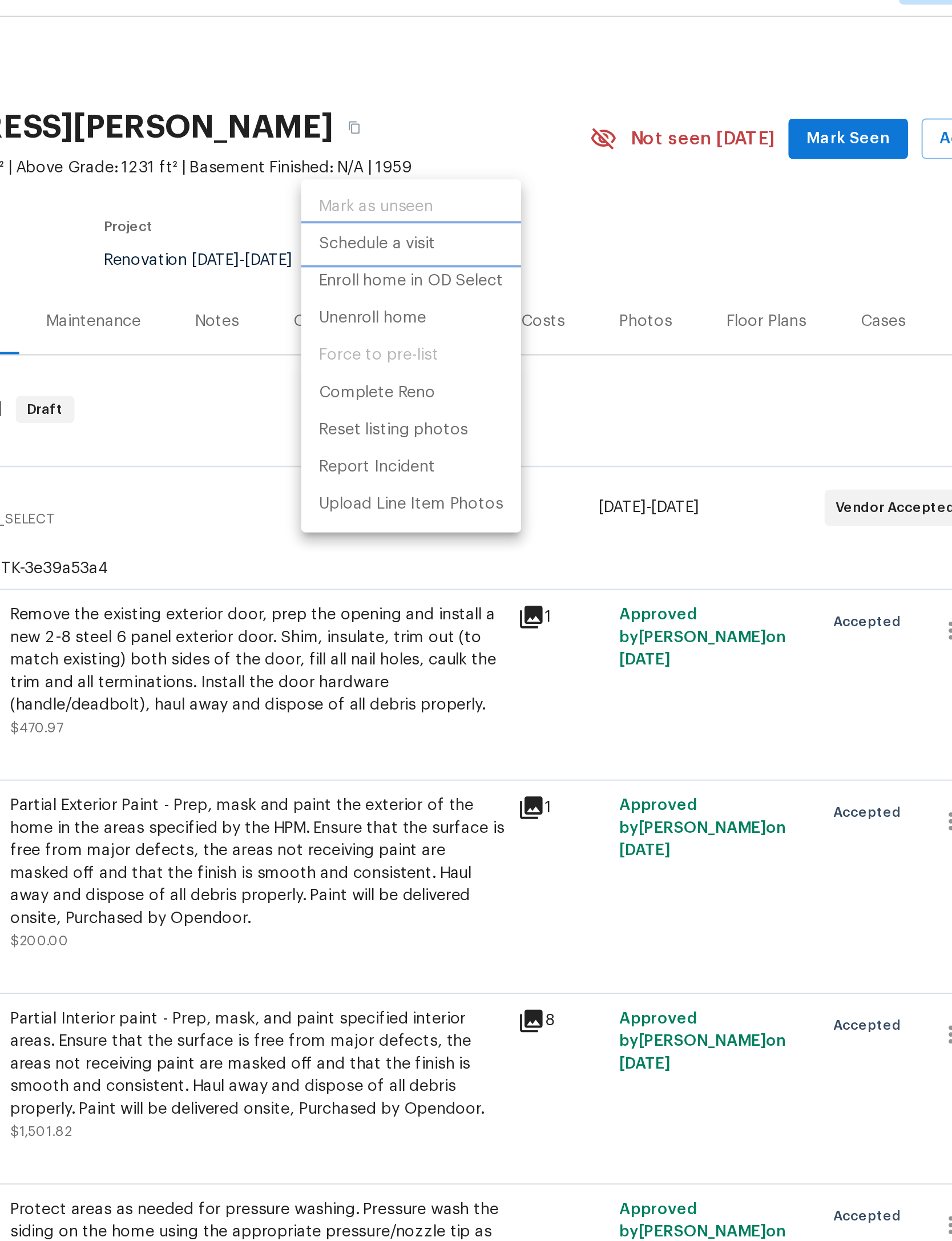 click on "Schedule a visit" at bounding box center [459, 151] 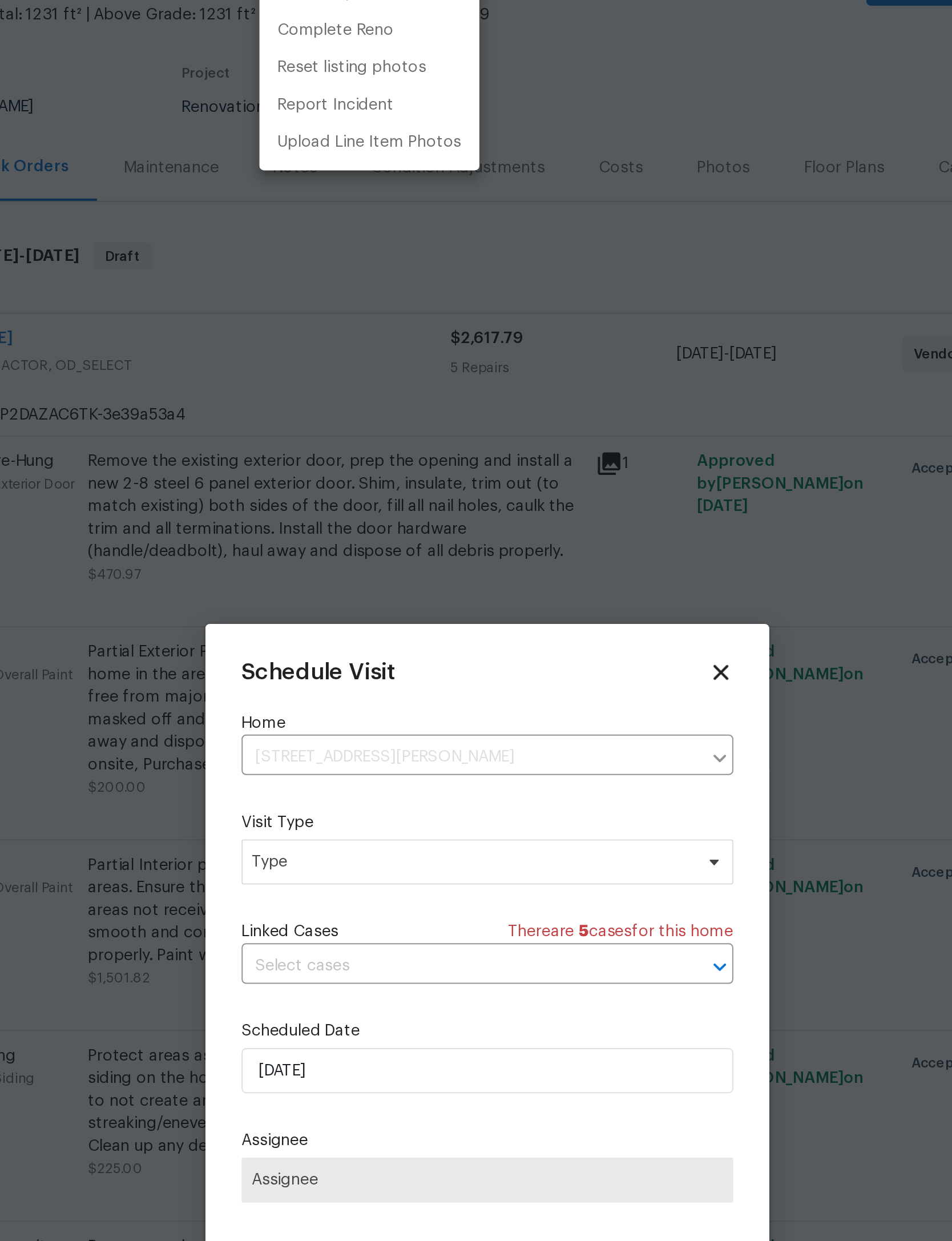 click at bounding box center [476, 620] 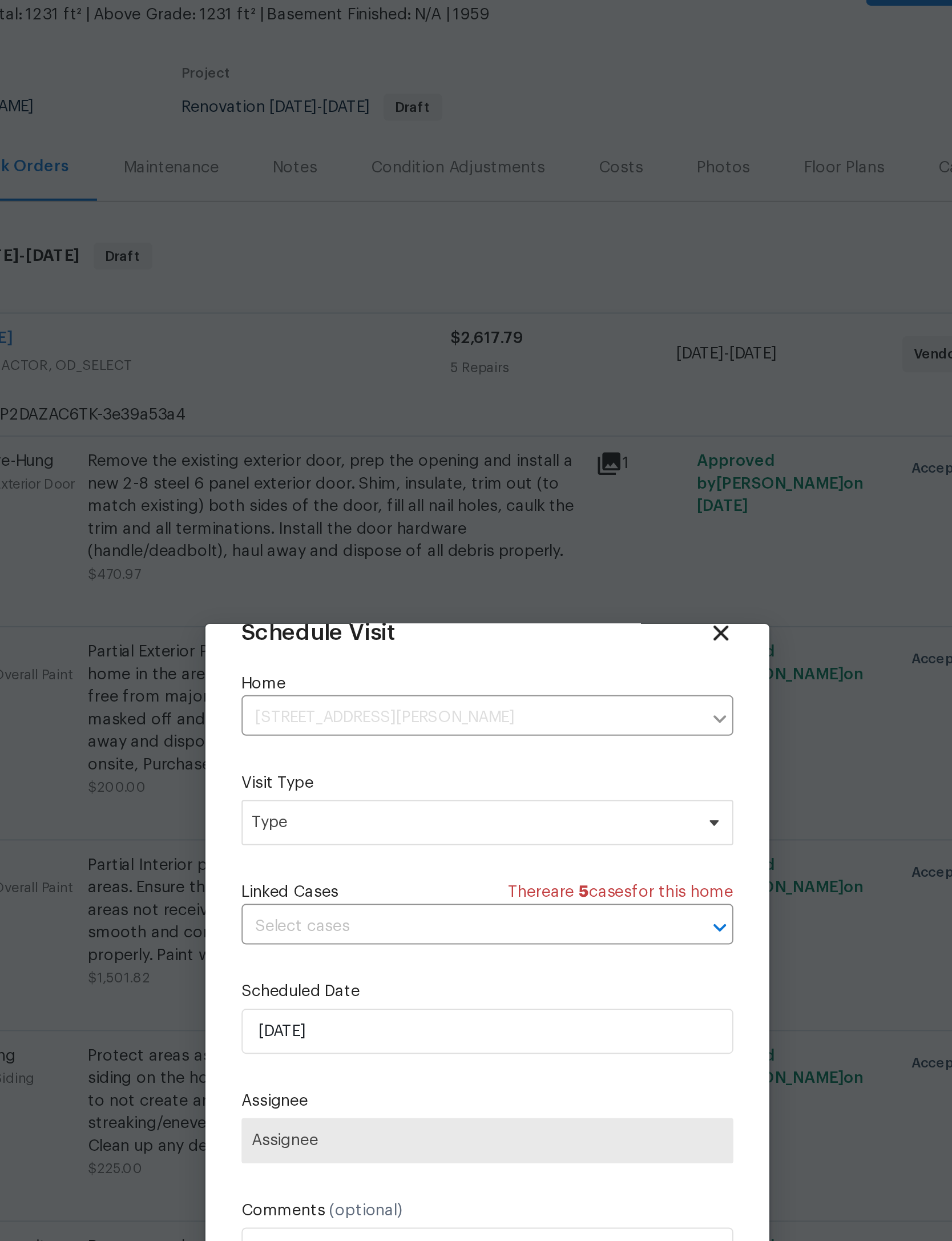 scroll, scrollTop: 38, scrollLeft: 0, axis: vertical 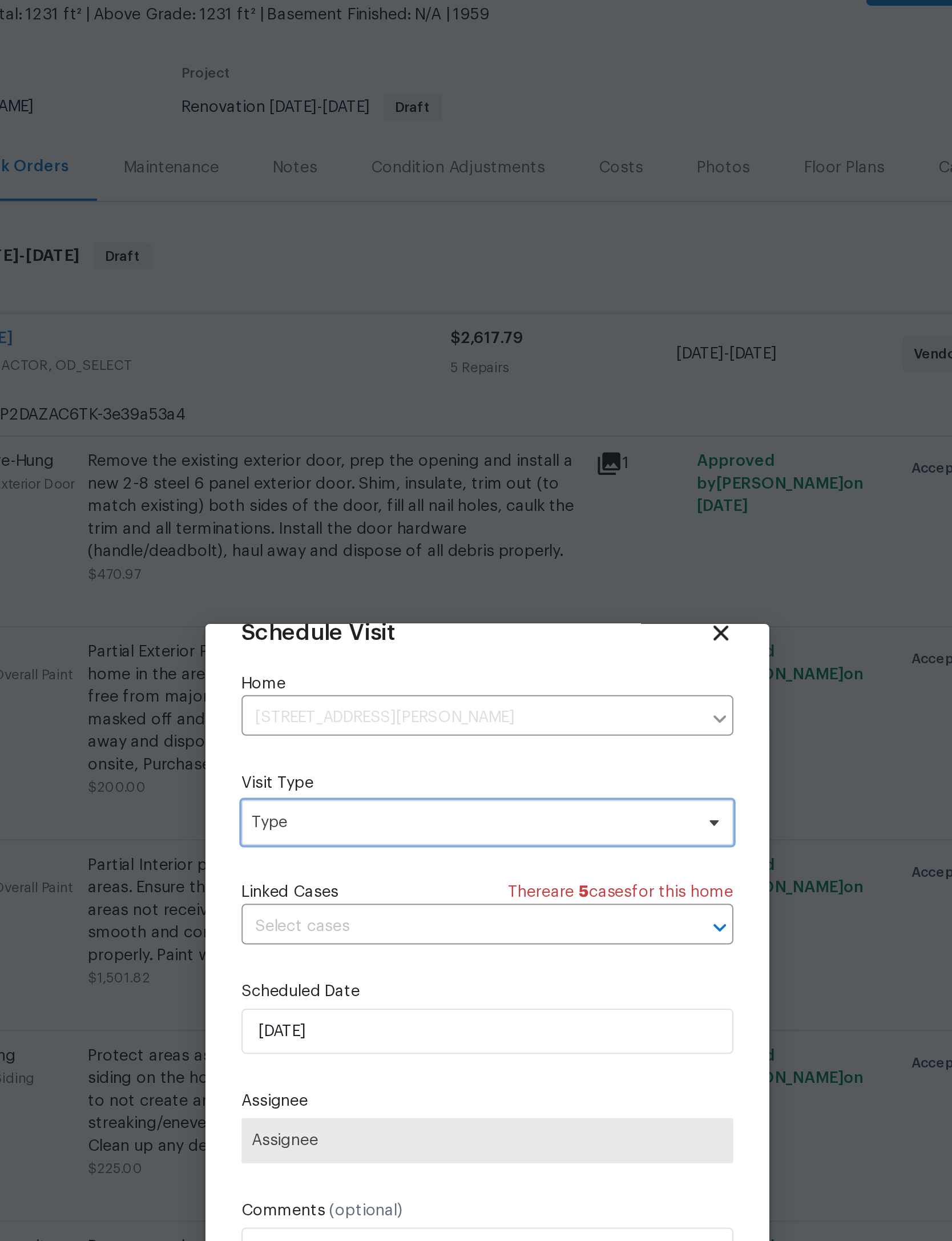 click on "Type" at bounding box center (467, 521) 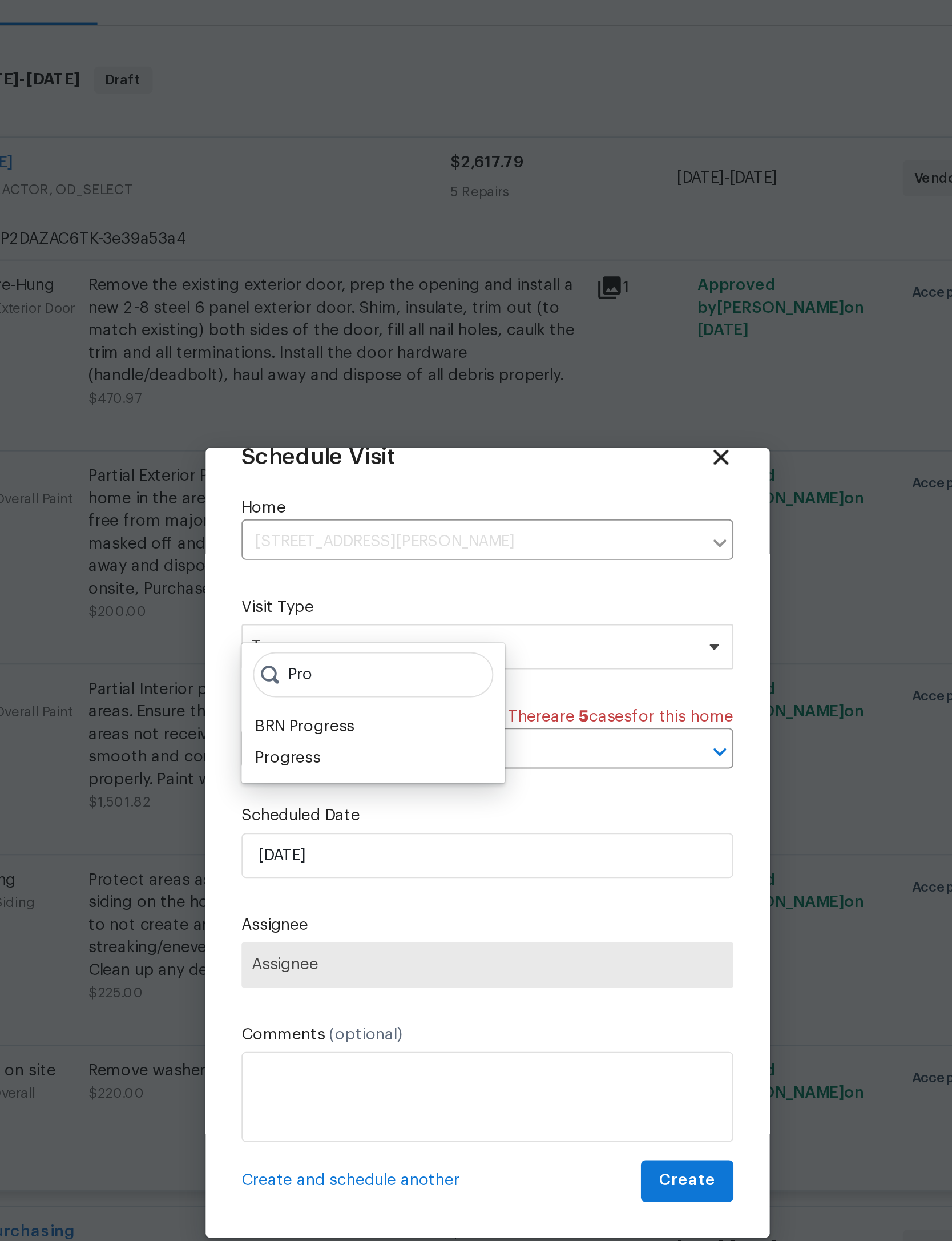 type on "Pro" 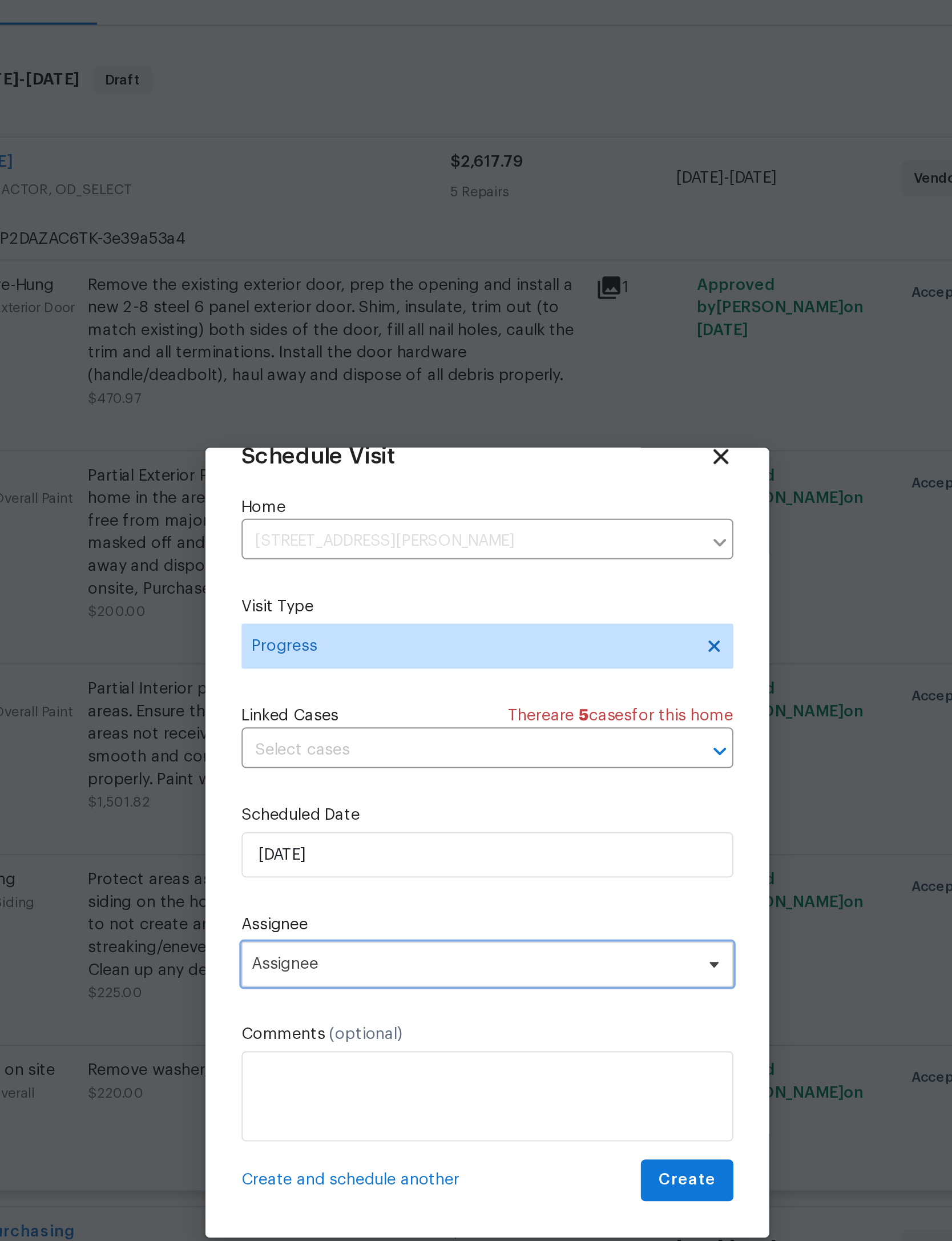 click on "Assignee" at bounding box center [469, 682] 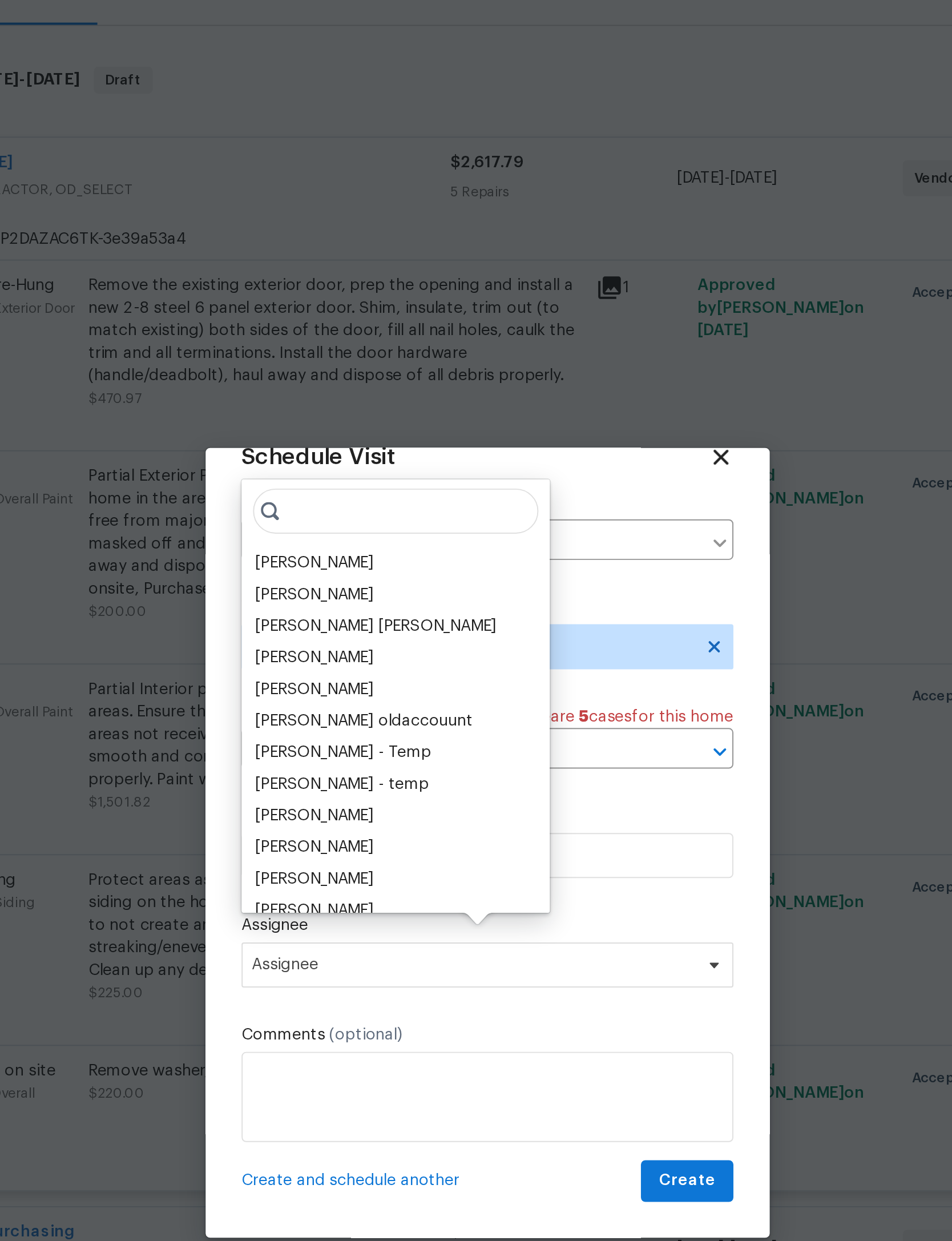 click on "[PERSON_NAME]" at bounding box center [388, 479] 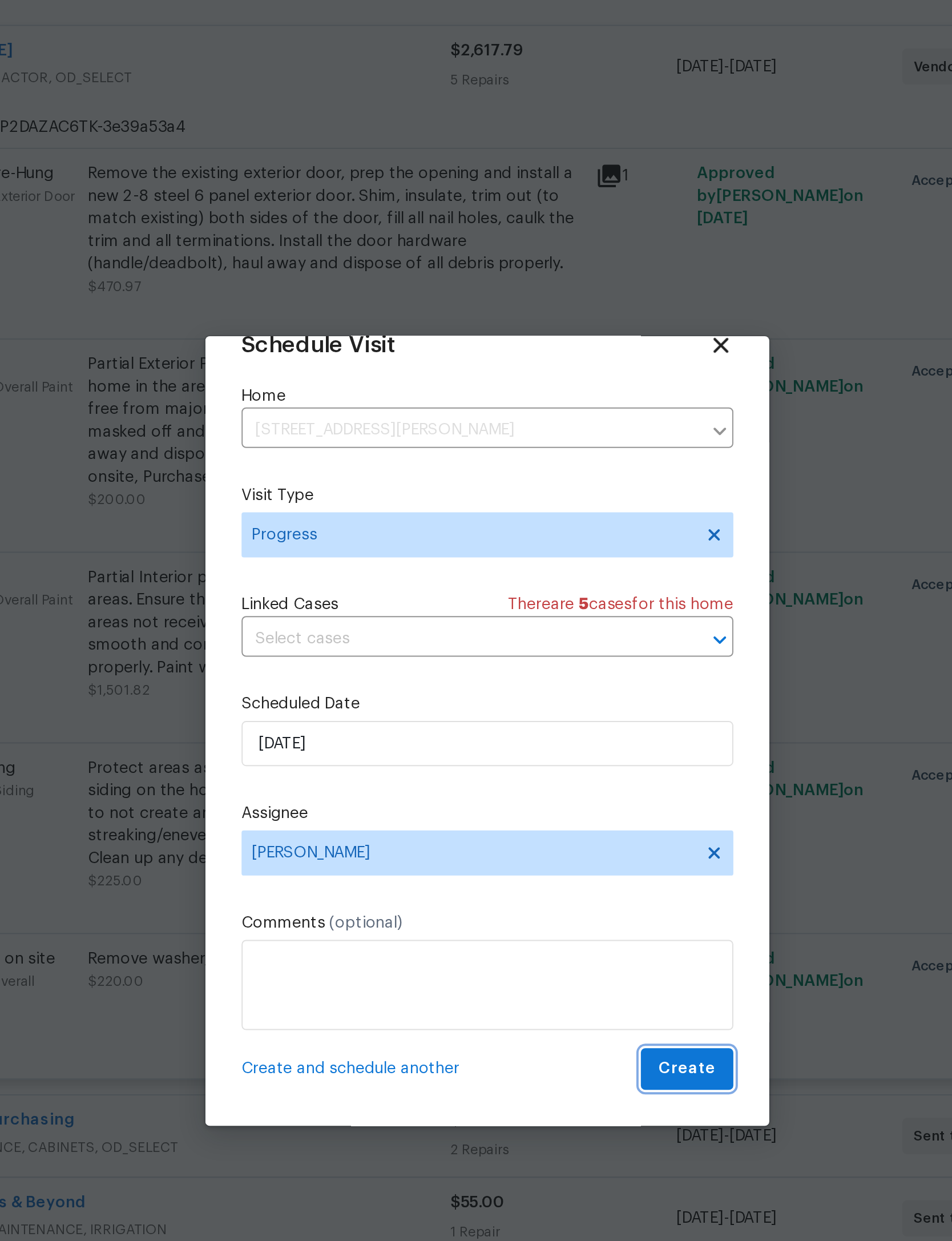 click on "Create" at bounding box center (577, 791) 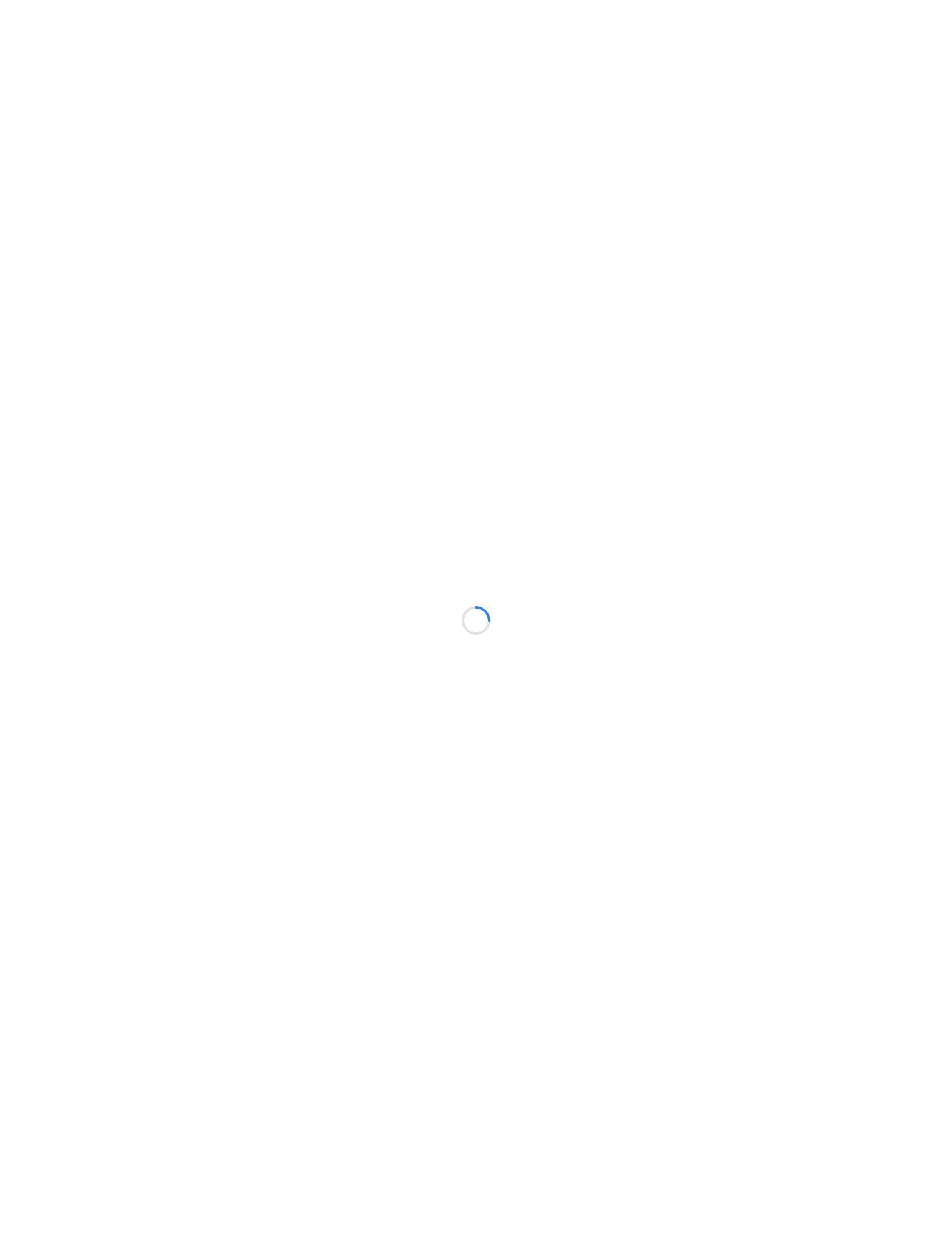scroll, scrollTop: 0, scrollLeft: 0, axis: both 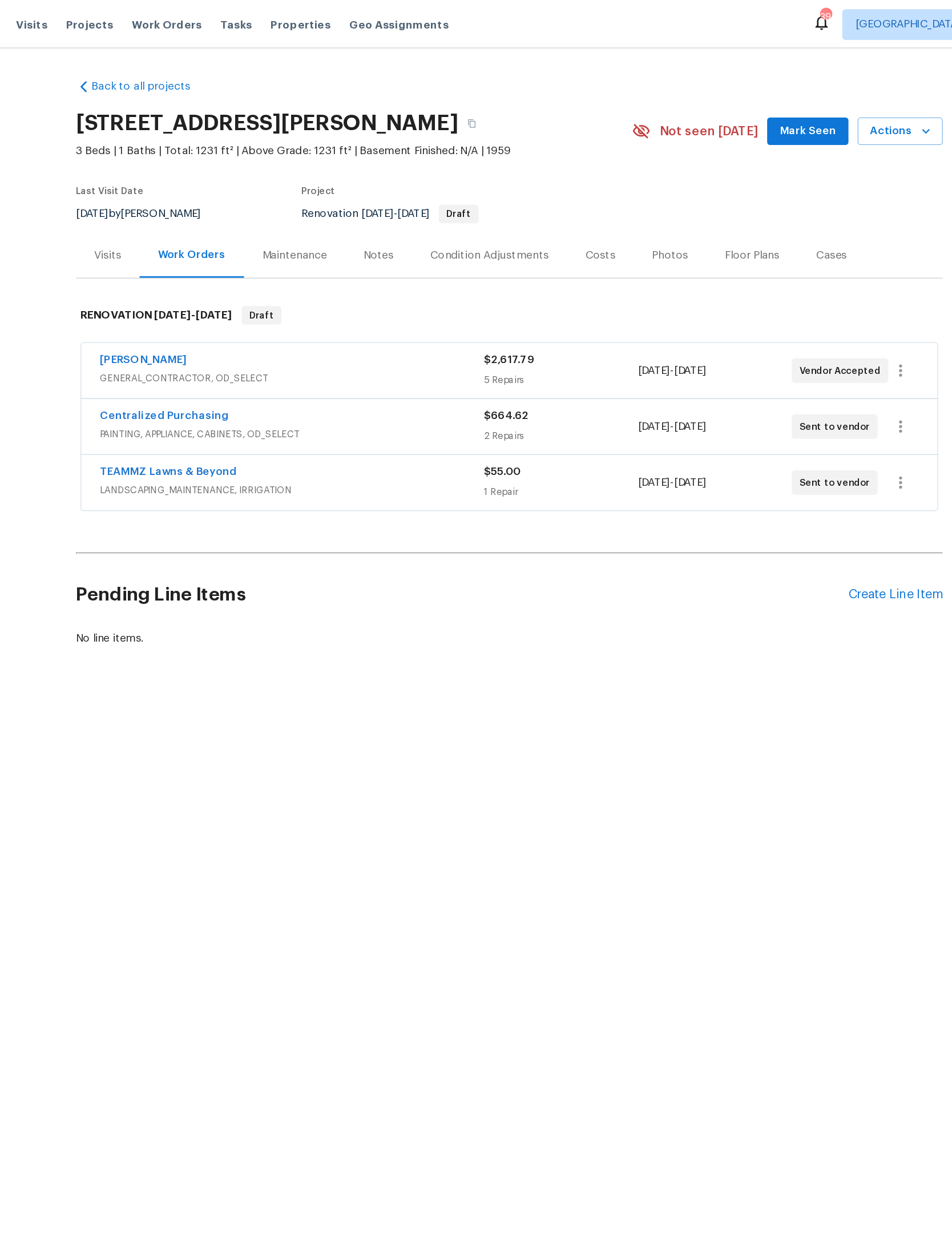 click on "[PERSON_NAME]" at bounding box center [203, 268] 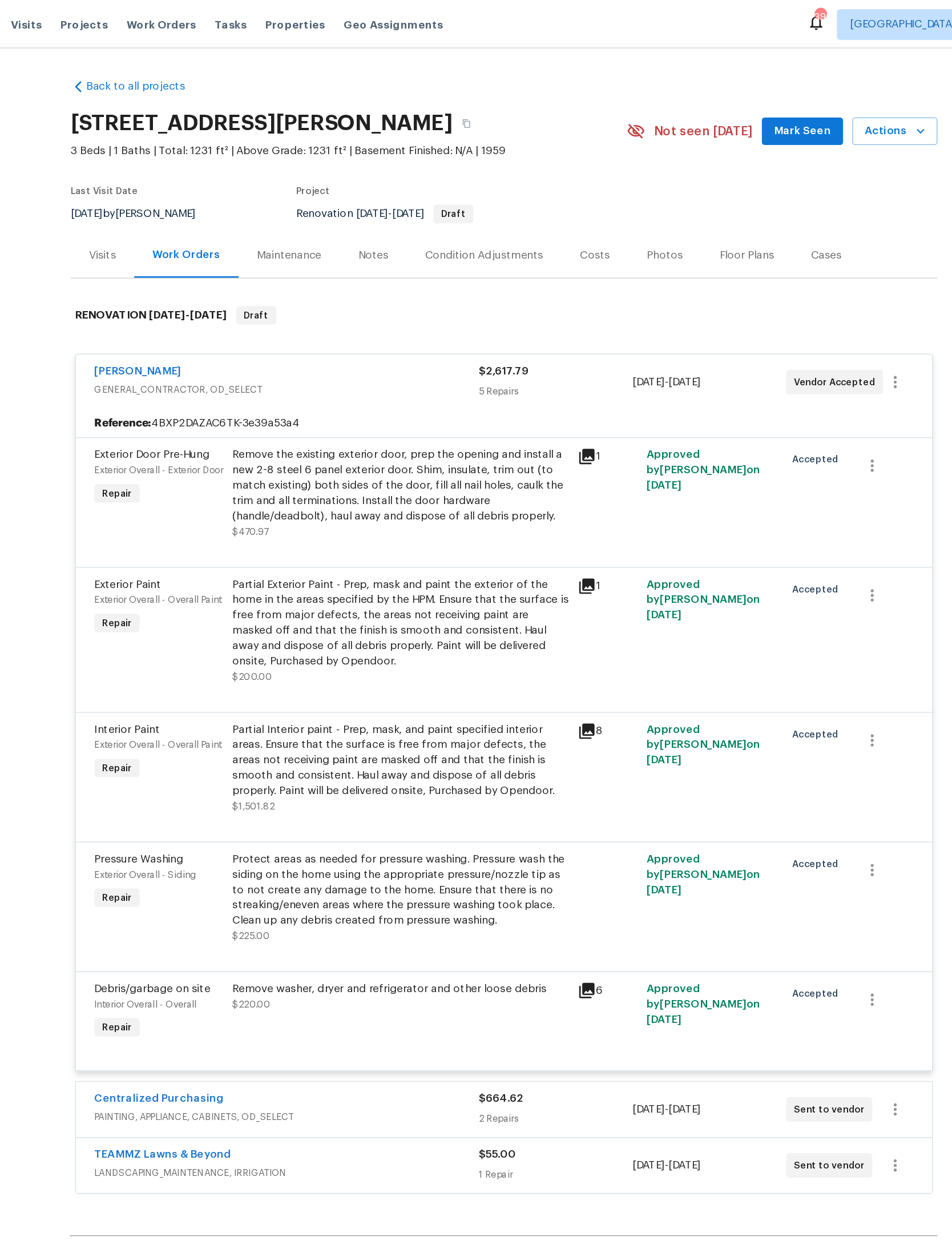 click on "Eric Hernandez GENERAL_CONTRACTOR, OD_SELECT $2,617.79 5 Repairs 7/11/2025  -  7/25/2025 Vendor Accepted" at bounding box center [476, 284] 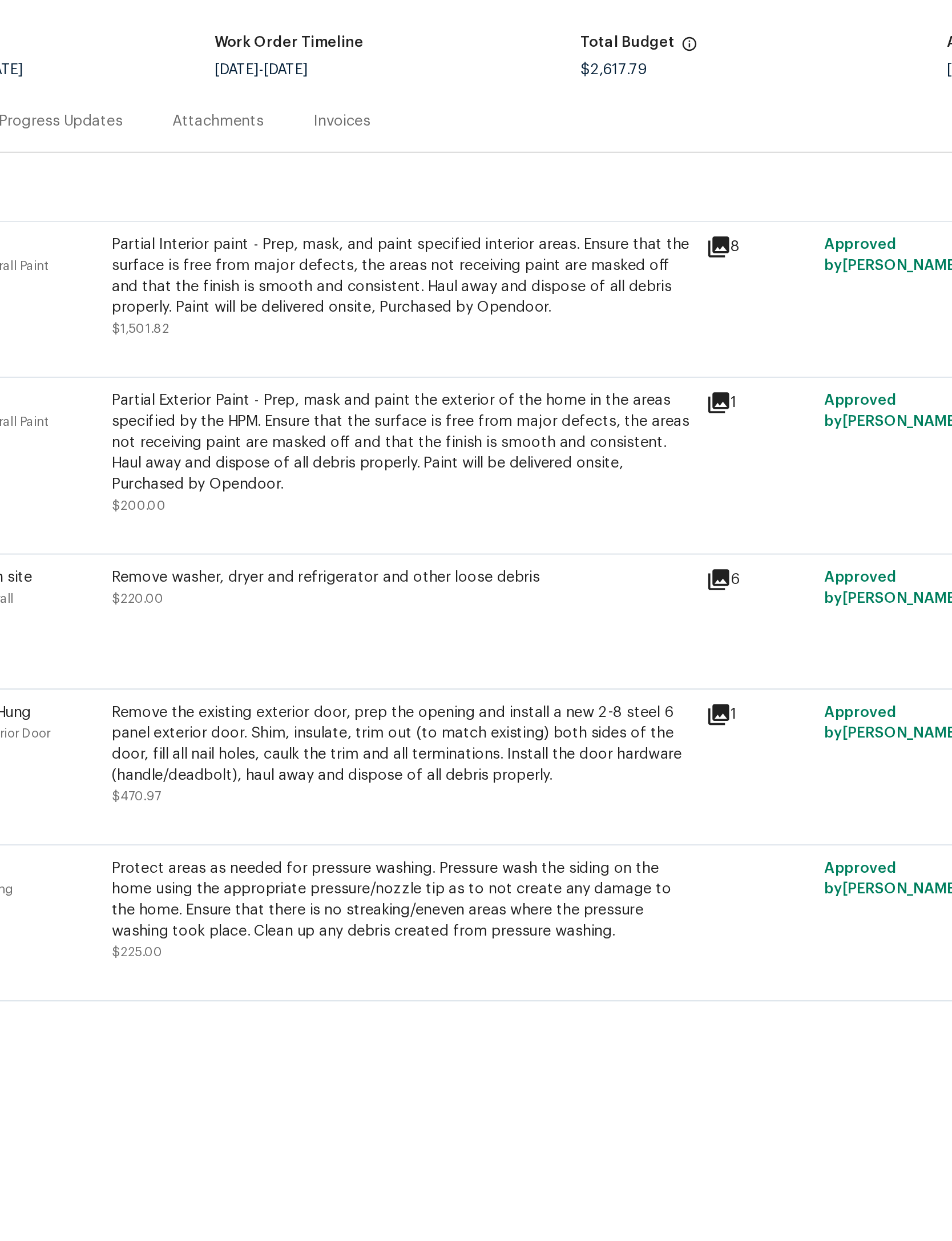 click on "Eric Hernandez - JAX Vendor Accepted Reference:   4BXP2DAZAC6TK-3e39a53a4 Project Renovation   7/11/2025  -  7/25/2025 Work Order Timeline 7/11/2025  -  7/25/2025 Total Budget $2,617.79 Assigned HPM Melissa Mossbrooks Line Items Progress Updates Attachments Invoices Line Items Add line item Interior Paint Exterior Overall - Overall Paint Repair Partial Interior paint - Prep, mask, and paint specified interior areas. Ensure that the surface is free from major defects, the areas not receiving paint are masked off and that the finish is smooth and consistent. Haul away and dispose of all debris properly. Paint will be delivered onsite, Purchased by Opendoor. $1,501.82   8 Approved by  David Dickinson  on   7/10/2025 Accepted Exterior Paint Exterior Overall - Overall Paint Repair $200.00   1 Approved by  David Dickinson  on   7/10/2025 Accepted Debris/garbage on site Interior Overall - Overall Repair Remove washer, dryer and refrigerator and other loose debris $220.00   6 Approved by  David Dickinson  on   Repair" at bounding box center (534, 356) 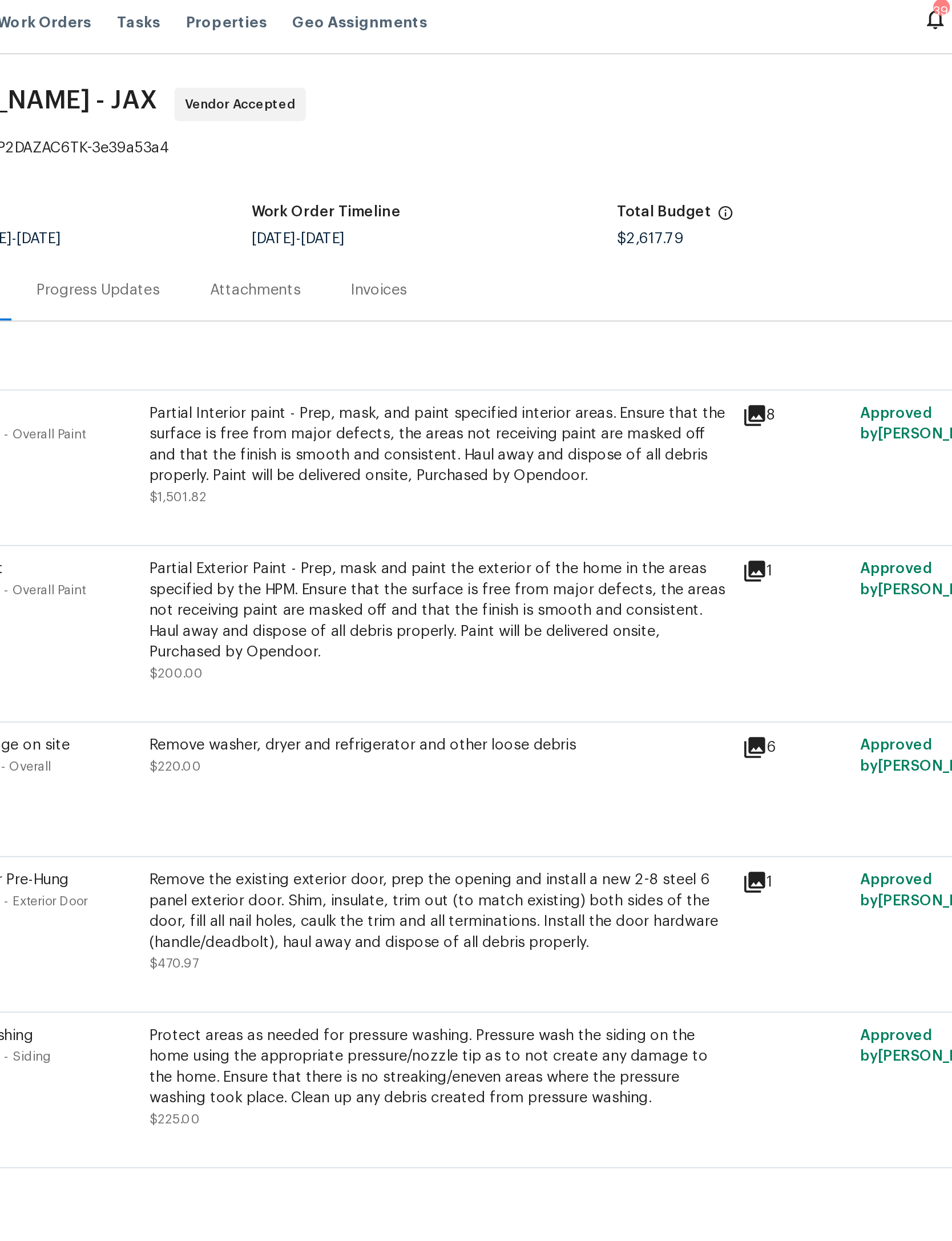click on "Partial Exterior Paint - Prep, mask and paint the exterior of the home in the areas specified by the HPM. Ensure that the surface is free from major defects, the areas not receiving paint are masked off and that the finish is smooth and consistent. Haul away and dispose of all debris properly. Paint will be delivered onsite, Purchased by Opendoor." at bounding box center [437, 340] 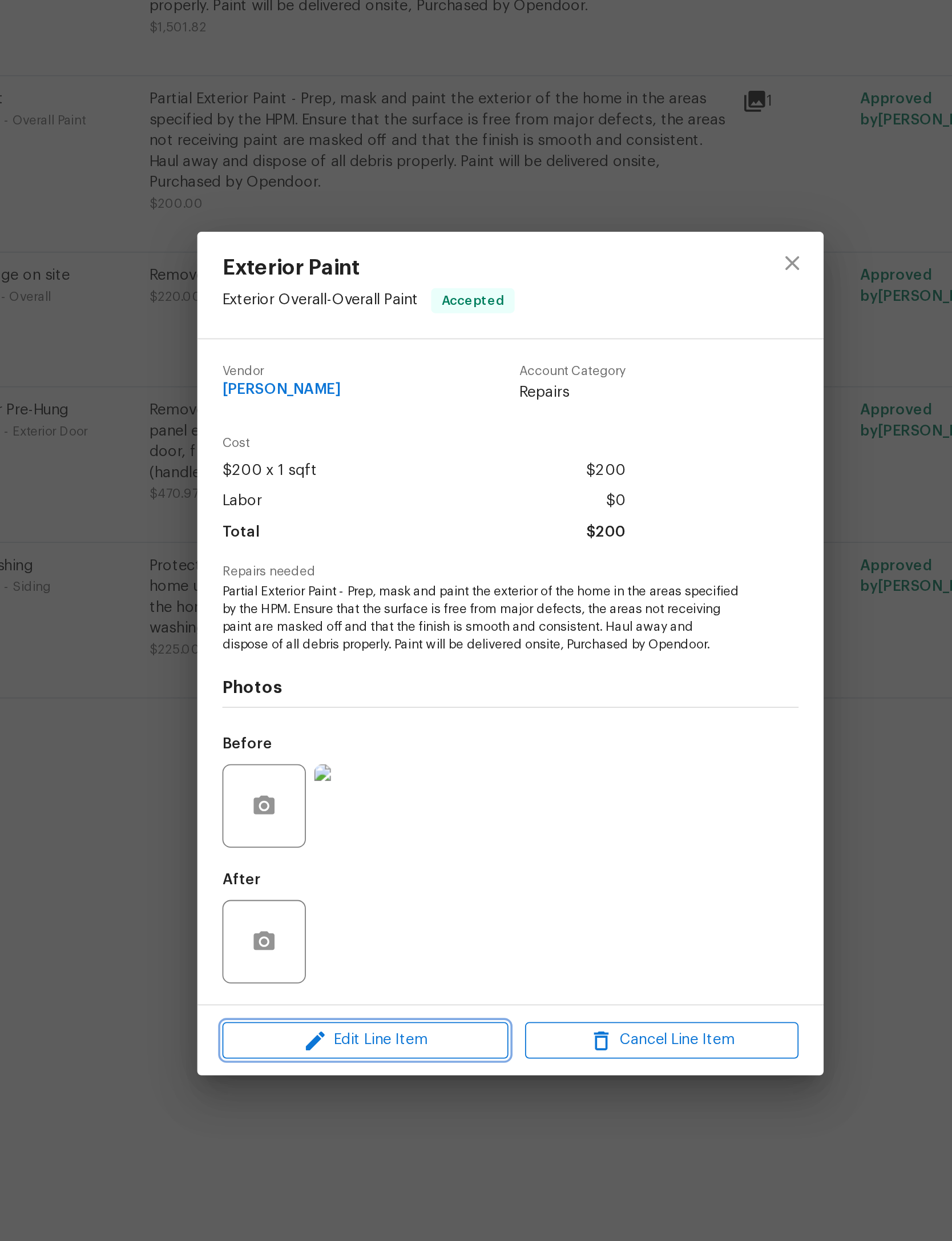 click on "Edit Line Item" at bounding box center (397, 832) 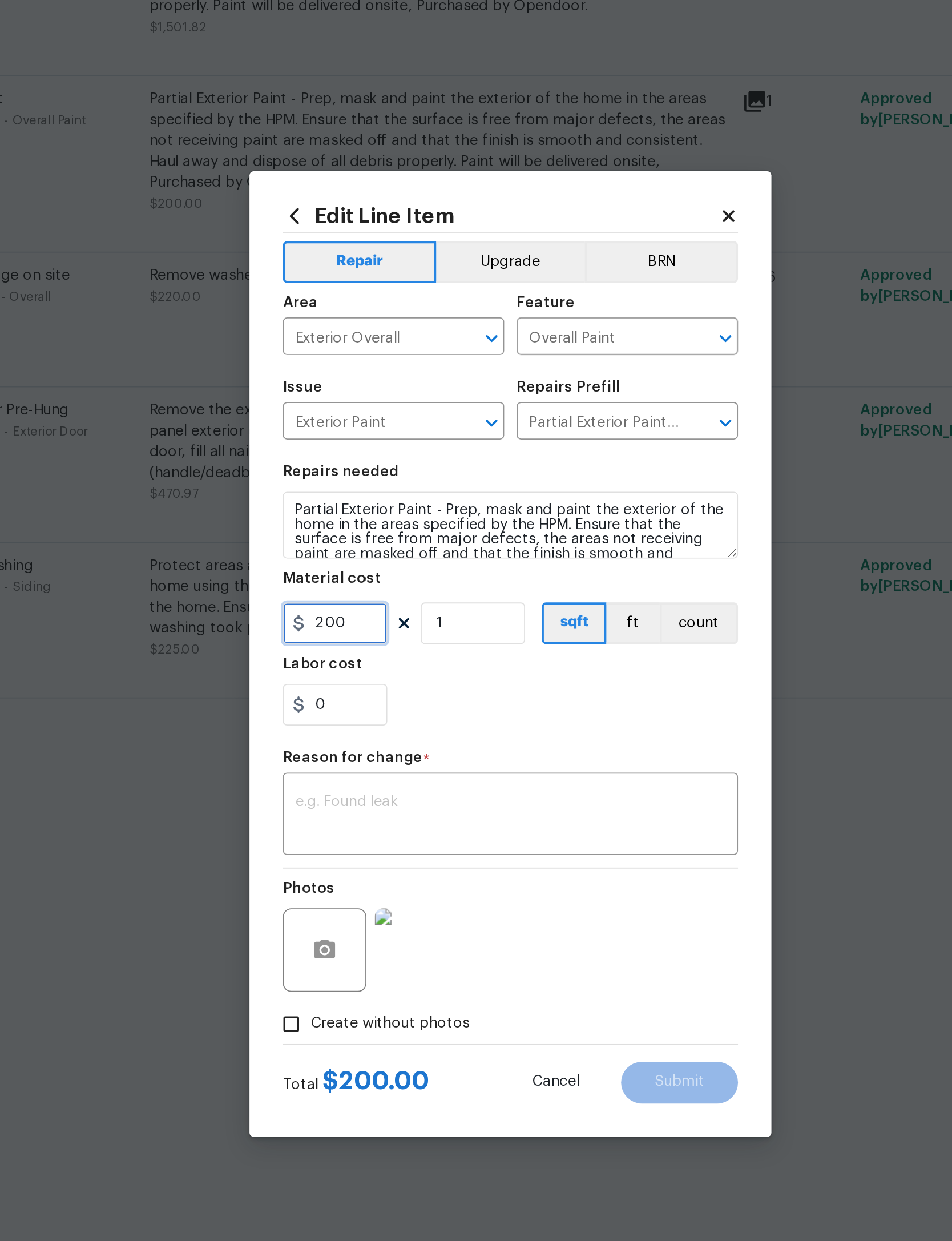 click on "200" at bounding box center (380, 604) 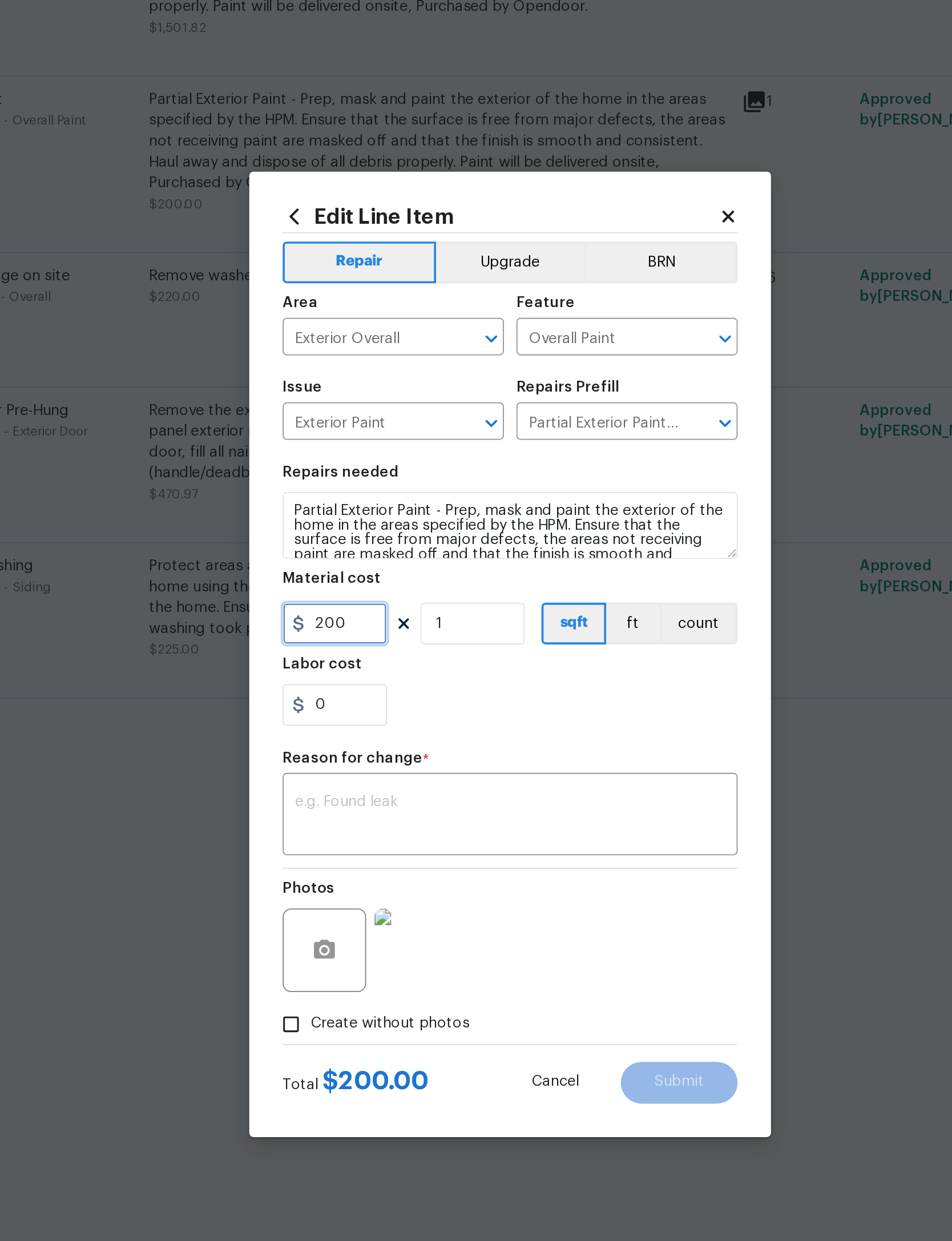 click on "200" at bounding box center [380, 604] 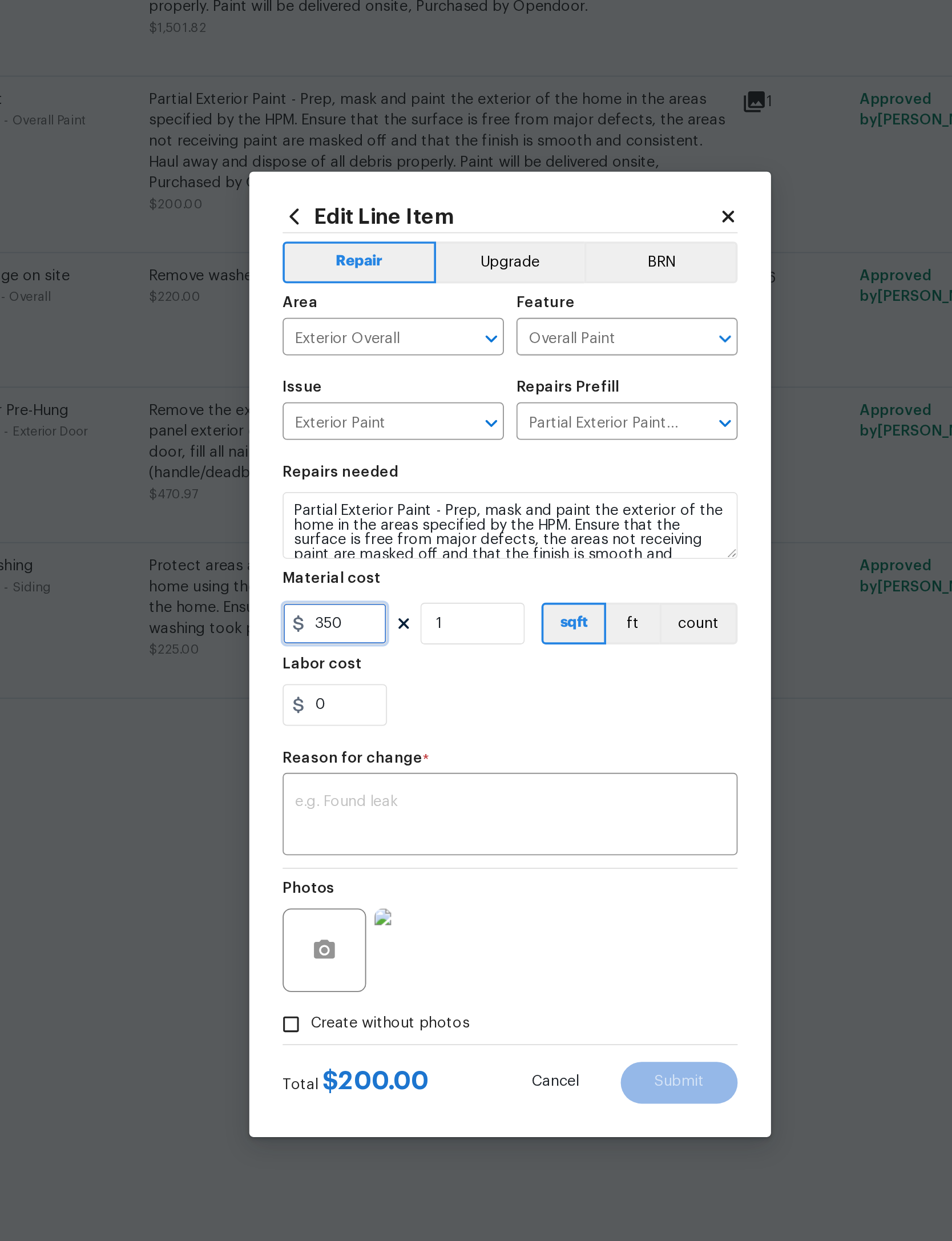 type on "350" 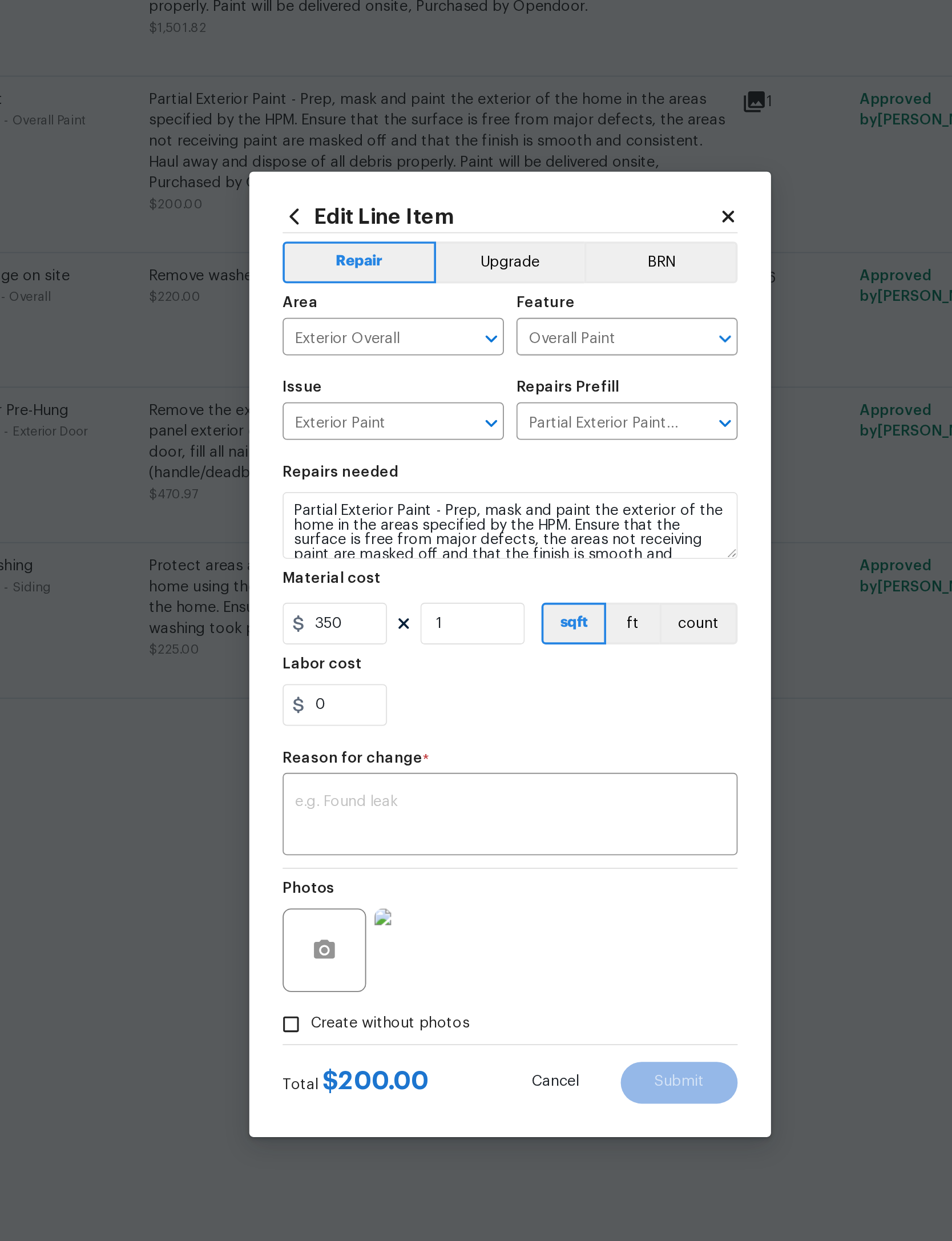 click on "Repairs needed Partial Exterior Paint - Prep, mask and paint the exterior of the home in the areas specified by the HPM. Ensure that the surface is free from major defects, the areas not receiving paint are masked off and that the finish is smooth and consistent. Haul away and dispose of all debris properly. Paint will be delivered onsite, Purchased by Opendoor. Material cost 350 1 sqft ft count Labor cost 0" at bounding box center [476, 589] 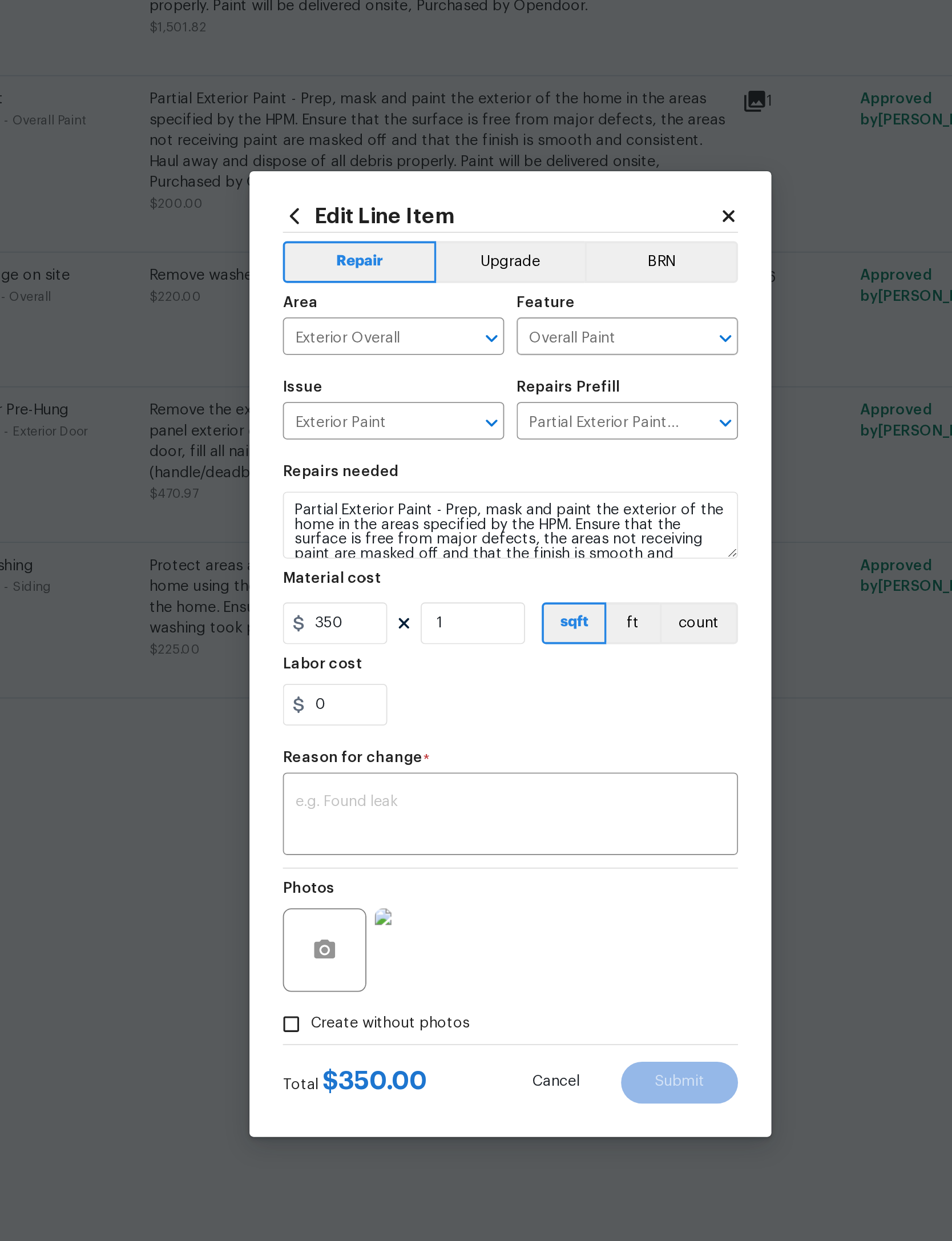 click at bounding box center (476, 710) 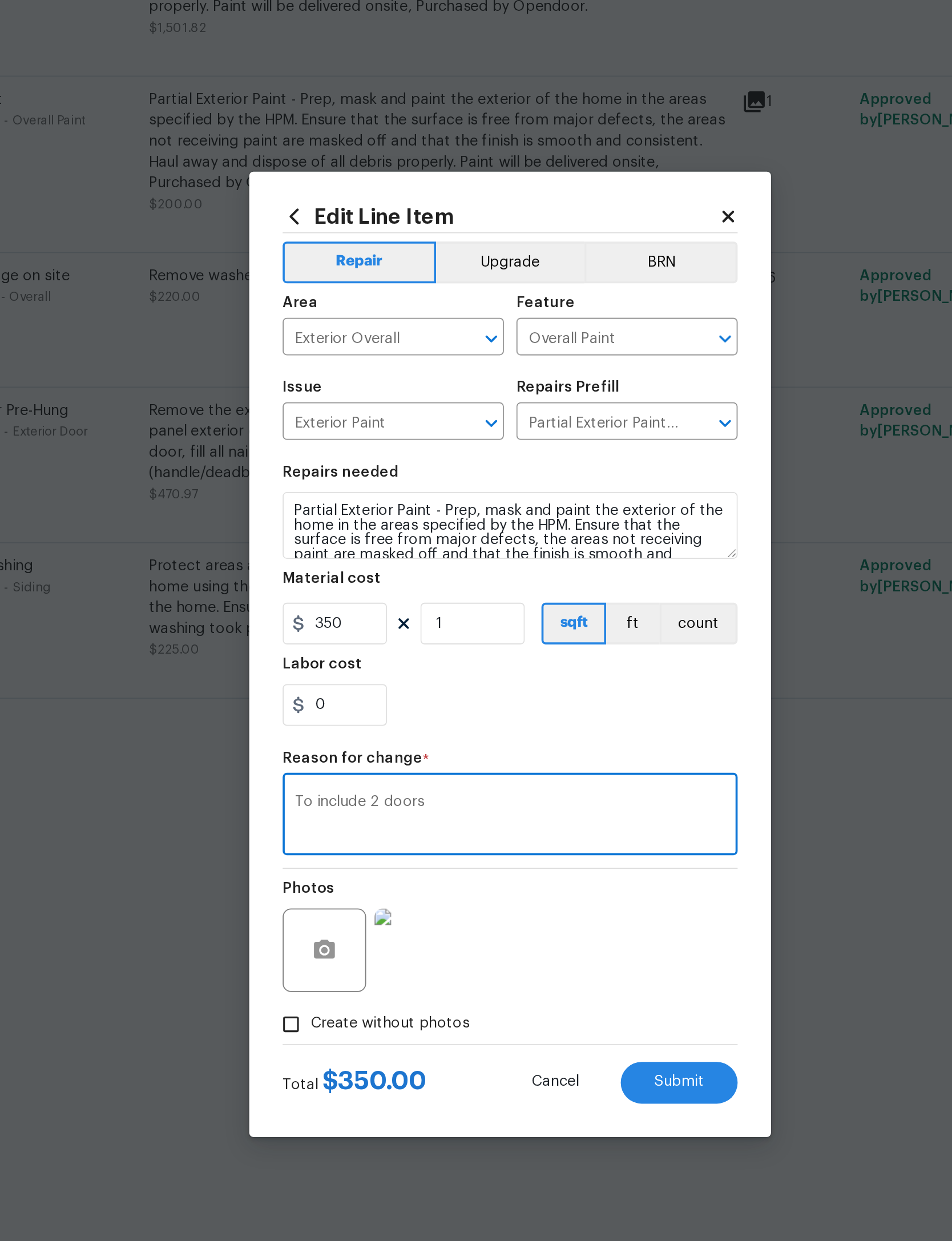 type on "To include 2 doors" 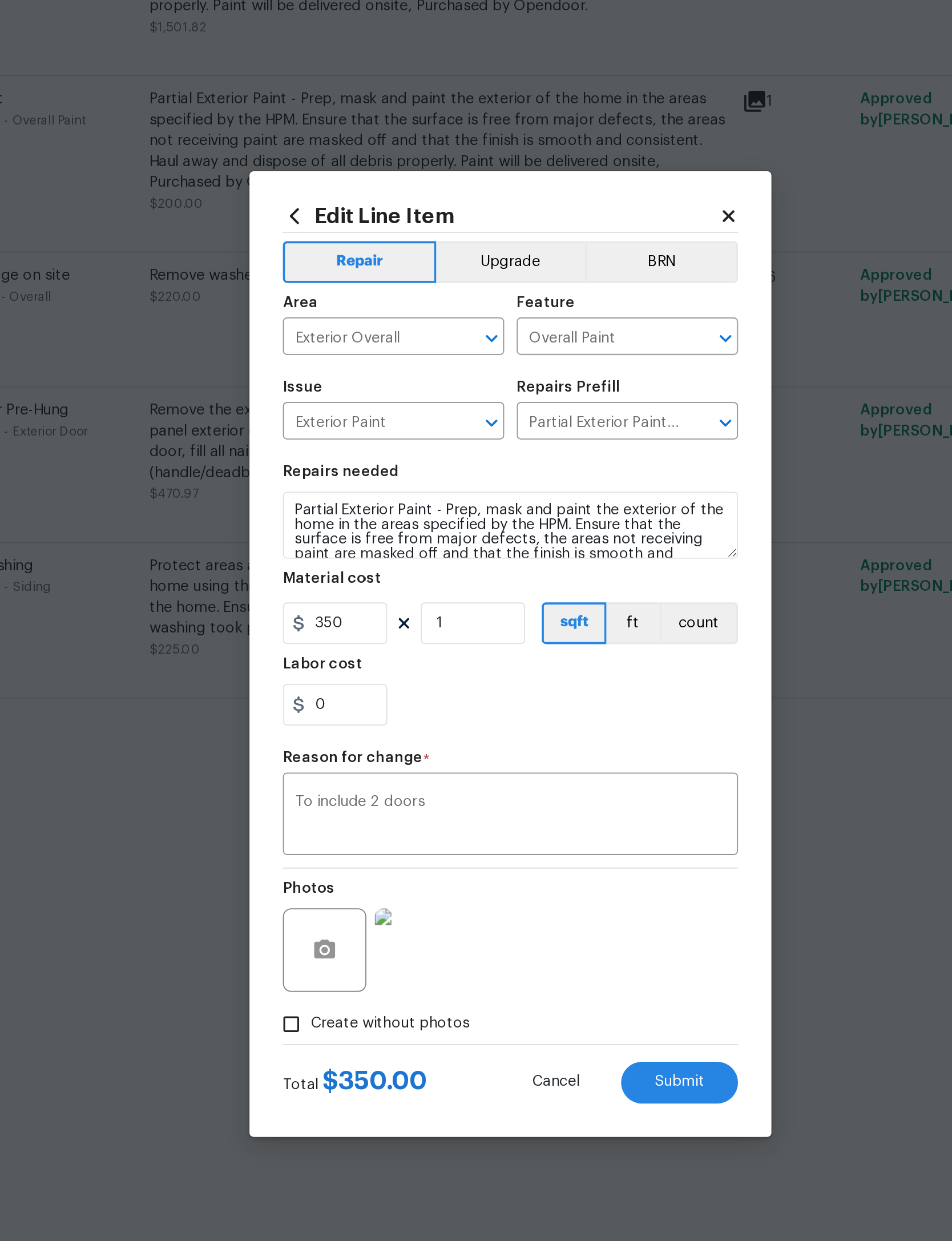 click on "Submit" at bounding box center [568, 855] 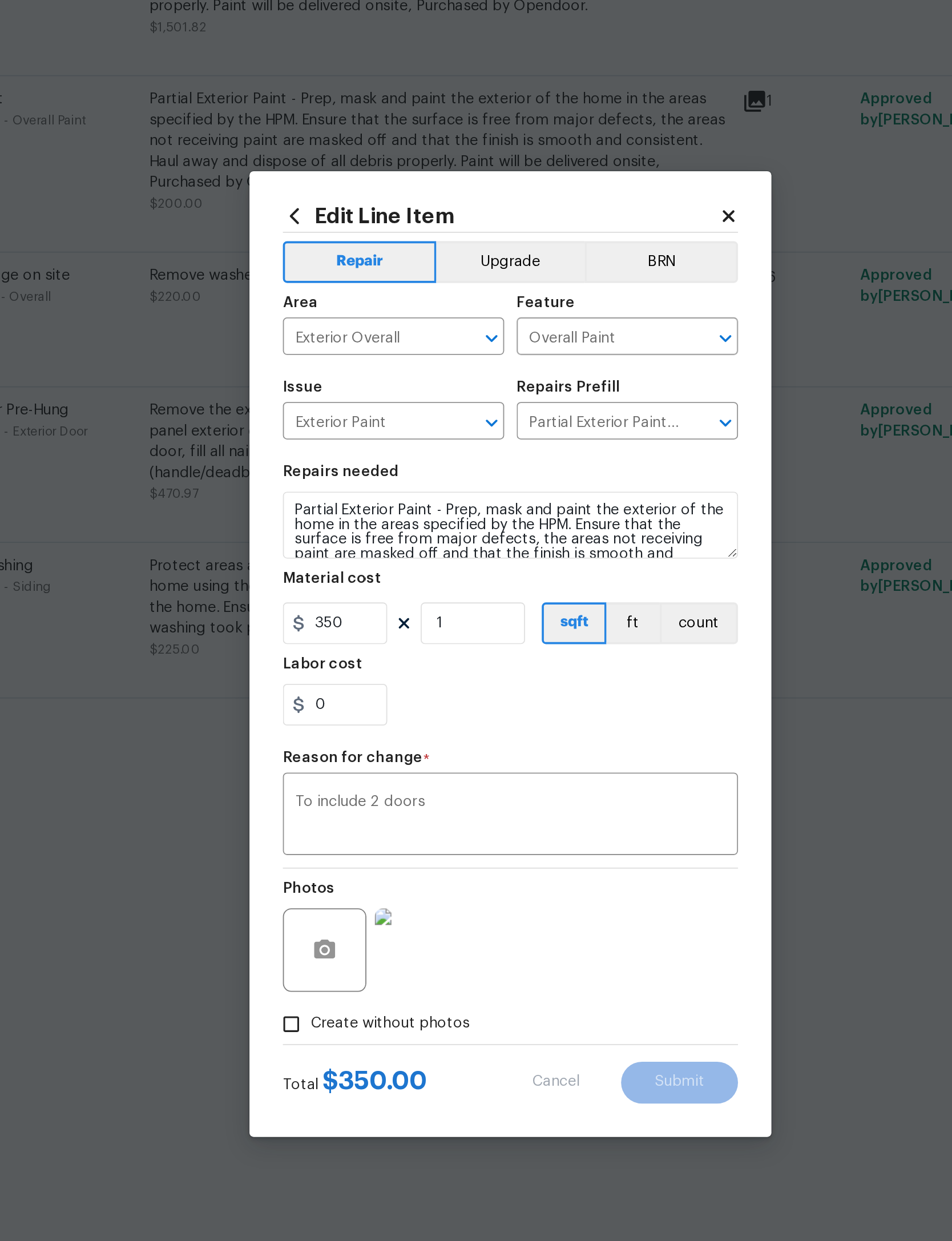 type on "200" 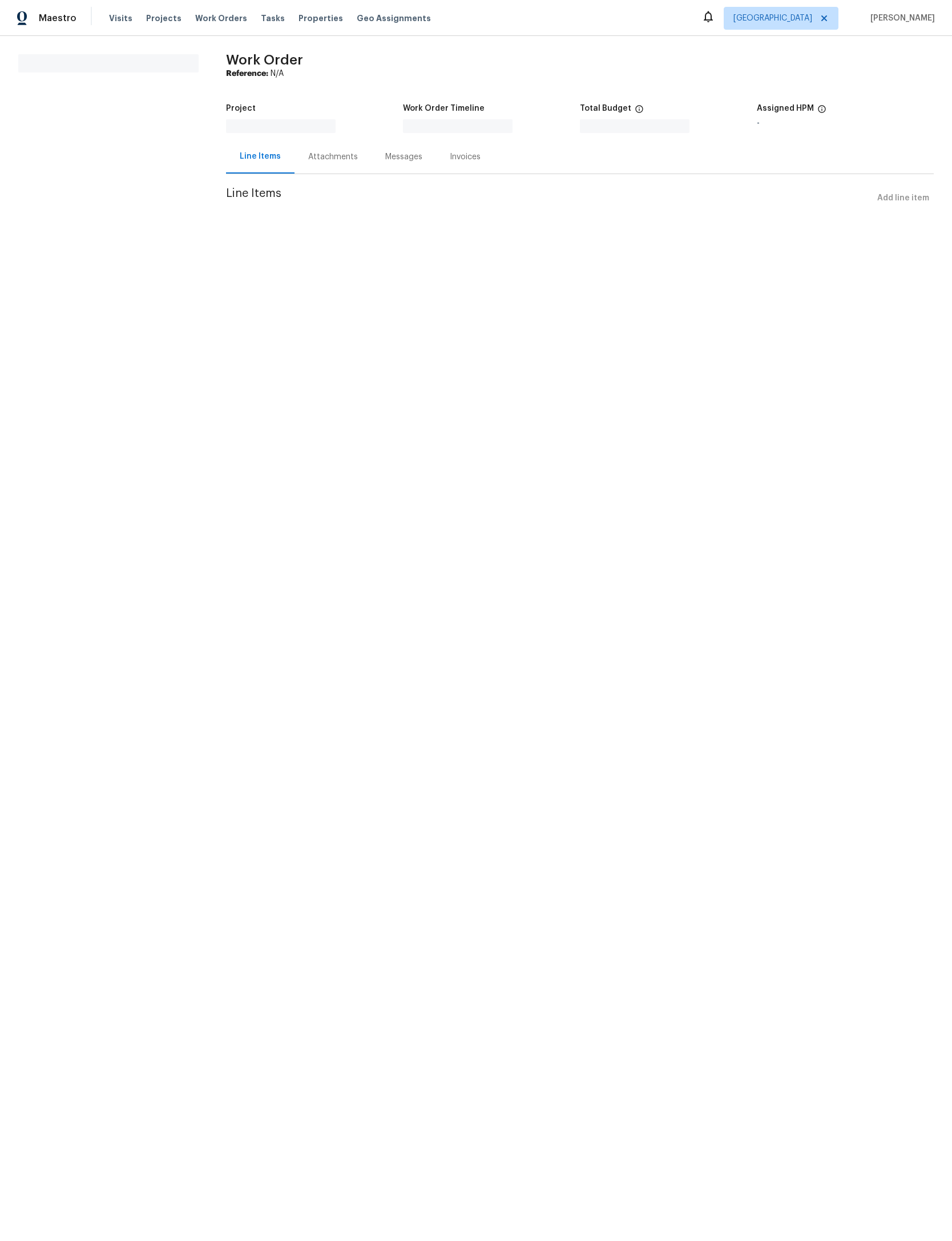 scroll, scrollTop: 0, scrollLeft: 0, axis: both 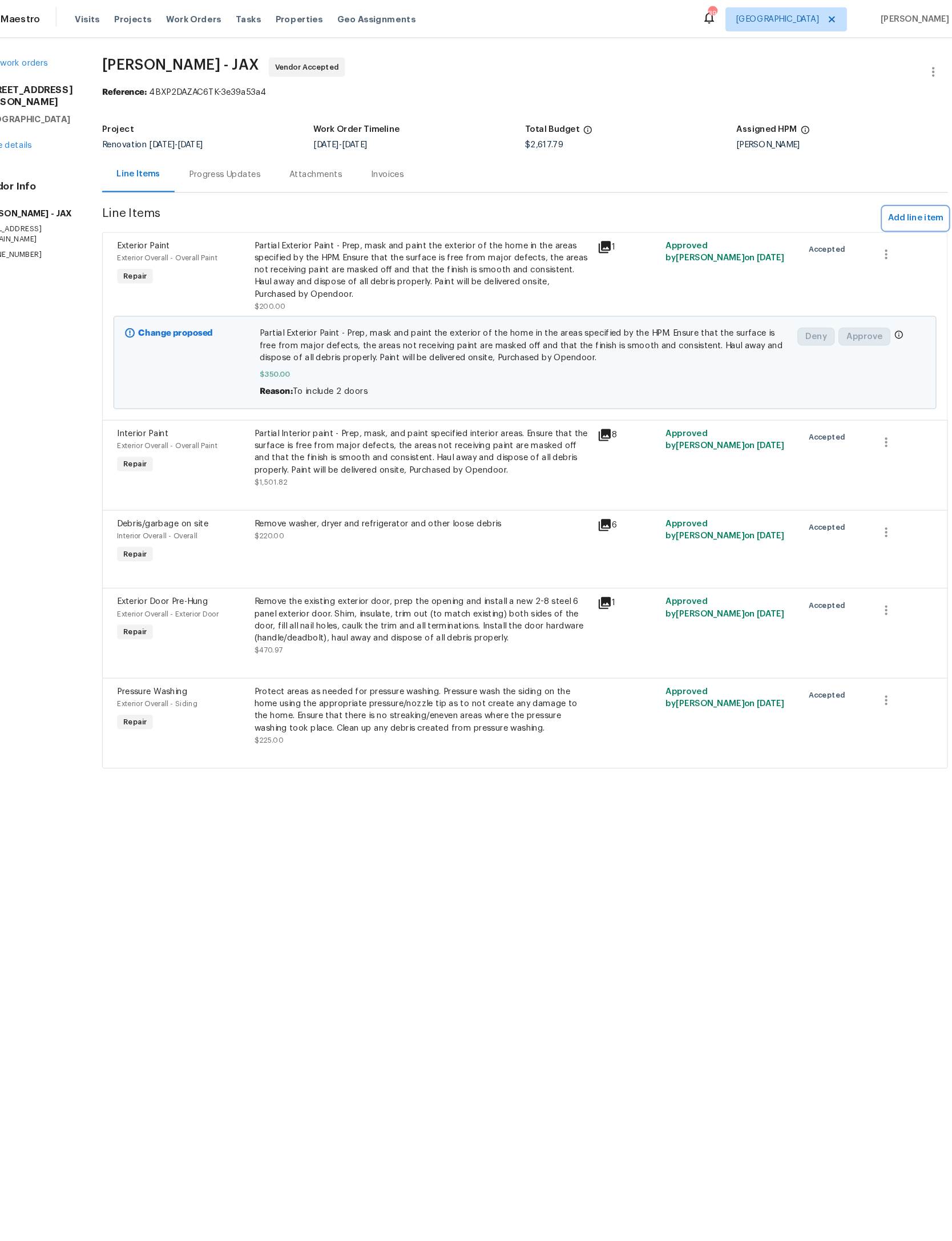 click on "Add line item" at bounding box center (903, 206) 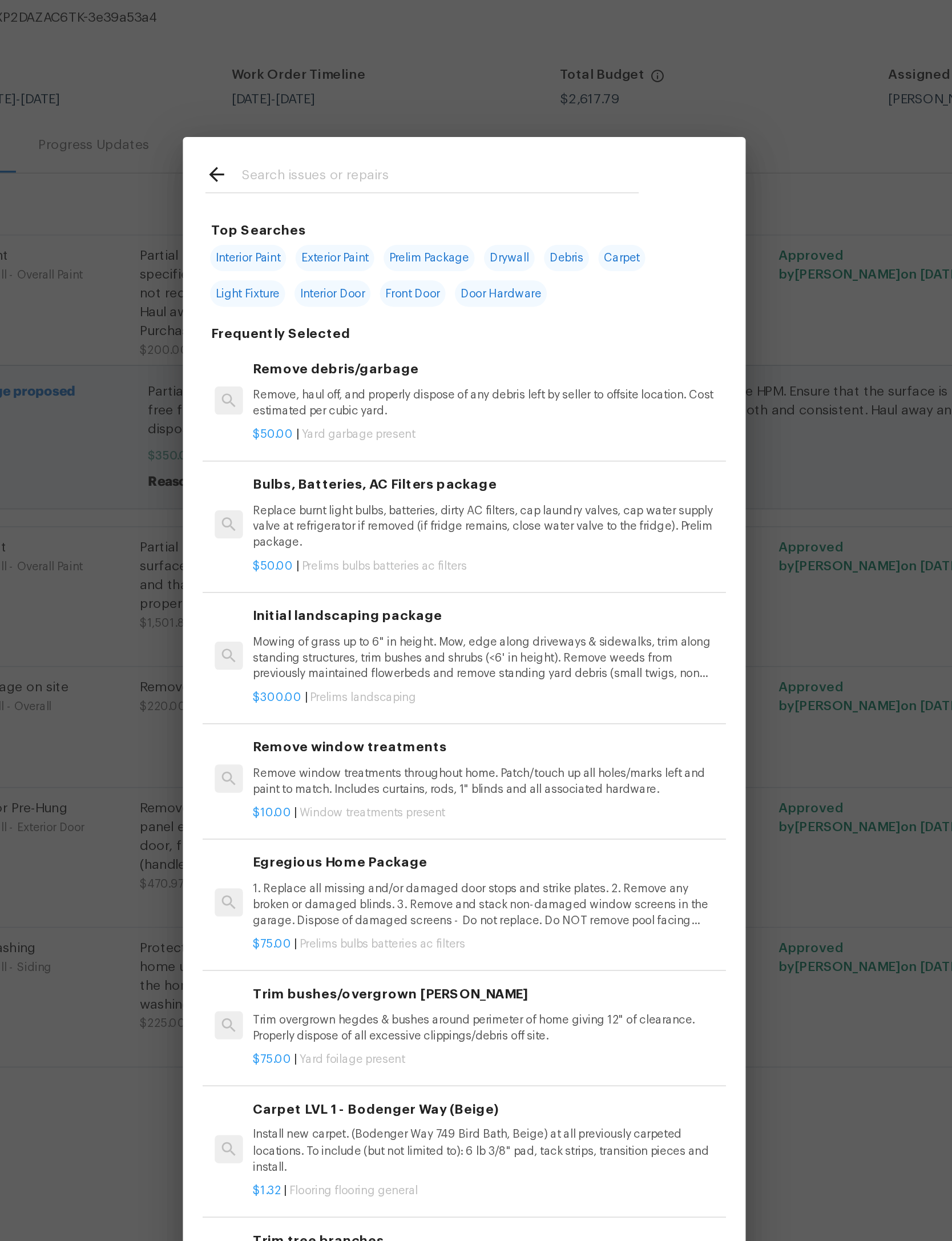 click at bounding box center (461, 184) 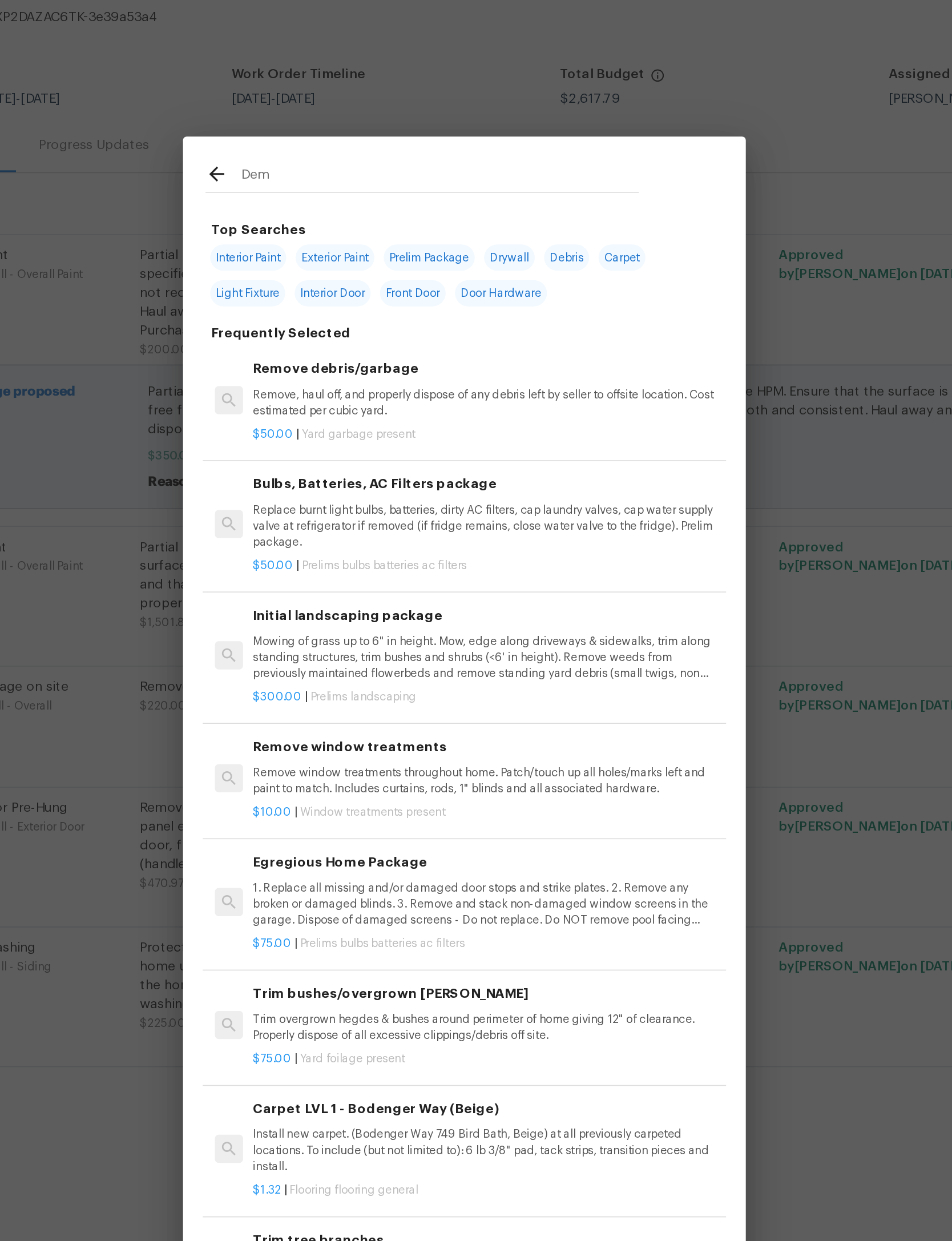 type on "Demo" 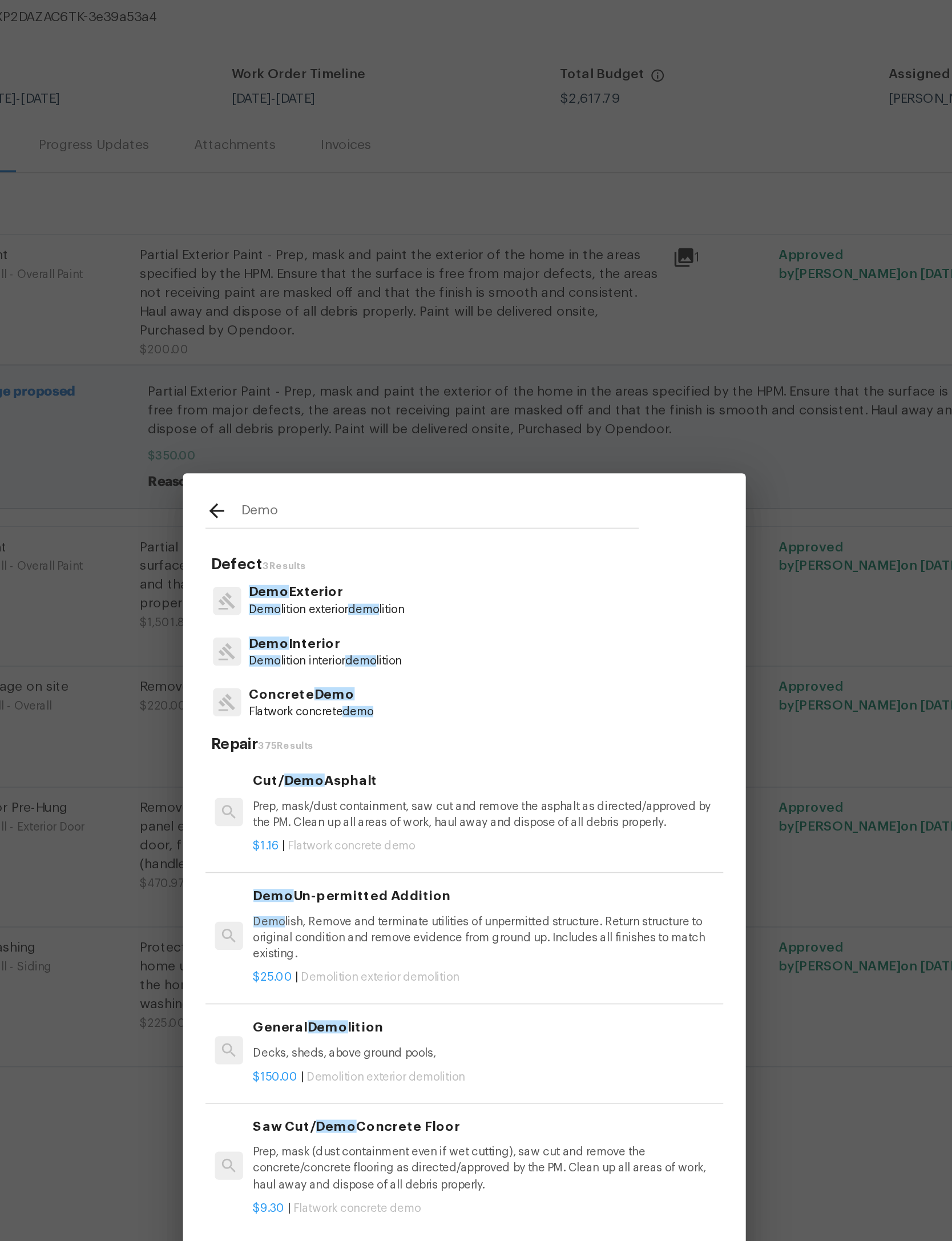click on "Demo  Interior" at bounding box center [391, 468] 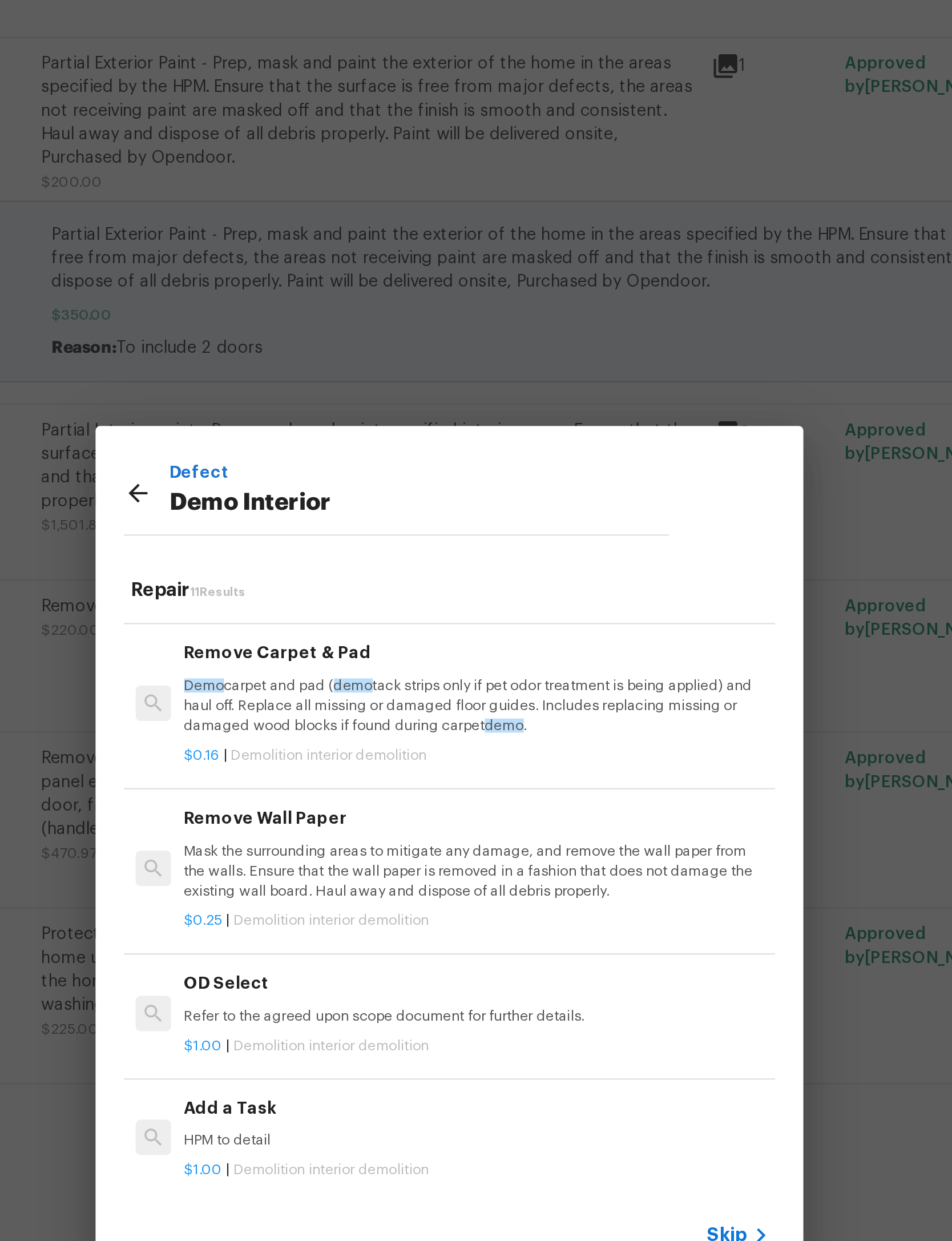 scroll, scrollTop: 531, scrollLeft: 0, axis: vertical 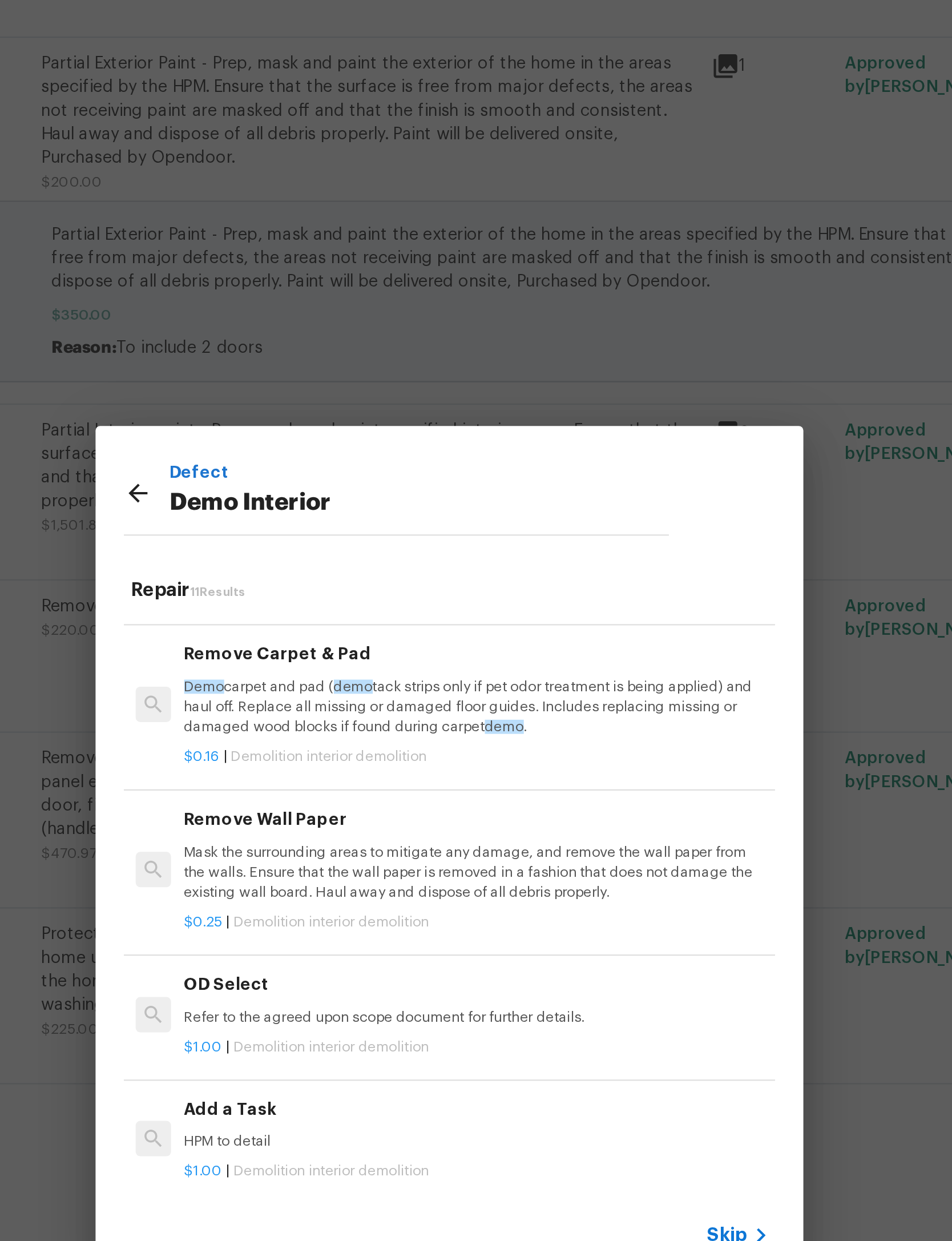 click on "HPM to detail" at bounding box center [489, 754] 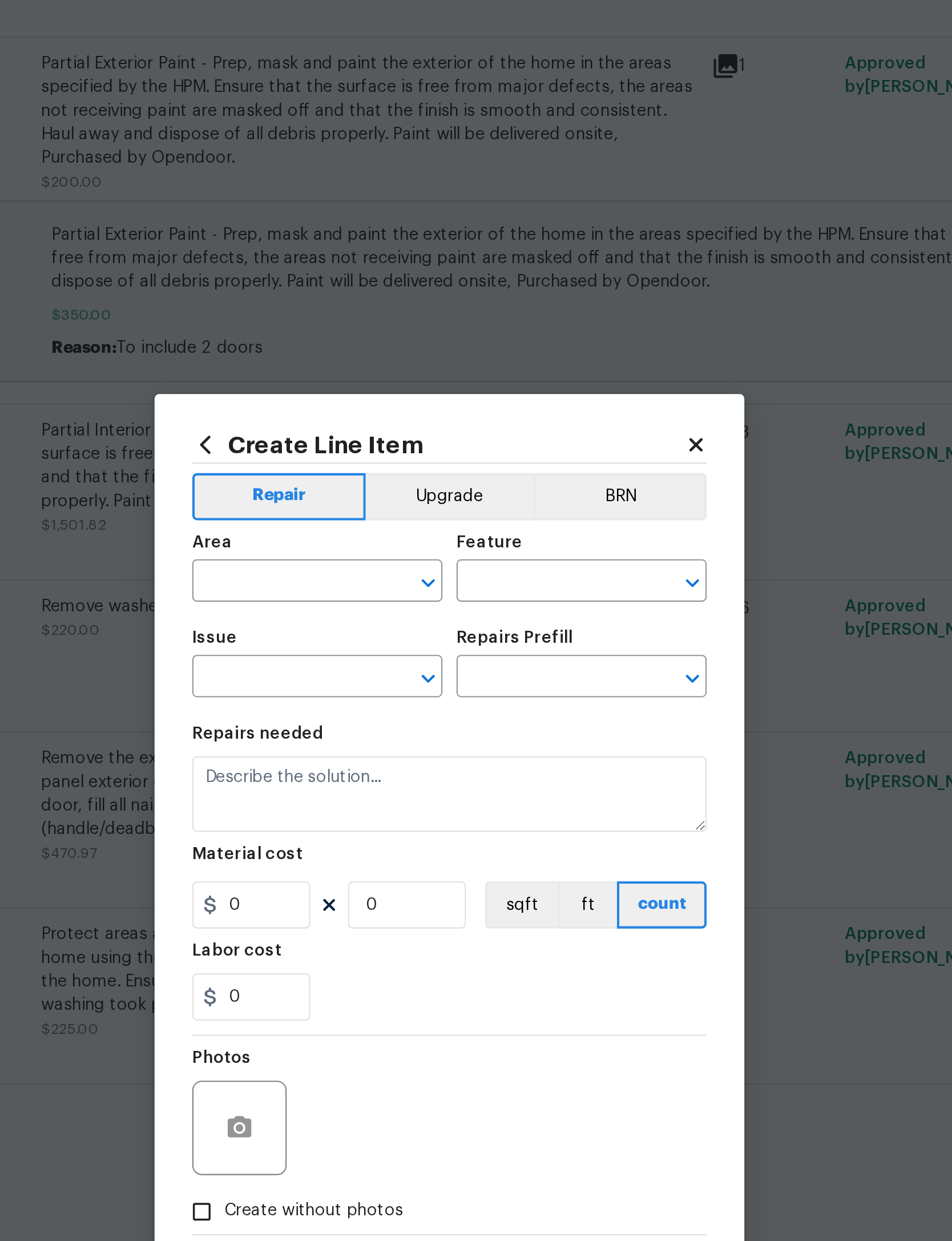 type on "Demolition" 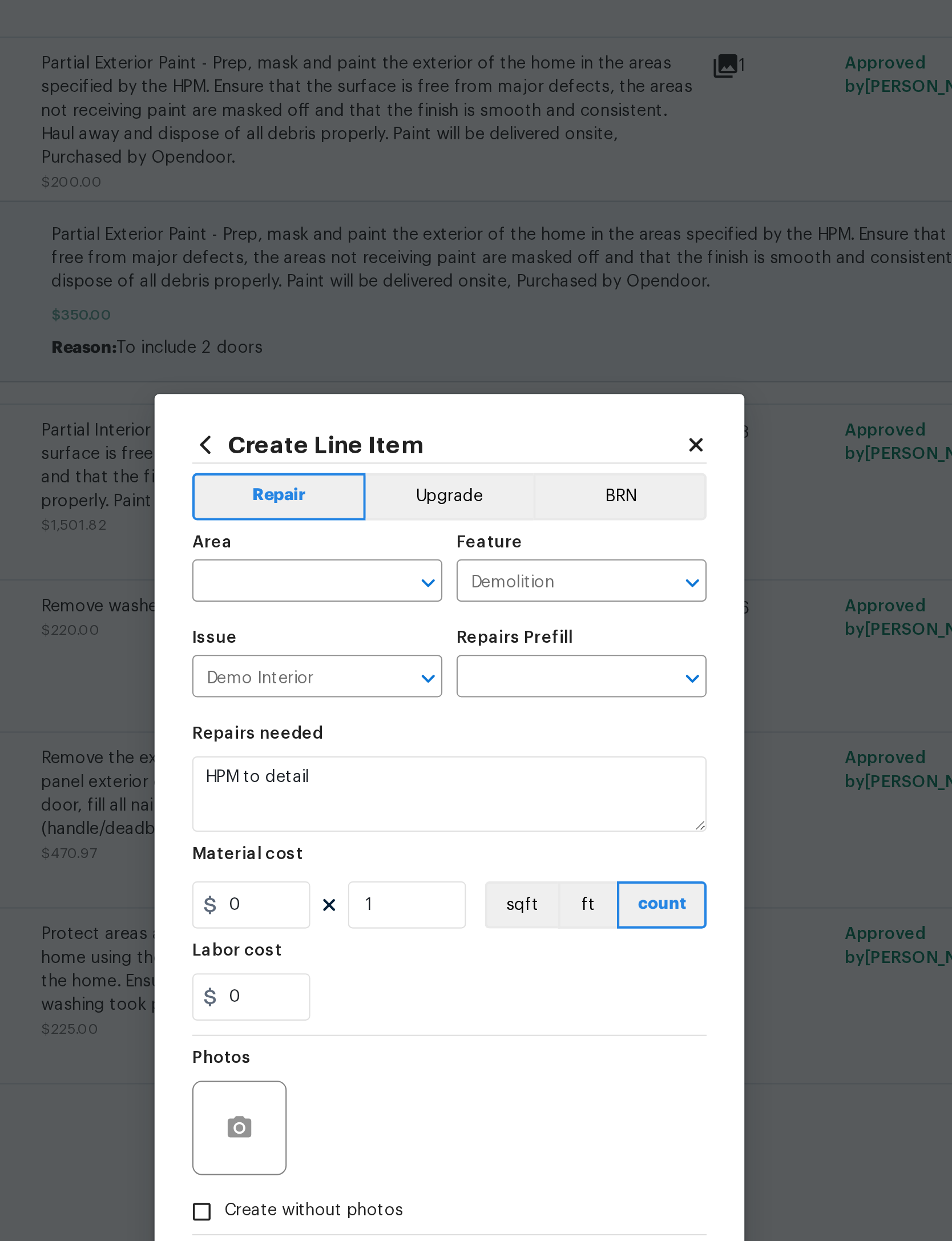 type on "Add a Task $1.00" 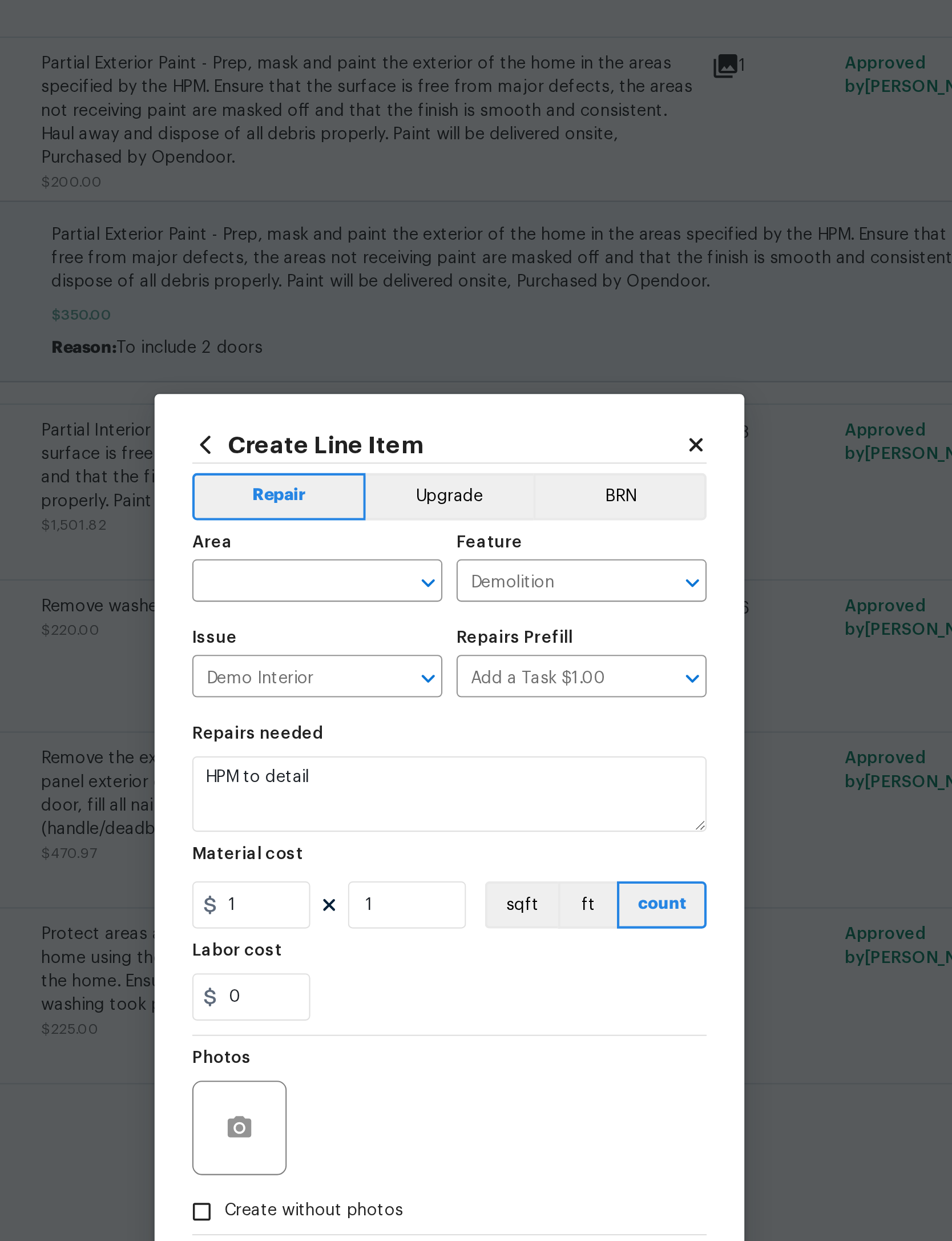 click at bounding box center [396, 483] 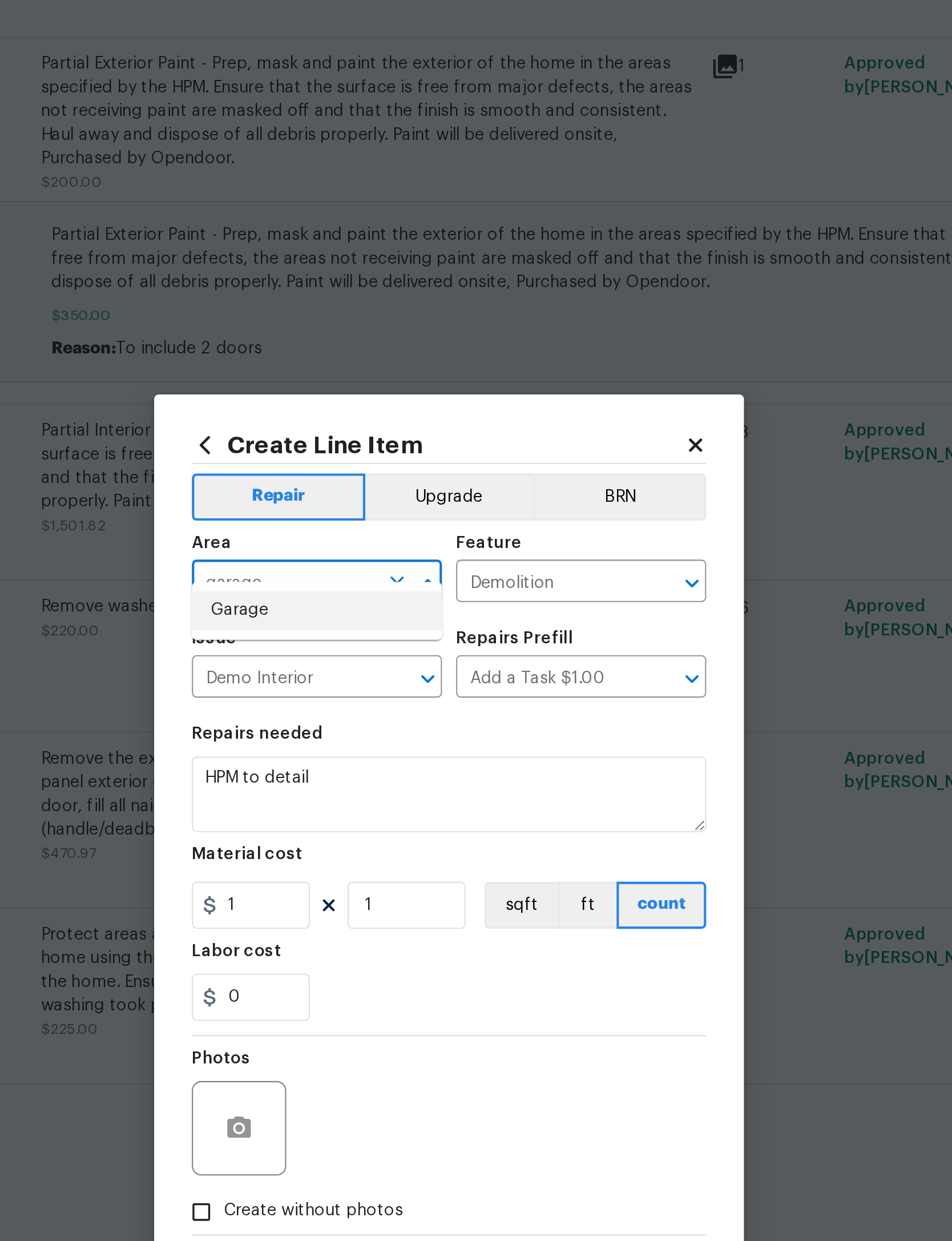 click on "Garage" at bounding box center (412, 497) 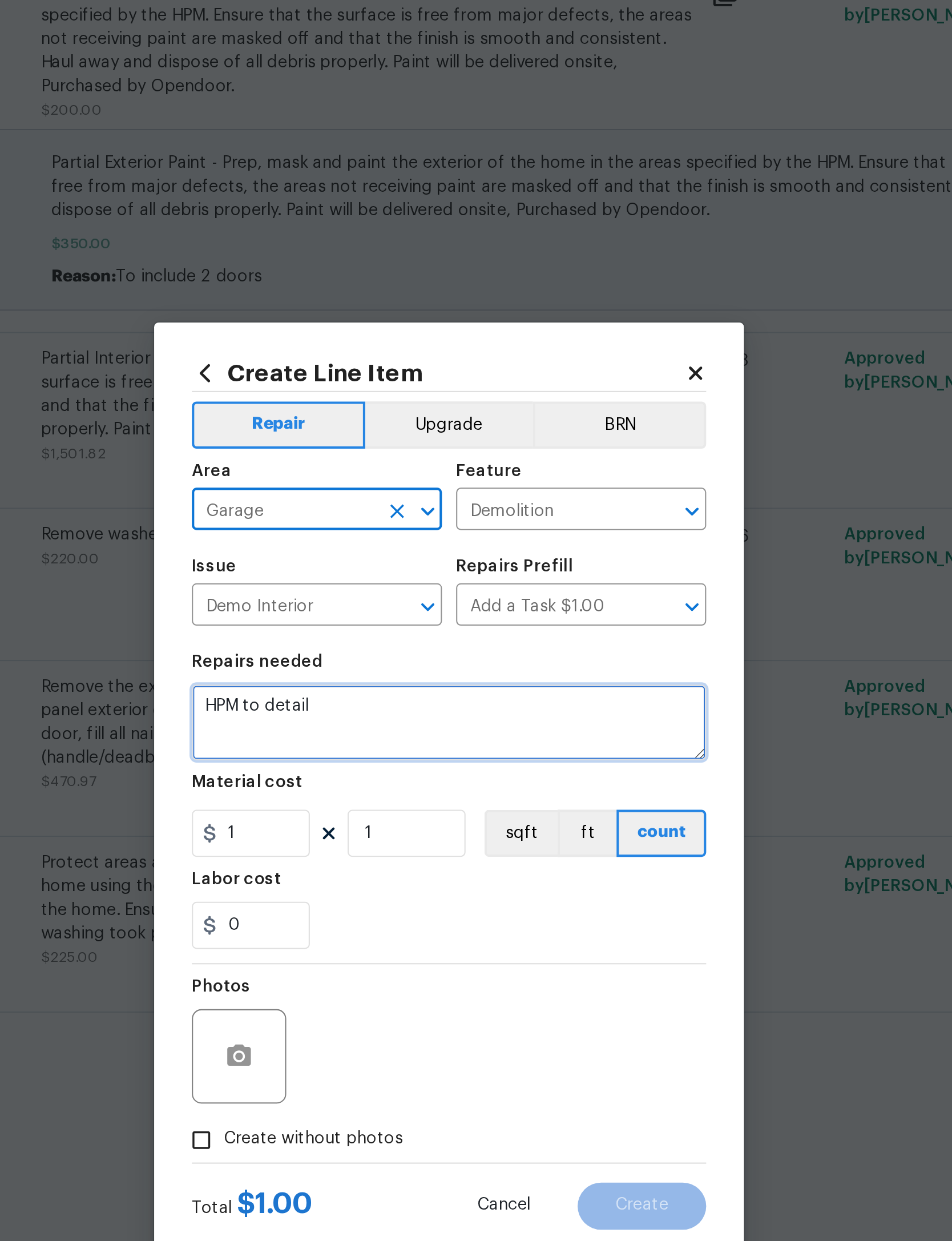 click on "HPM to detail" at bounding box center [476, 586] 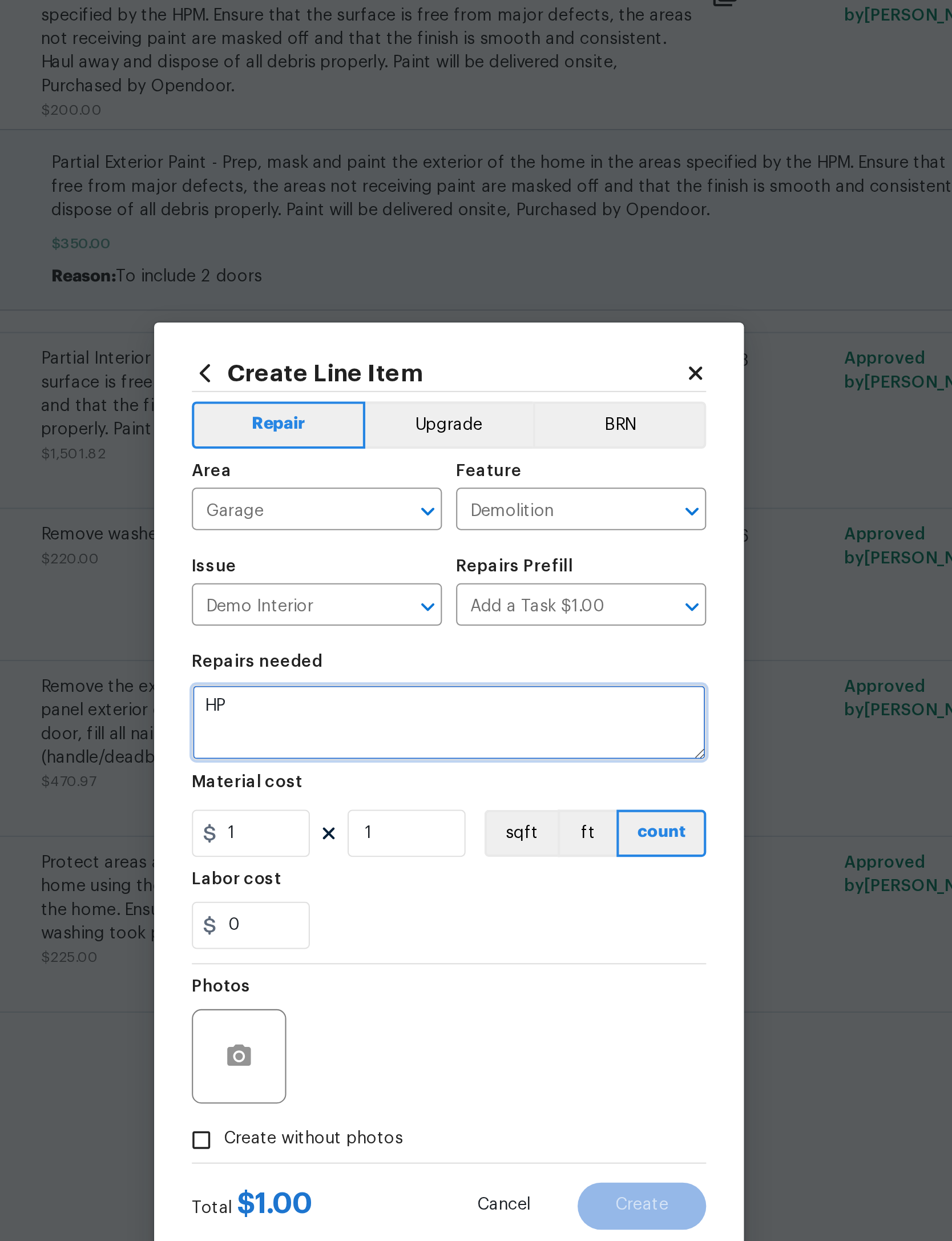 type on "H" 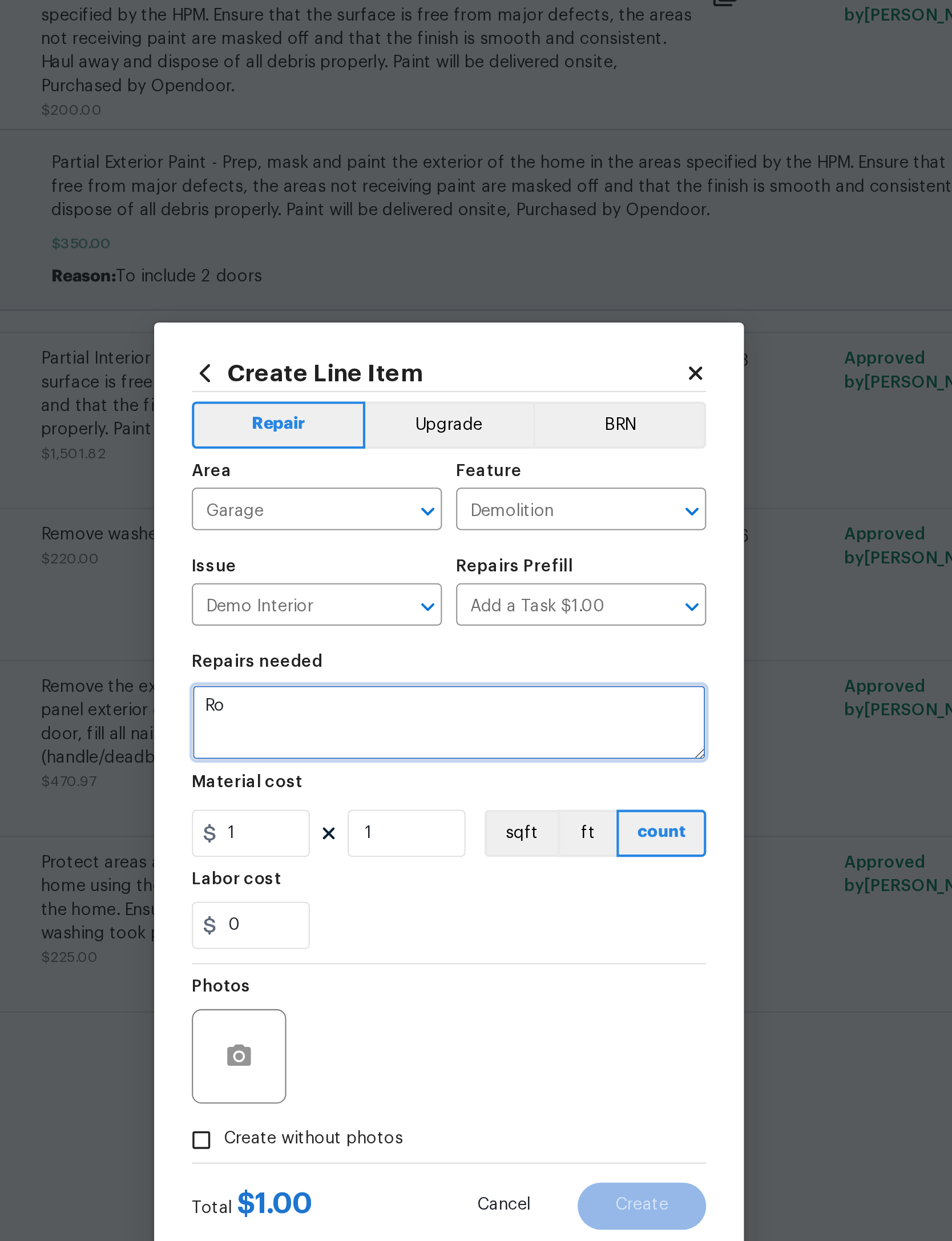 type on "R" 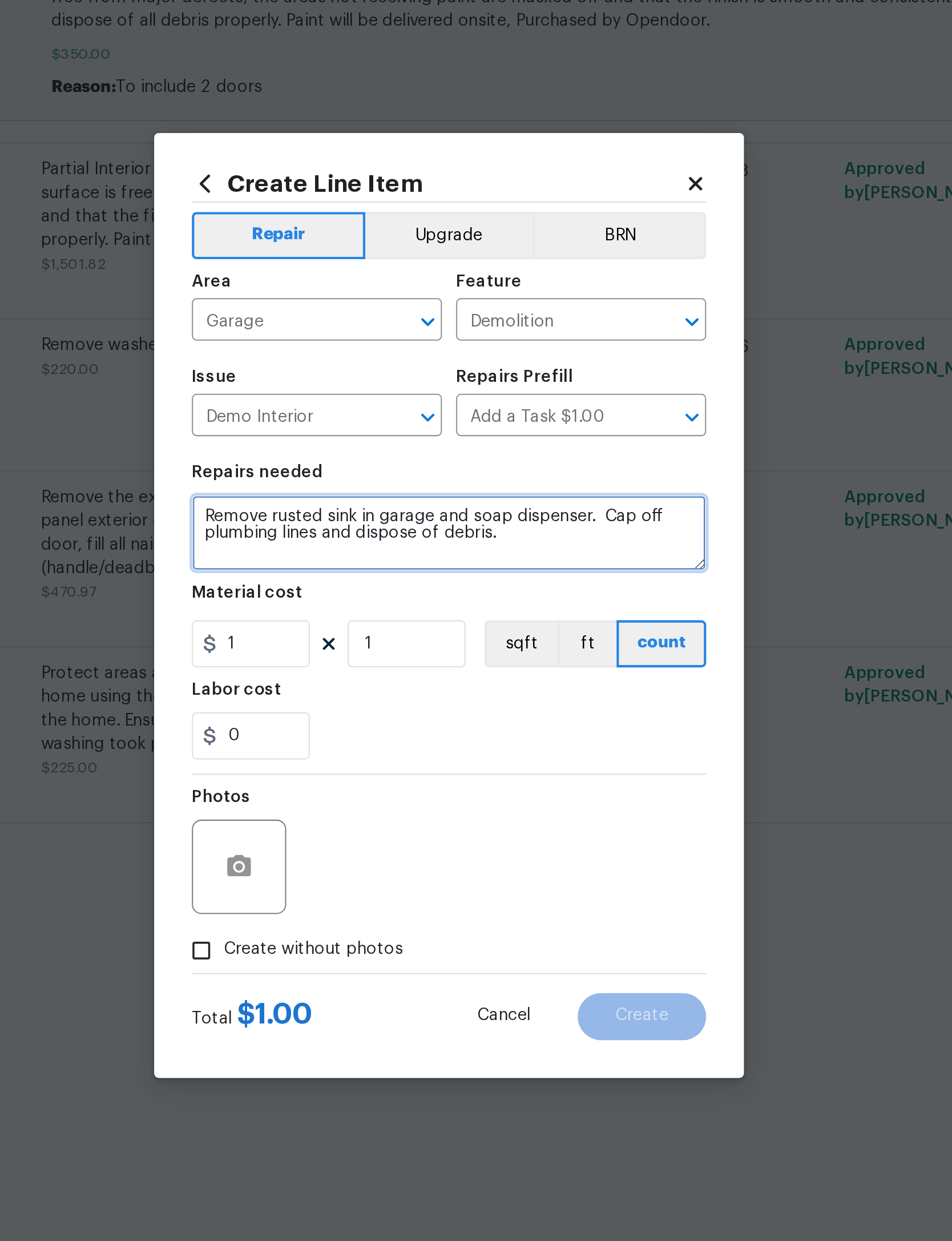 type on "Remove rusted sink in garage and soap dispenser.  Cap off plumbing lines and dispose of debris." 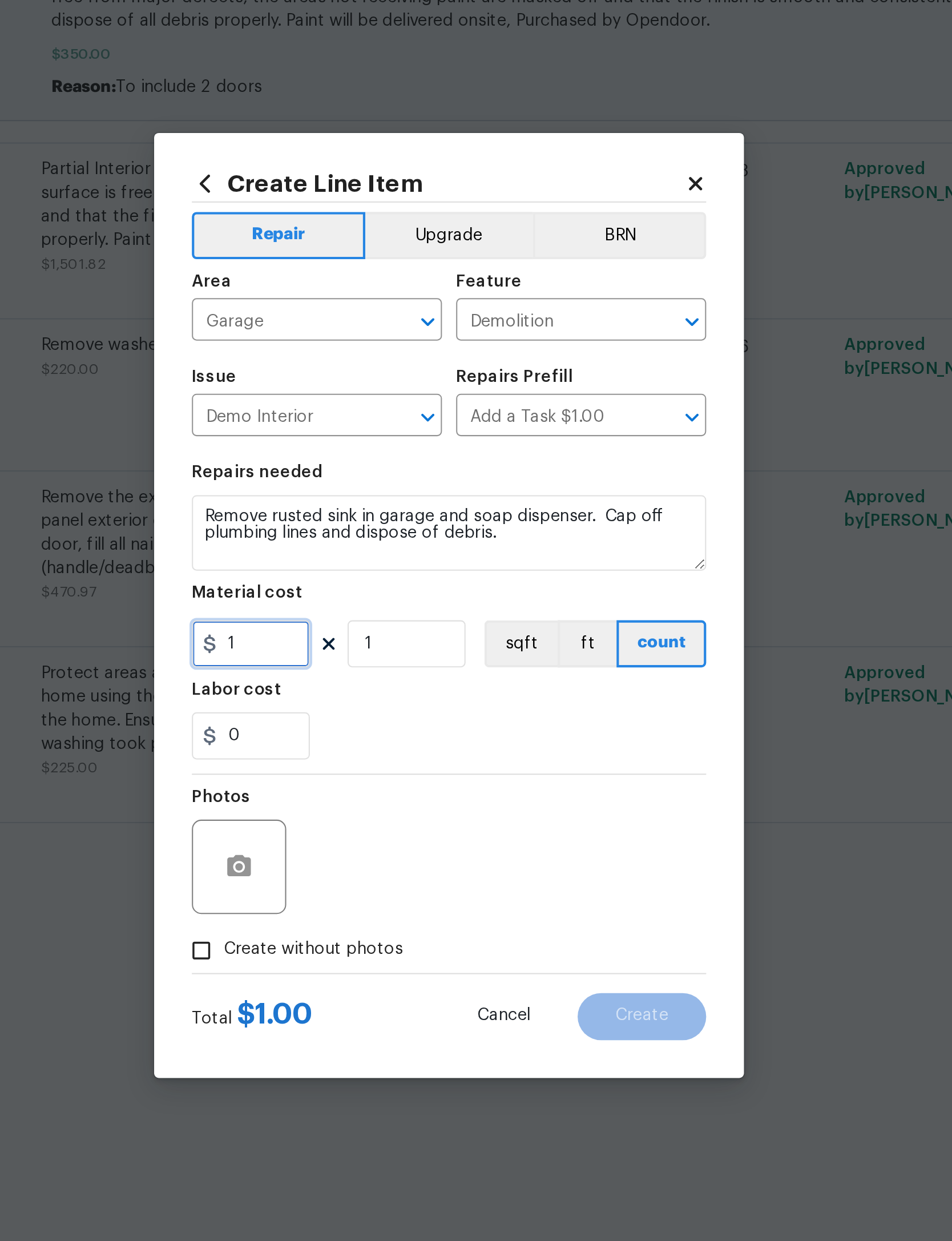 click on "1" at bounding box center [380, 639] 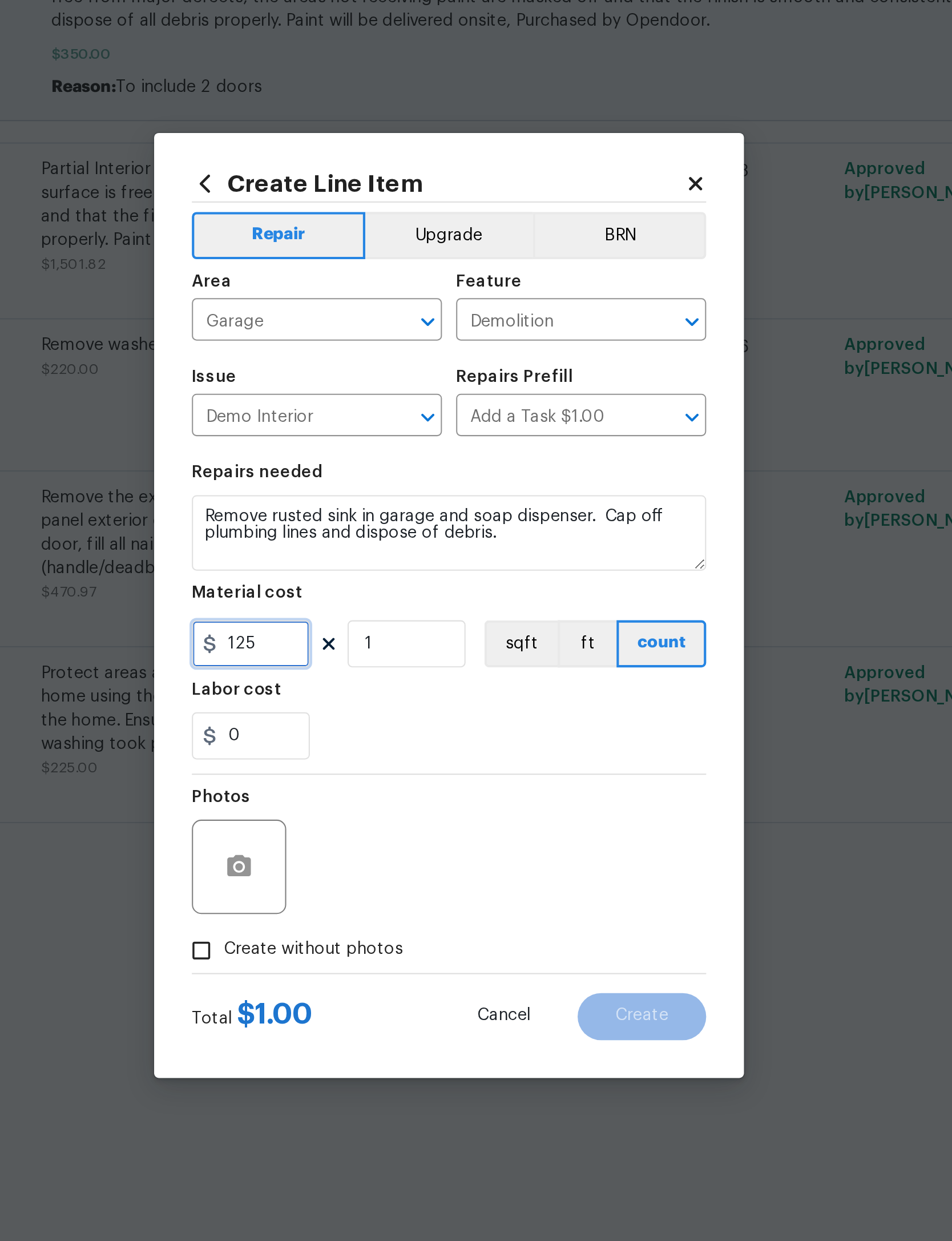 type on "125" 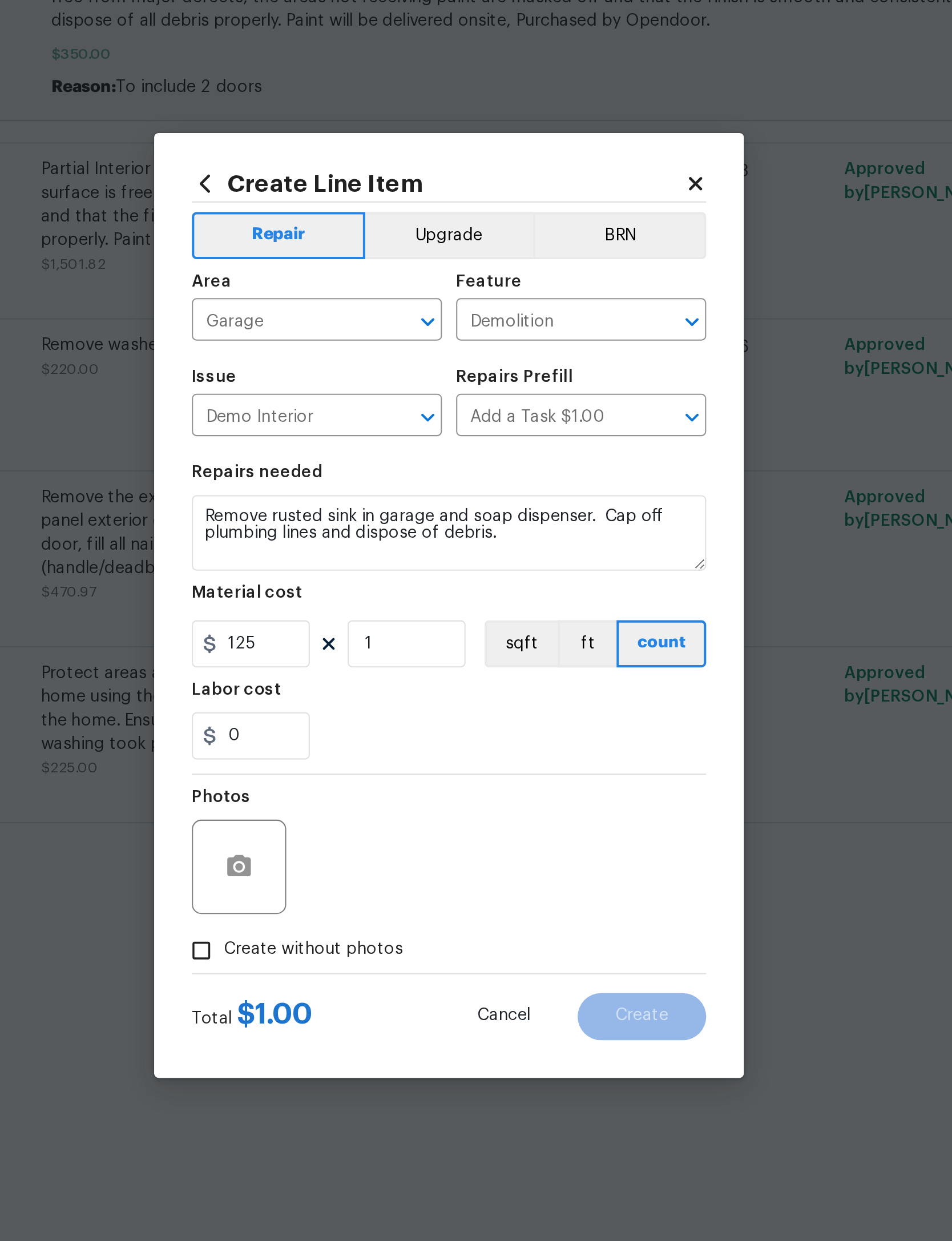 click on "0" at bounding box center [476, 684] 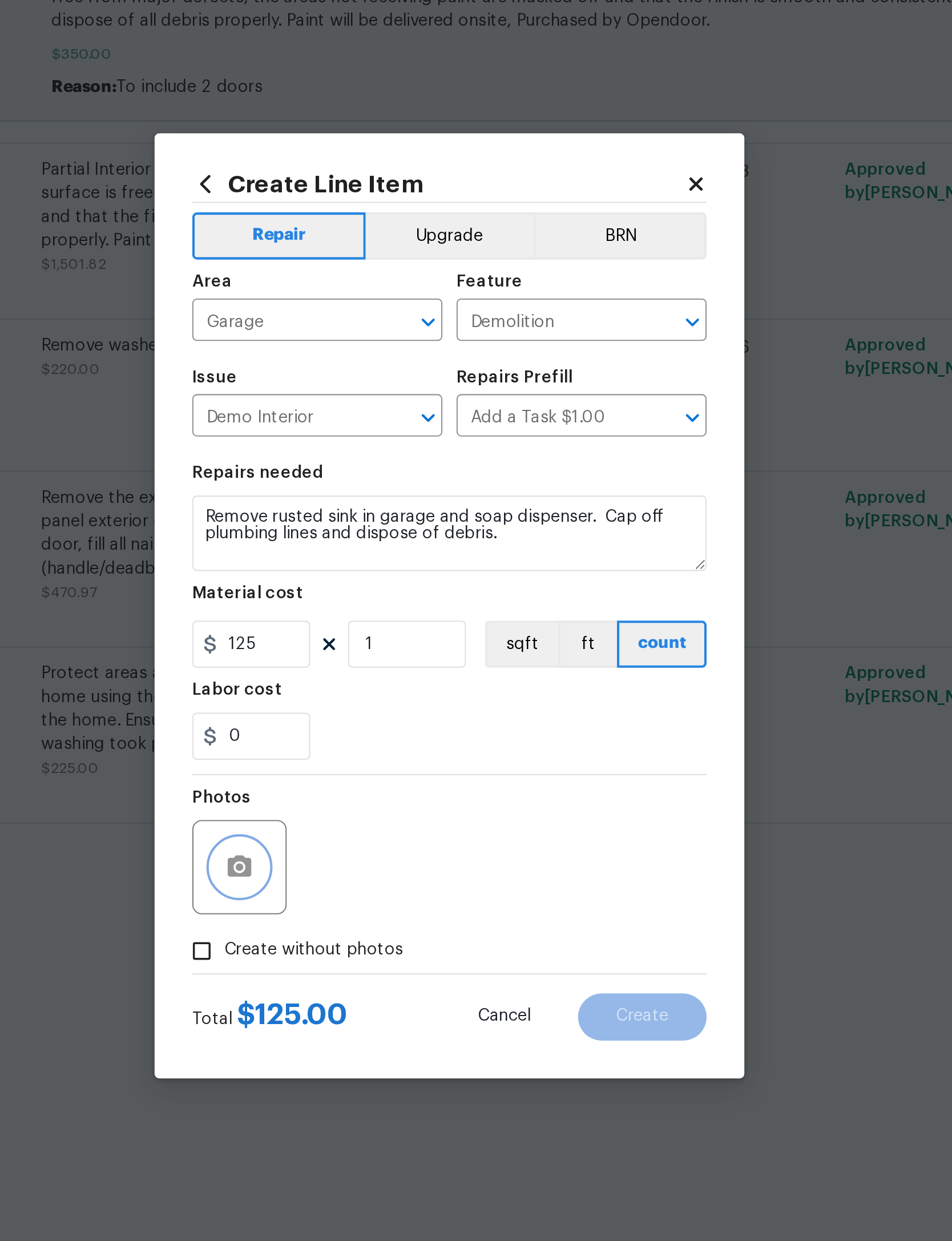 click 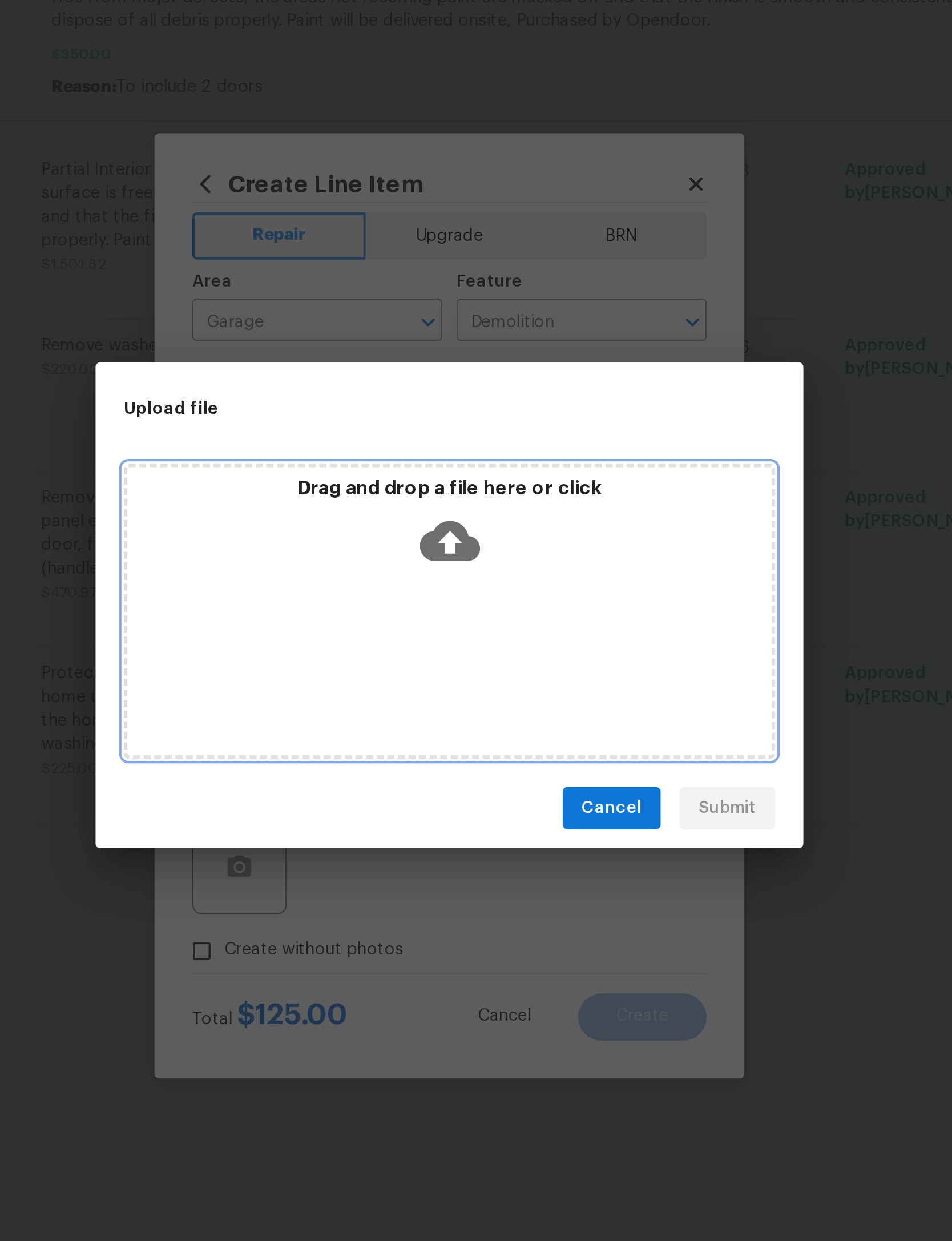 click 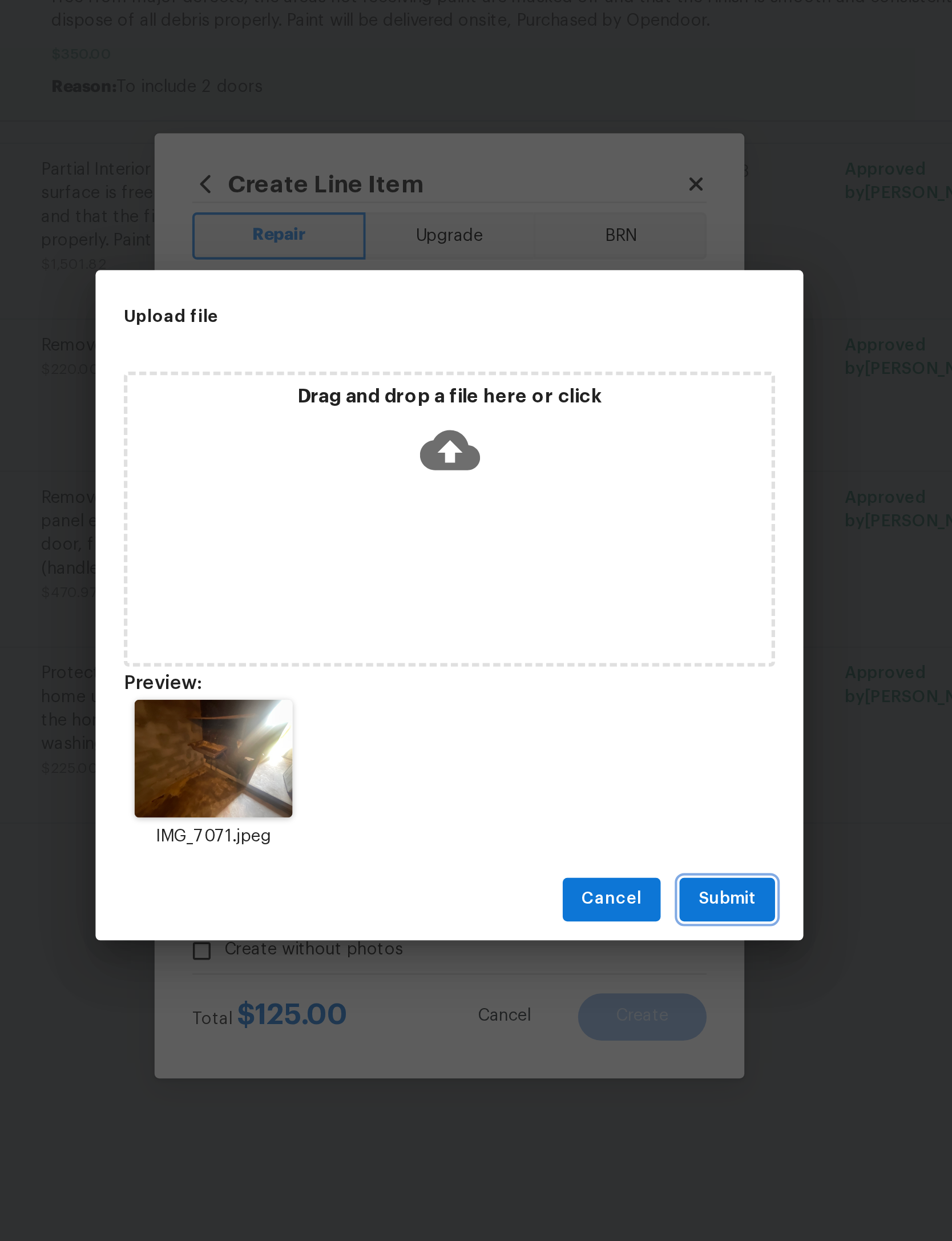 click on "Submit" at bounding box center (610, 763) 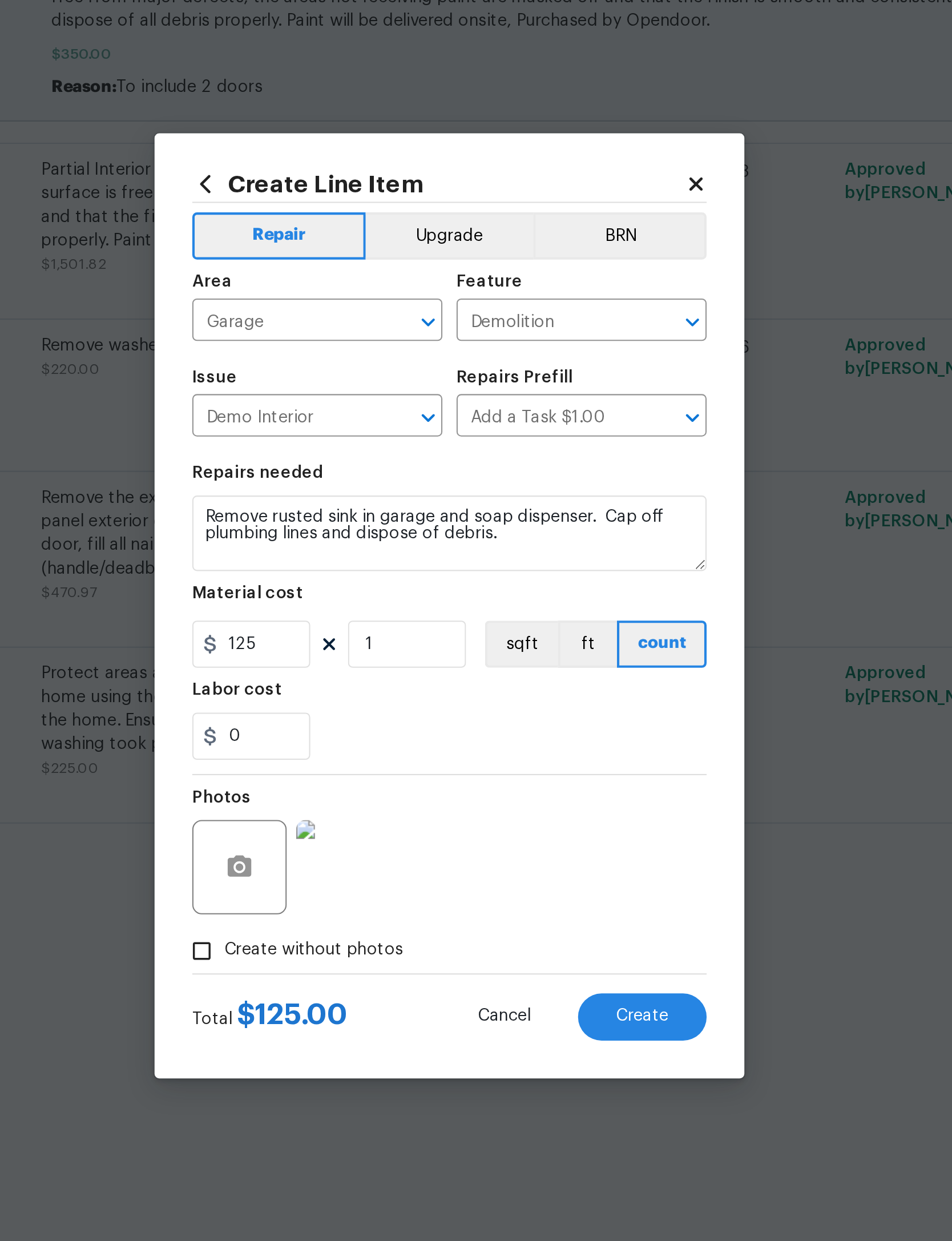 click on "Create" at bounding box center [569, 819] 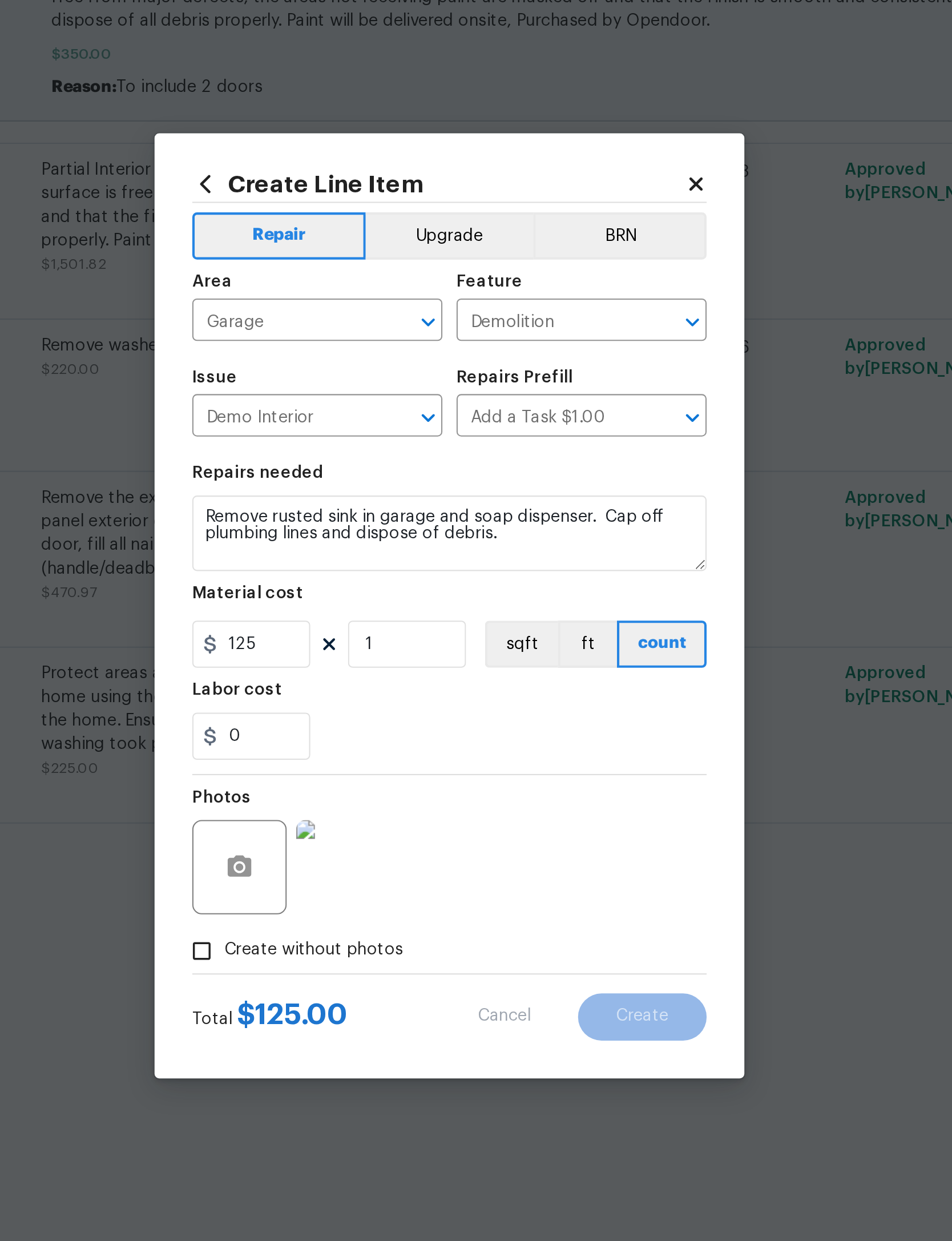 type on "0" 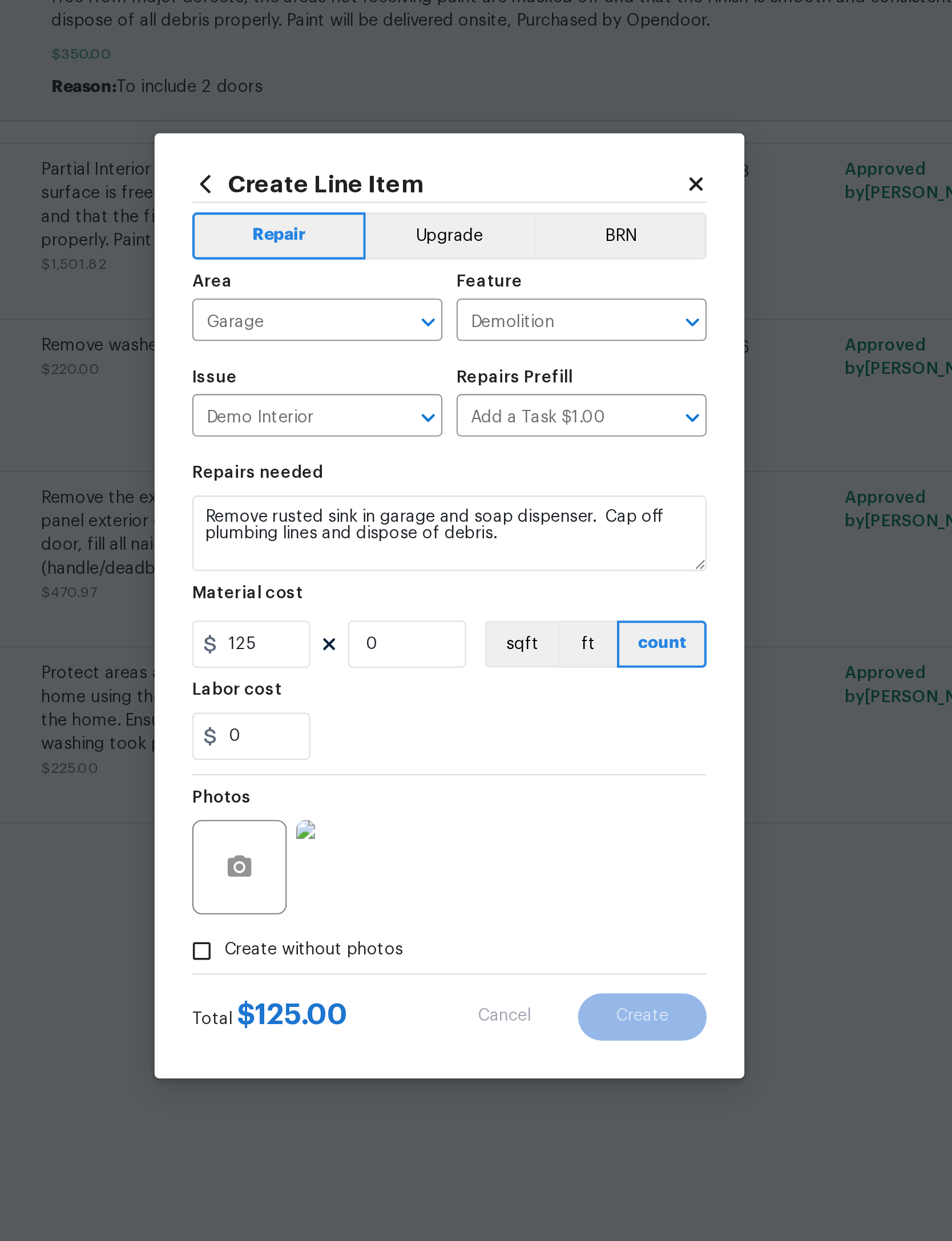 type 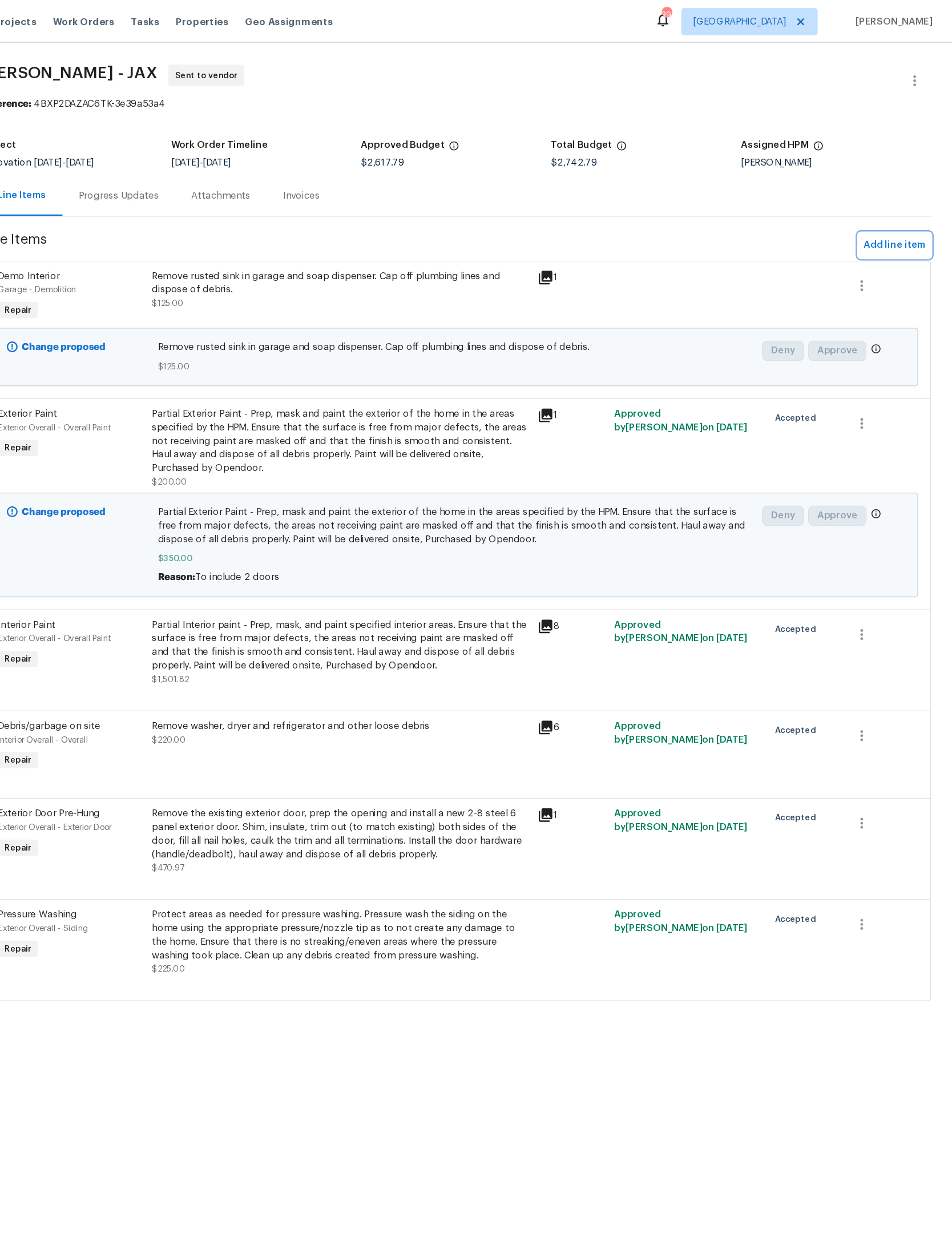 click on "Add line item" at bounding box center (903, 206) 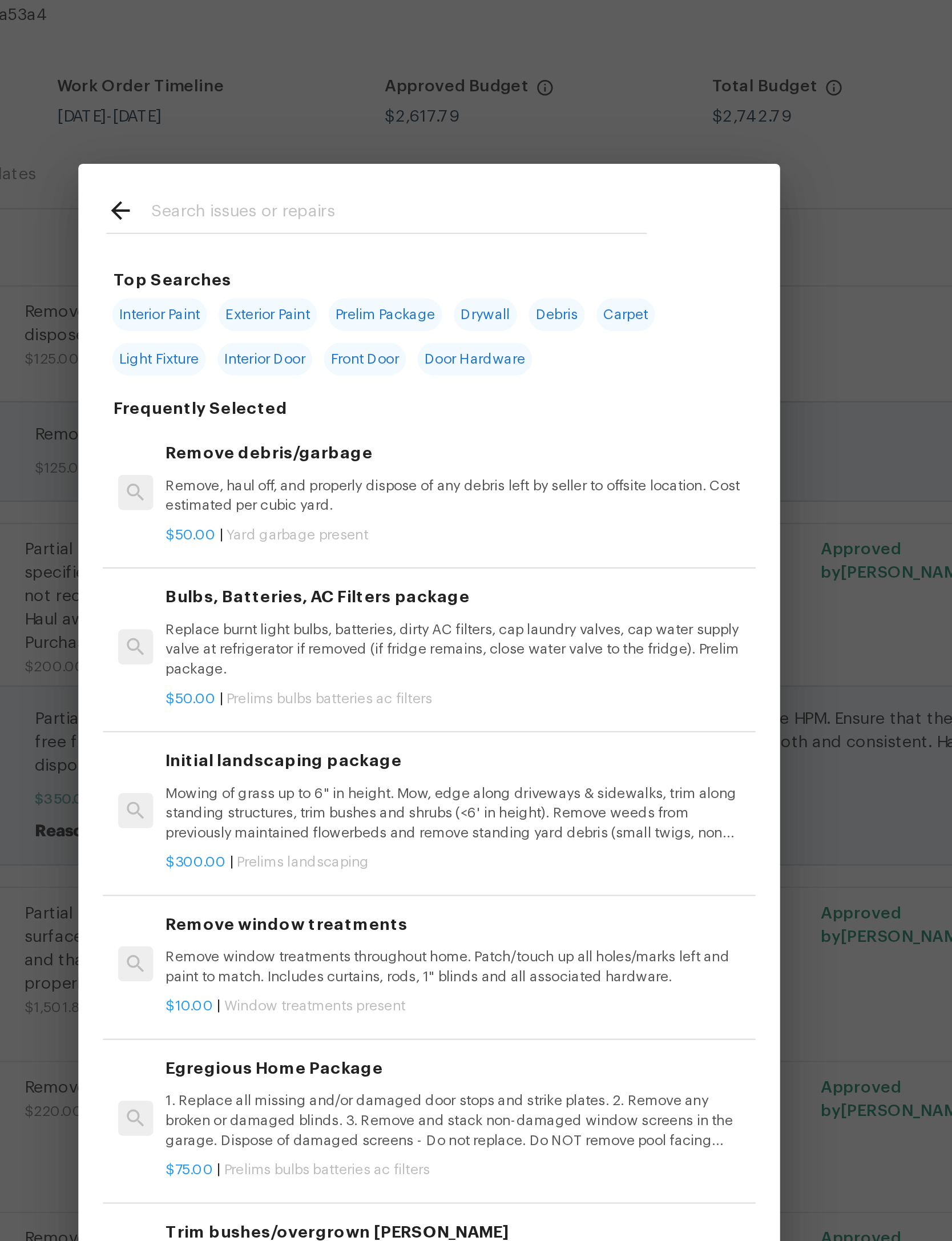 click on "Replace burnt light bulbs, batteries, dirty AC filters, cap laundry valves, cap water supply valve at refrigerator if removed (if fridge remains, close water valve to the fridge). Prelim package." at bounding box center [489, 397] 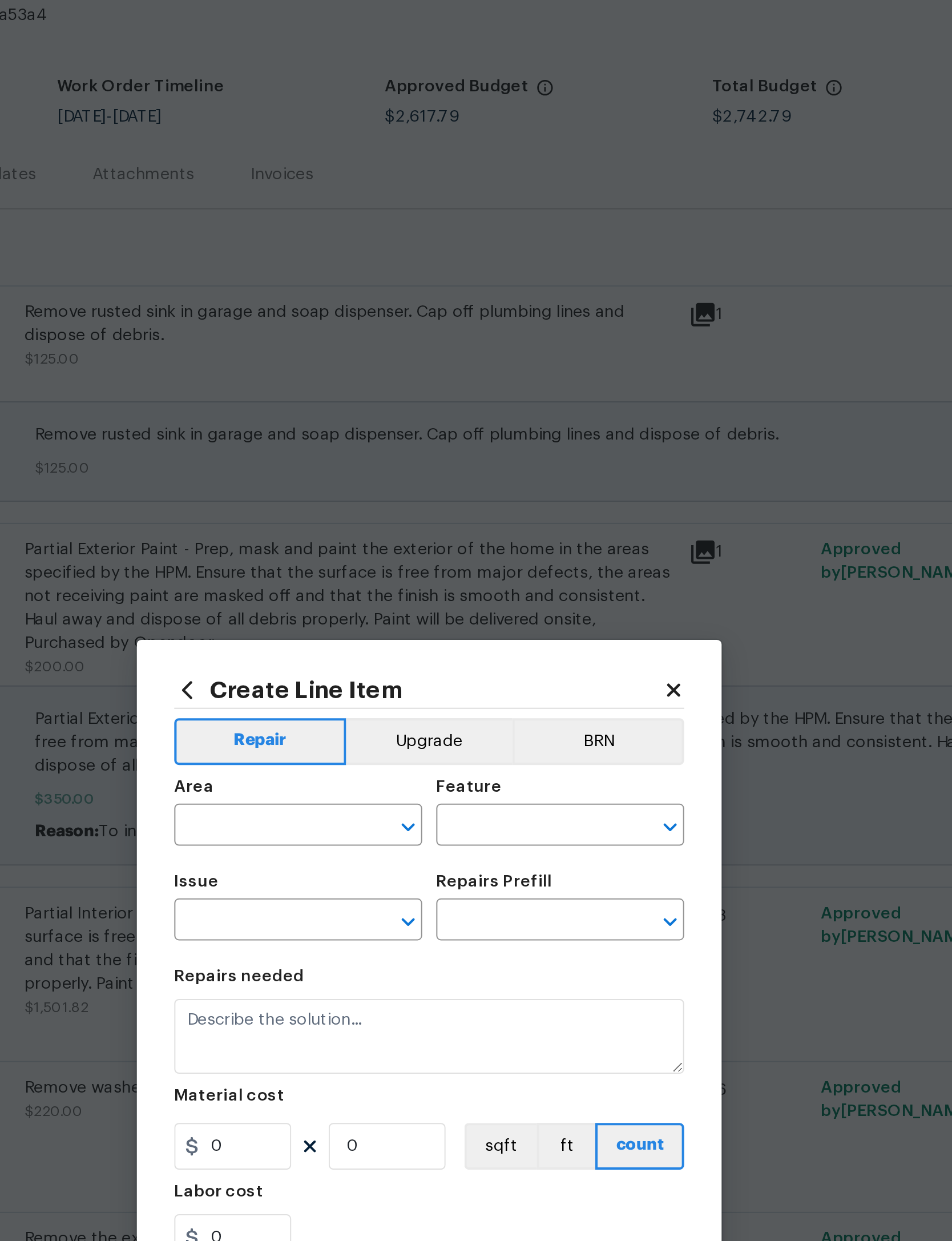 type on "Home Readiness Packages" 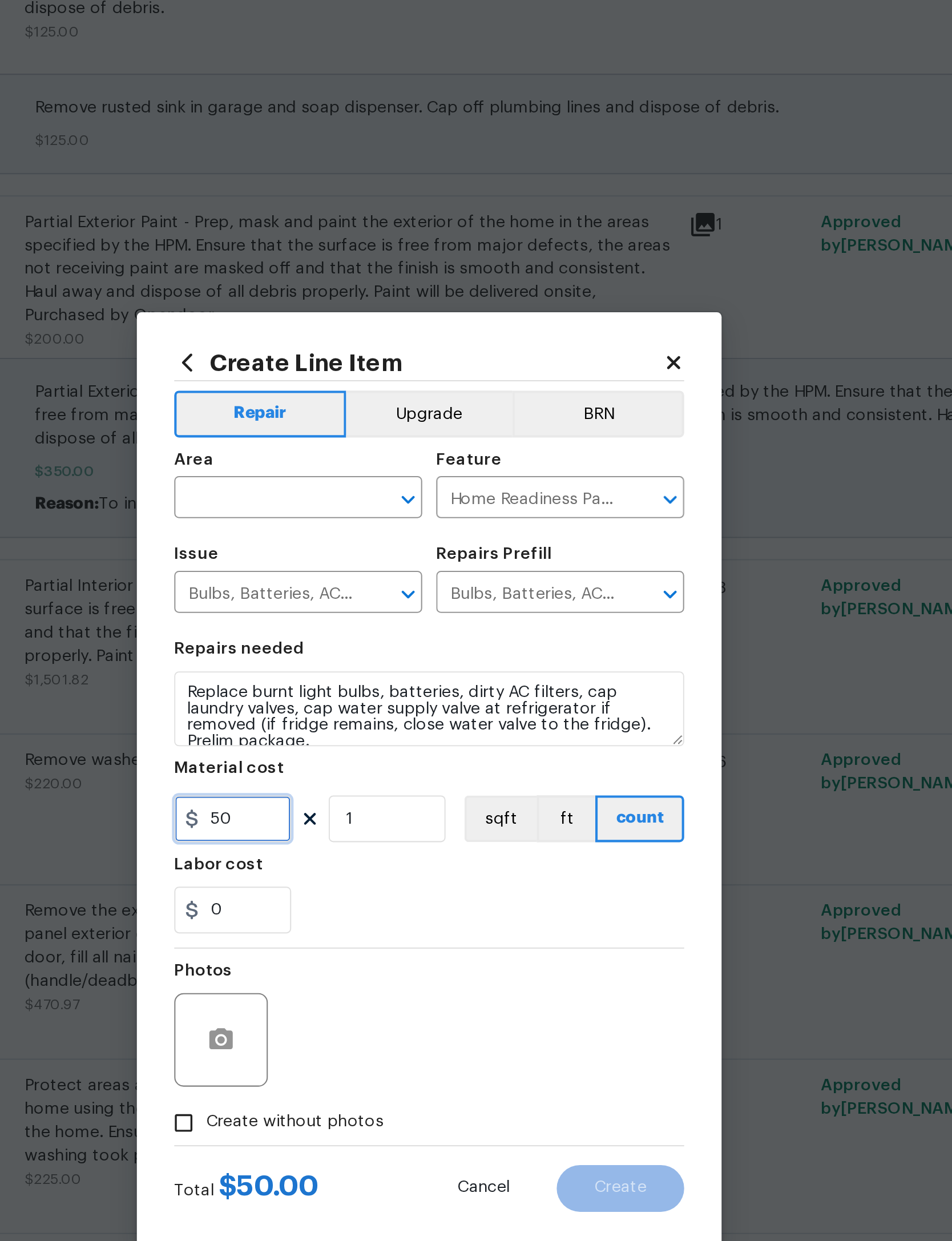 click on "50" at bounding box center [380, 639] 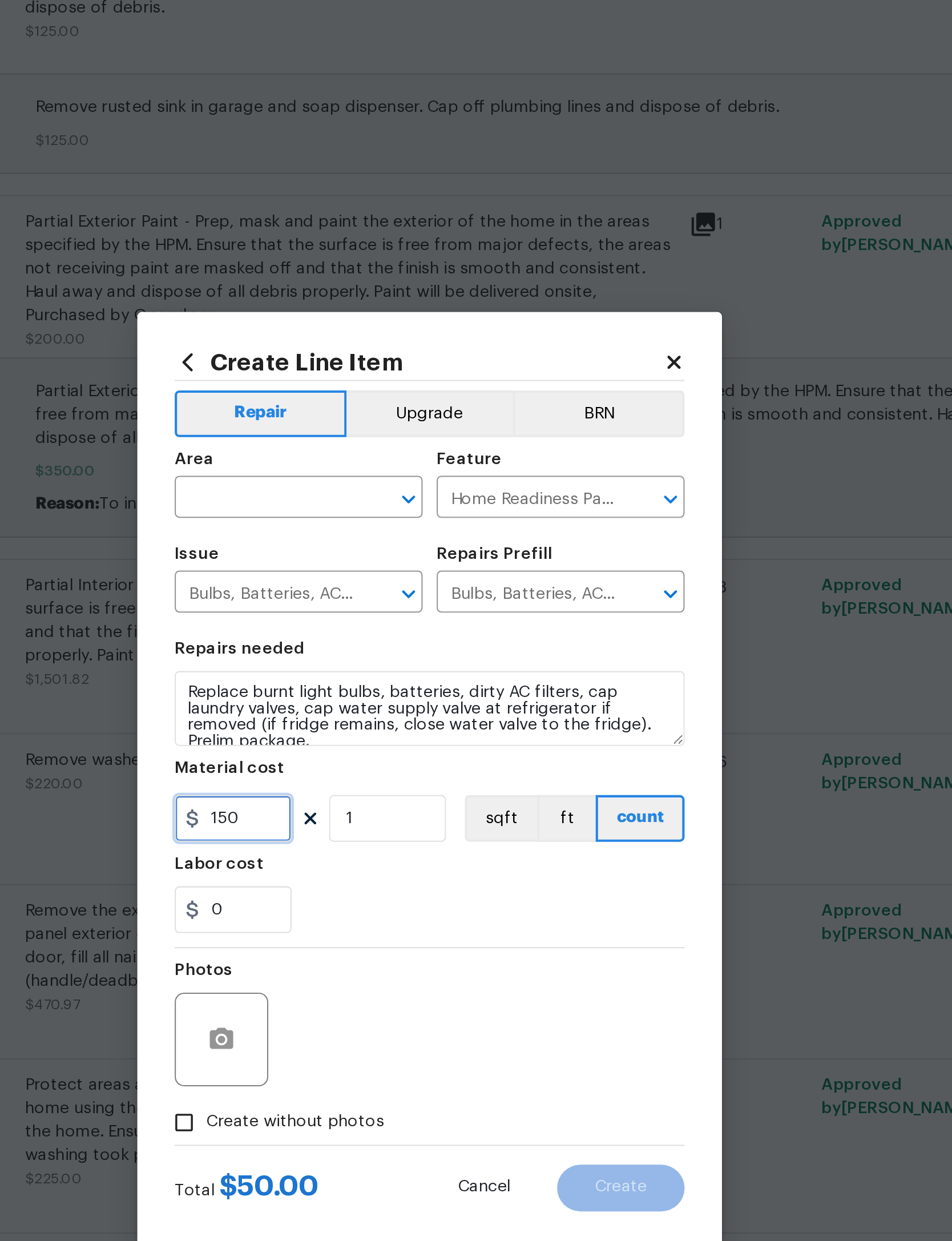 type on "150" 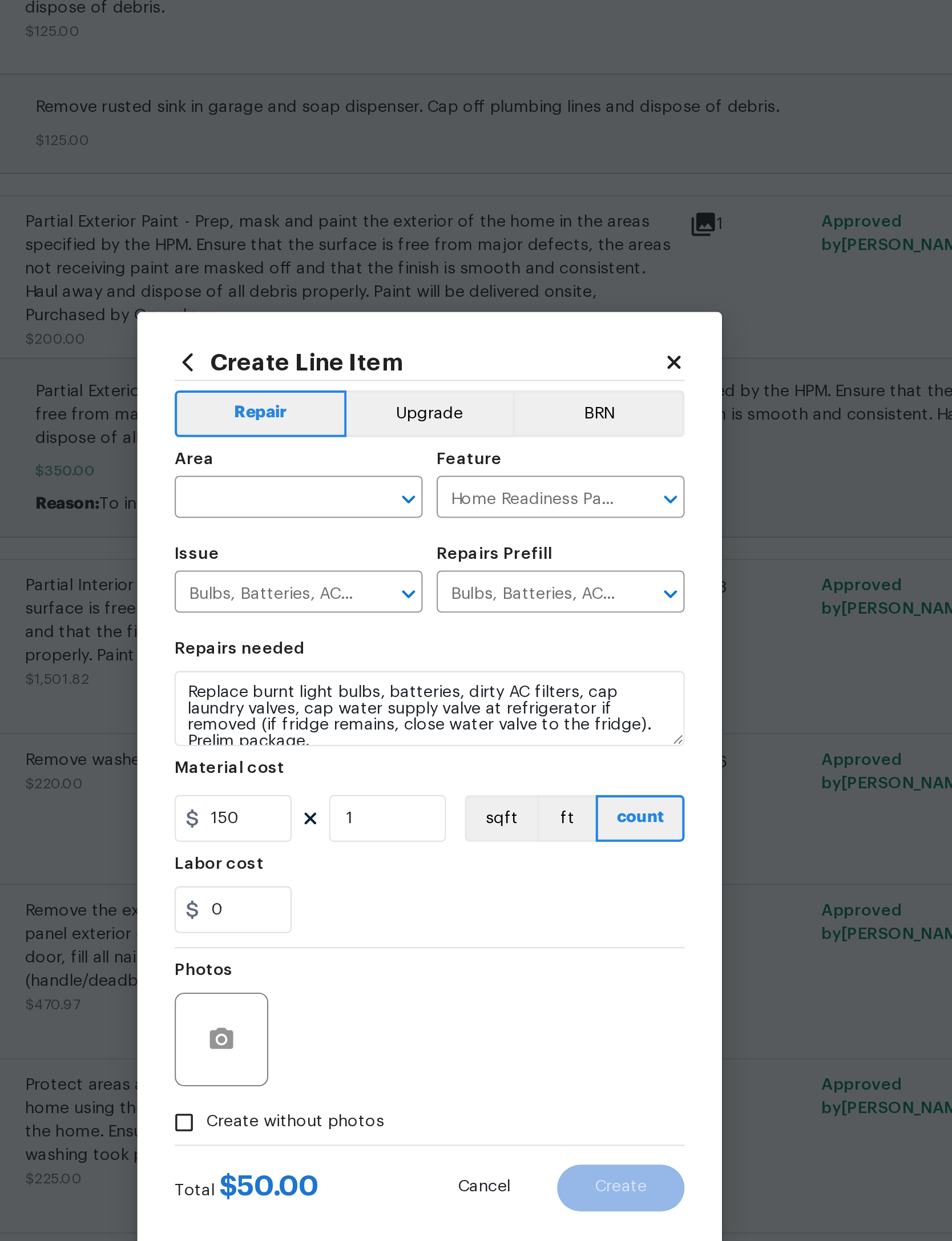 click at bounding box center [396, 483] 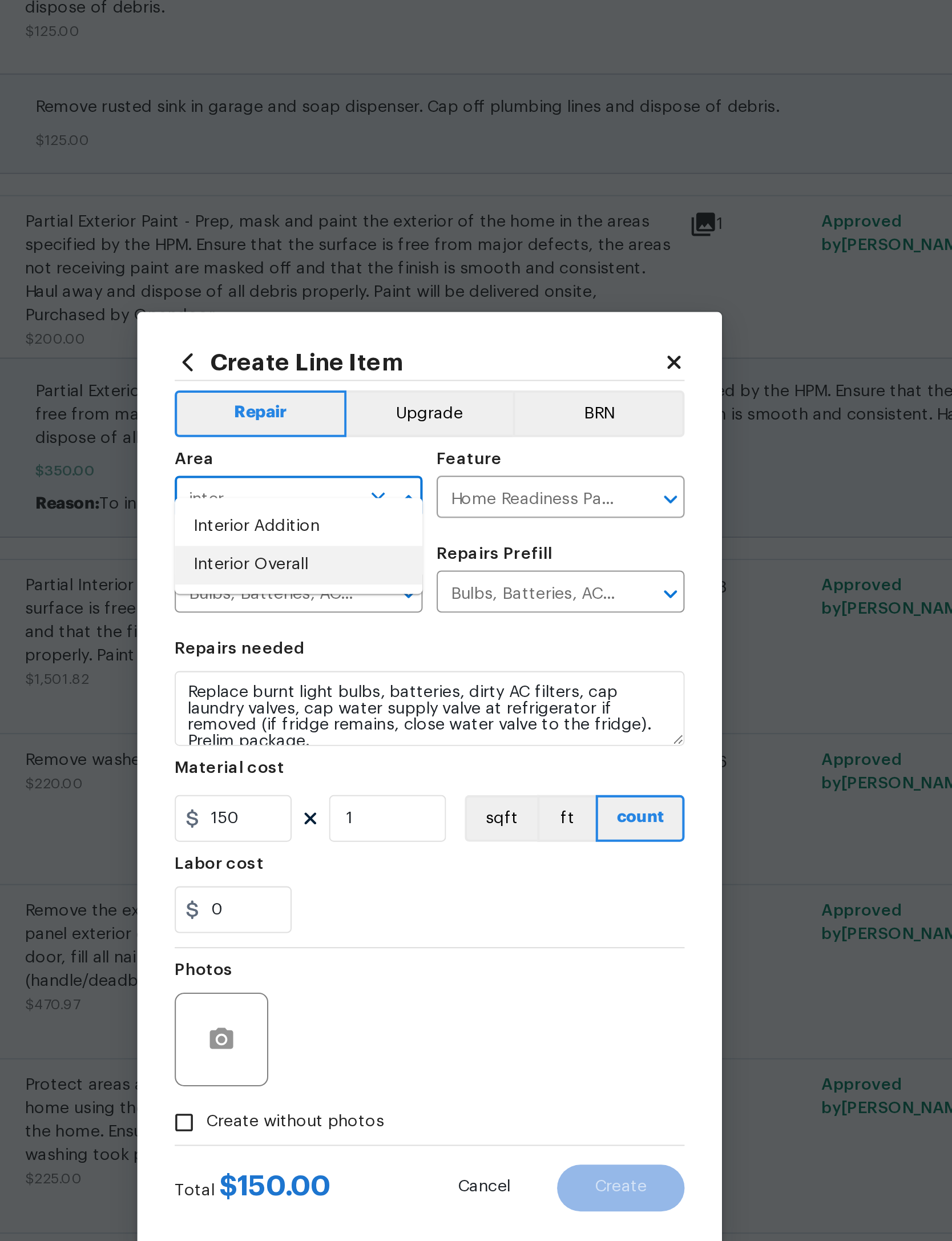 click on "Interior Overall" at bounding box center (412, 515) 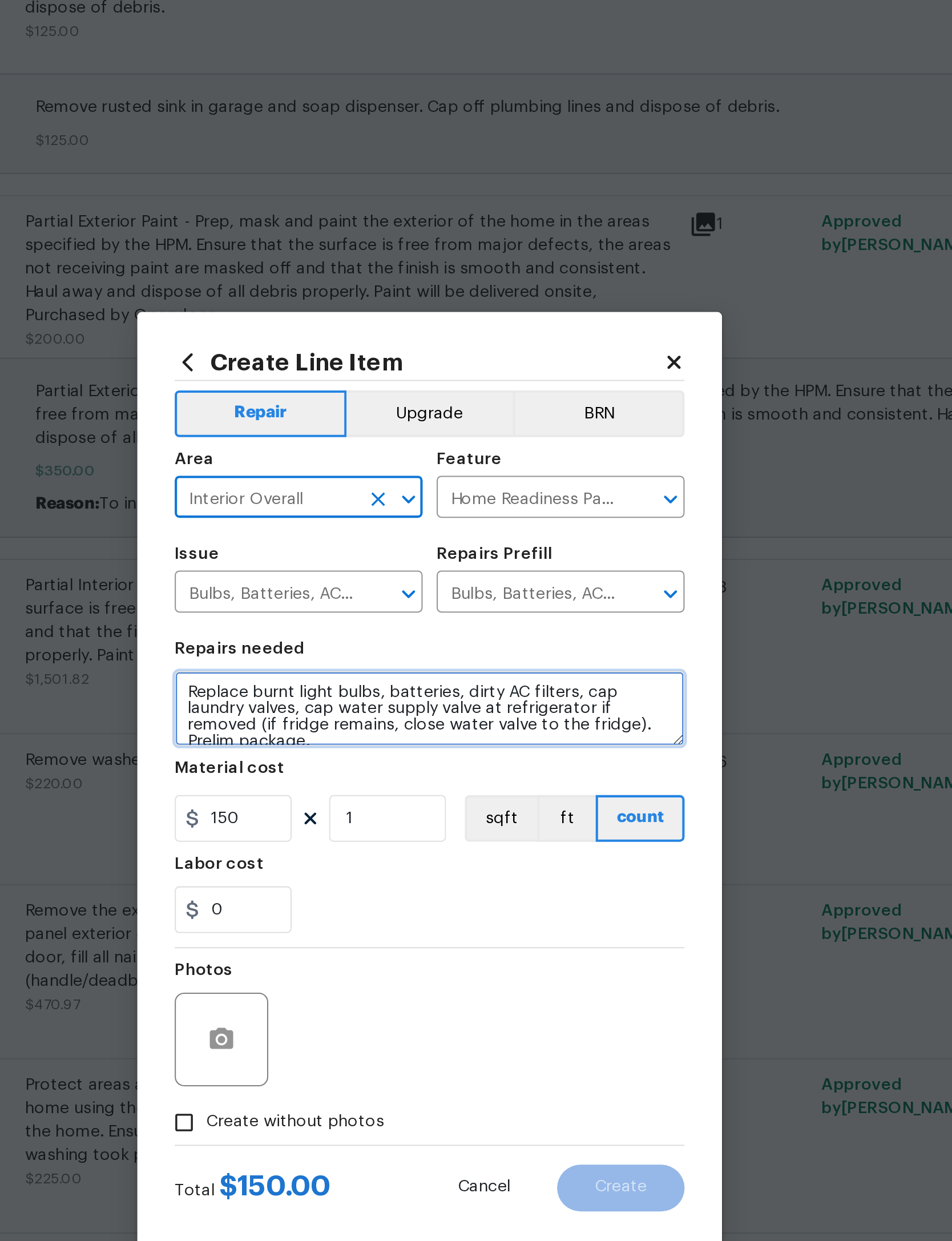 click on "Replace burnt light bulbs, batteries, dirty AC filters, cap laundry valves, cap water supply valve at refrigerator if removed (if fridge remains, close water valve to the fridge). Prelim package." at bounding box center (476, 586) 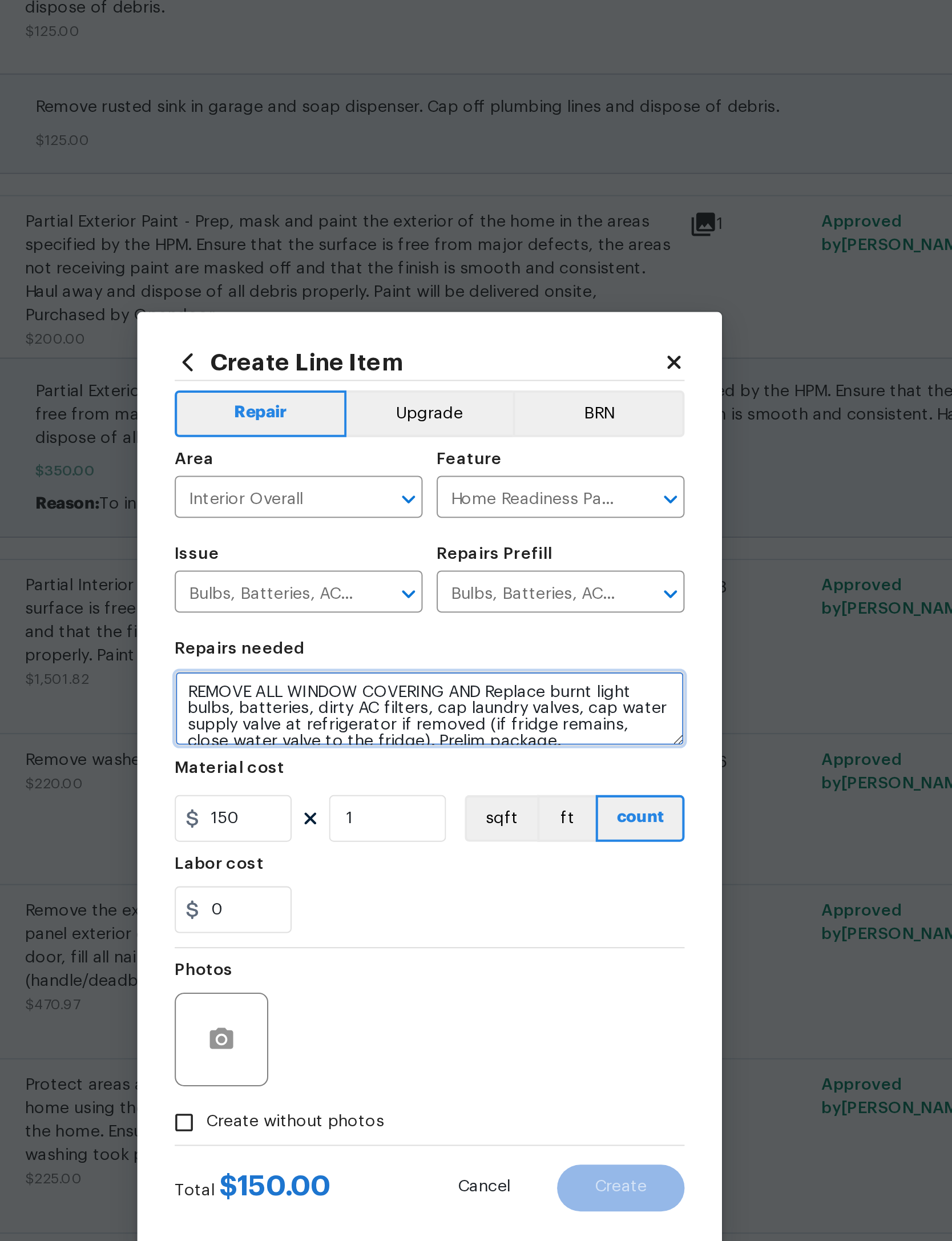 type on "REMOVE ALL WINDOW COVERING AND Replace burnt light bulbs, batteries, dirty AC filters, cap laundry valves, cap water supply valve at refrigerator if removed (if fridge remains, close water valve to the fridge). Prelim package." 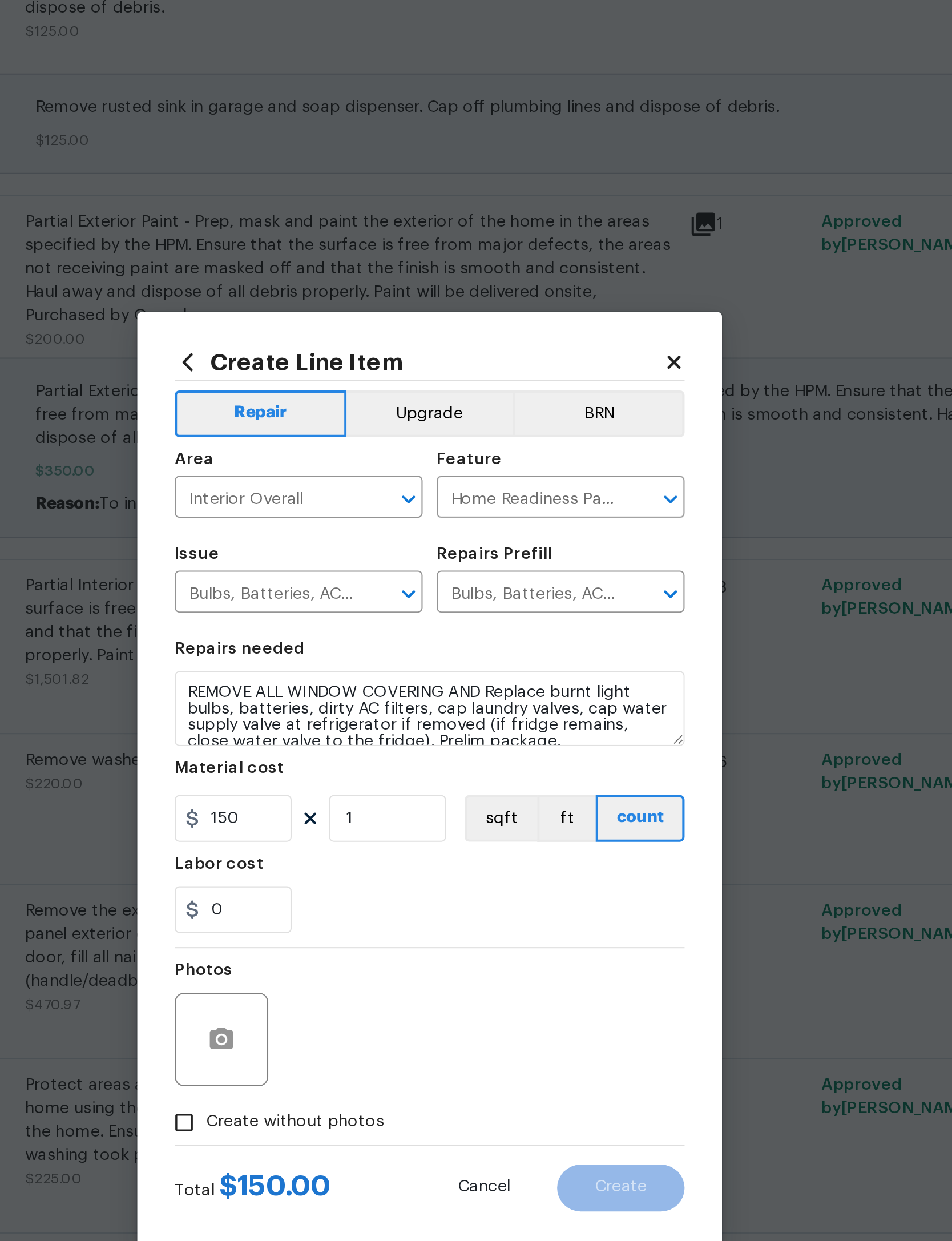 click on "Repairs needed" at bounding box center [476, 560] 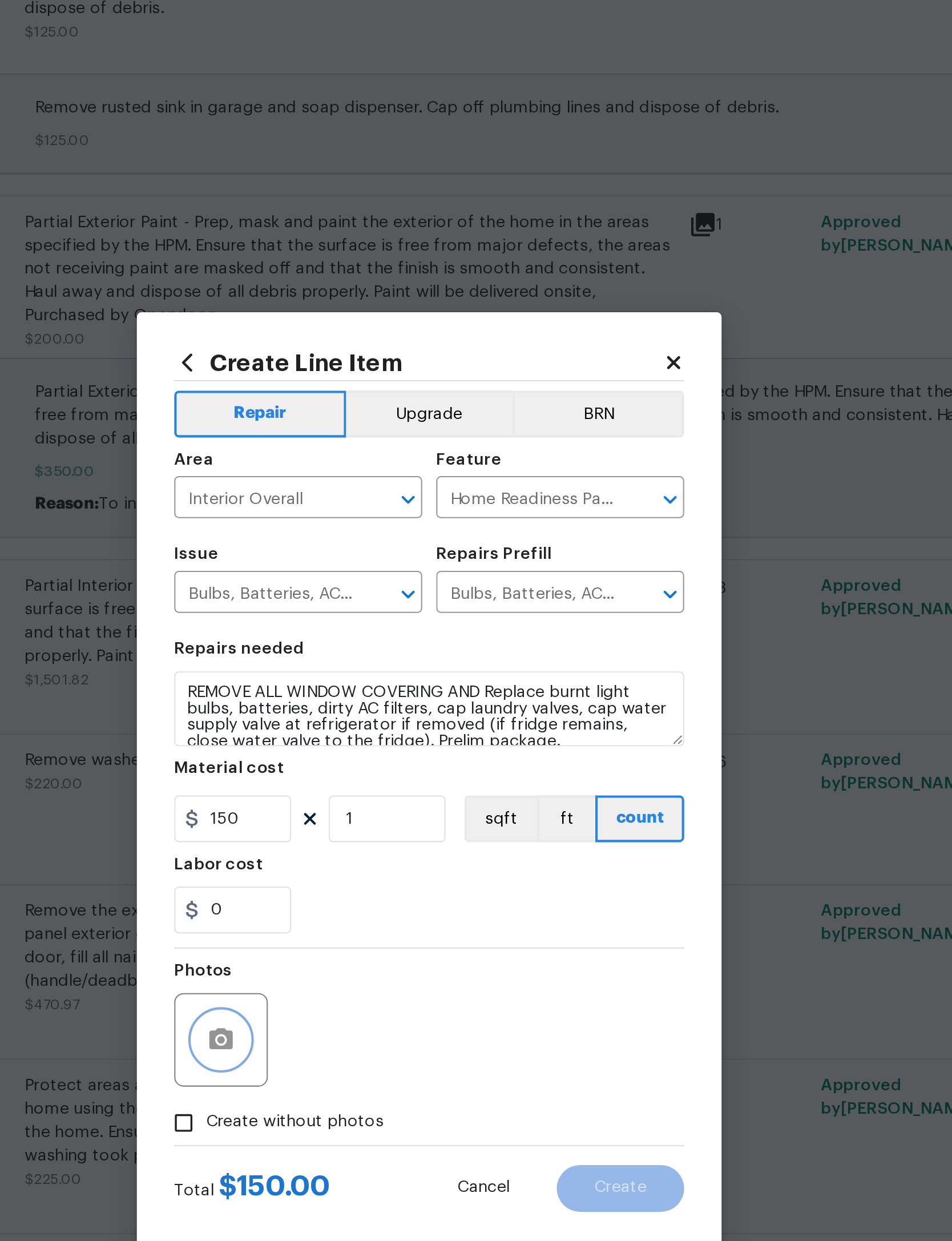 click at bounding box center (374, 747) 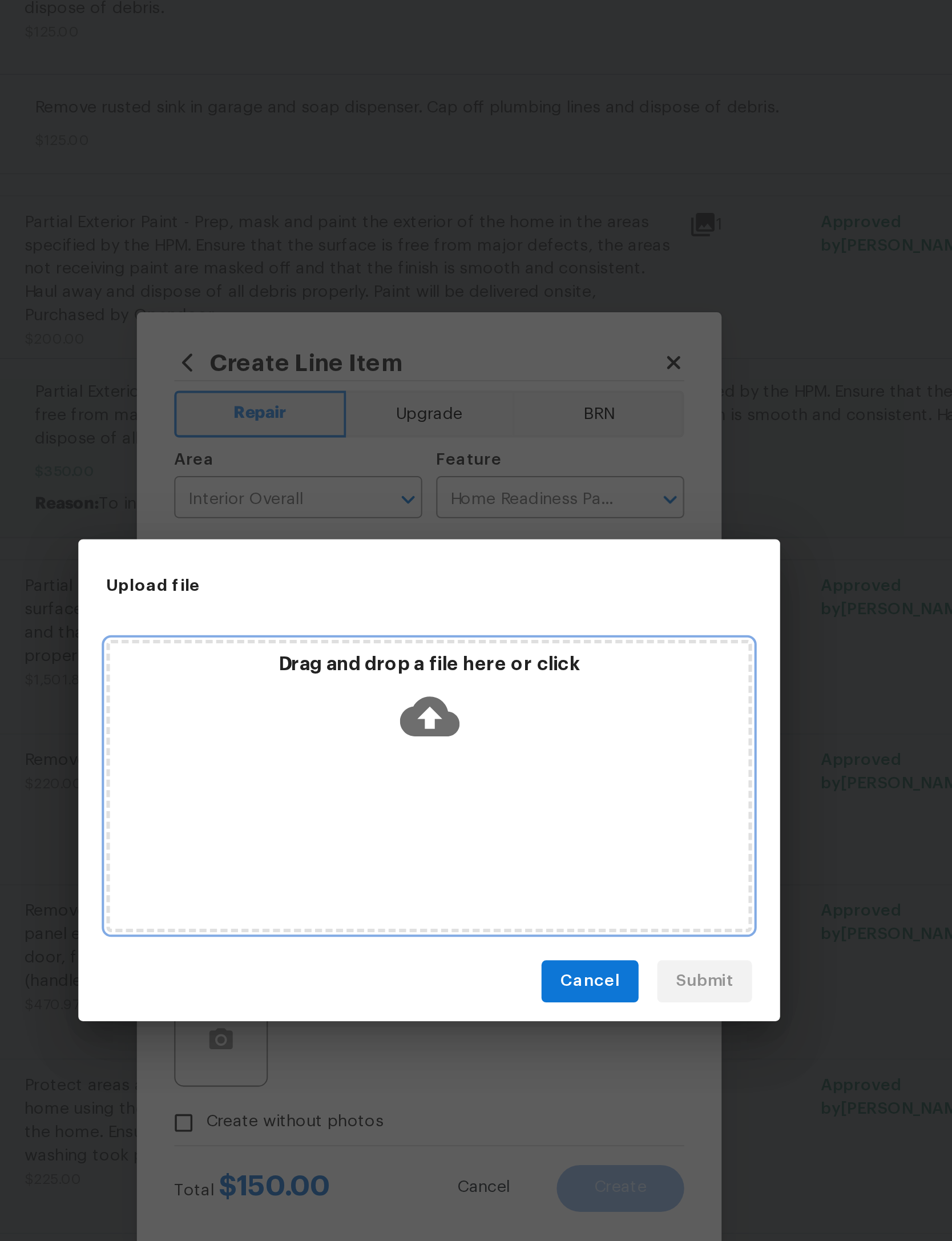 click 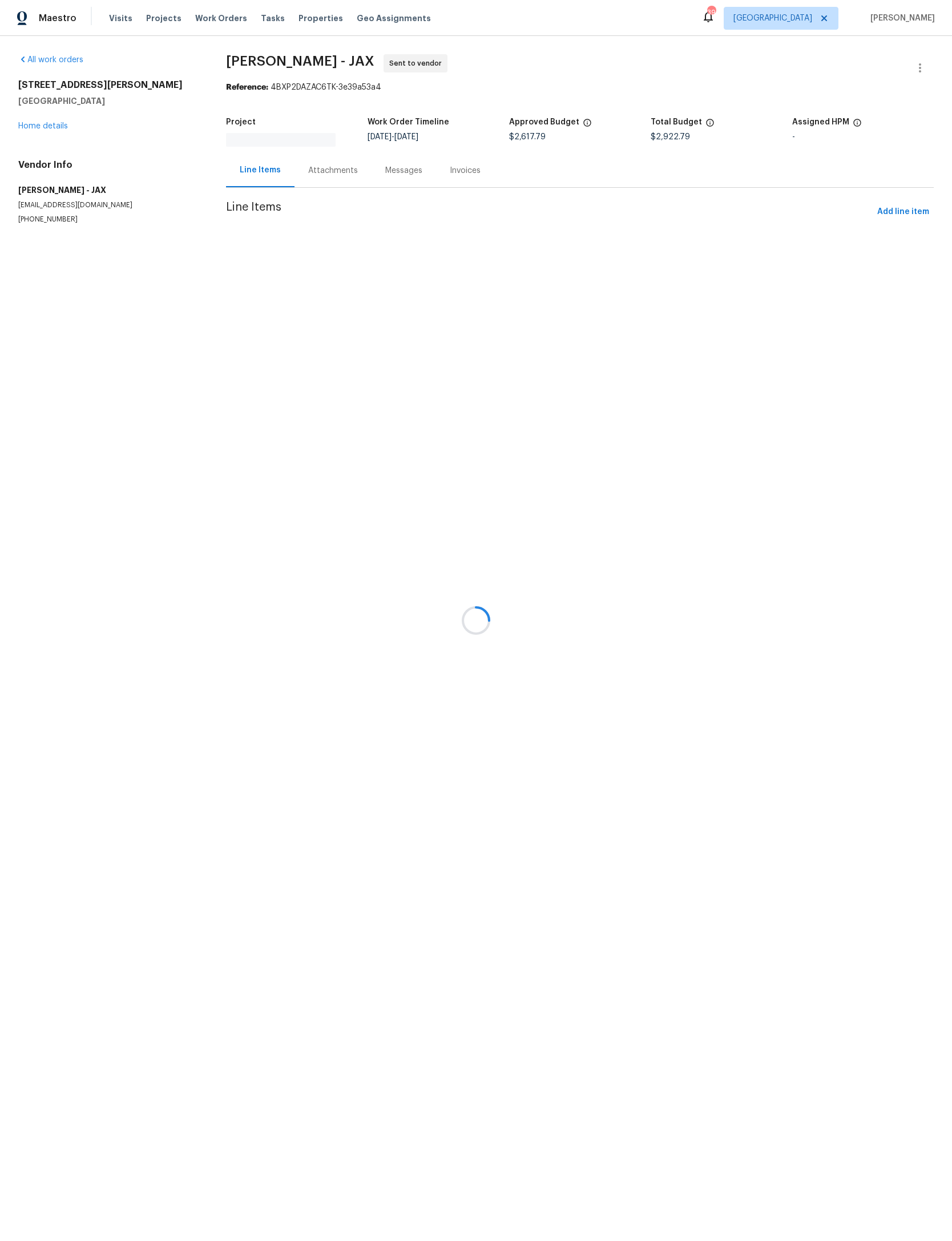 scroll, scrollTop: 0, scrollLeft: 0, axis: both 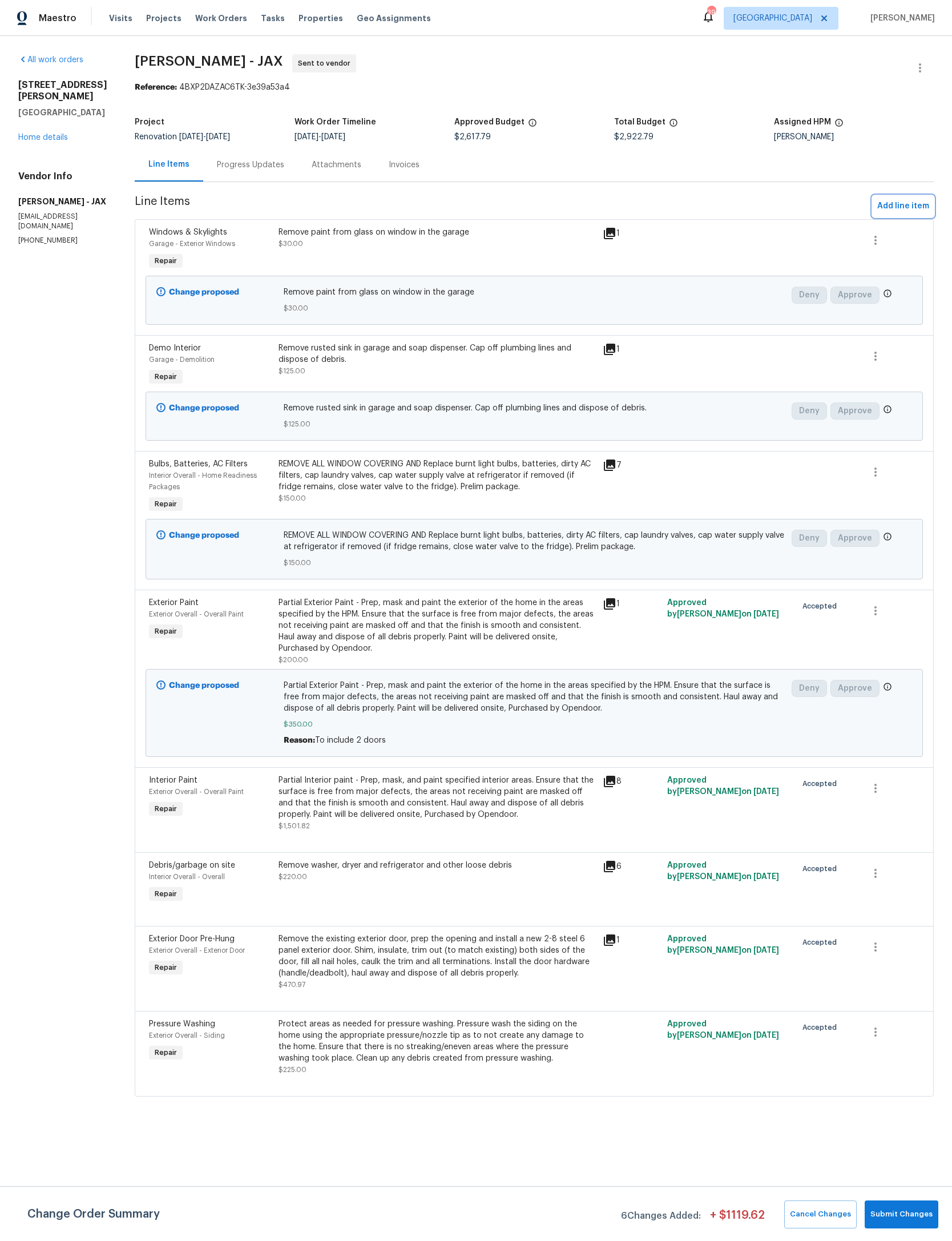 click on "Add line item" at bounding box center (903, 206) 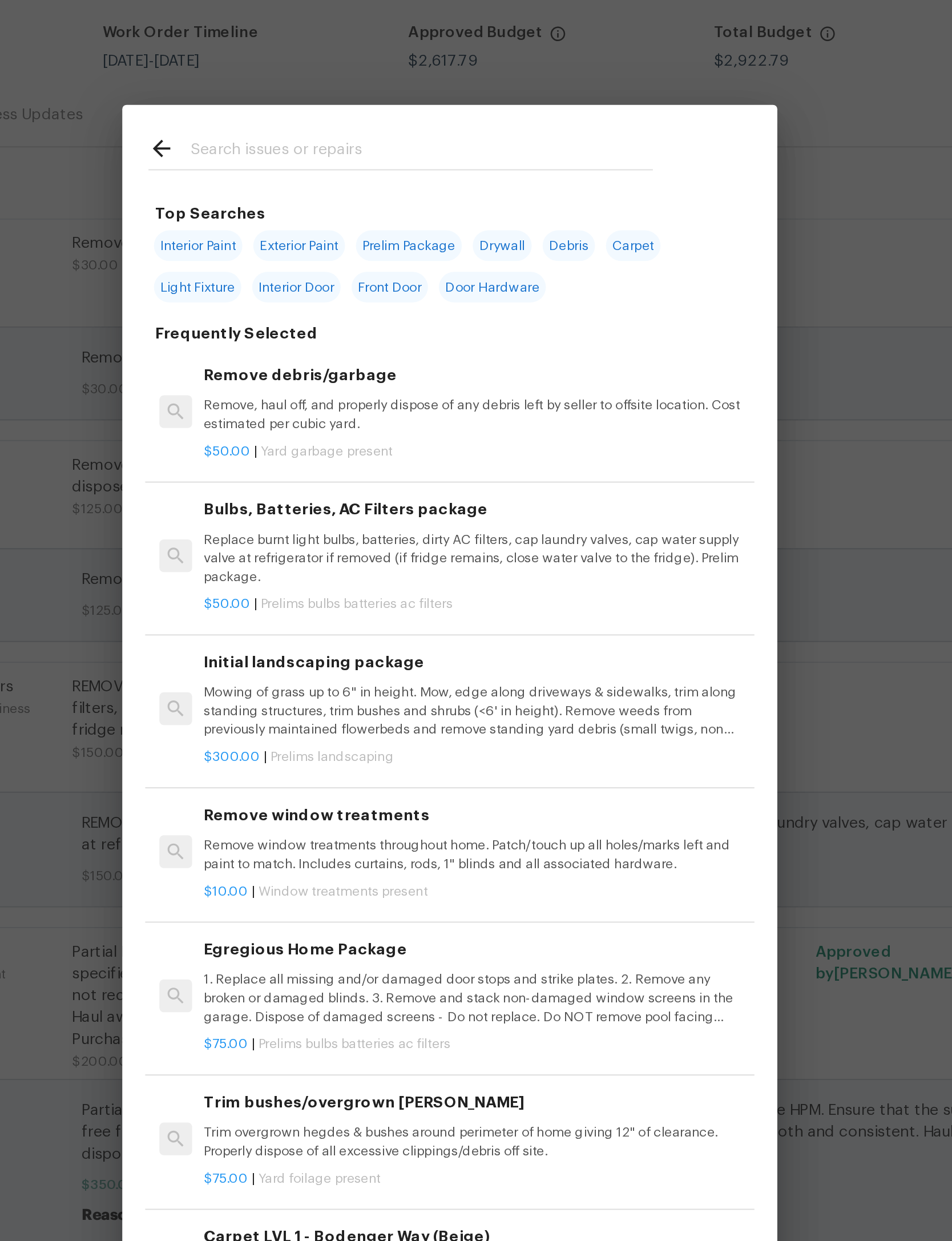 click at bounding box center (461, 184) 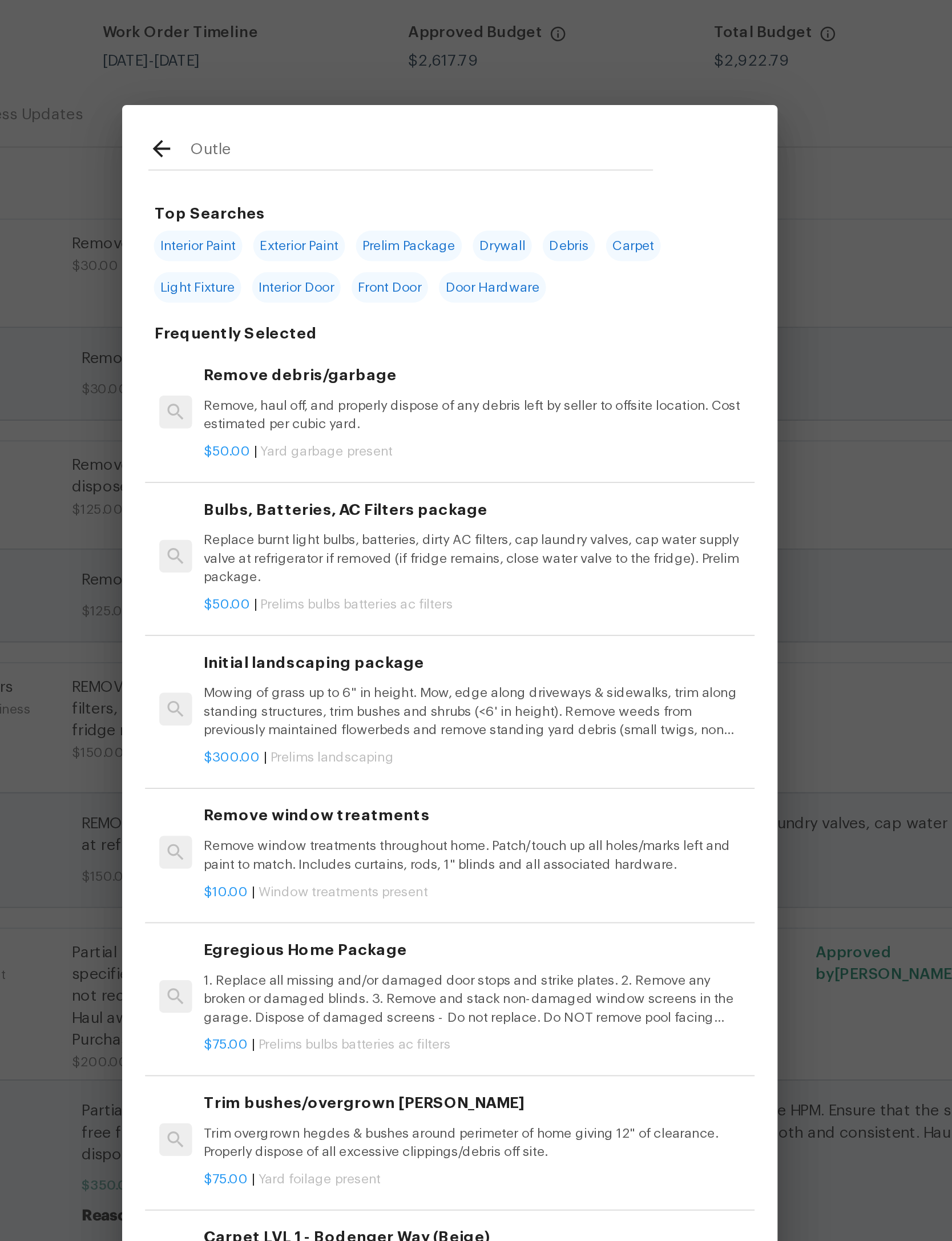 type on "Outlet" 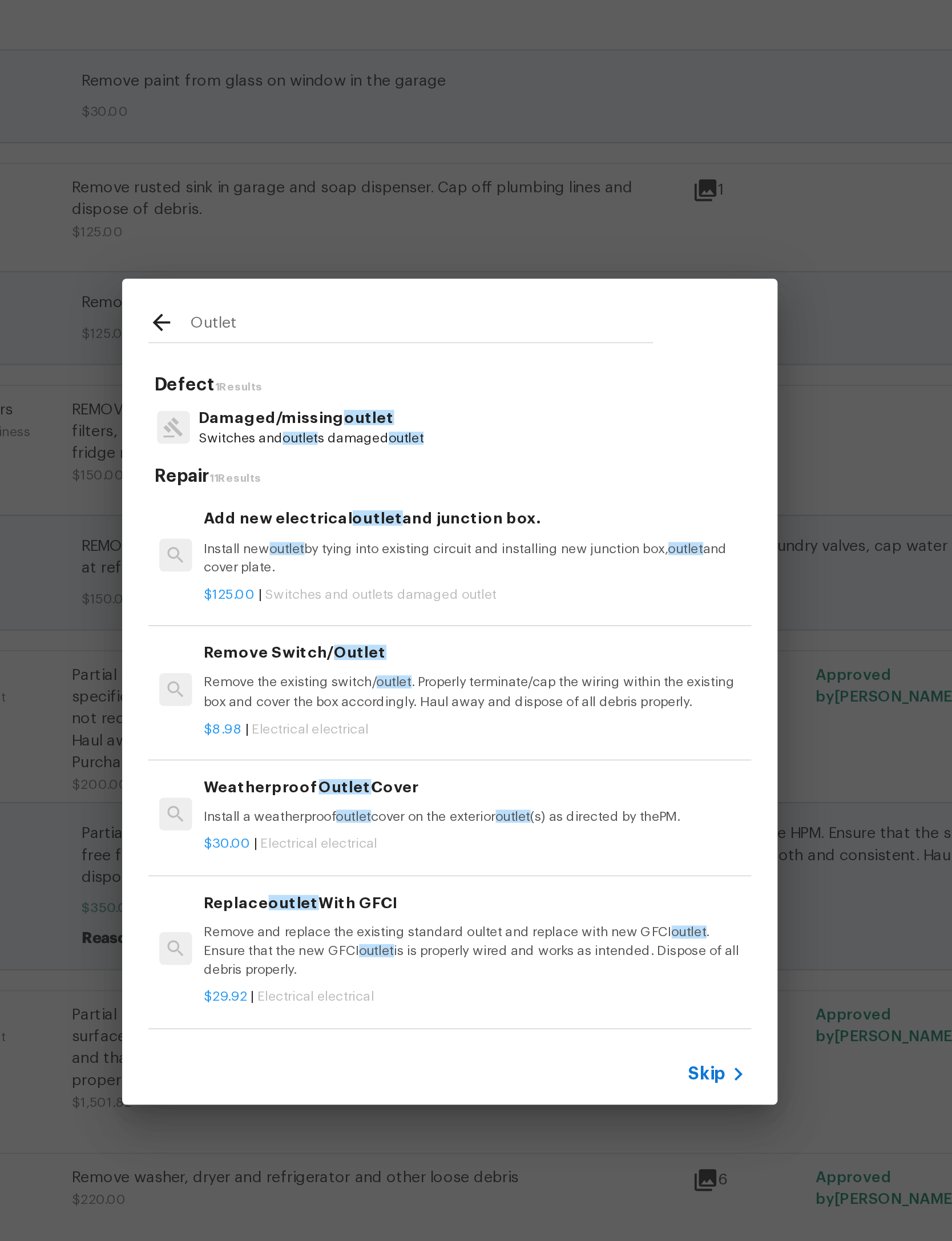 click on "outlet" at bounding box center [434, 468] 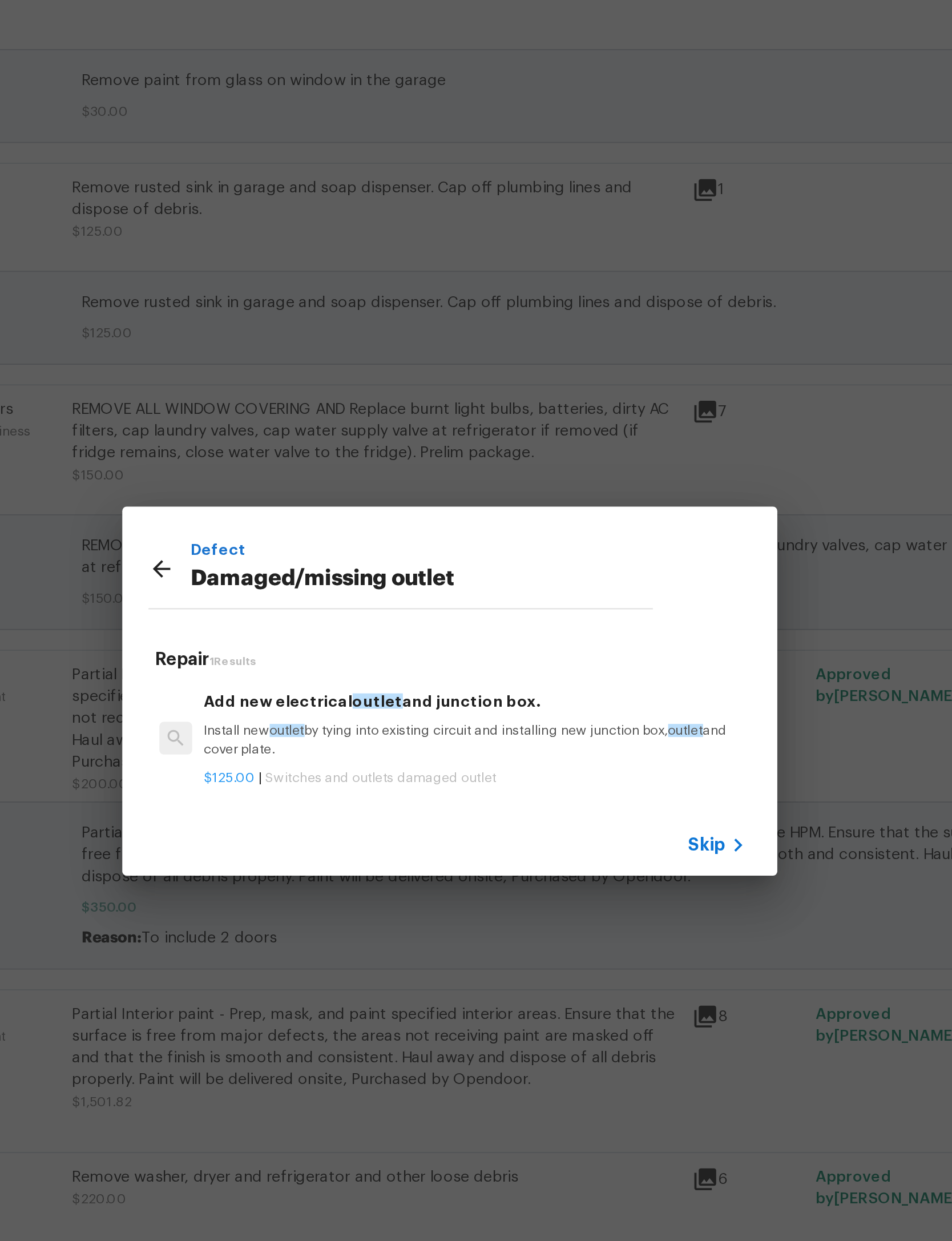 click 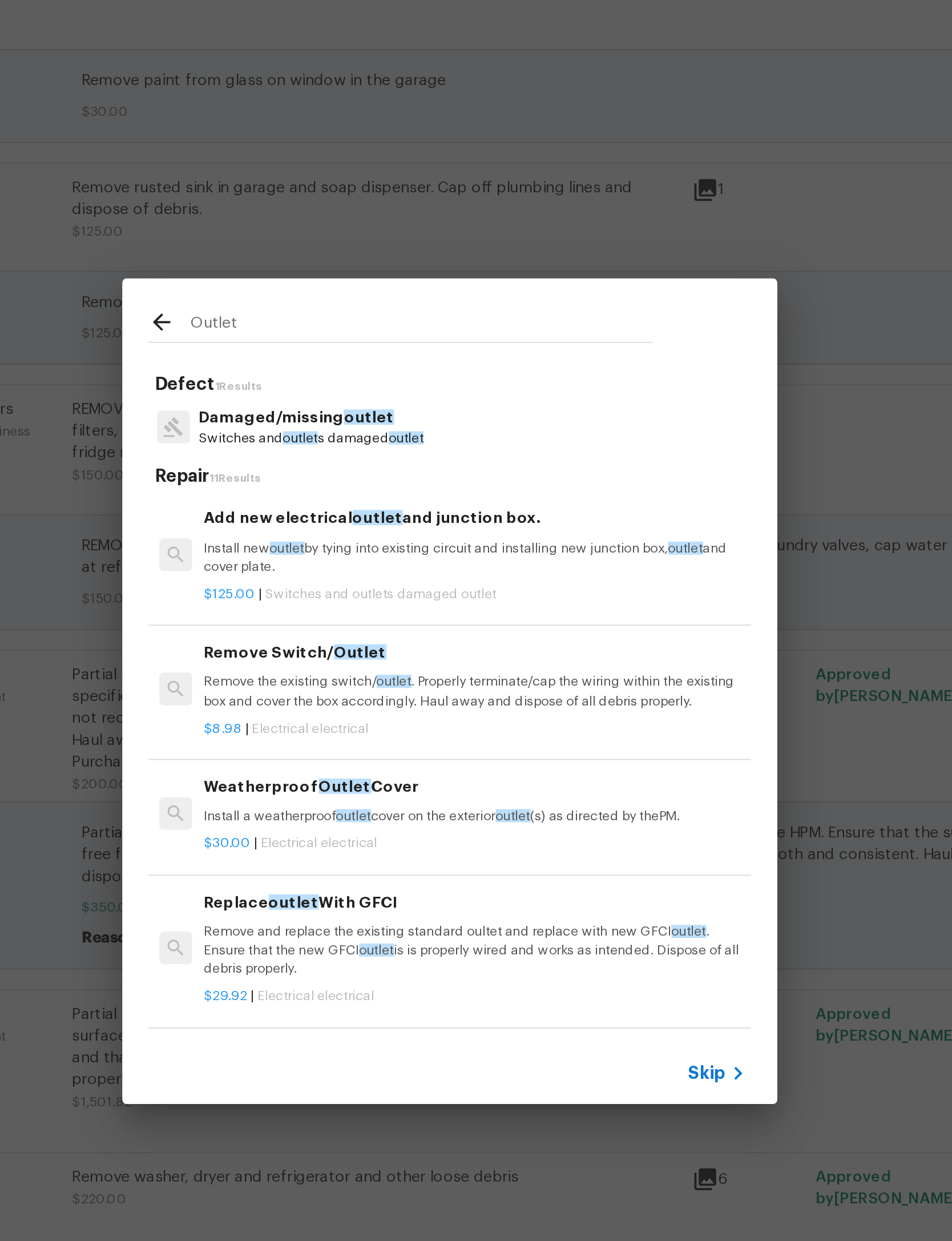 click on "Remove the existing switch/ outlet . Properly terminate/cap the wiring within the existing box and cover the box accordingly. Haul away and dispose of all debris properly." at bounding box center (489, 611) 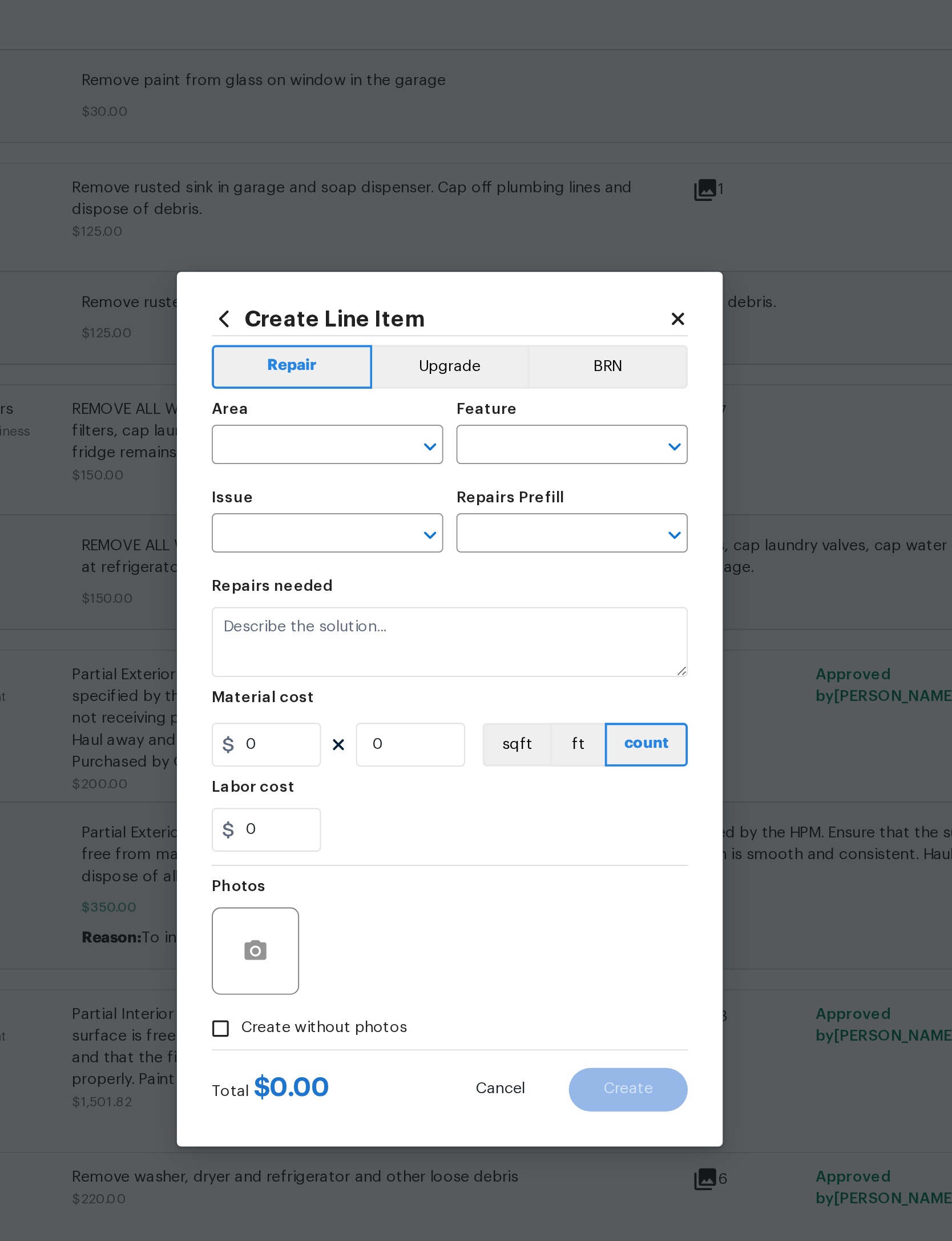 type on "Electrical" 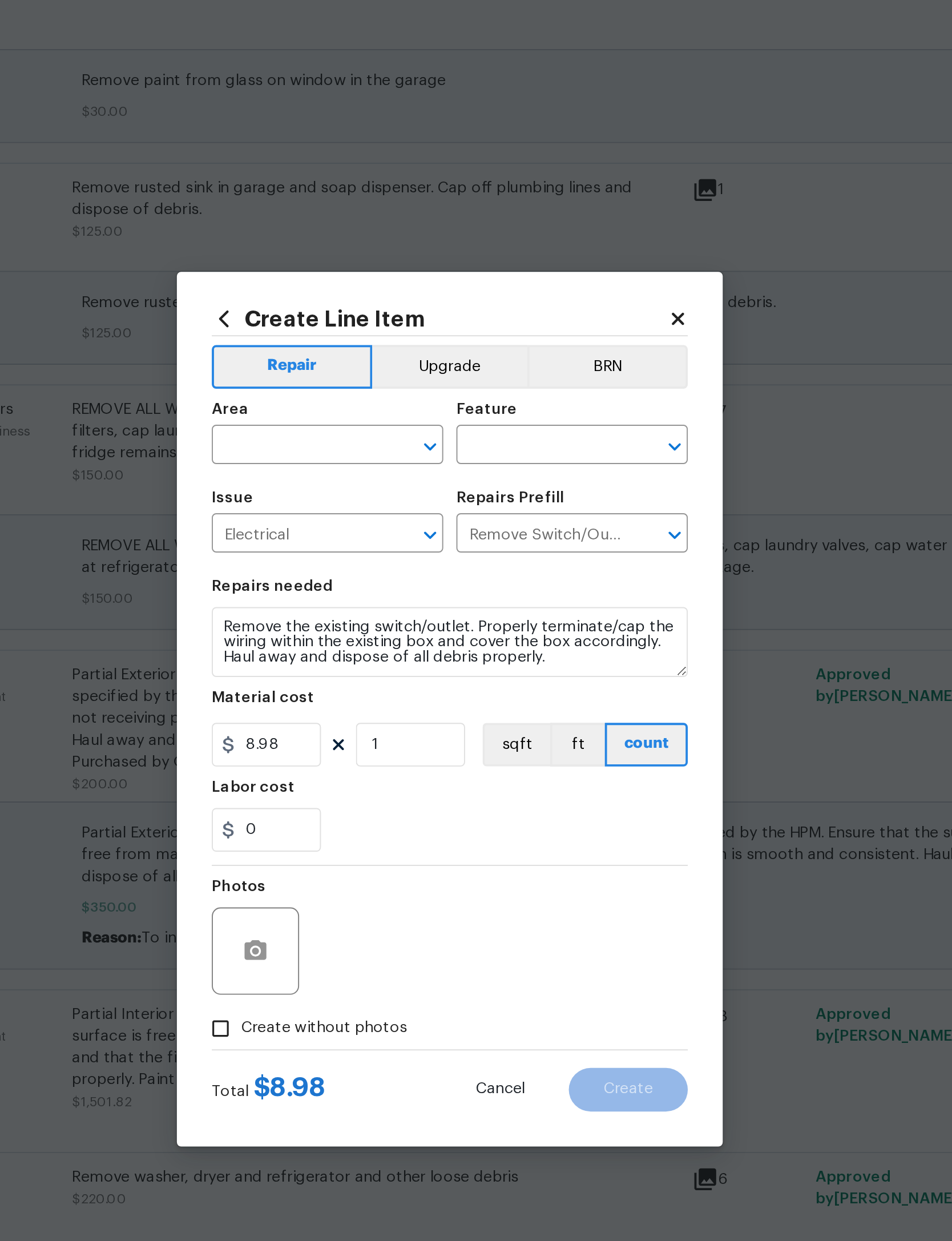 click at bounding box center (396, 483) 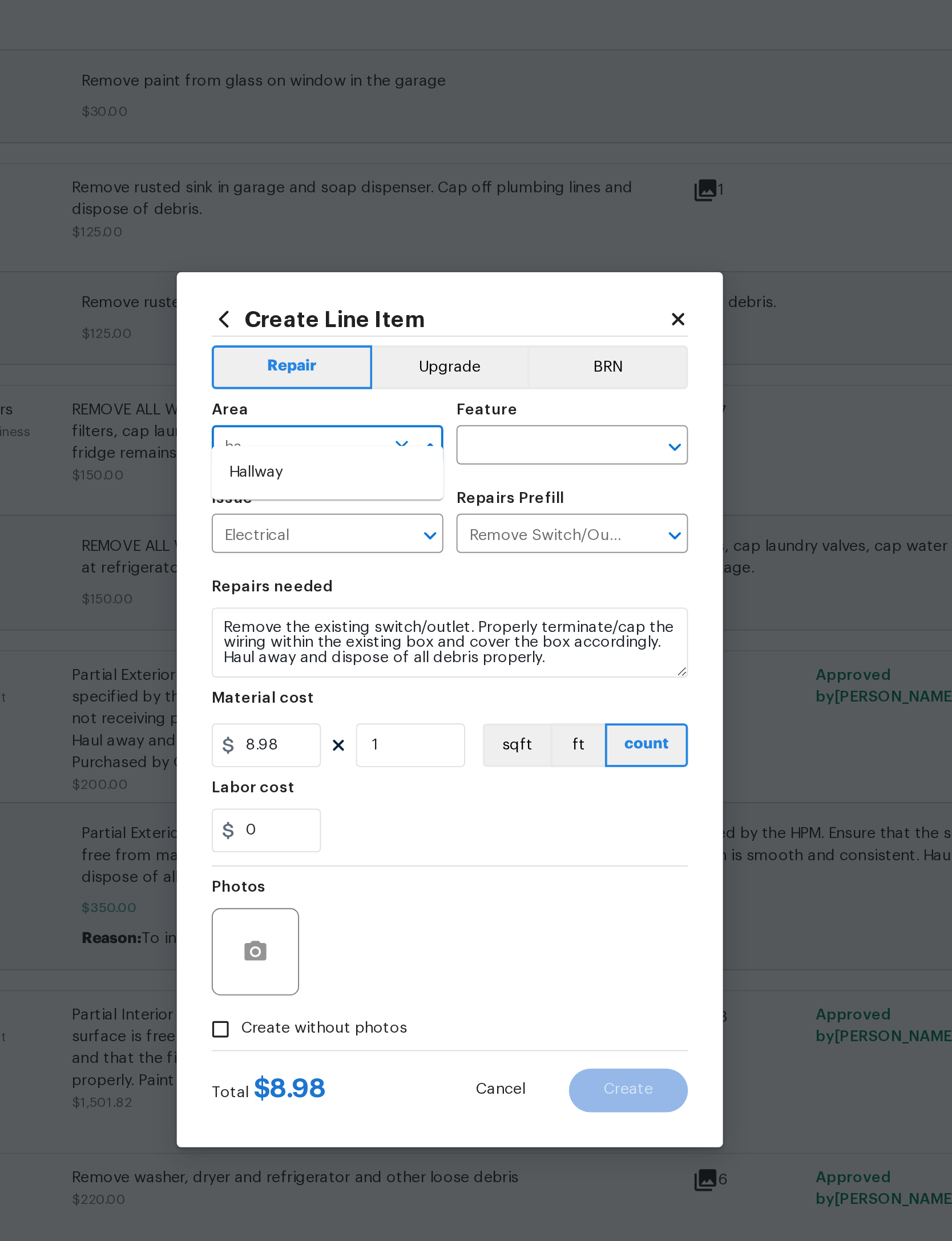 type on "h" 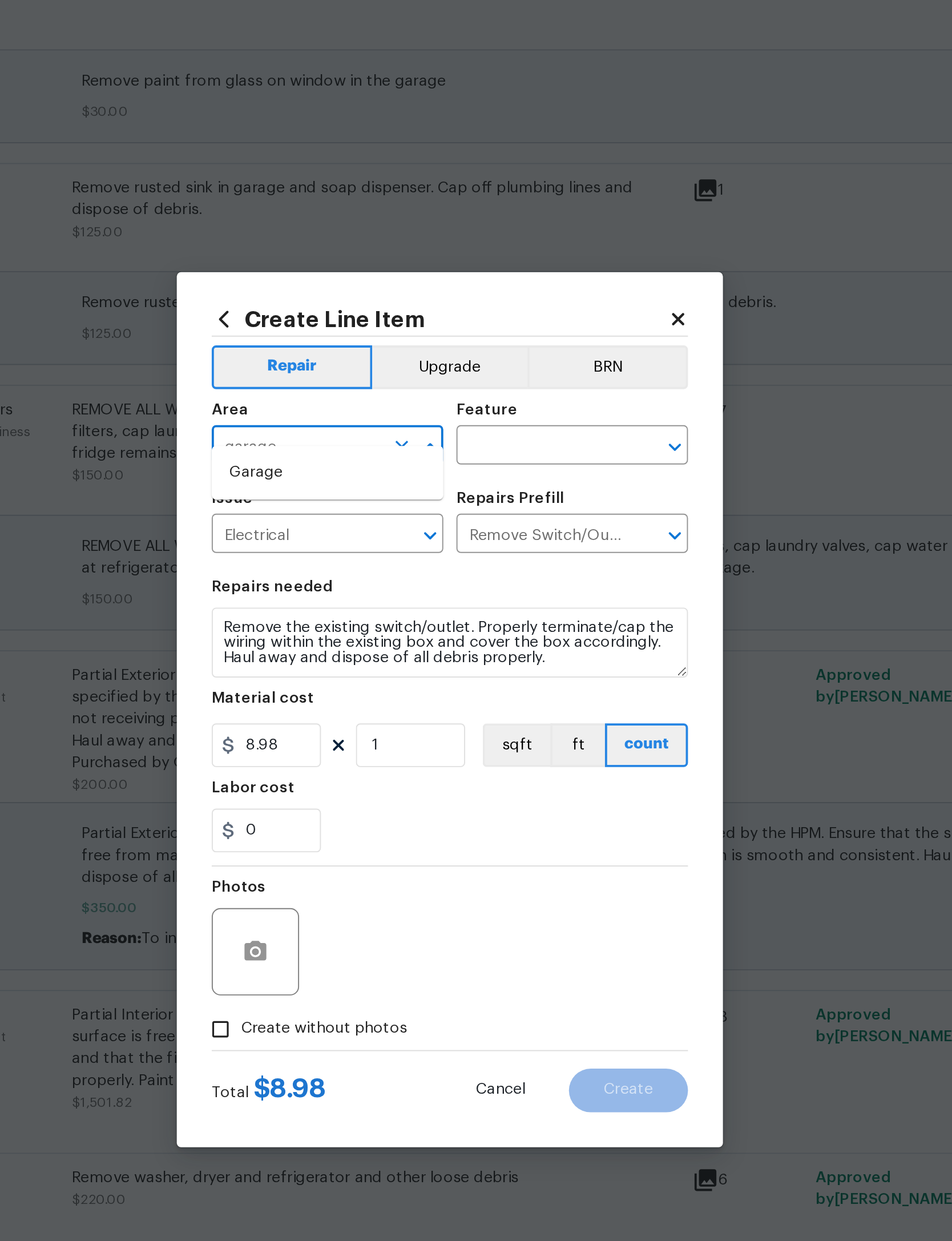 click on "Garage" at bounding box center (412, 497) 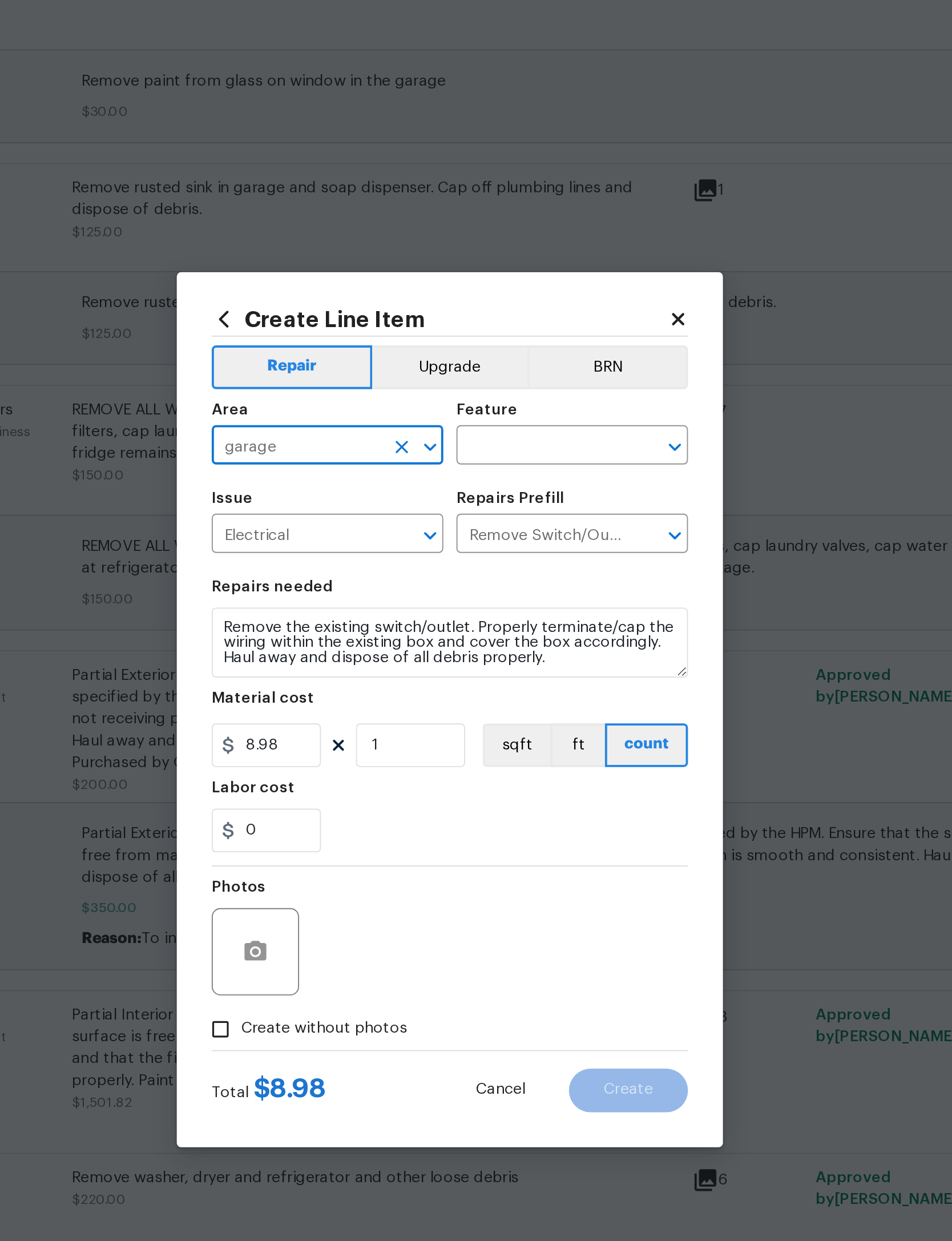 type on "Garage" 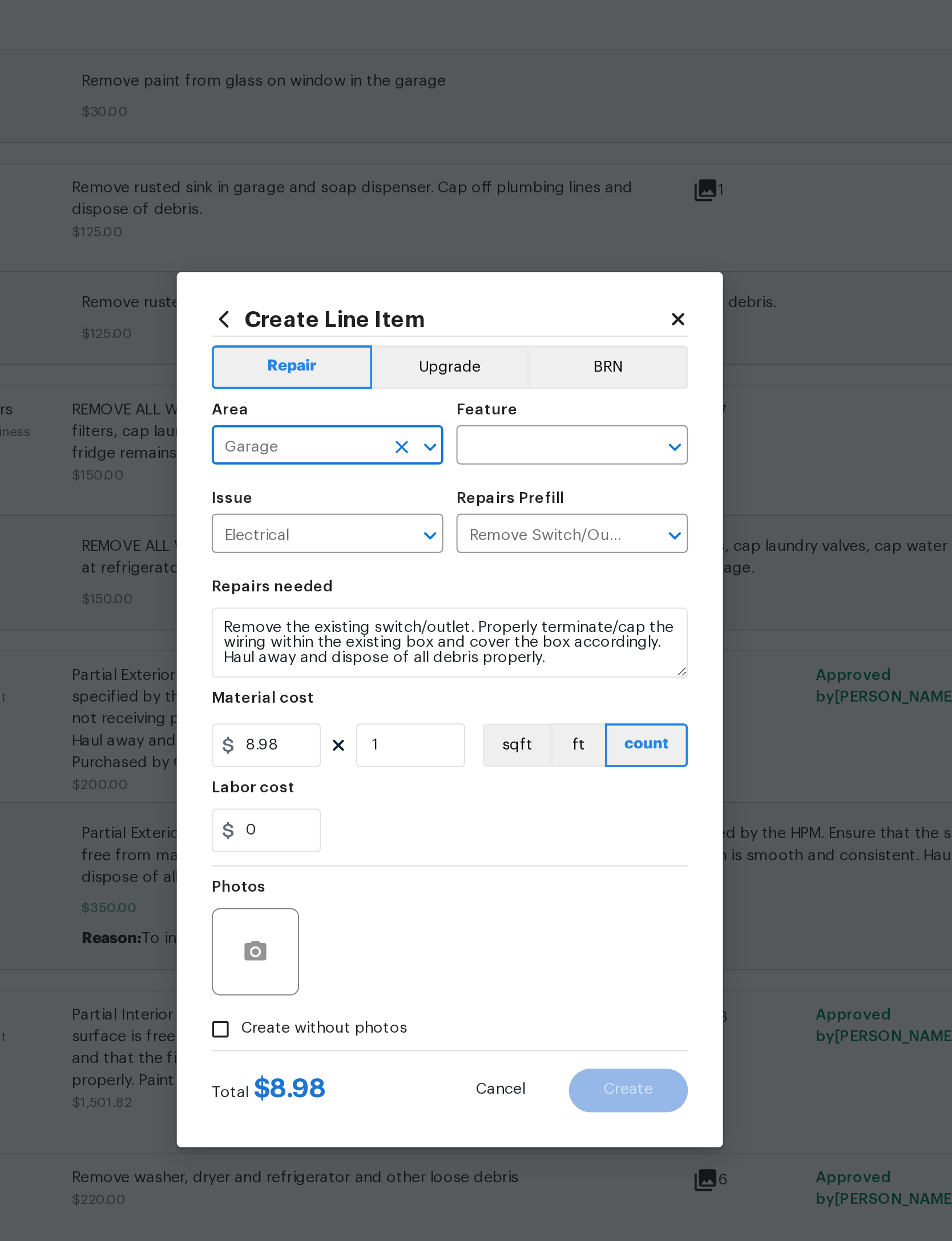 click at bounding box center (524, 483) 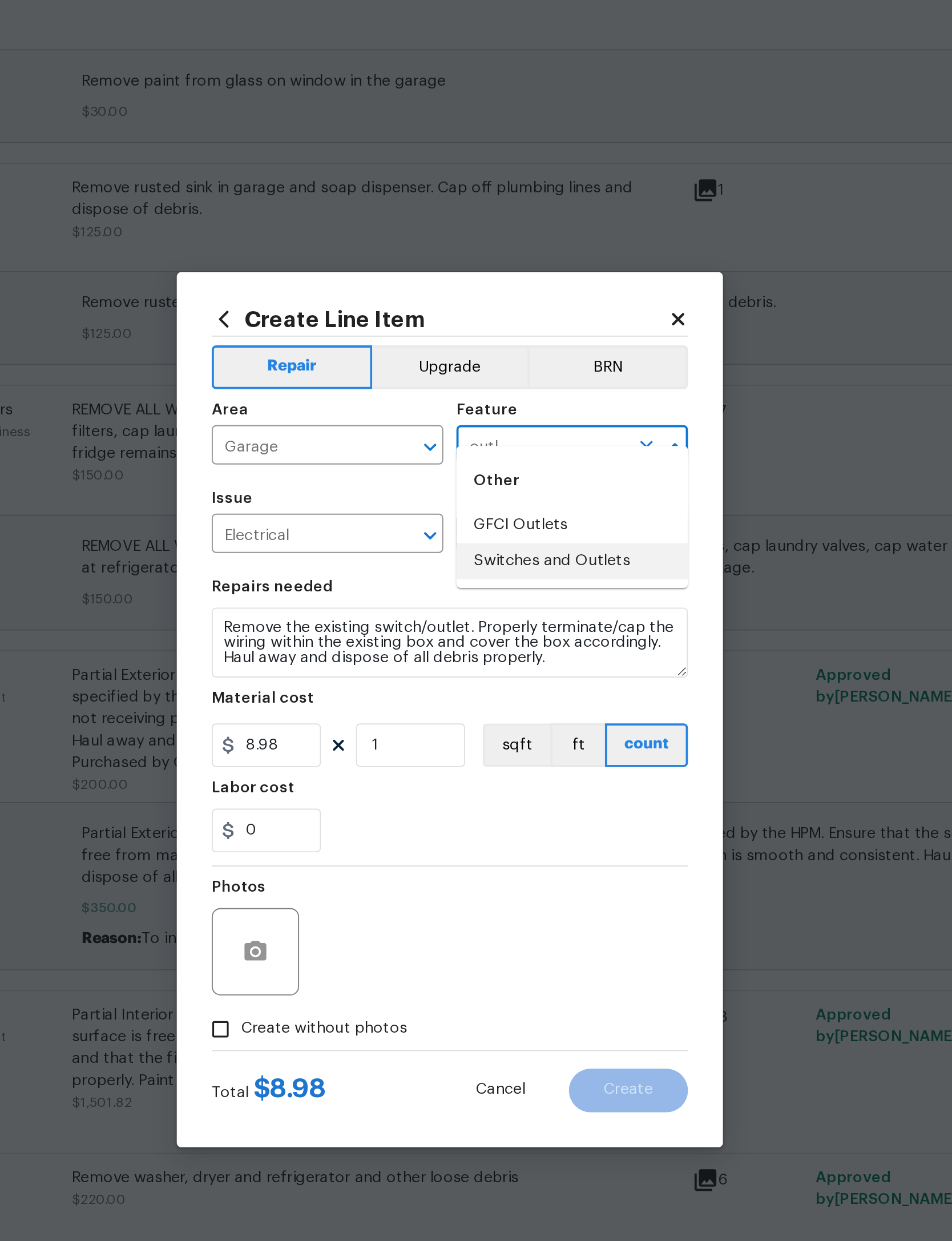 click on "Switches and Outlets" at bounding box center (540, 543) 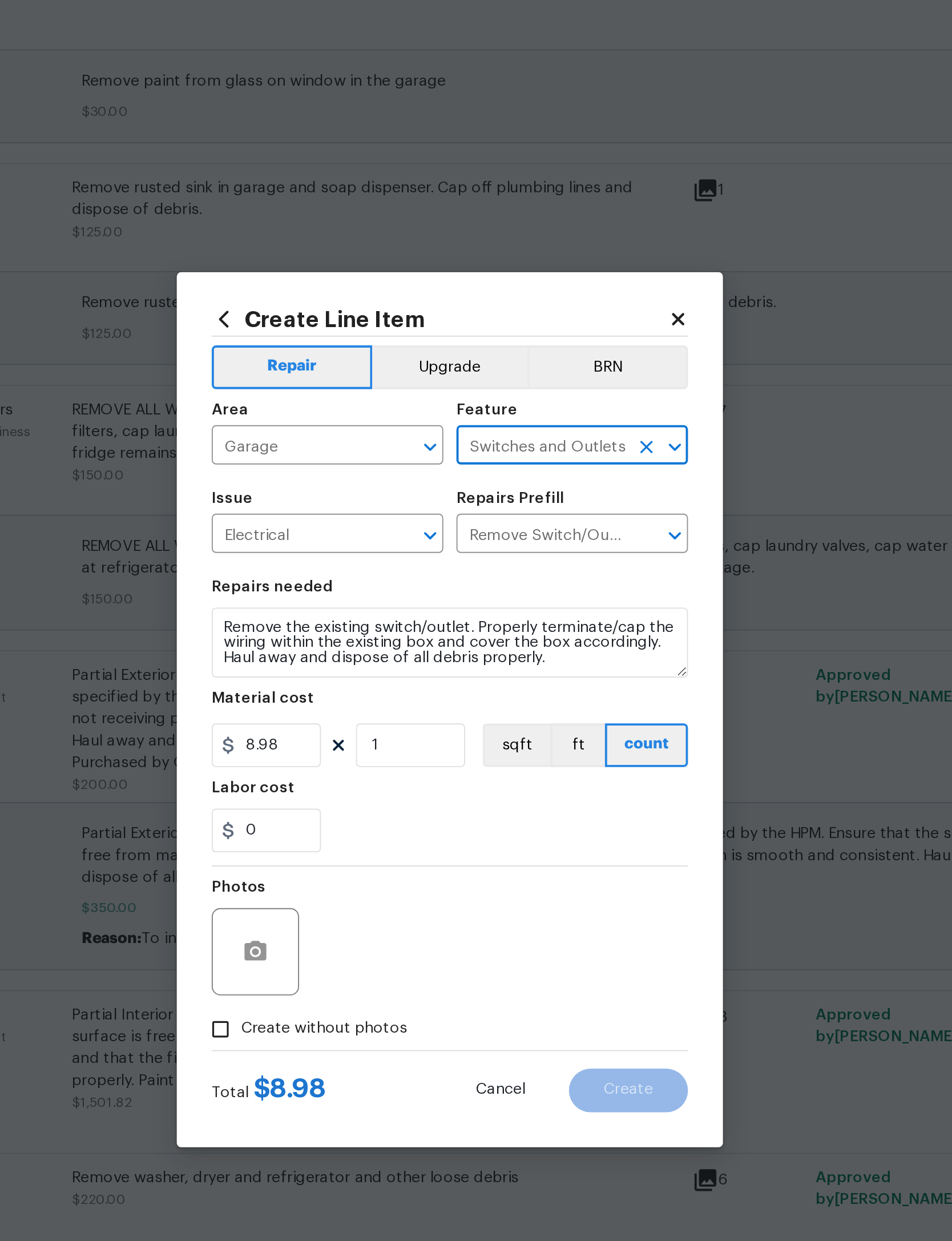 scroll, scrollTop: 11, scrollLeft: 0, axis: vertical 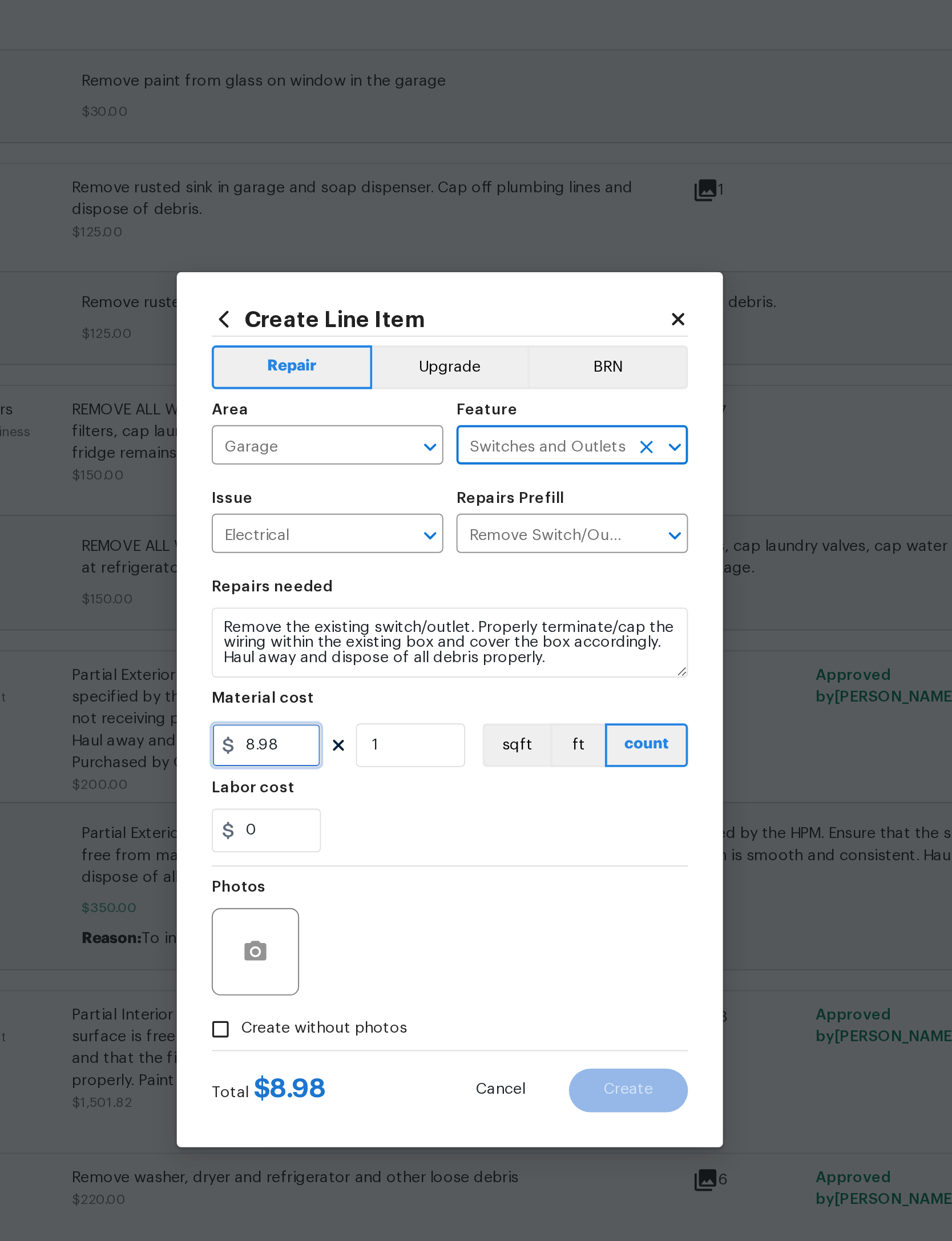 click on "8.98" at bounding box center [380, 639] 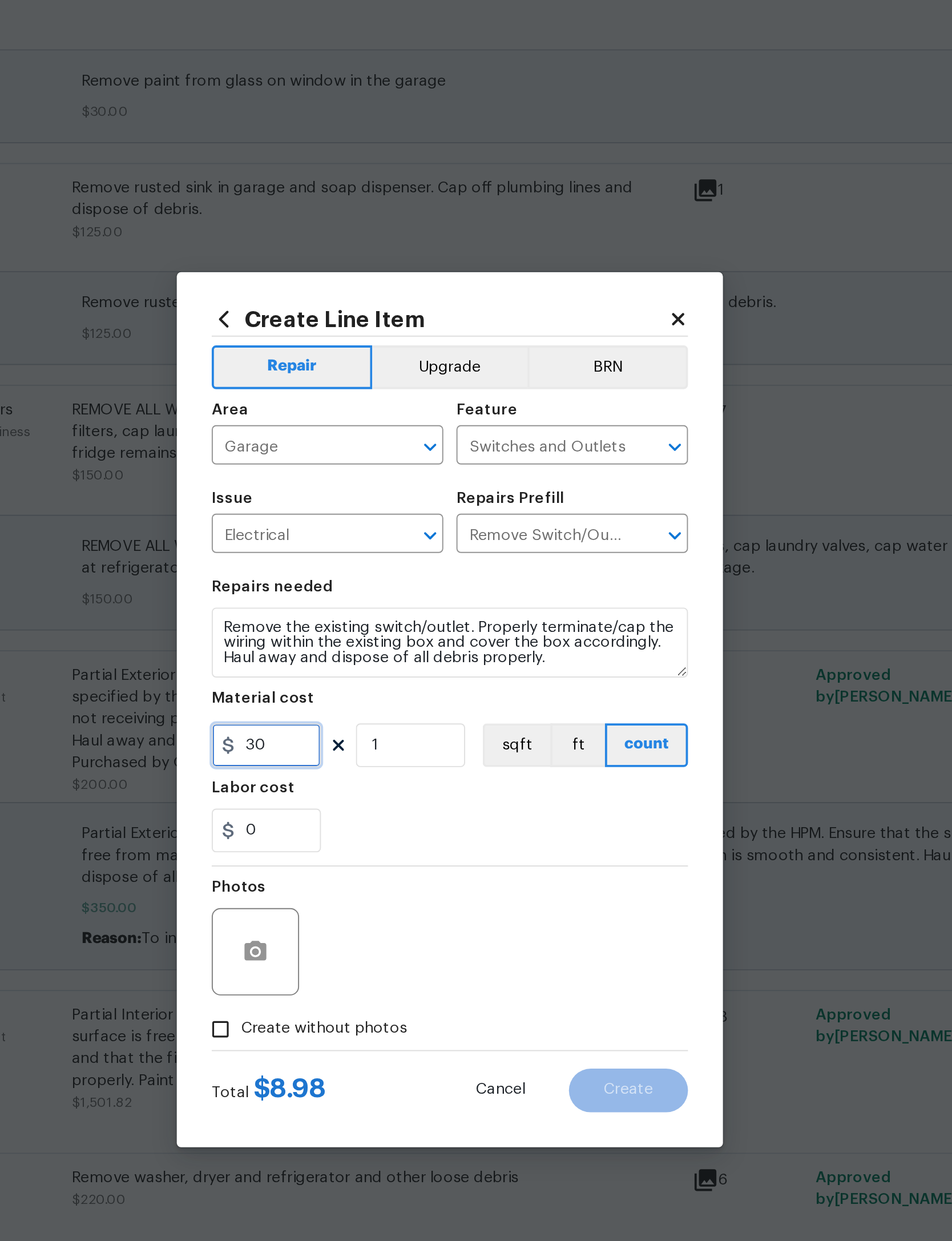 type on "30" 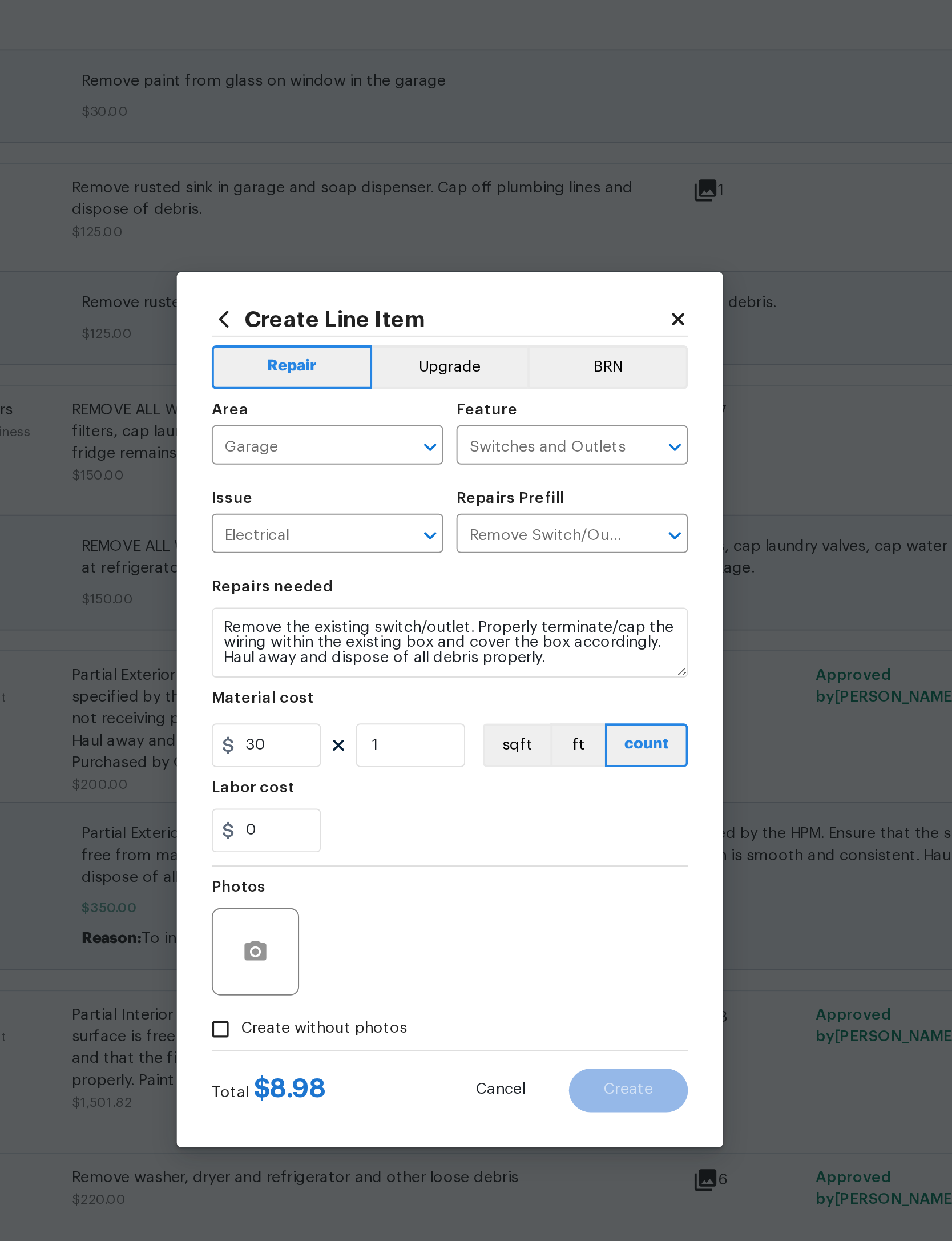 click on "0" at bounding box center [476, 684] 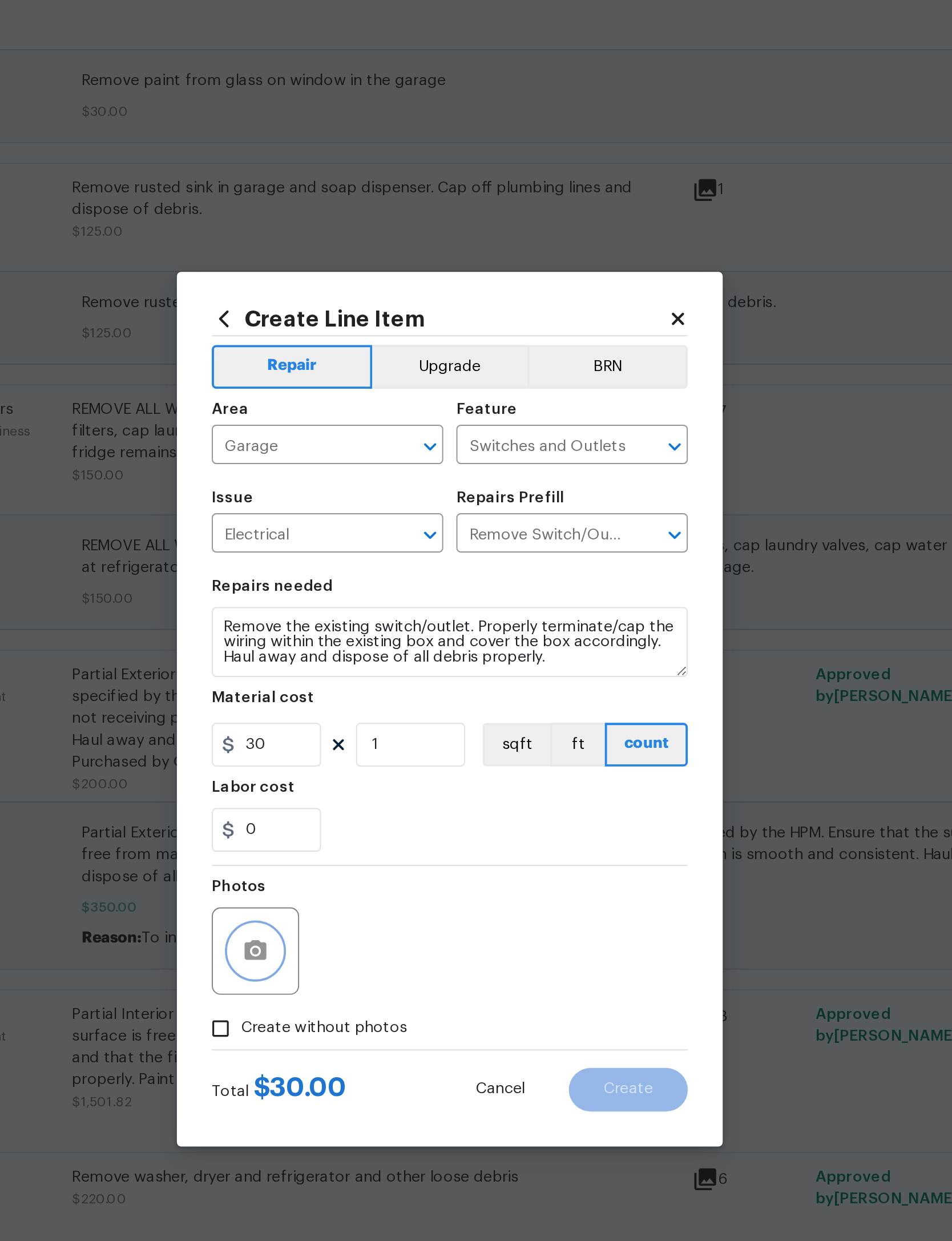 click at bounding box center [374, 747] 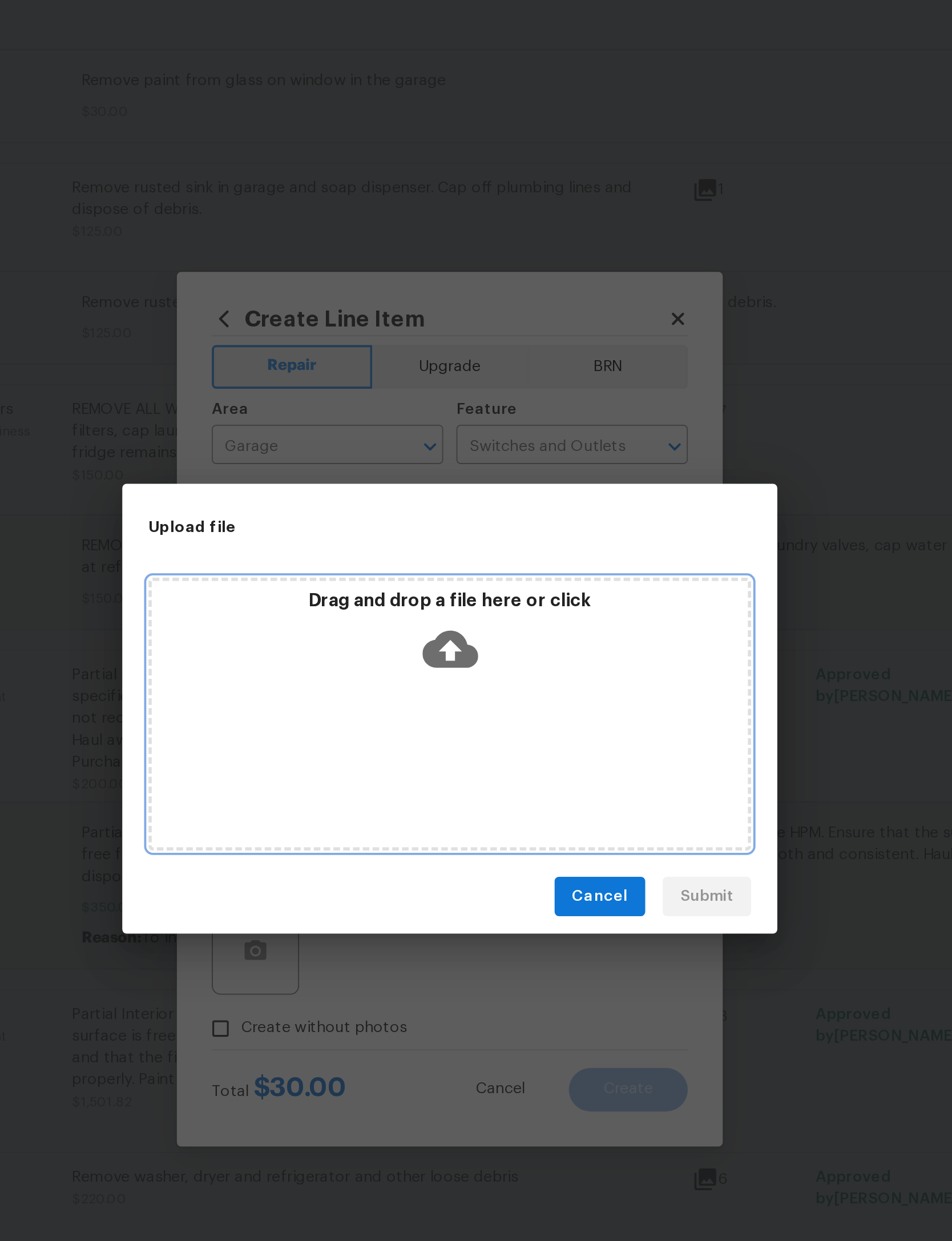click 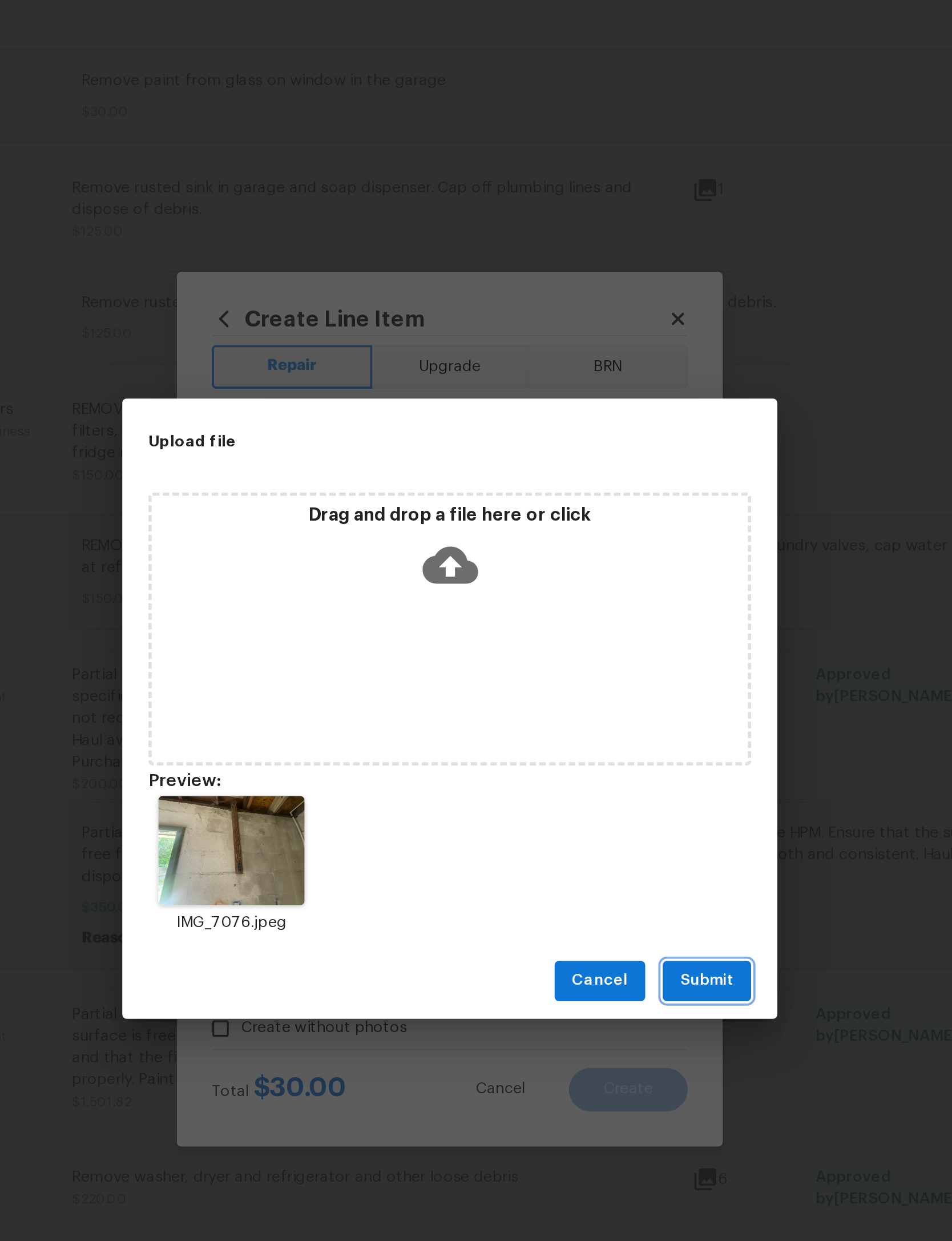 click on "Submit" at bounding box center [610, 763] 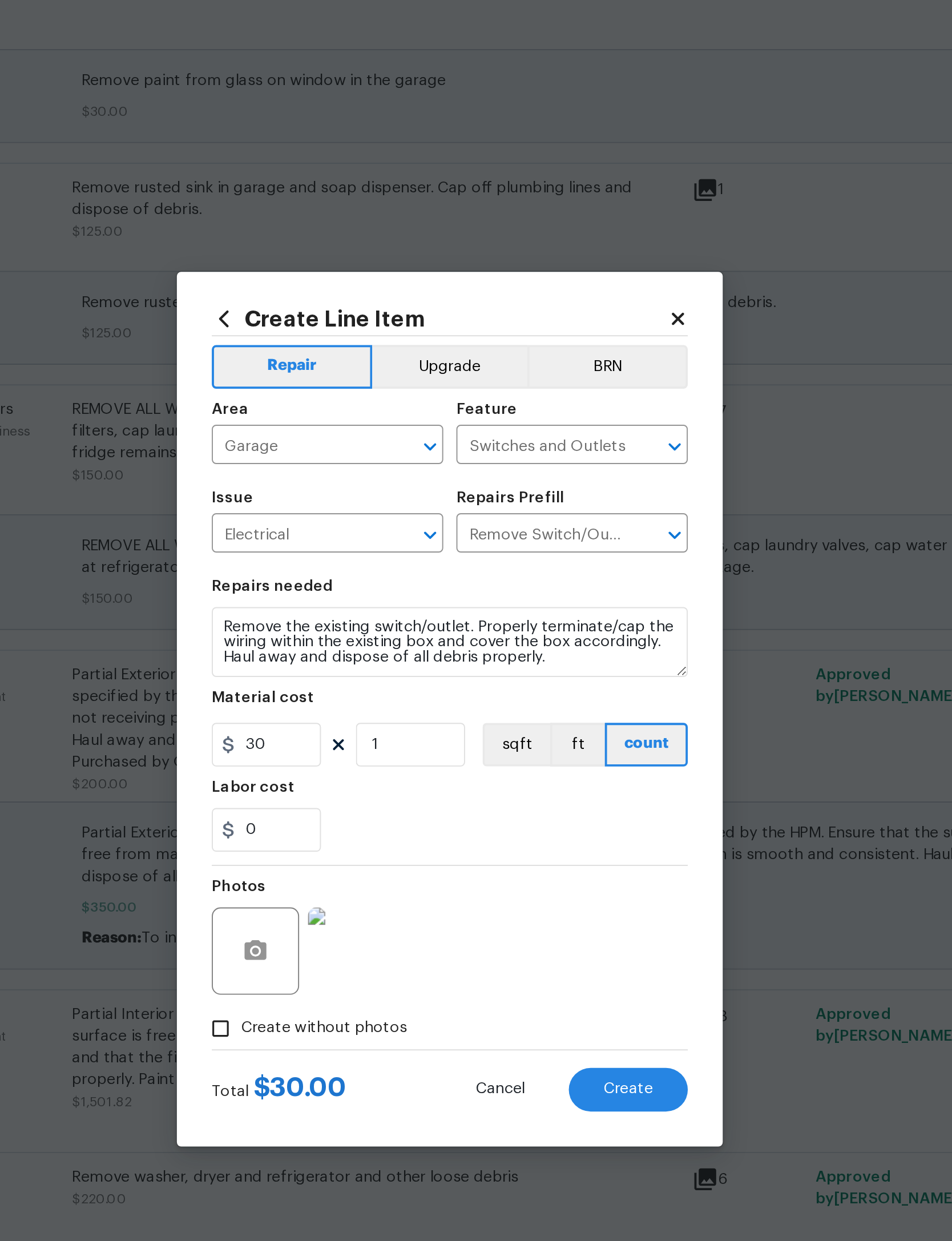 click on "Create" at bounding box center (569, 819) 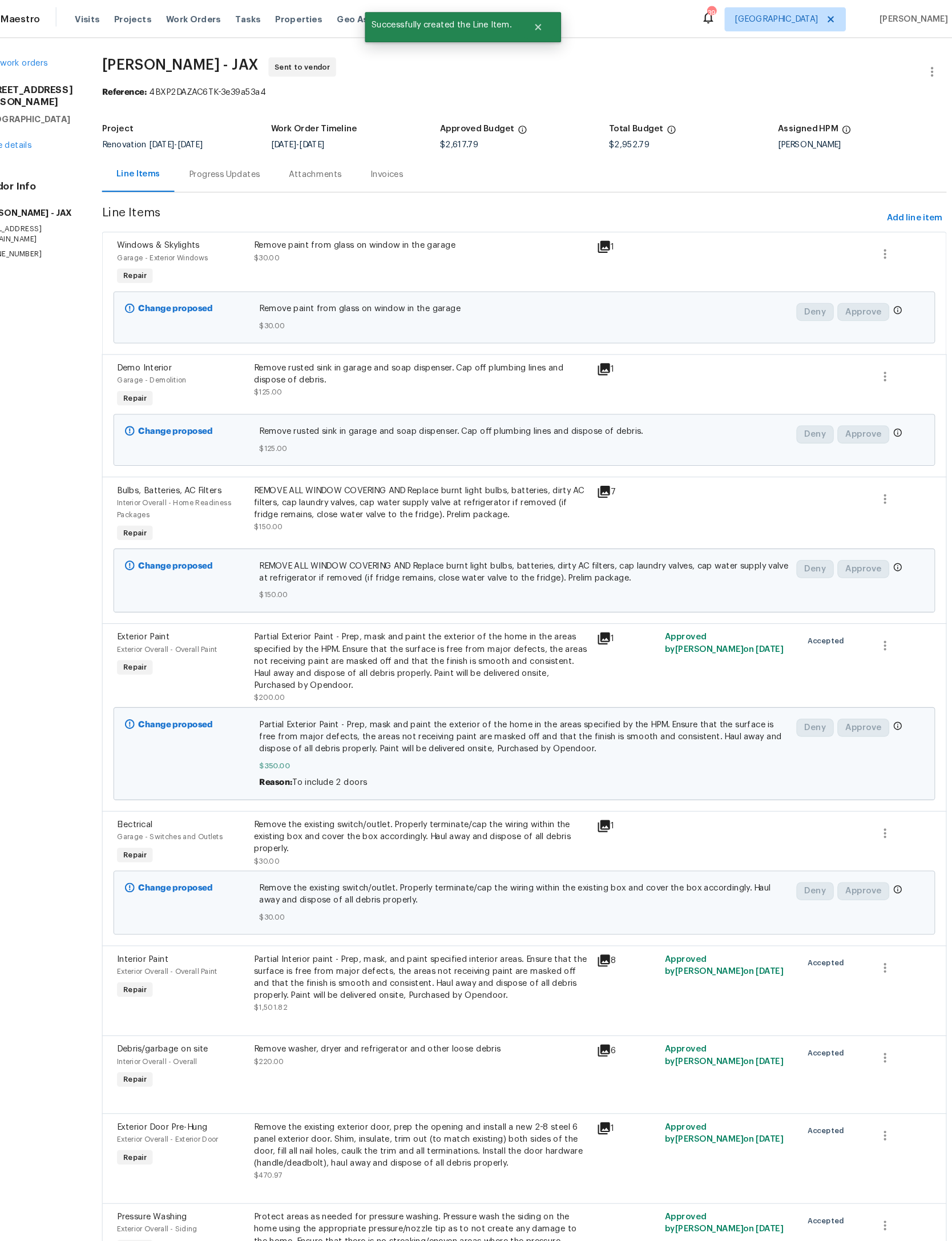 scroll, scrollTop: 53, scrollLeft: 0, axis: vertical 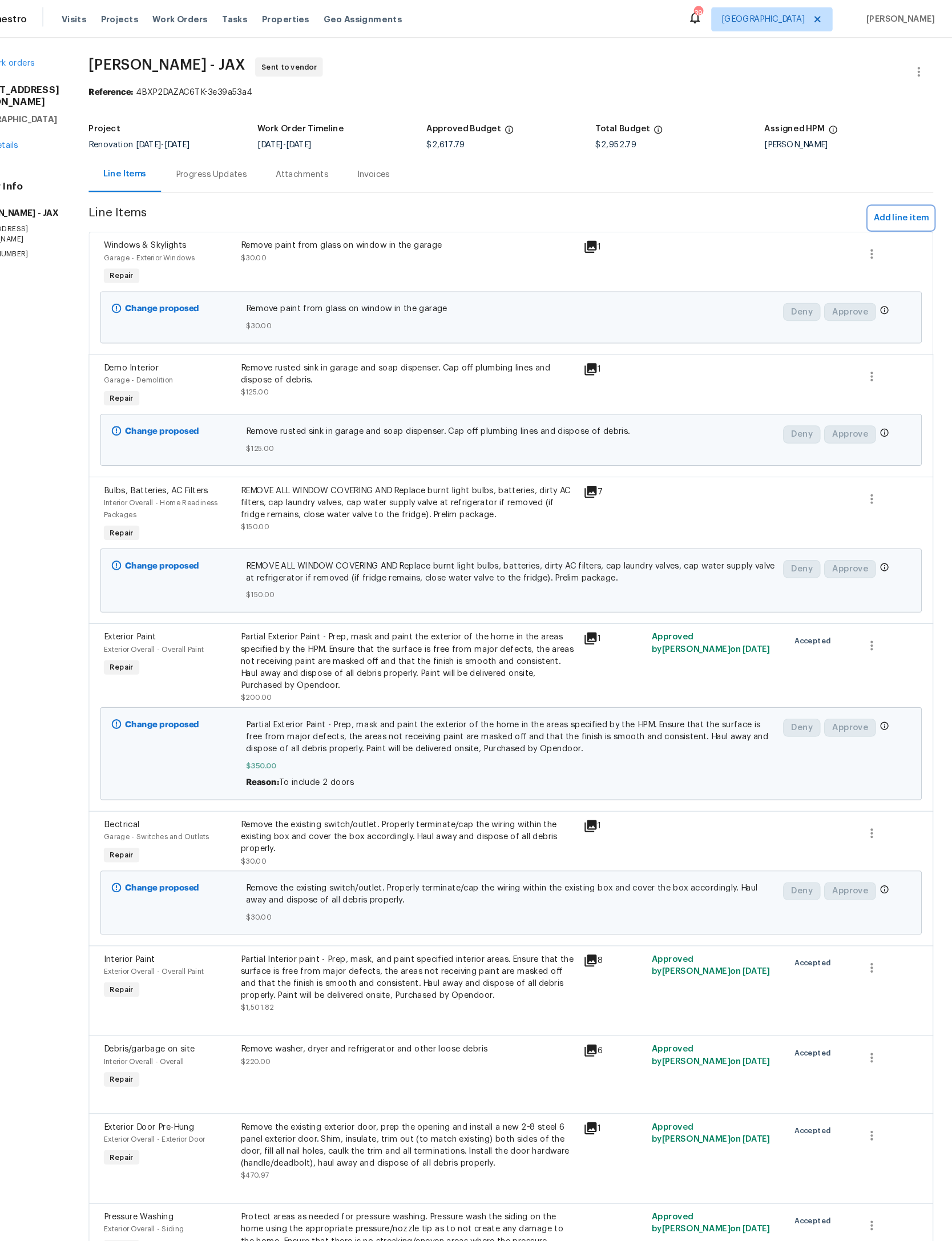 click on "Add line item" at bounding box center [903, 206] 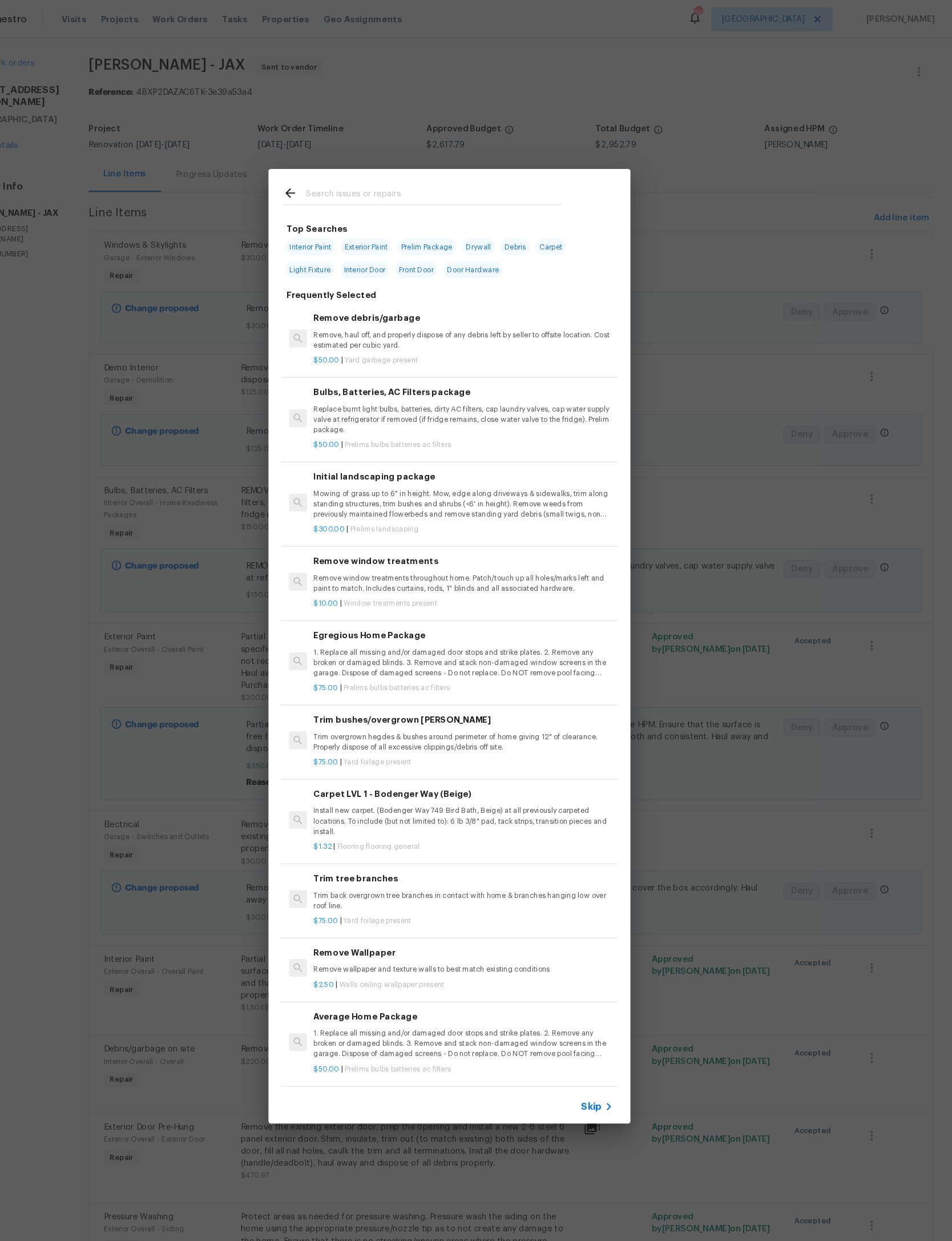 scroll, scrollTop: 53, scrollLeft: 0, axis: vertical 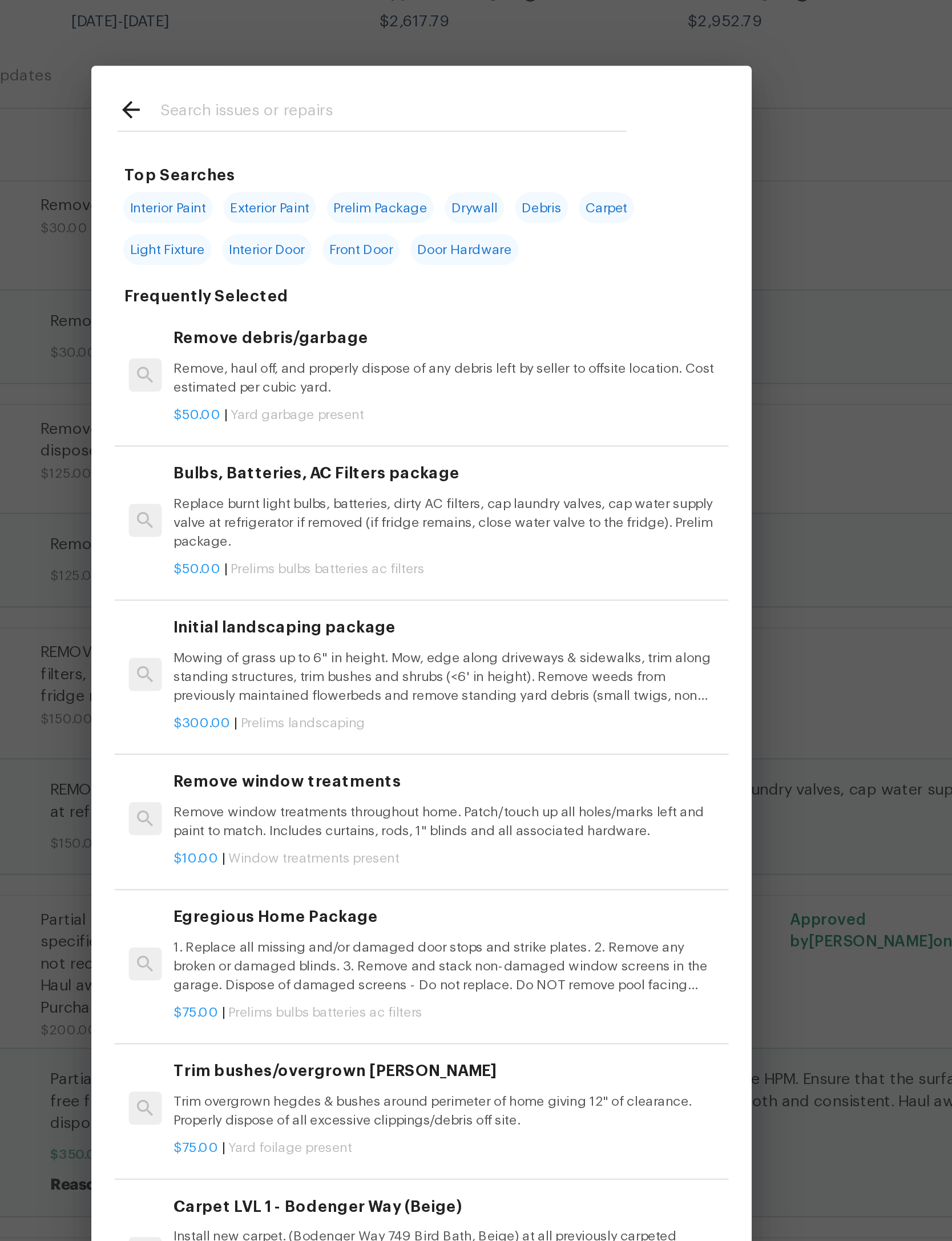 click at bounding box center (461, 184) 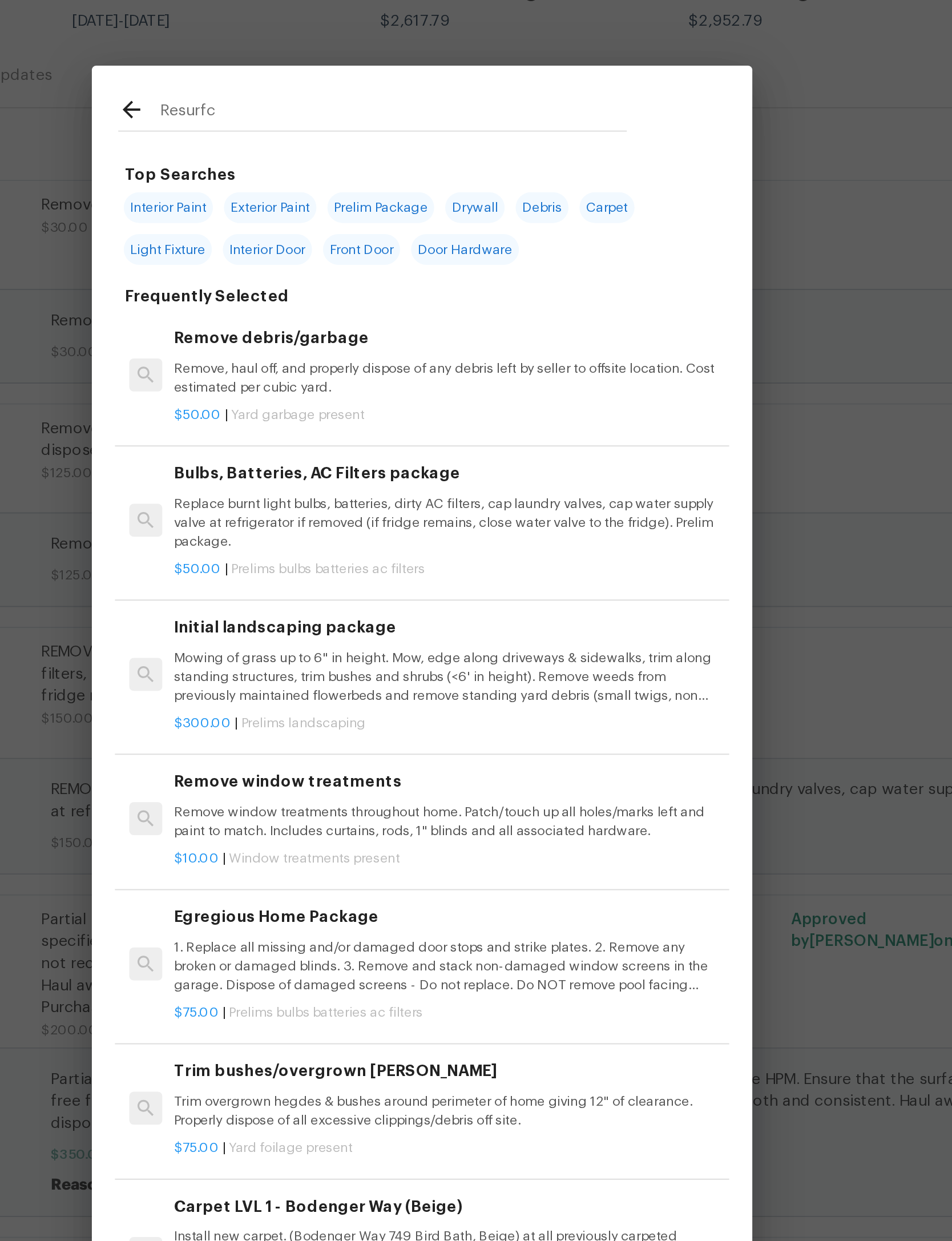 type on "Resurfce" 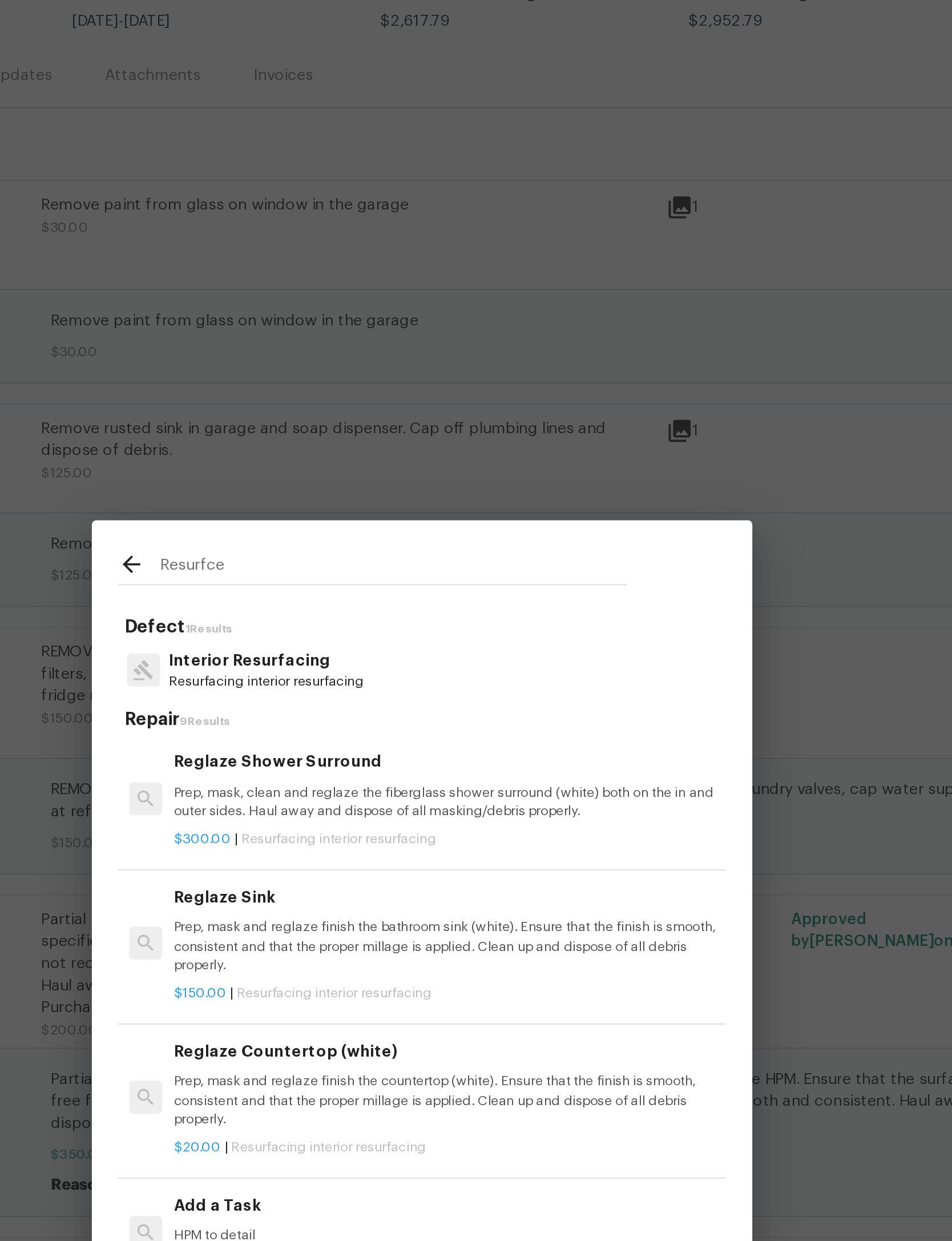 click on "Reglaze Shower Surround Prep, mask, clean and reglaze the fiberglass shower surround (white) both on the in and outer sides. Haul away and dispose of all masking/debris properly." at bounding box center (489, 533) 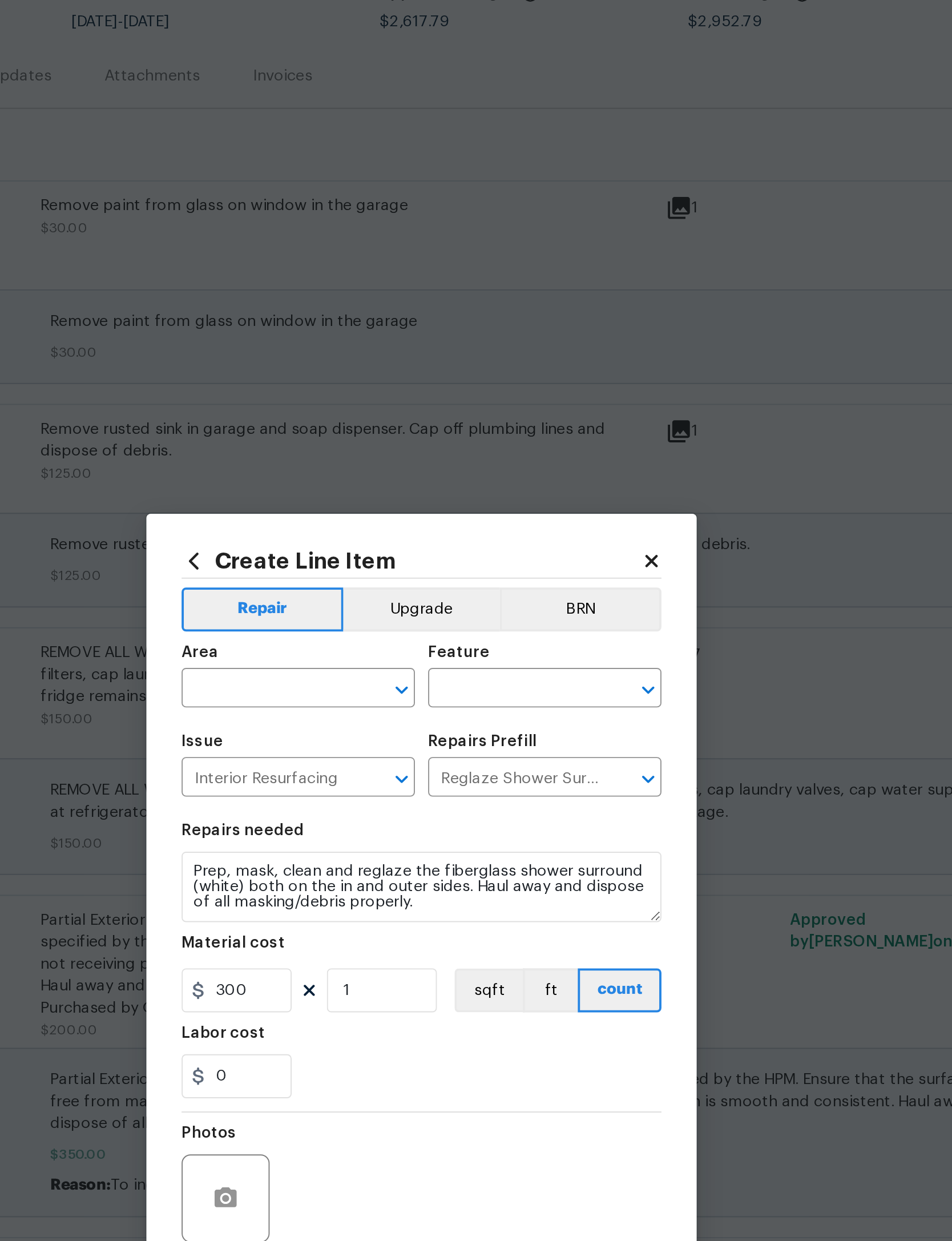 click at bounding box center [396, 483] 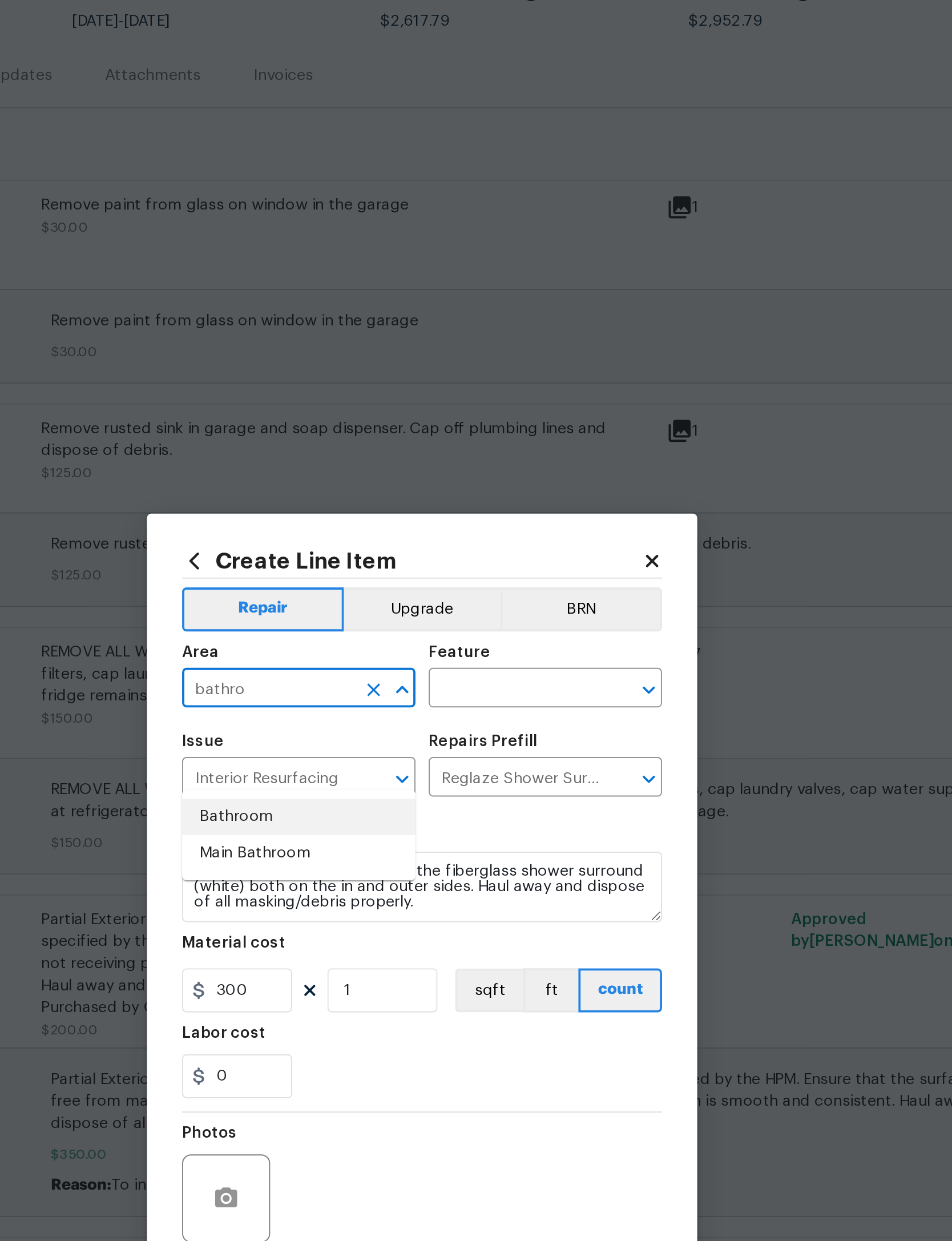 click on "Bathroom" at bounding box center [412, 549] 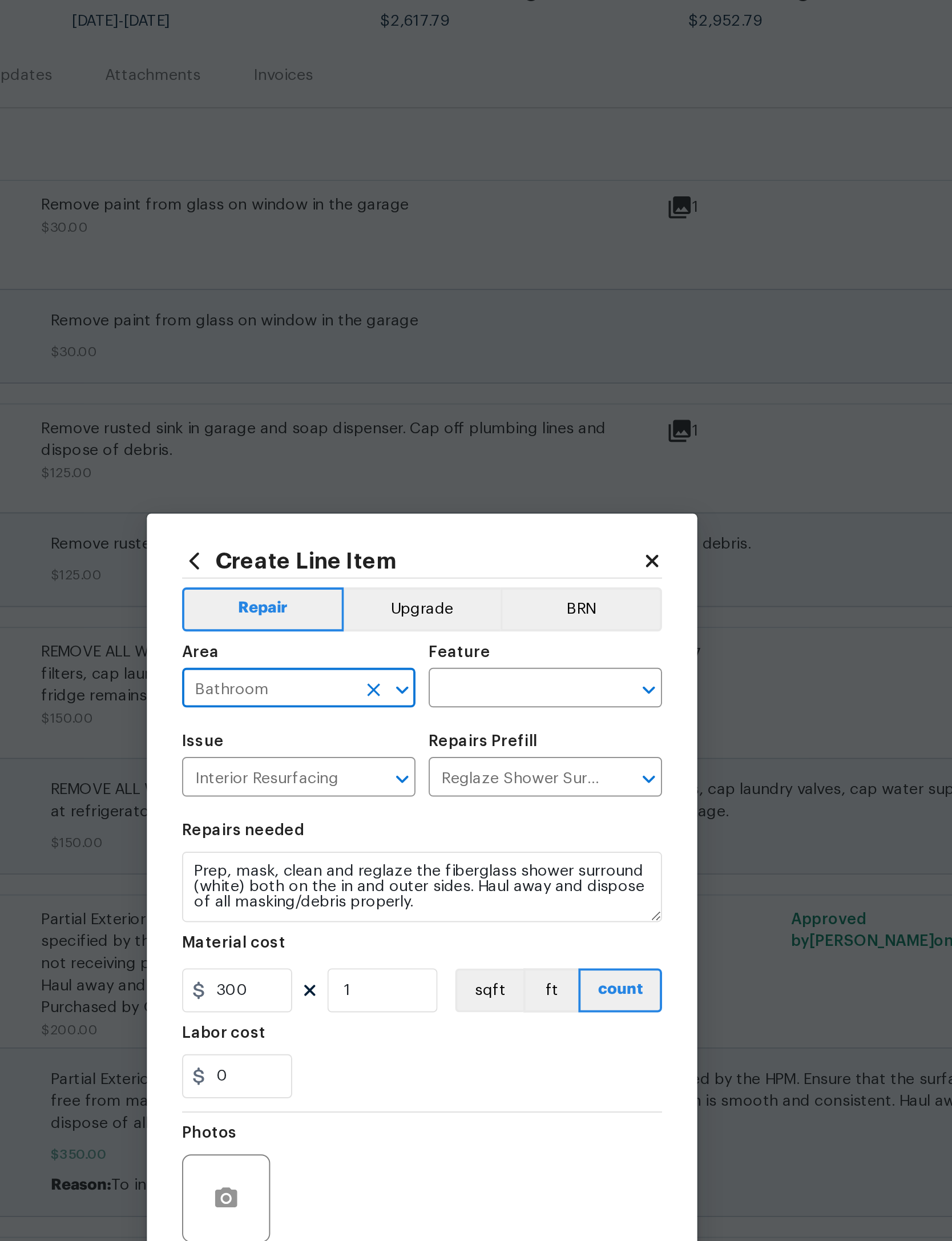 click on "Bathroom" at bounding box center (396, 483) 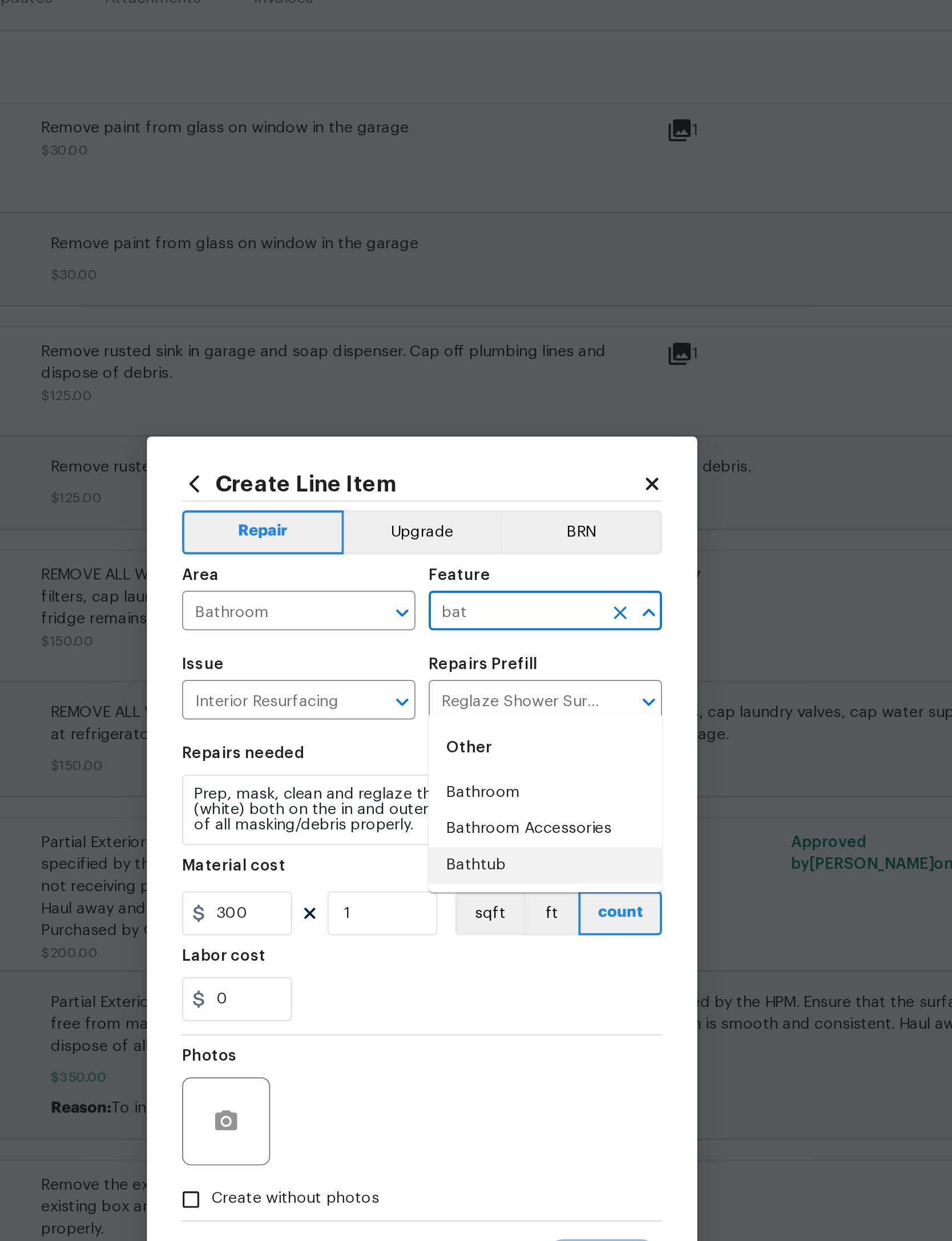 click on "Bathtub" at bounding box center [540, 614] 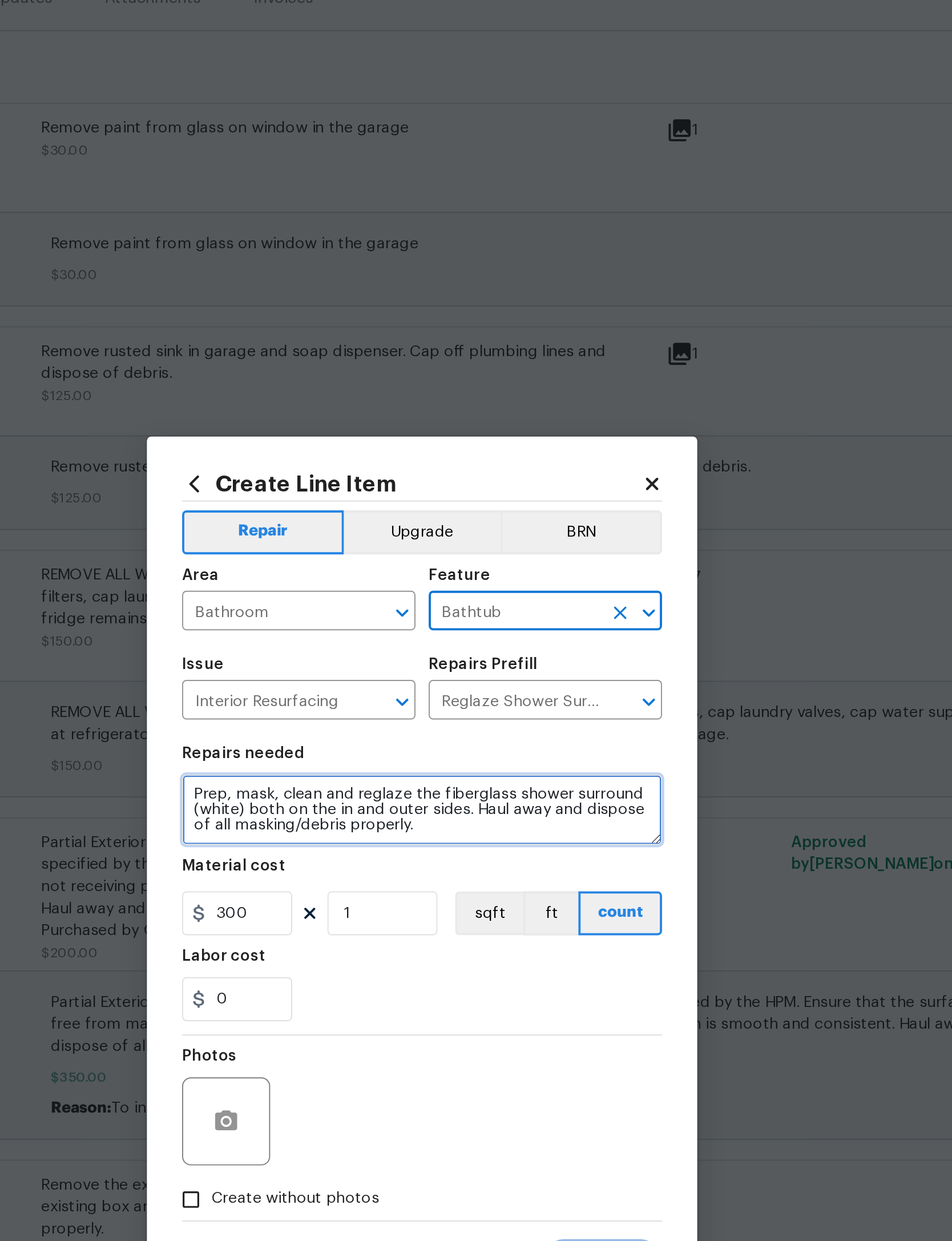 click on "Prep, mask, clean and reglaze the fiberglass shower surround (white) both on the in and outer sides. Haul away and dispose of all masking/debris properly." at bounding box center [476, 586] 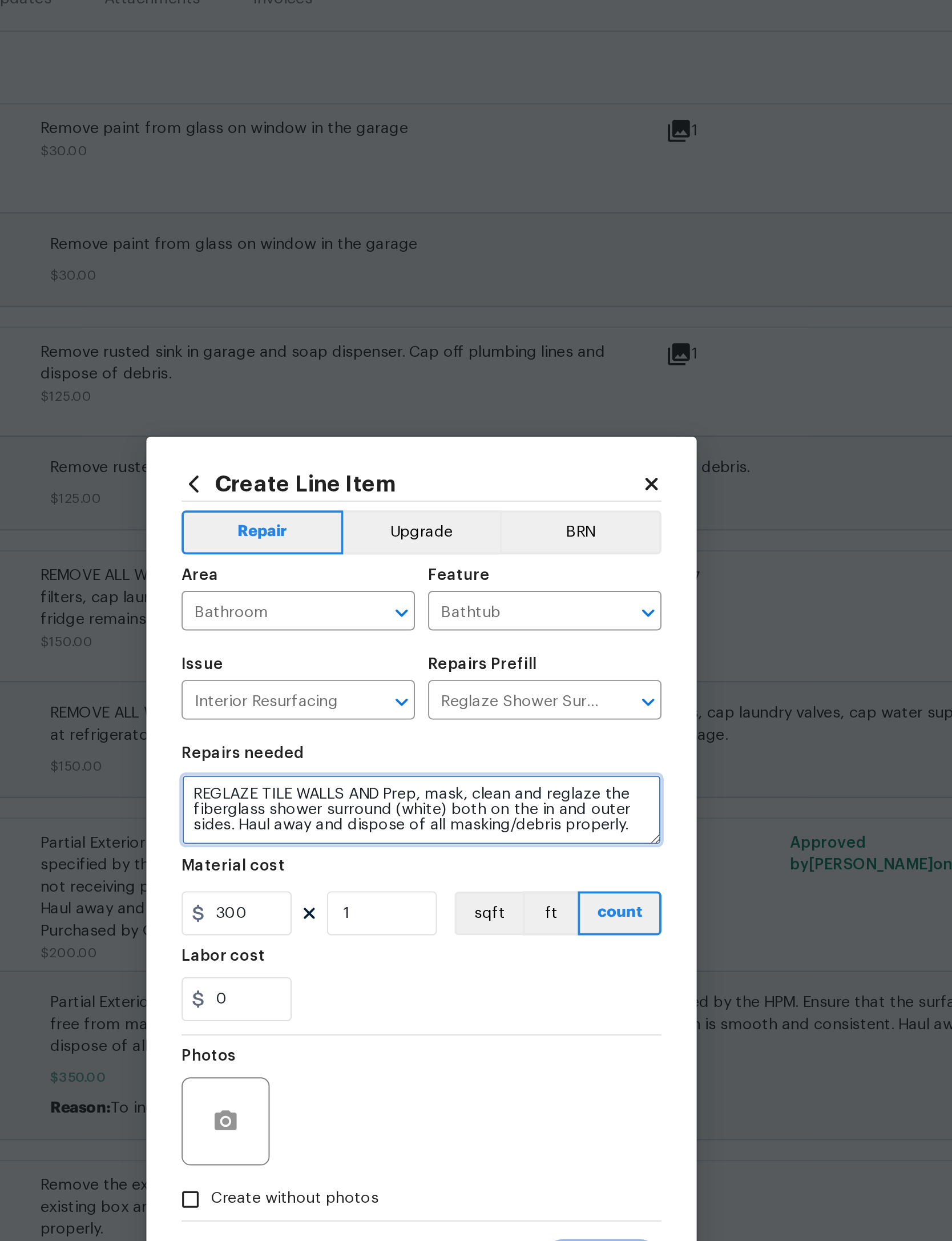 type on "REGLAZE TILE WALLS AND Prep, mask, clean and reglaze the fiberglass shower surround (white) both on the in and outer sides. Haul away and dispose of all masking/debris properly." 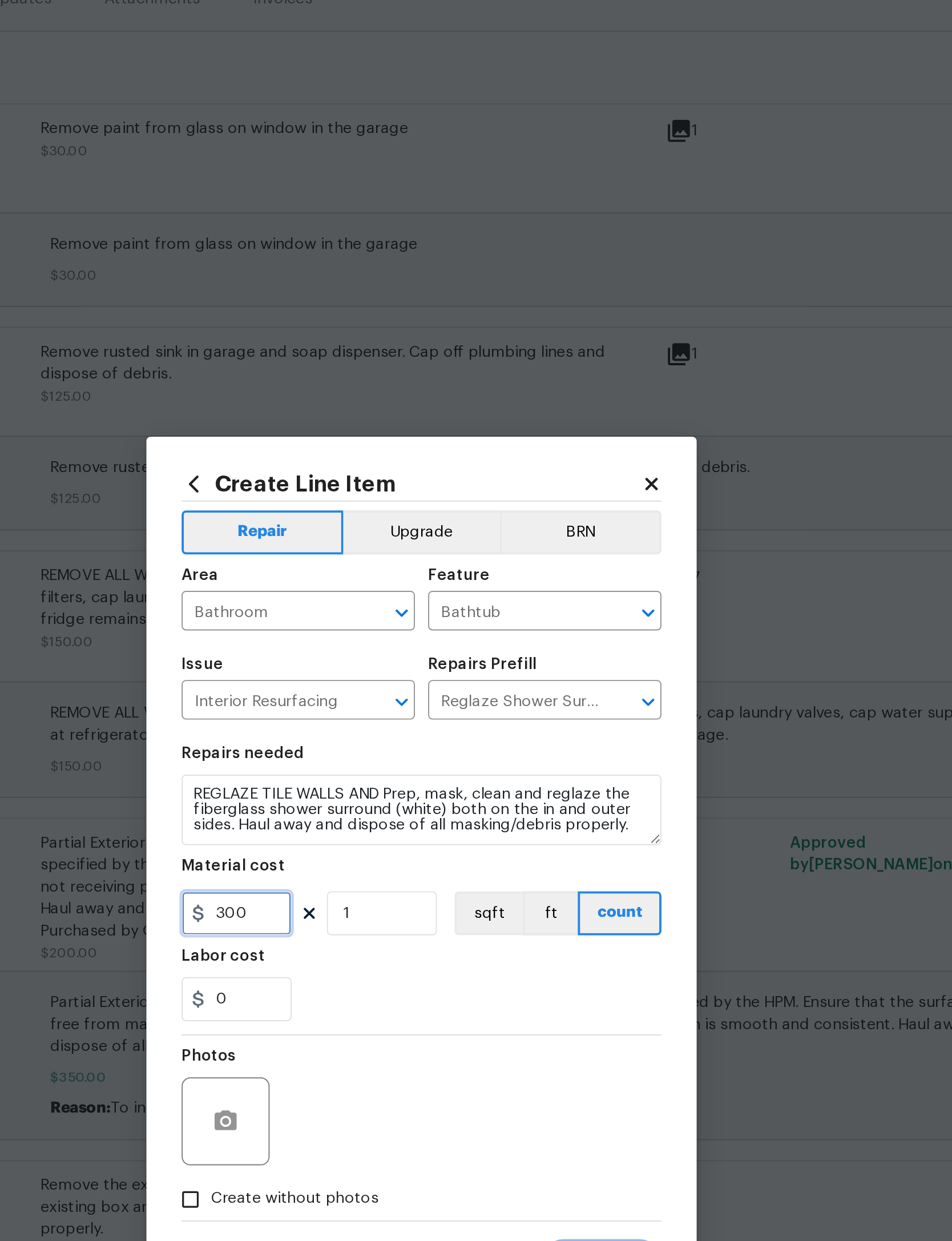 click on "300" at bounding box center (380, 639) 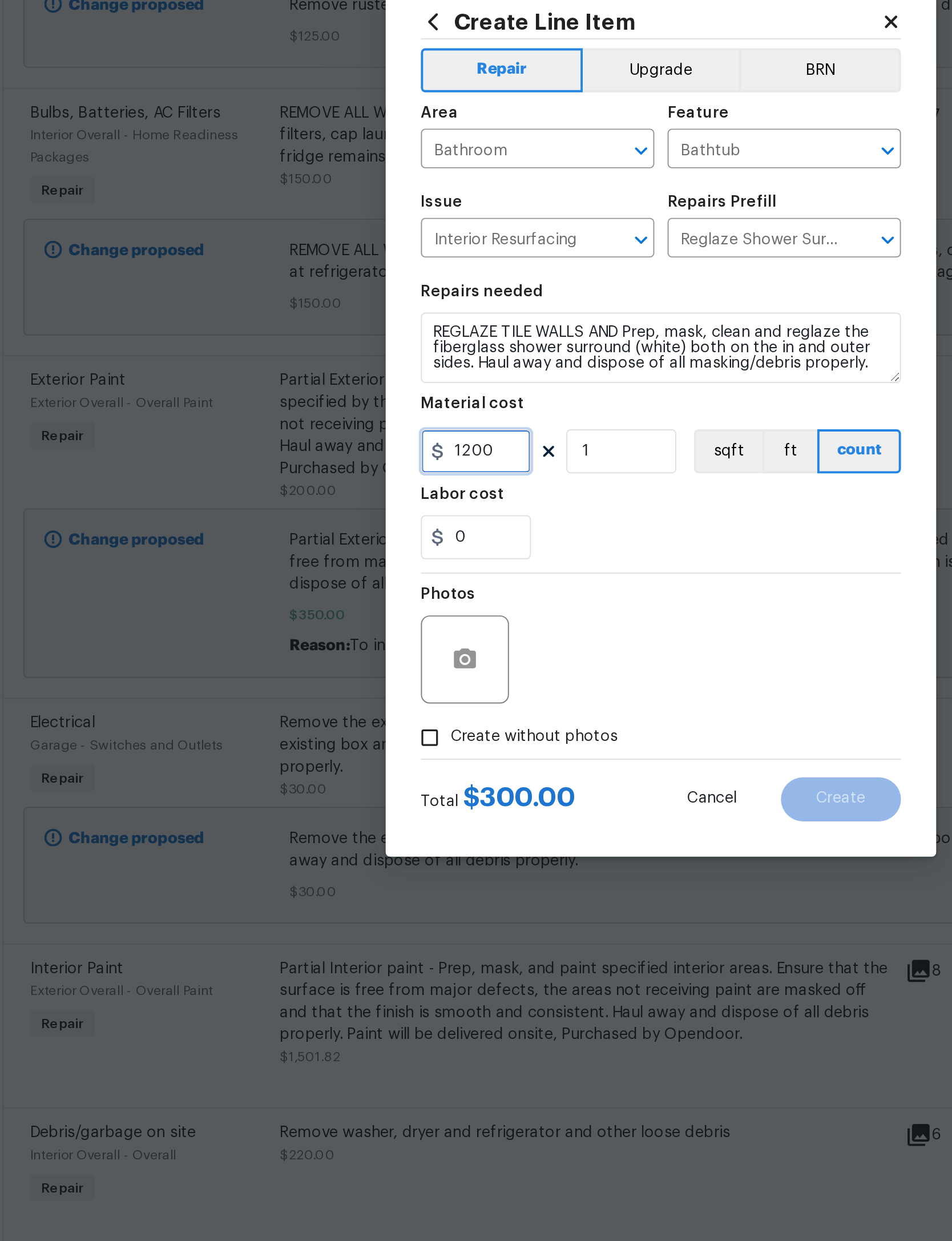 type on "1200" 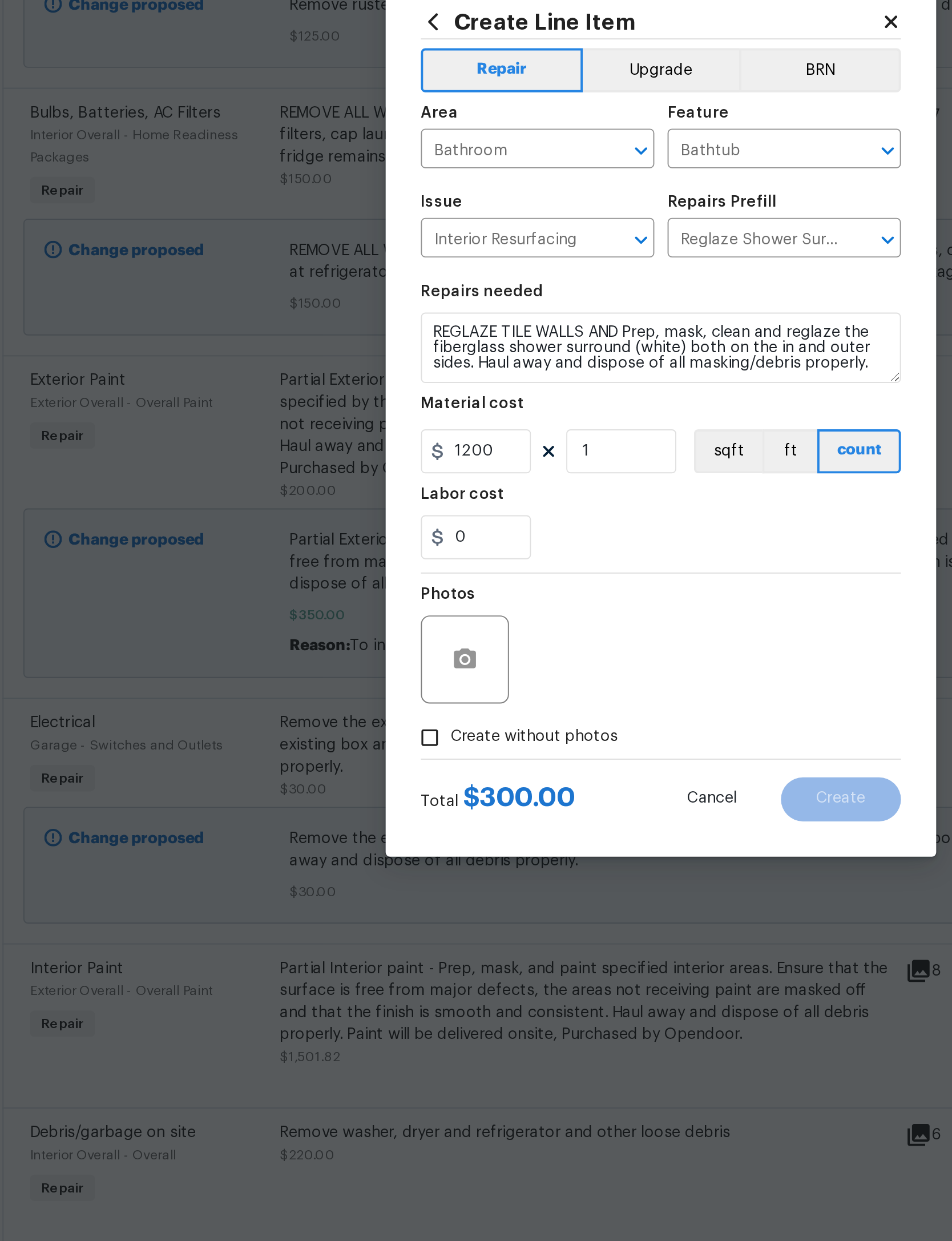 click on "Photos" at bounding box center (476, 740) 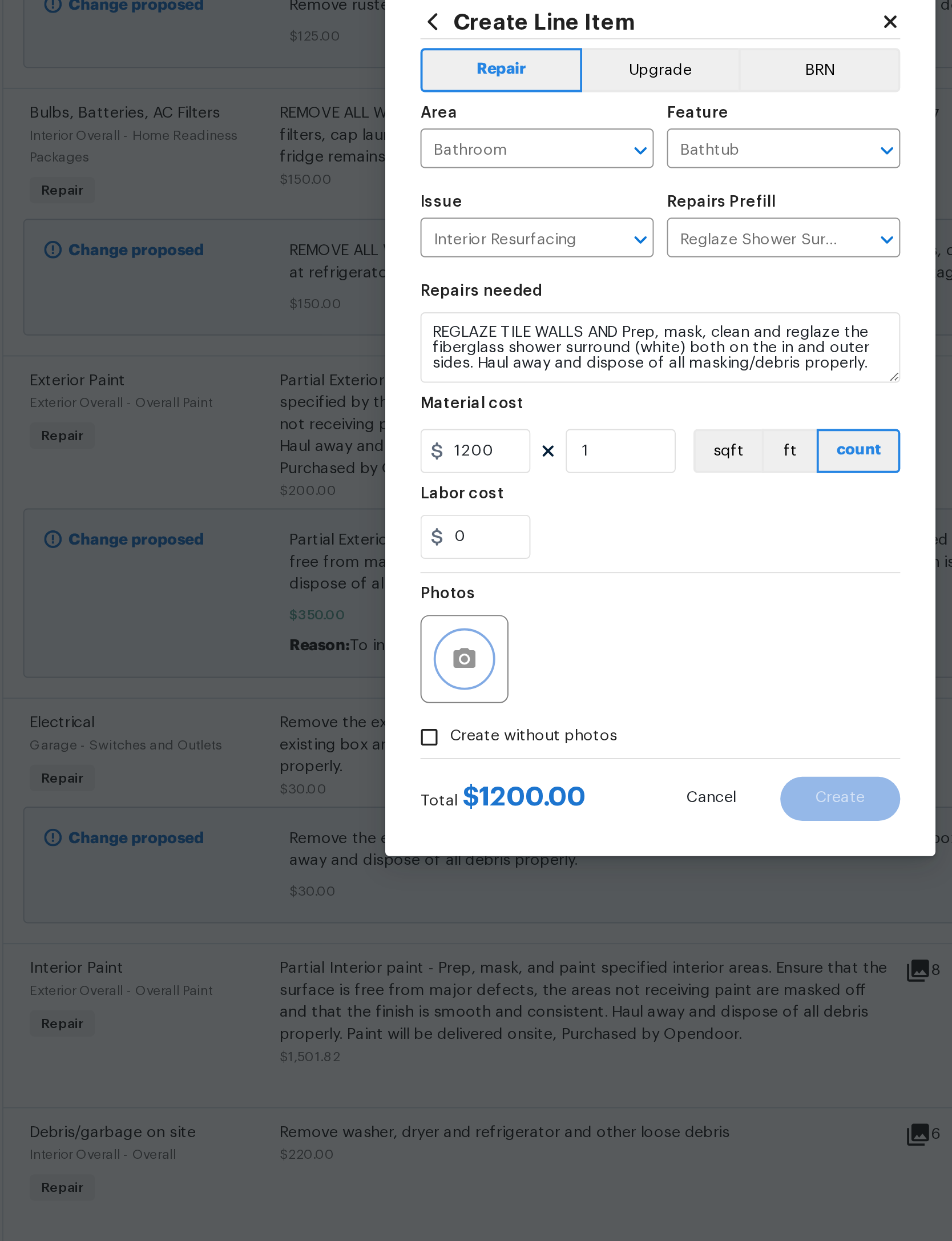 click at bounding box center [374, 747] 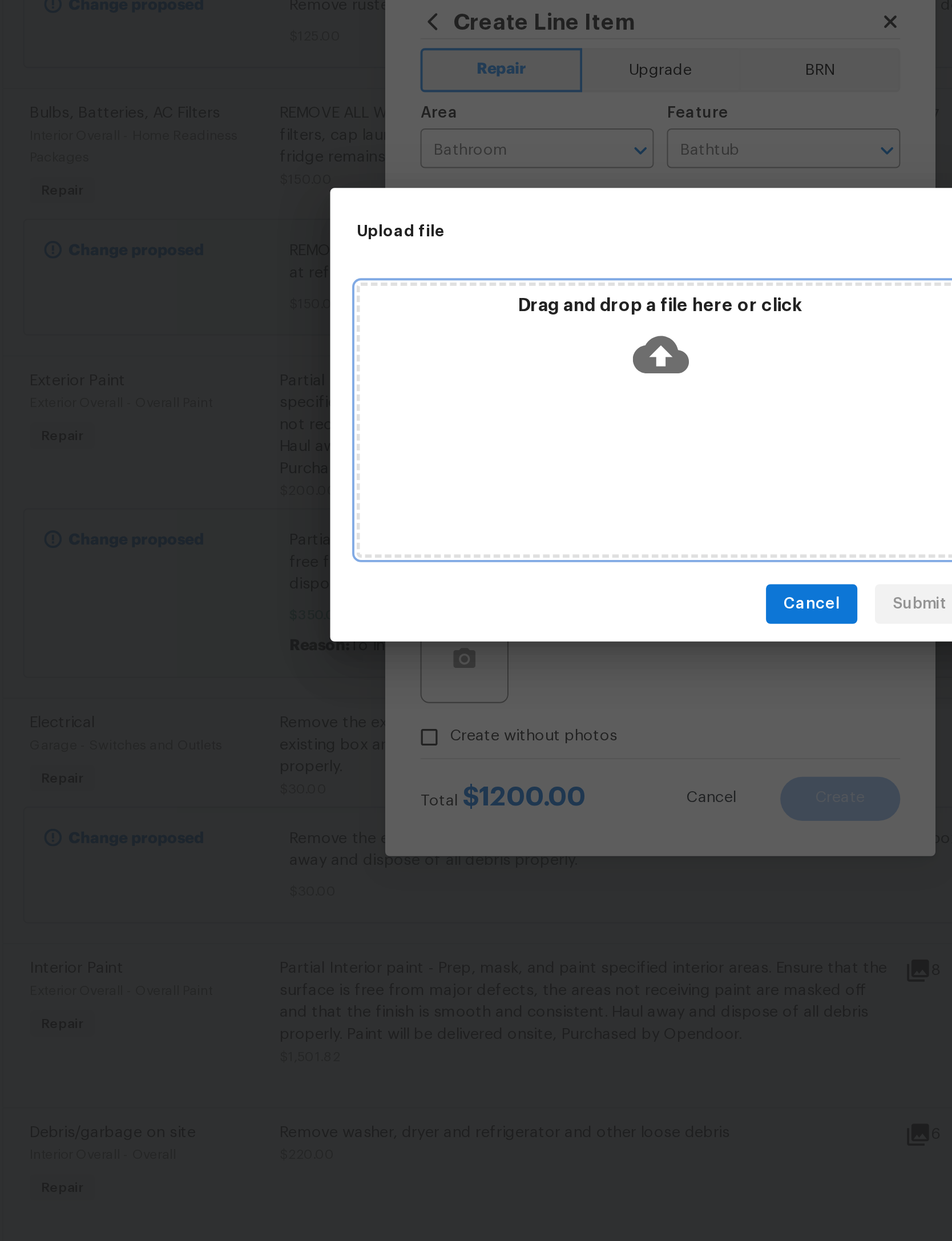 click 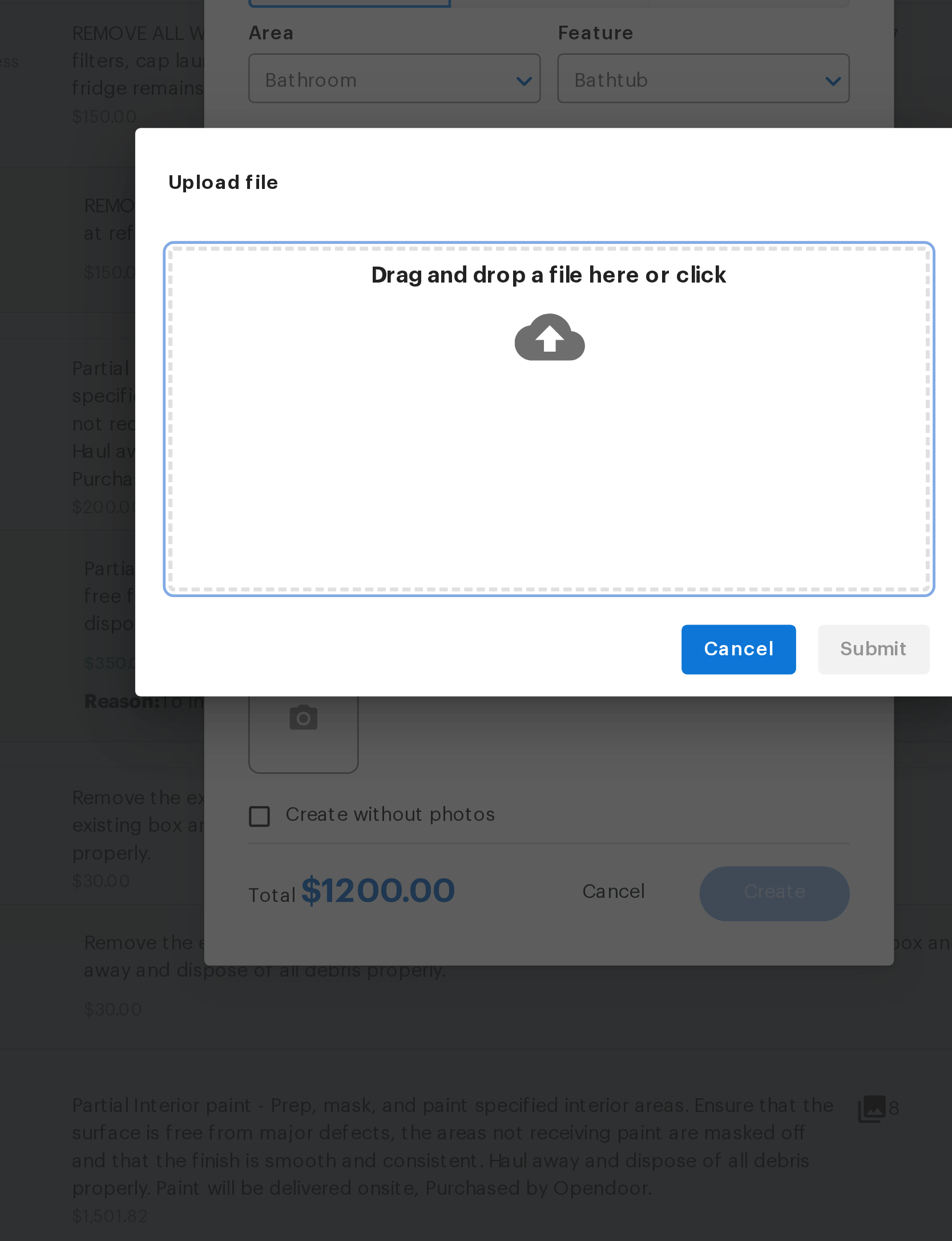 click on "Drag and drop a file here or click" at bounding box center [476, 583] 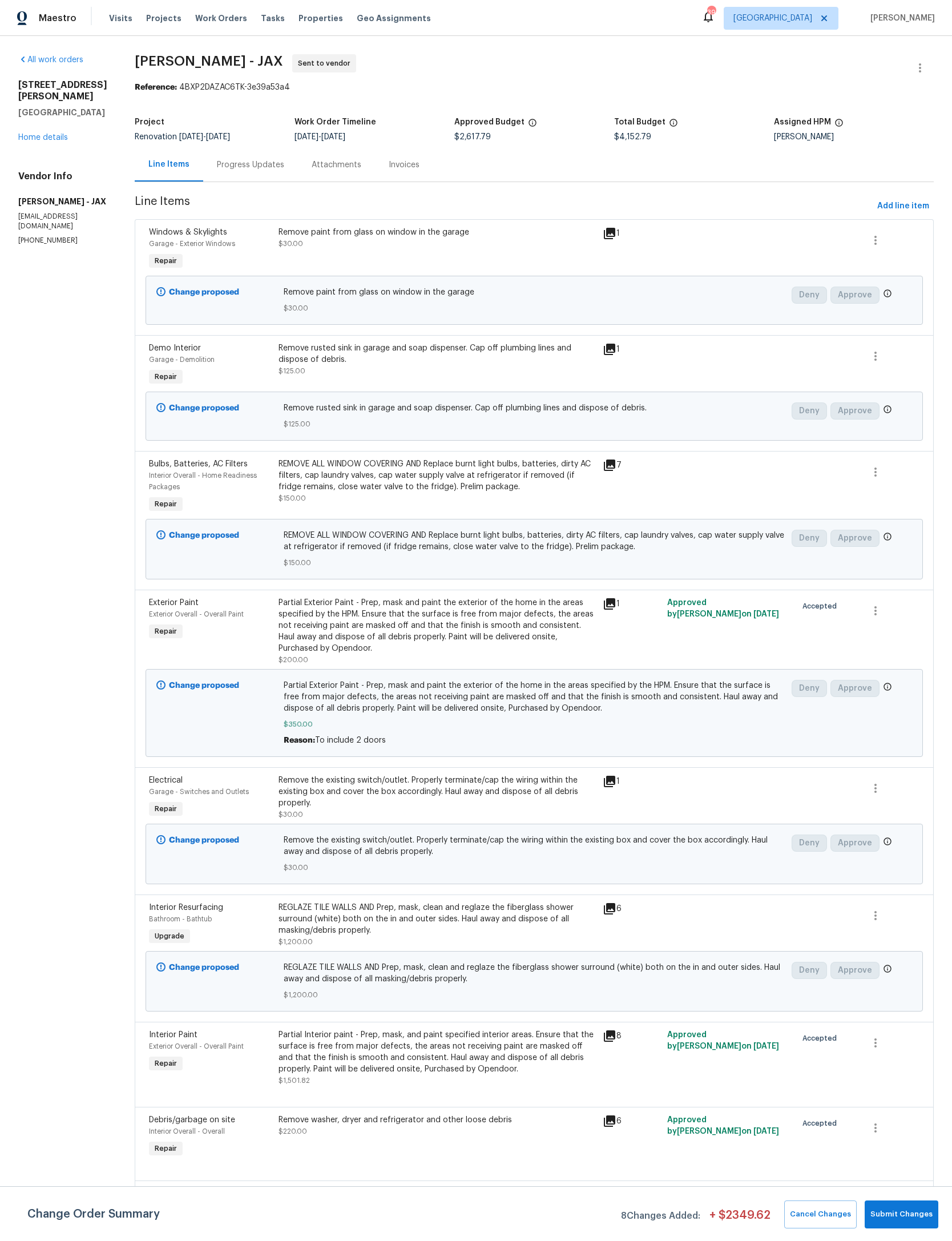 scroll, scrollTop: 13, scrollLeft: 10, axis: both 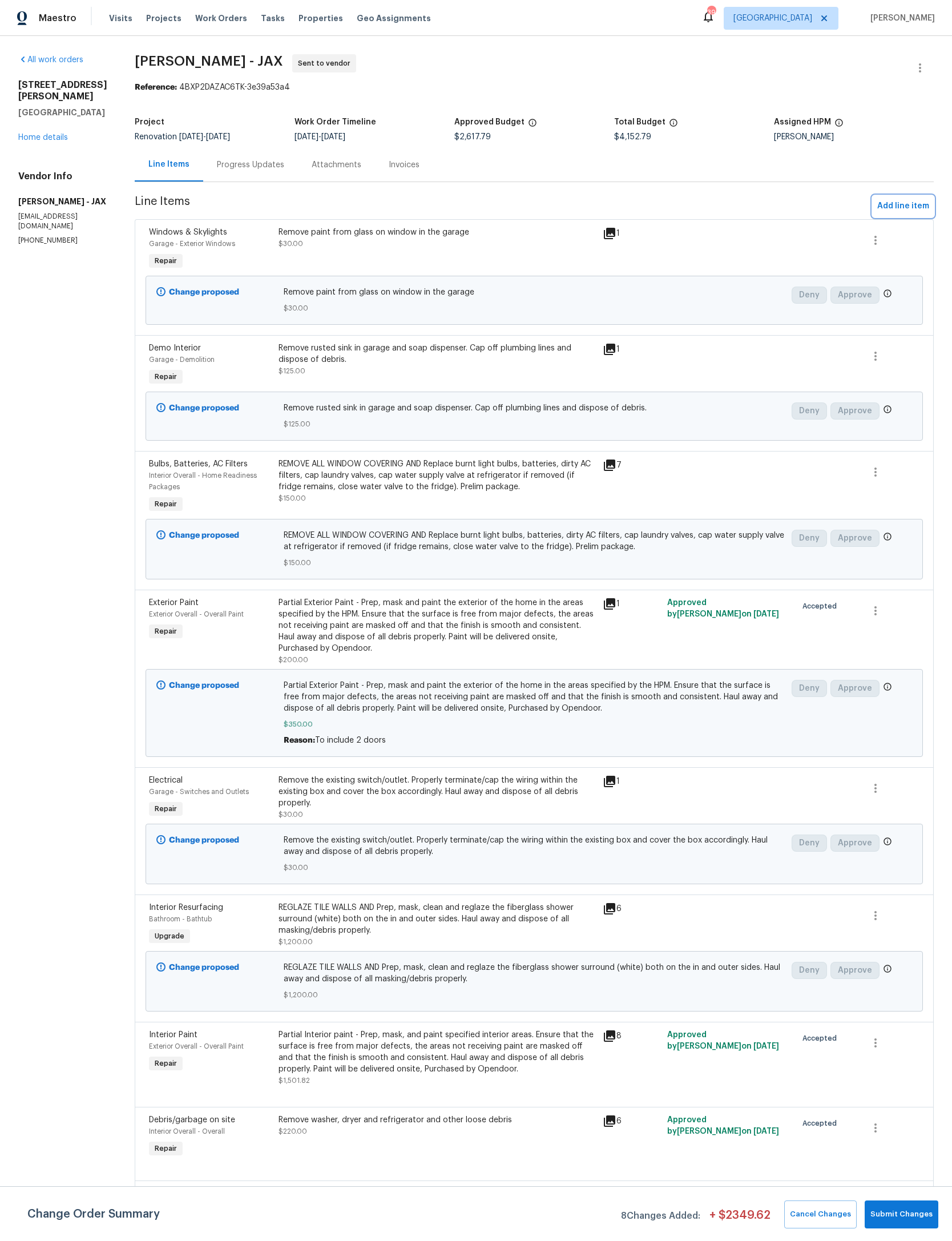 click on "Add line item" at bounding box center (903, 206) 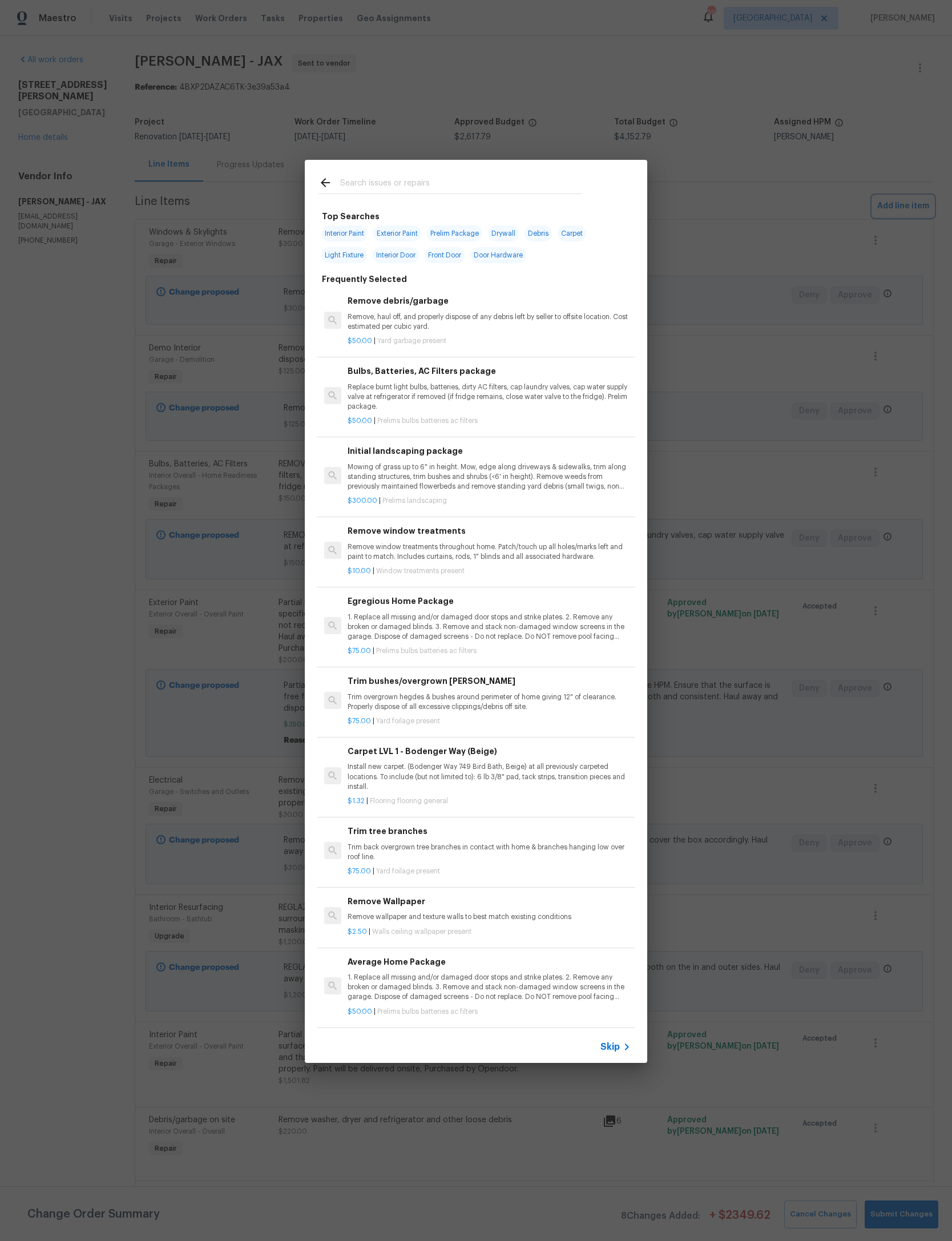 click on "Top Searches Interior Paint Exterior Paint Prelim Package Drywall Debris Carpet Light Fixture Interior Door Front Door Door Hardware Frequently Selected Remove debris/garbage Remove, haul off, and properly dispose of any debris left by seller to offsite location. Cost estimated per cubic yard. $50.00   |   Yard garbage present Bulbs, Batteries, AC Filters package Replace burnt light bulbs, batteries, dirty AC filters, cap laundry valves, cap water supply valve at refrigerator if removed (if fridge remains, close water valve to the fridge). Prelim package. $50.00   |   Prelims bulbs batteries ac filters Initial landscaping package Mowing of grass up to 6" in height. Mow, edge along driveways & sidewalks, trim along standing structures, trim bushes and shrubs (<6' in height). Remove weeds from previously maintained flowerbeds and remove standing yard debris (small twigs, non seasonal falling leaves).  Use leaf blower to remove clippings from hard surfaces." $300.00   |   Prelims landscaping $10.00   |   $75.00" at bounding box center (476, 611) 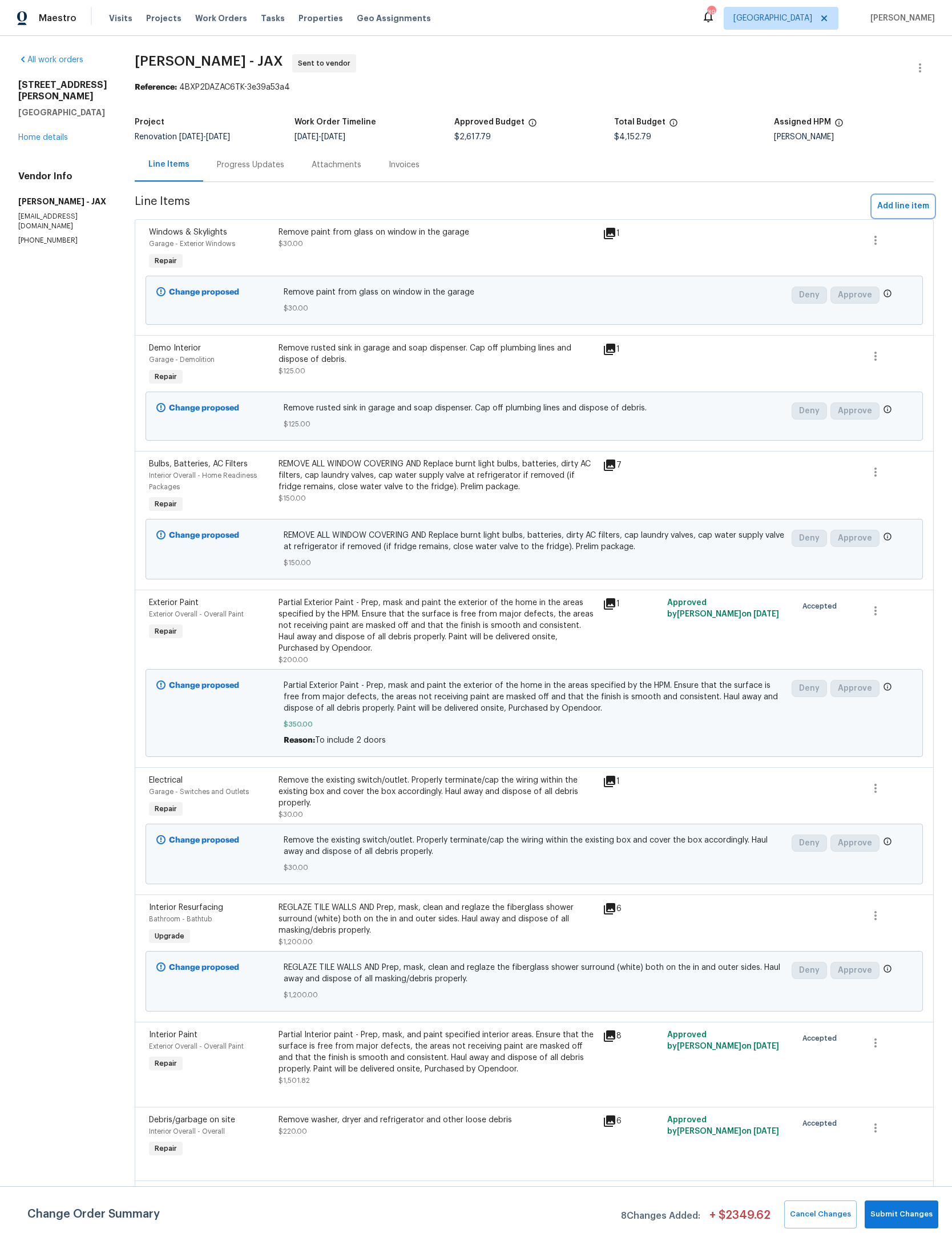 scroll, scrollTop: 0, scrollLeft: 0, axis: both 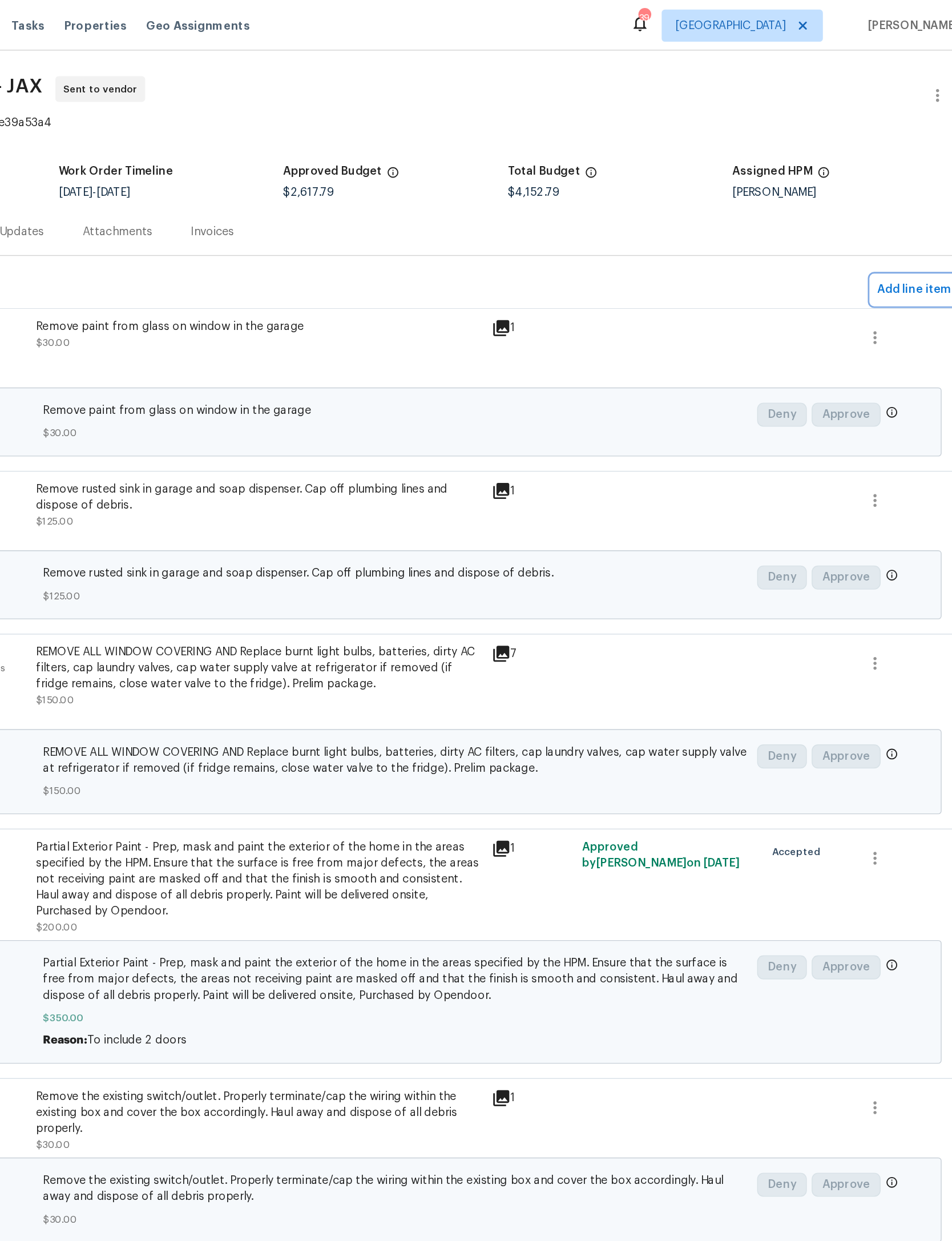 click on "Add line item" at bounding box center (903, 206) 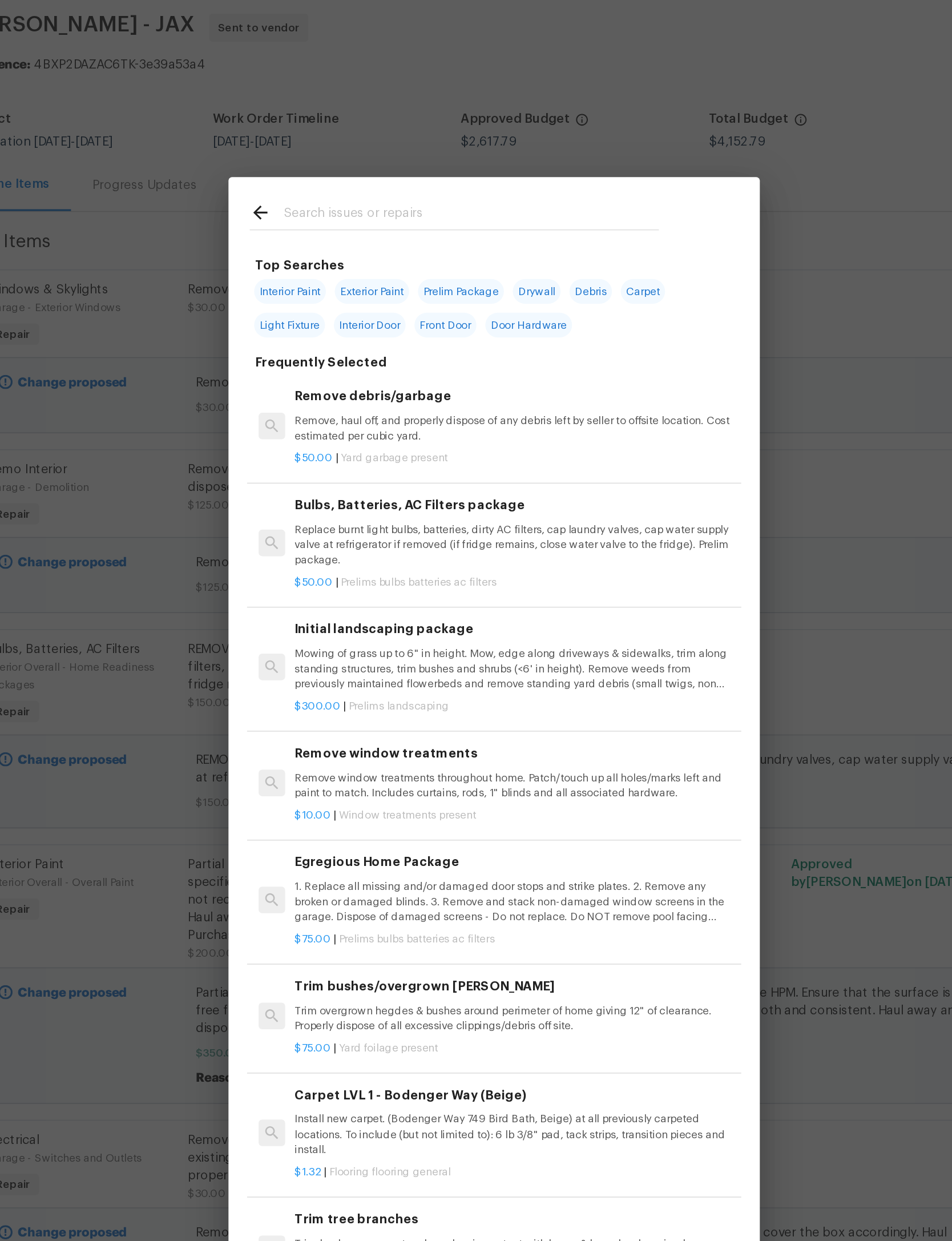 click at bounding box center [461, 184] 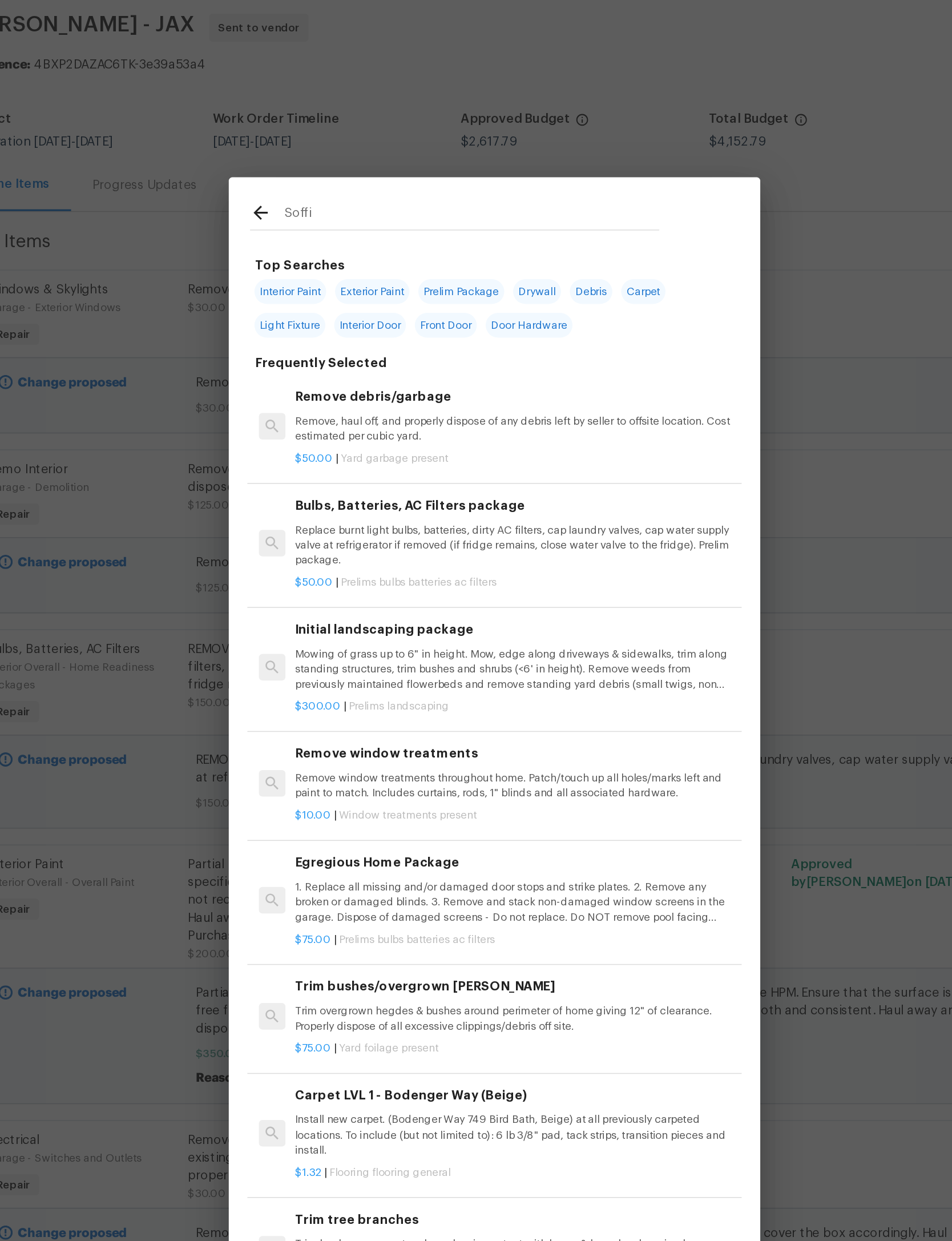 type on "Soffit" 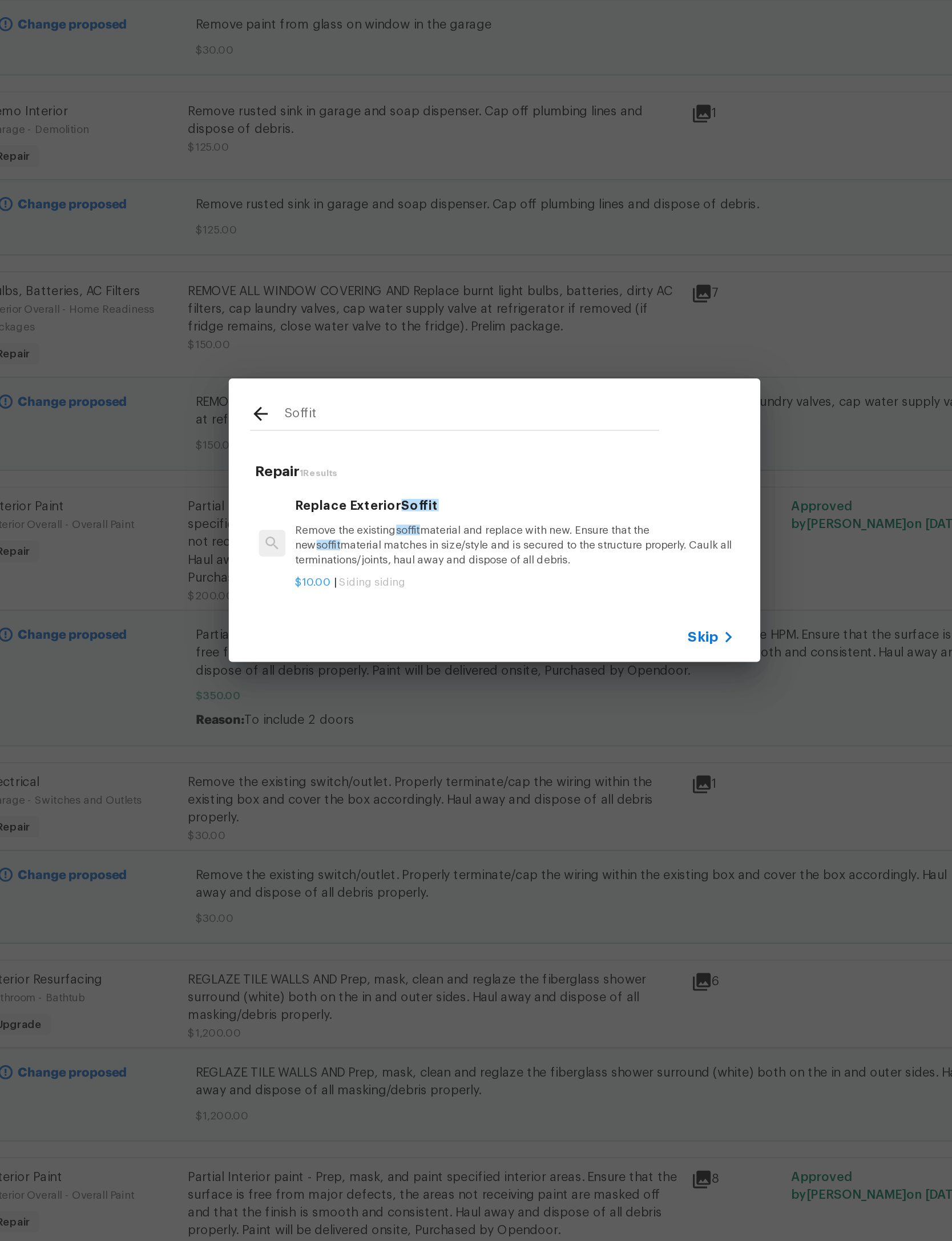 click on "Replace Exterior  Soffit Remove the existing  soffit  material and replace with new. Ensure that the new  soffit  material matches in size/style and is secured to the structure properly. Caulk all terminations/joints, haul away and dispose of all debris." at bounding box center [489, 619] 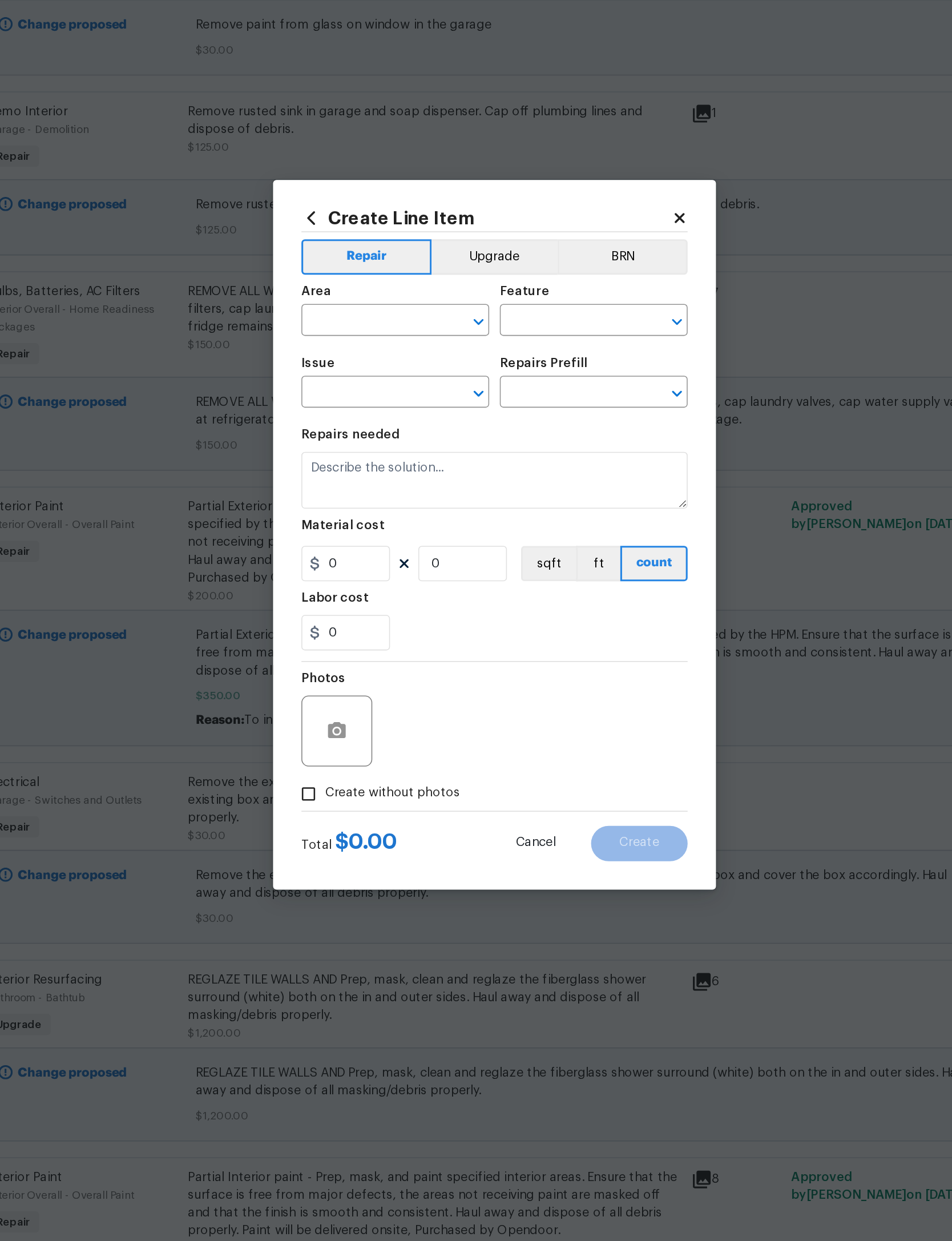 type on "Siding" 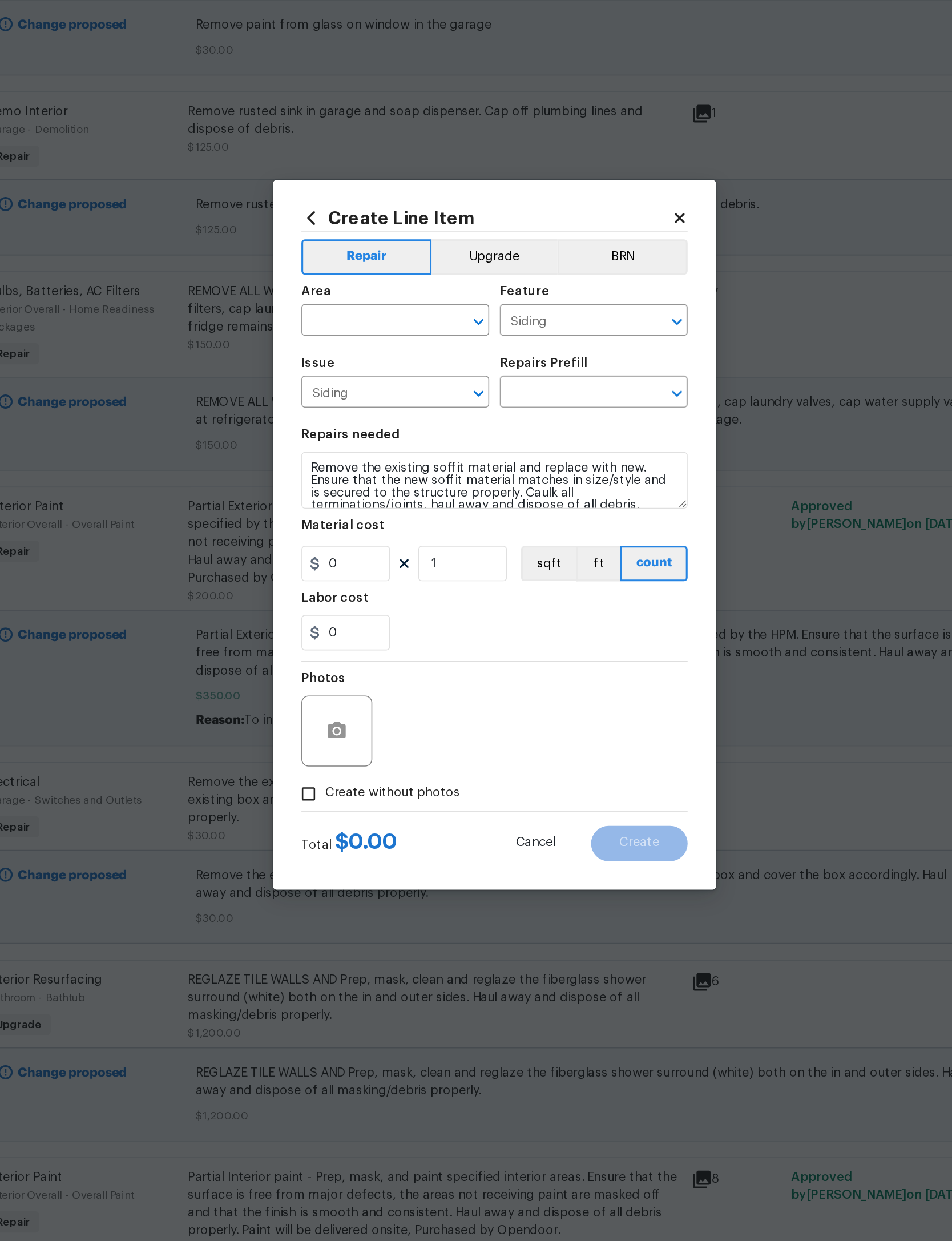 type on "Replace Exterior Soffit $10.00" 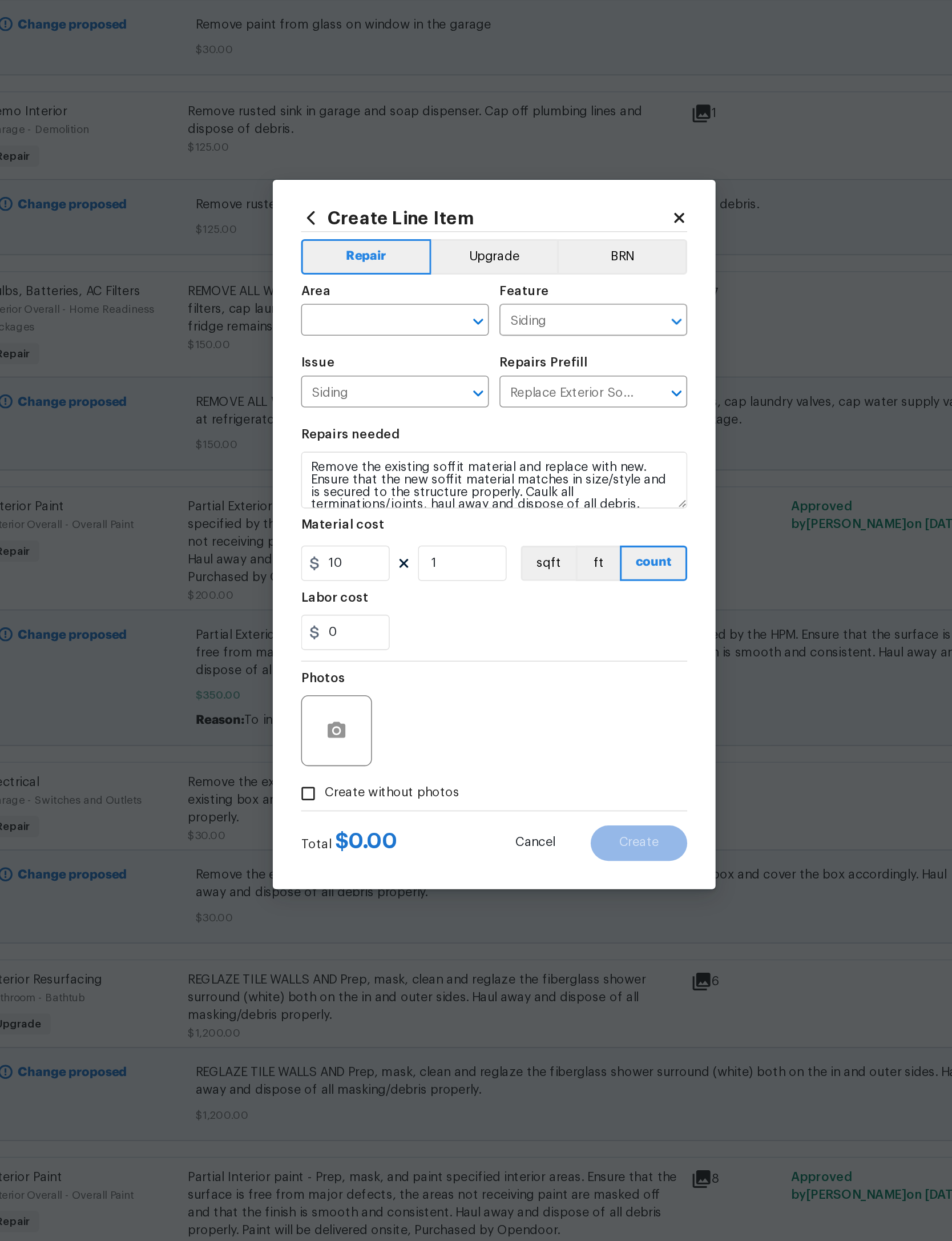 click on "Repairs needed Remove the existing soffit material and replace with new. Ensure that the new soffit material matches in size/style and is secured to the structure properly. Caulk all terminations/joints, haul away and dispose of all debris. Material cost 10 1 sqft ft count Labor cost 0" at bounding box center [476, 624] 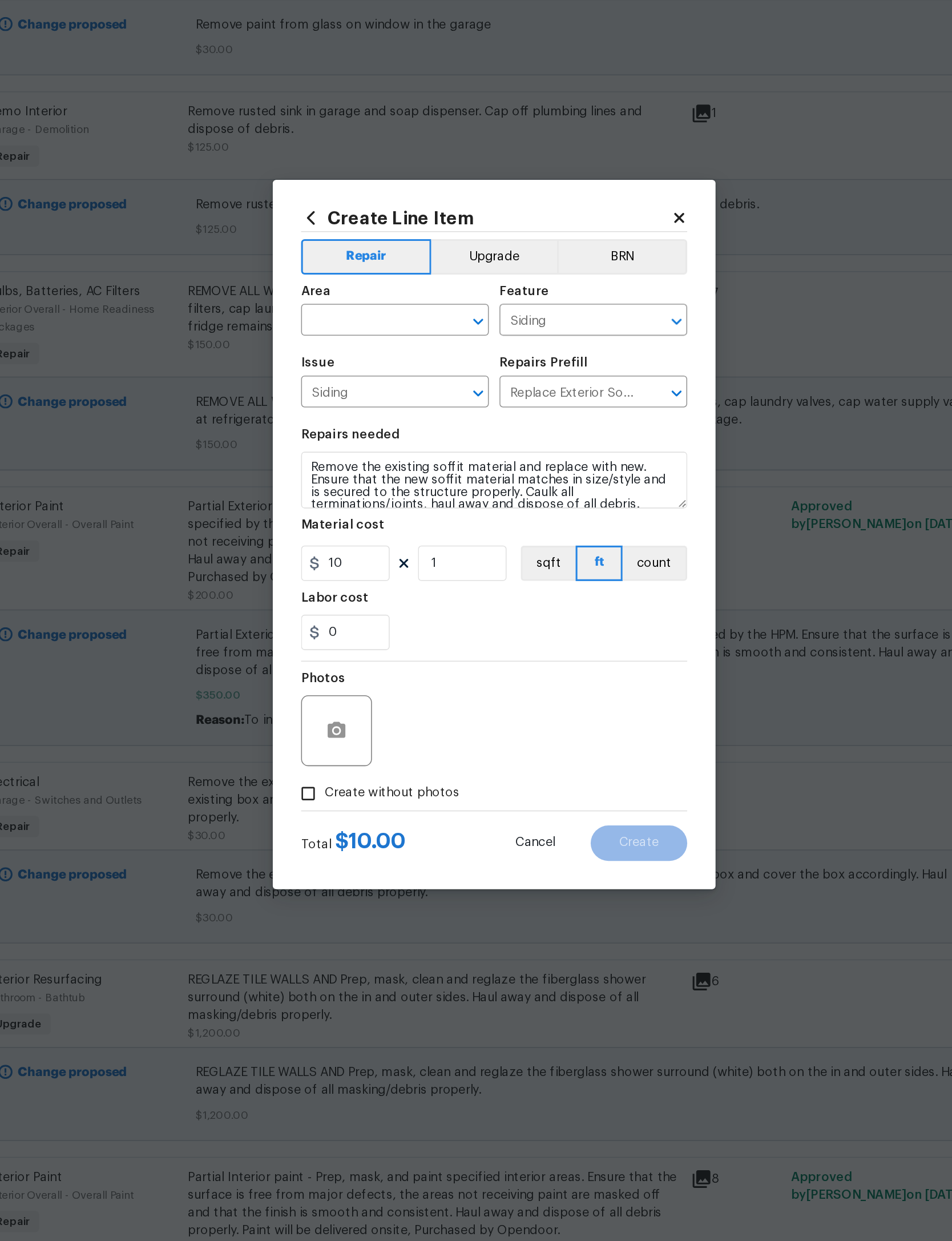 click at bounding box center (396, 483) 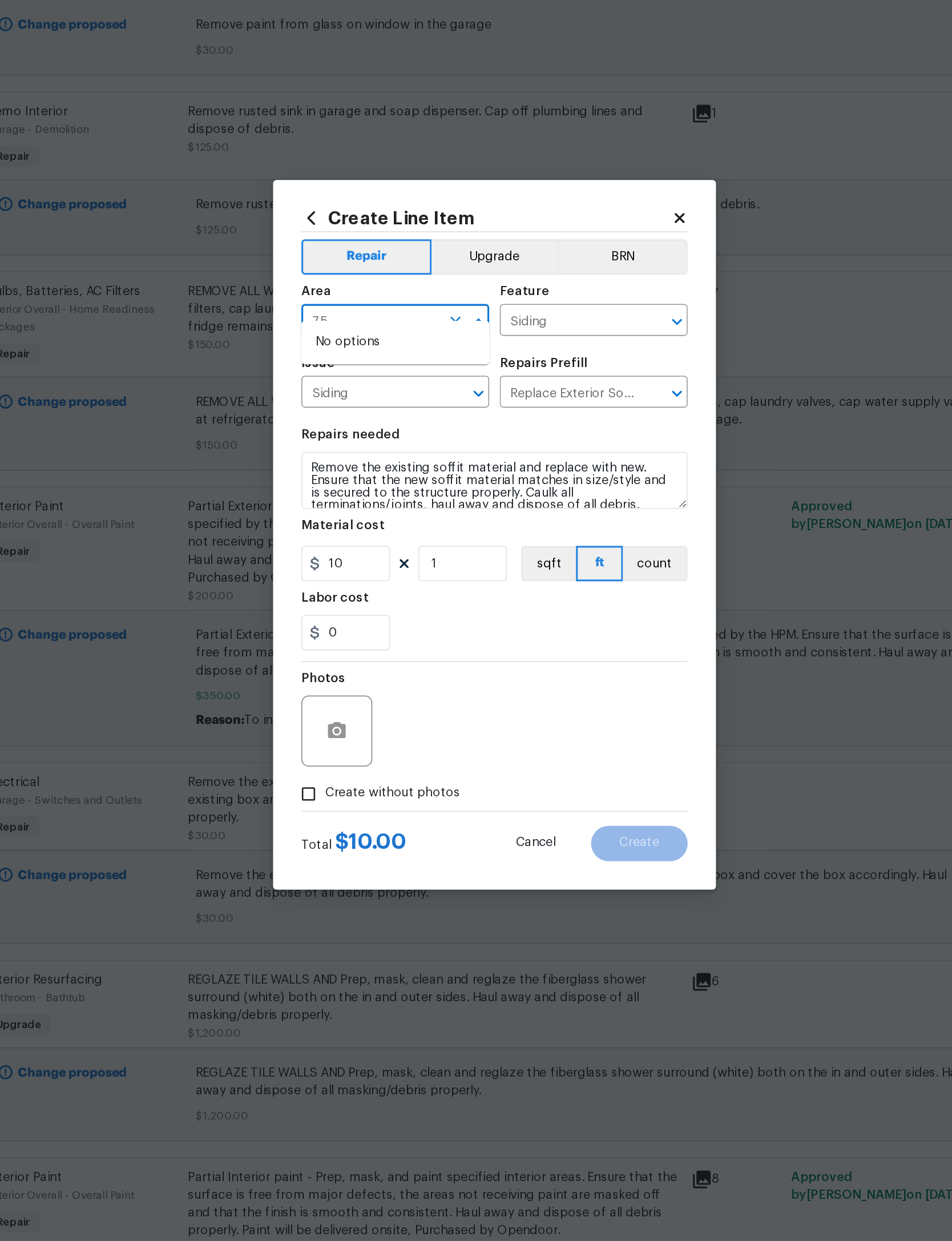 type on "7" 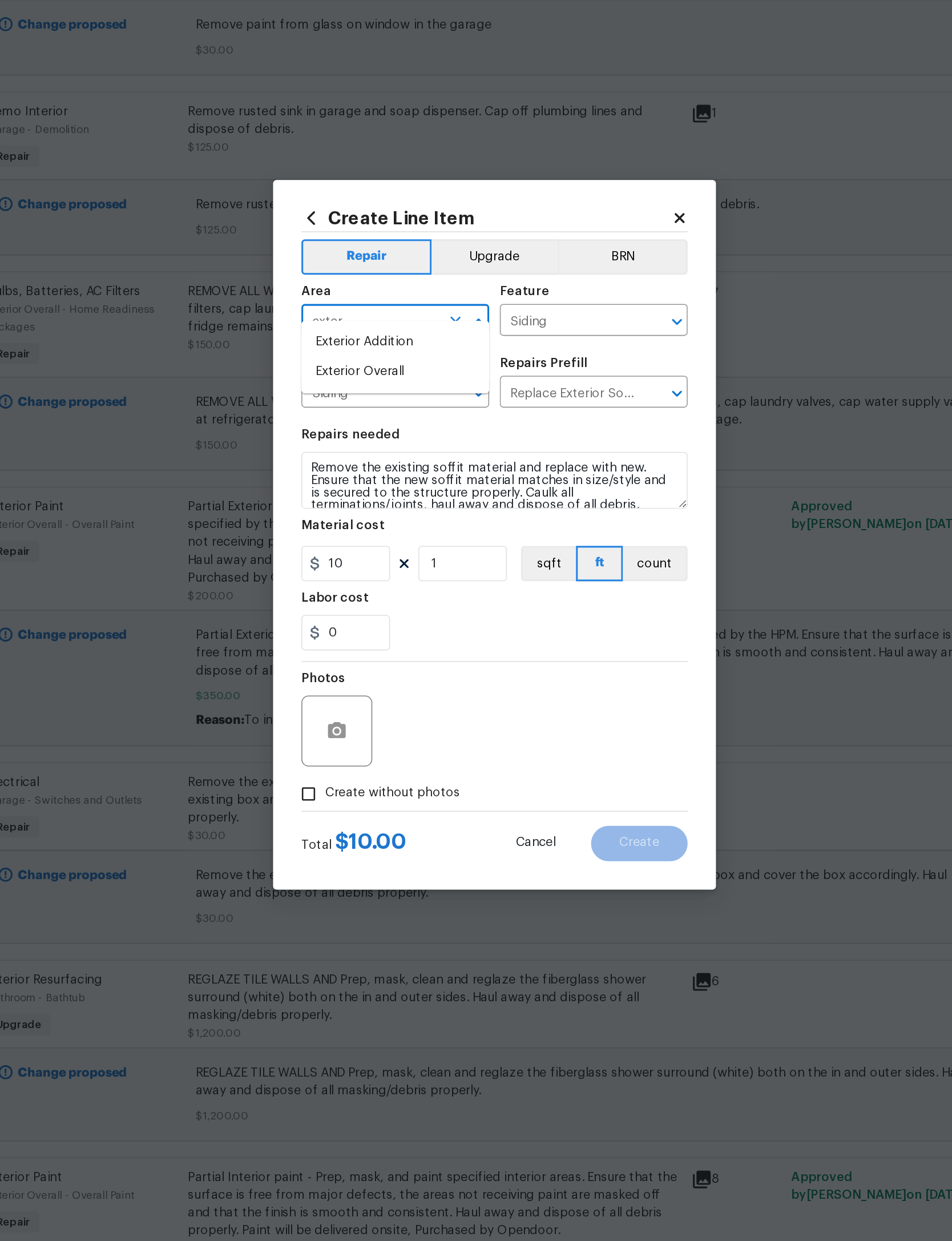 click on "Exterior Overall" at bounding box center [412, 515] 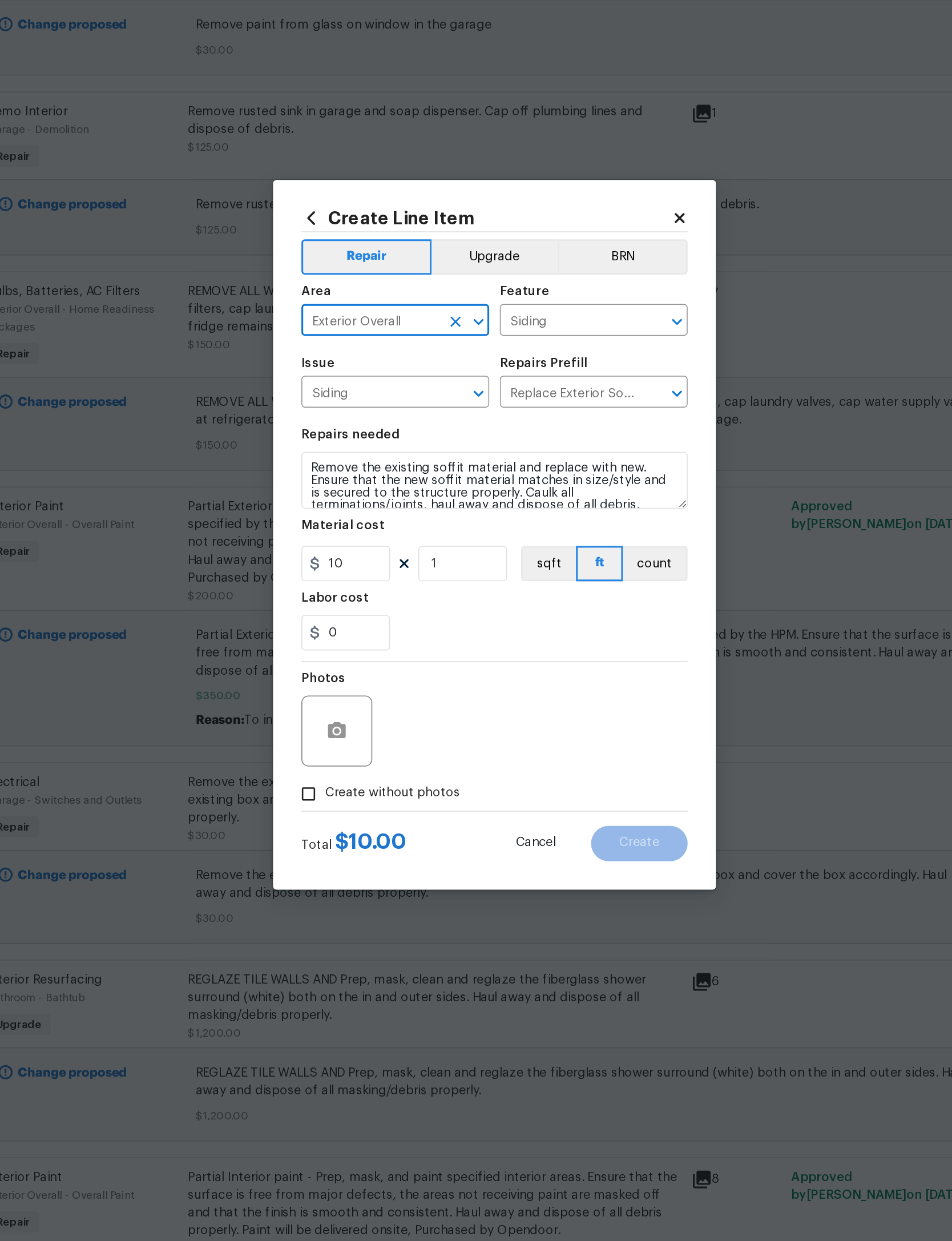 click on "Siding" at bounding box center (524, 483) 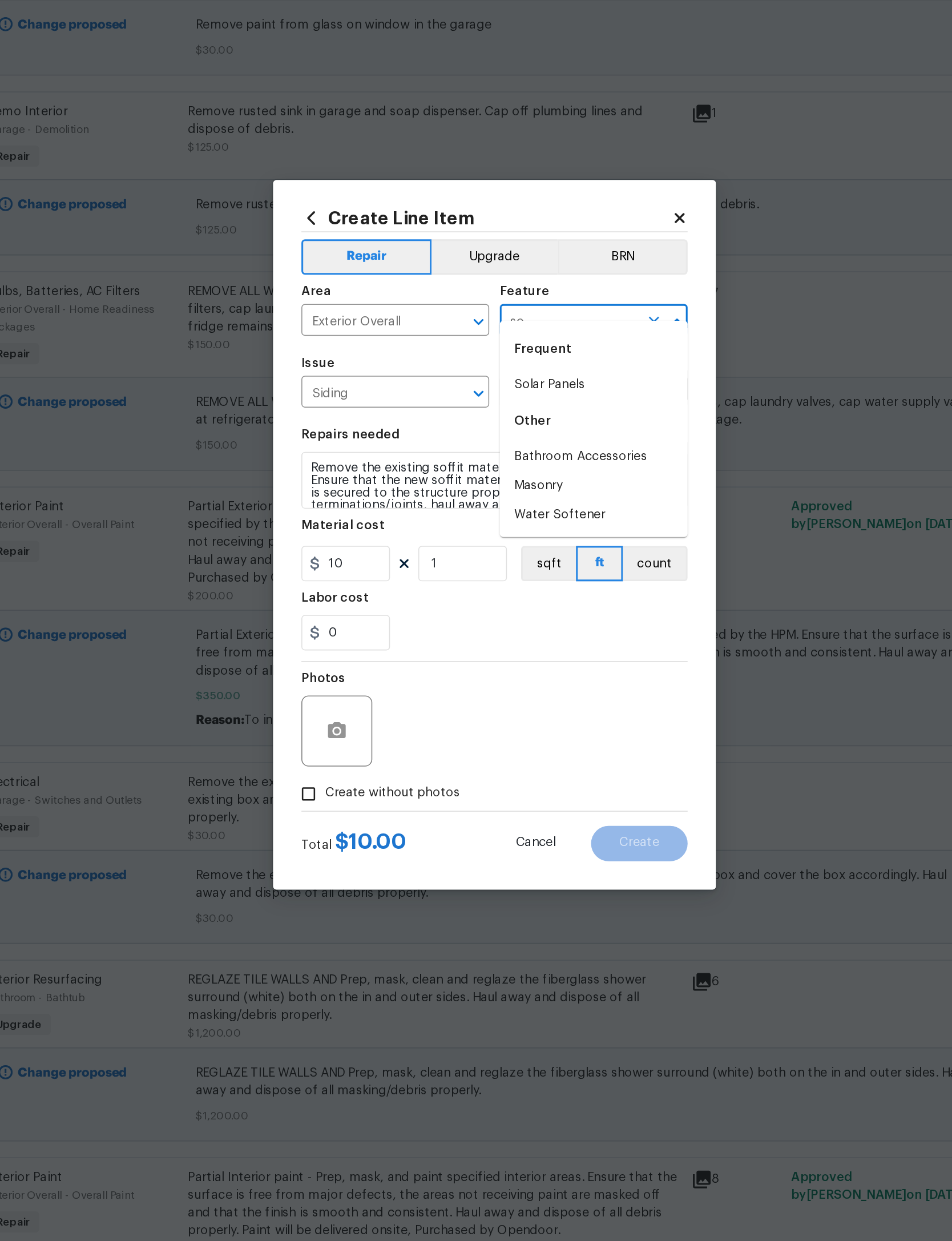 type on "s" 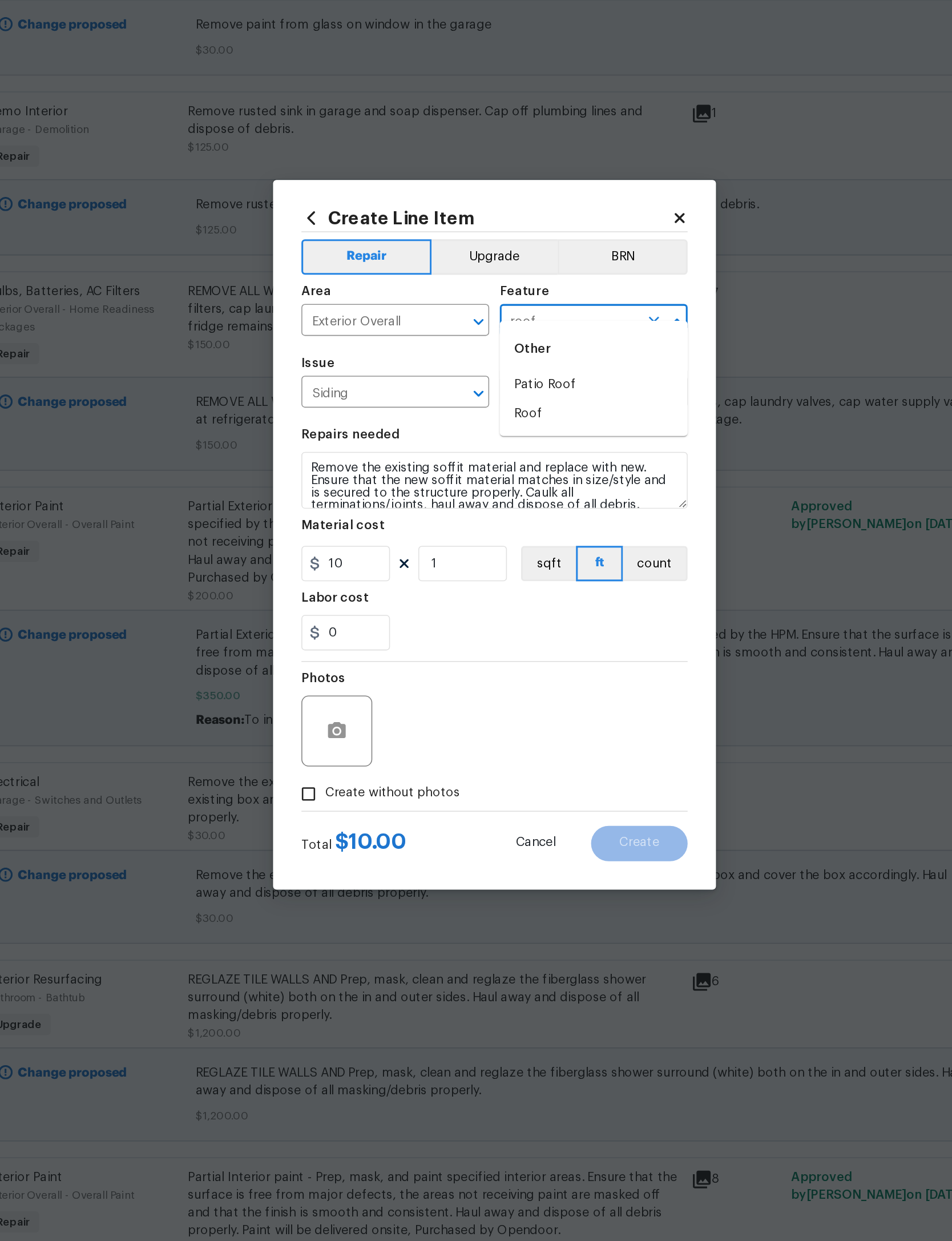 click on "Roof" at bounding box center [540, 543] 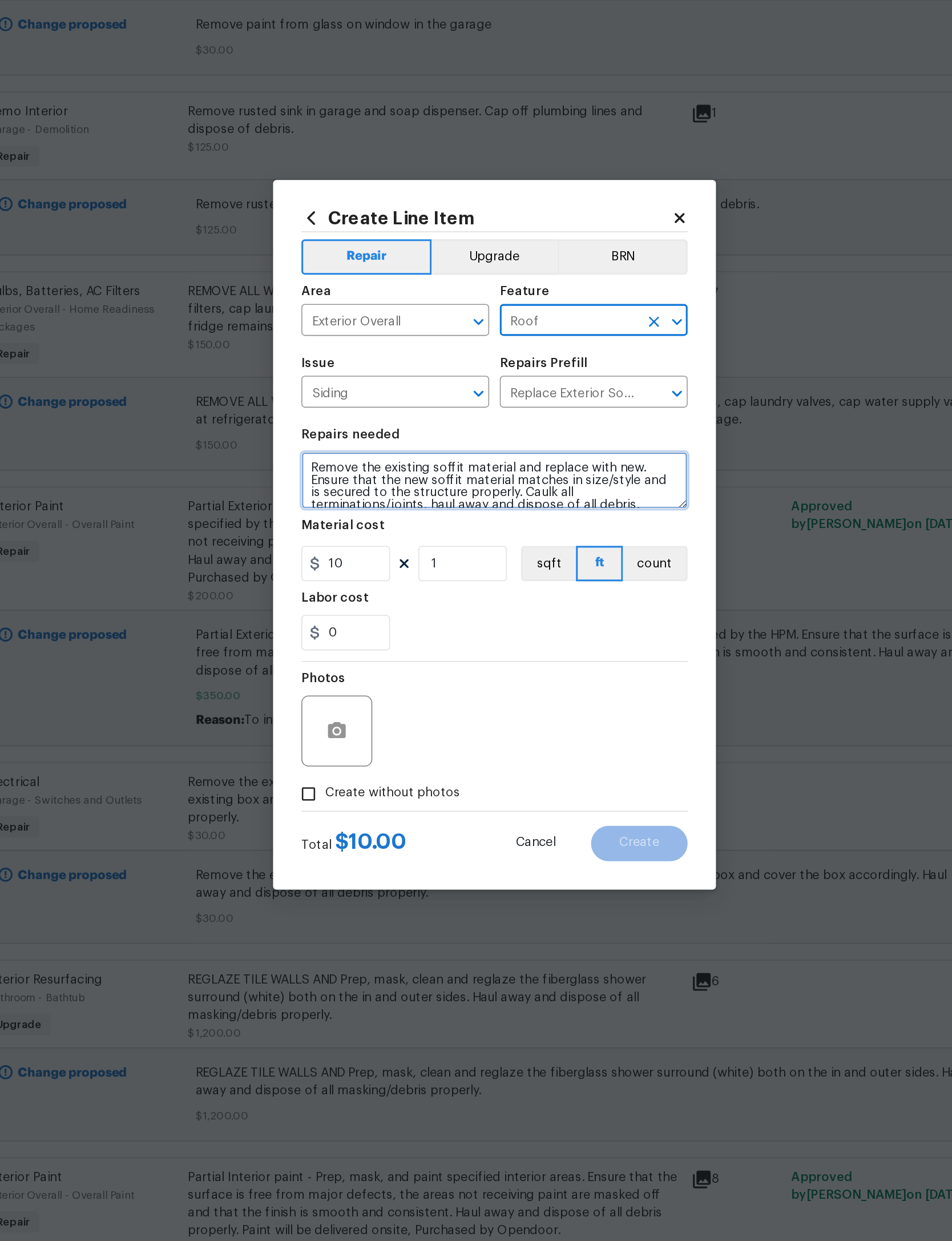 click on "Remove the existing soffit material and replace with new. Ensure that the new soffit material matches in size/style and is secured to the structure properly. Caulk all terminations/joints, haul away and dispose of all debris." at bounding box center (476, 586) 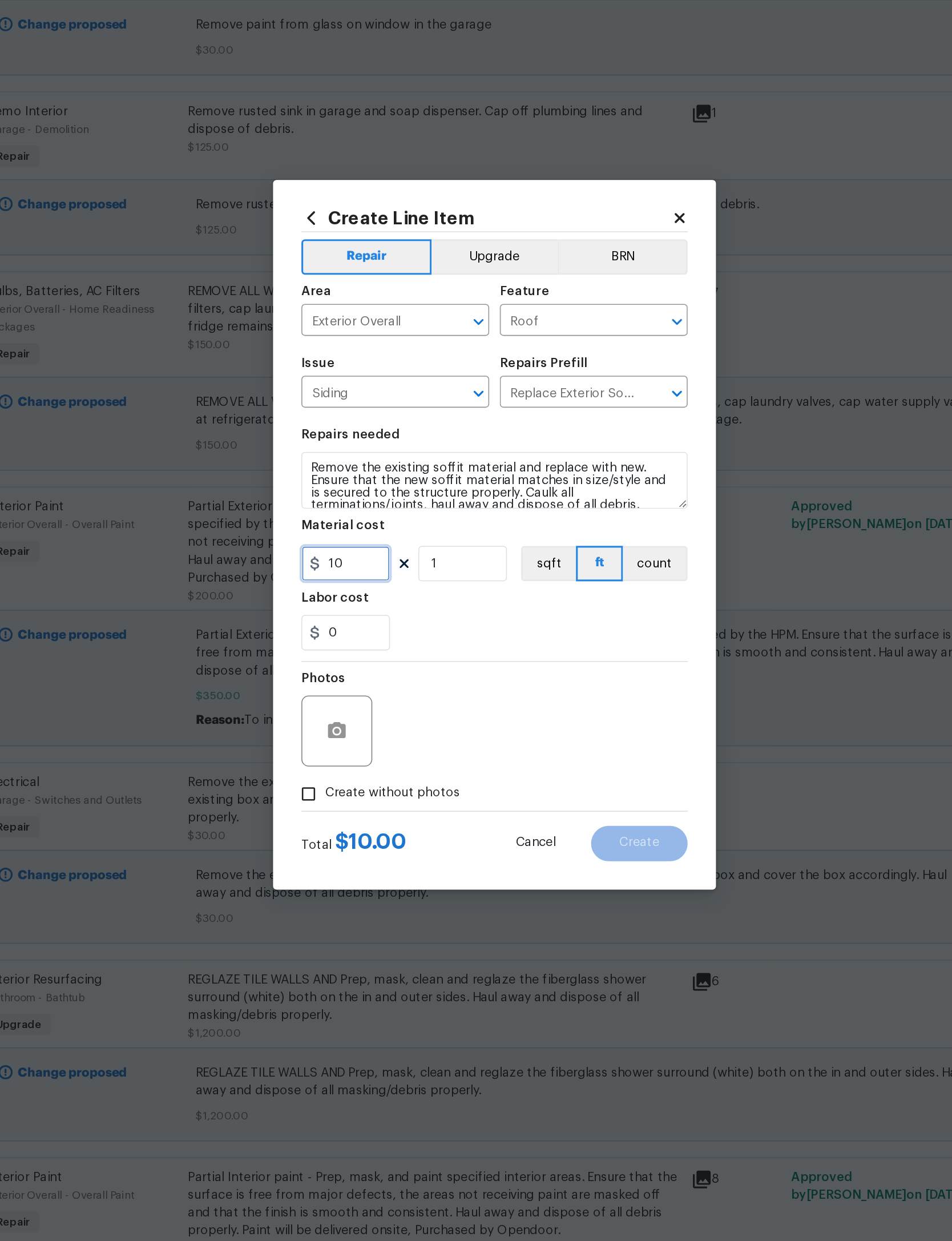 click on "10" at bounding box center (380, 639) 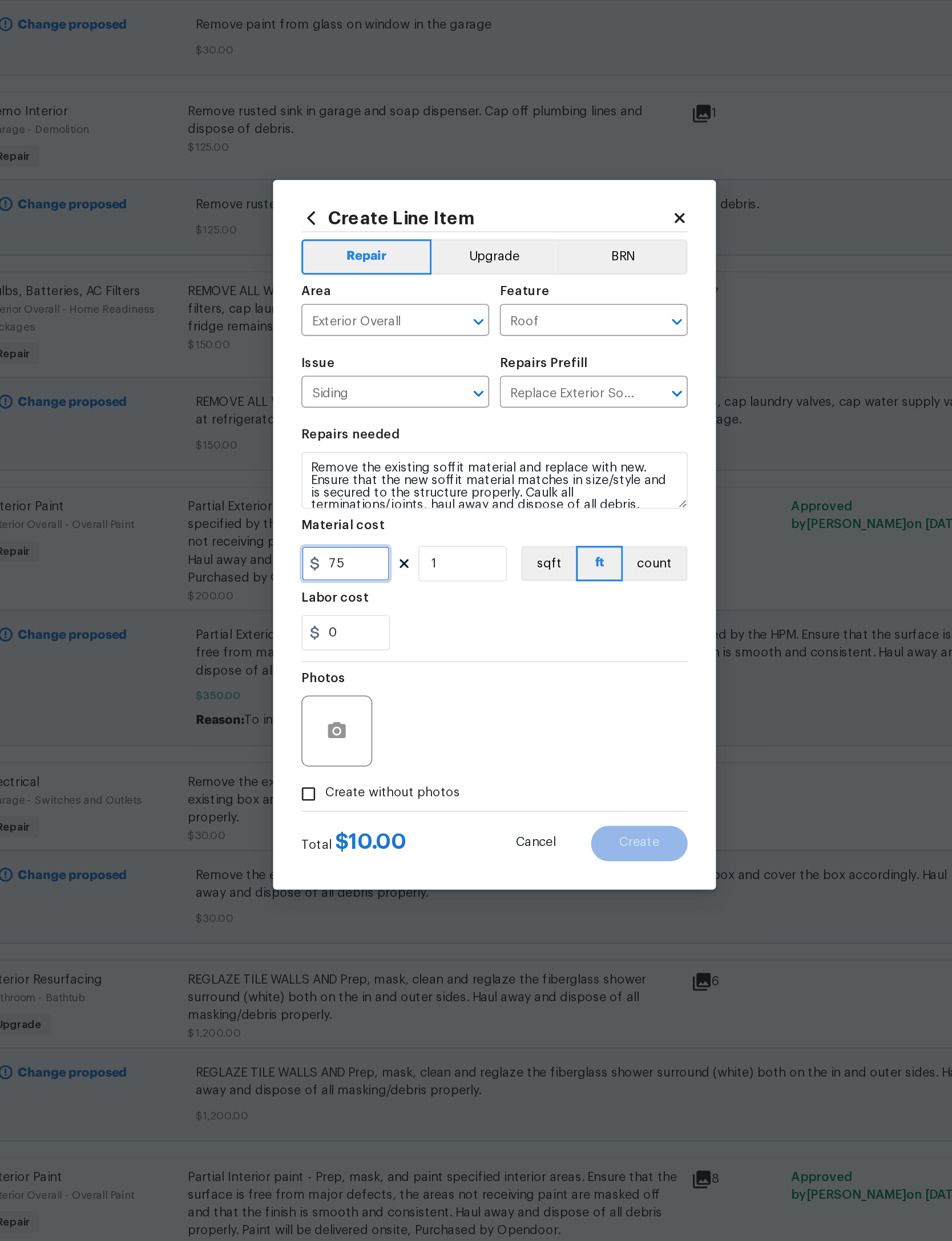 type on "75" 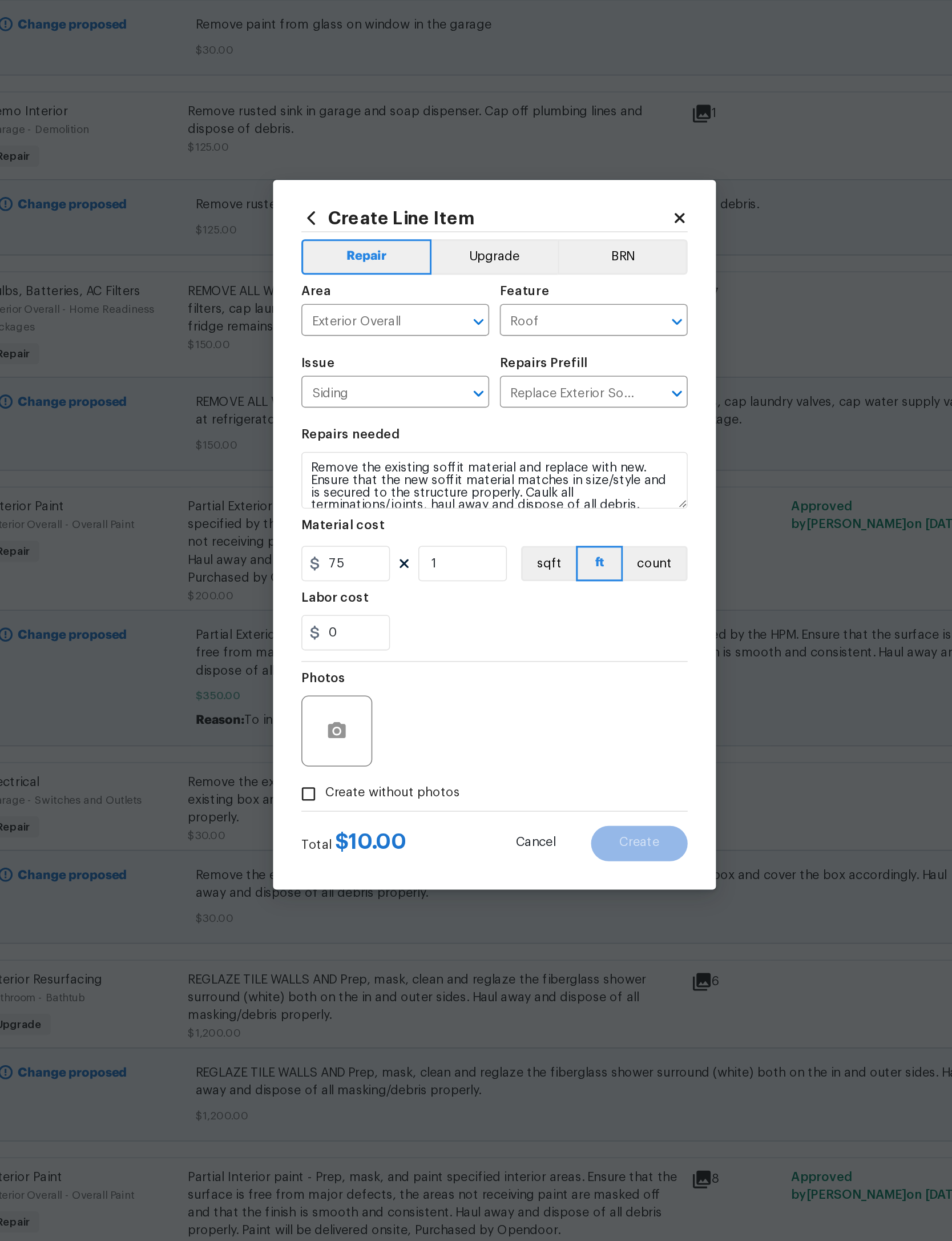 click on "Repairs needed Remove the existing soffit material and replace with new. Ensure that the new soffit material matches in size/style and is secured to the structure properly. Caulk all terminations/joints, haul away and dispose of all debris. Material cost 75 1 sqft ft count Labor cost 0" at bounding box center (476, 624) 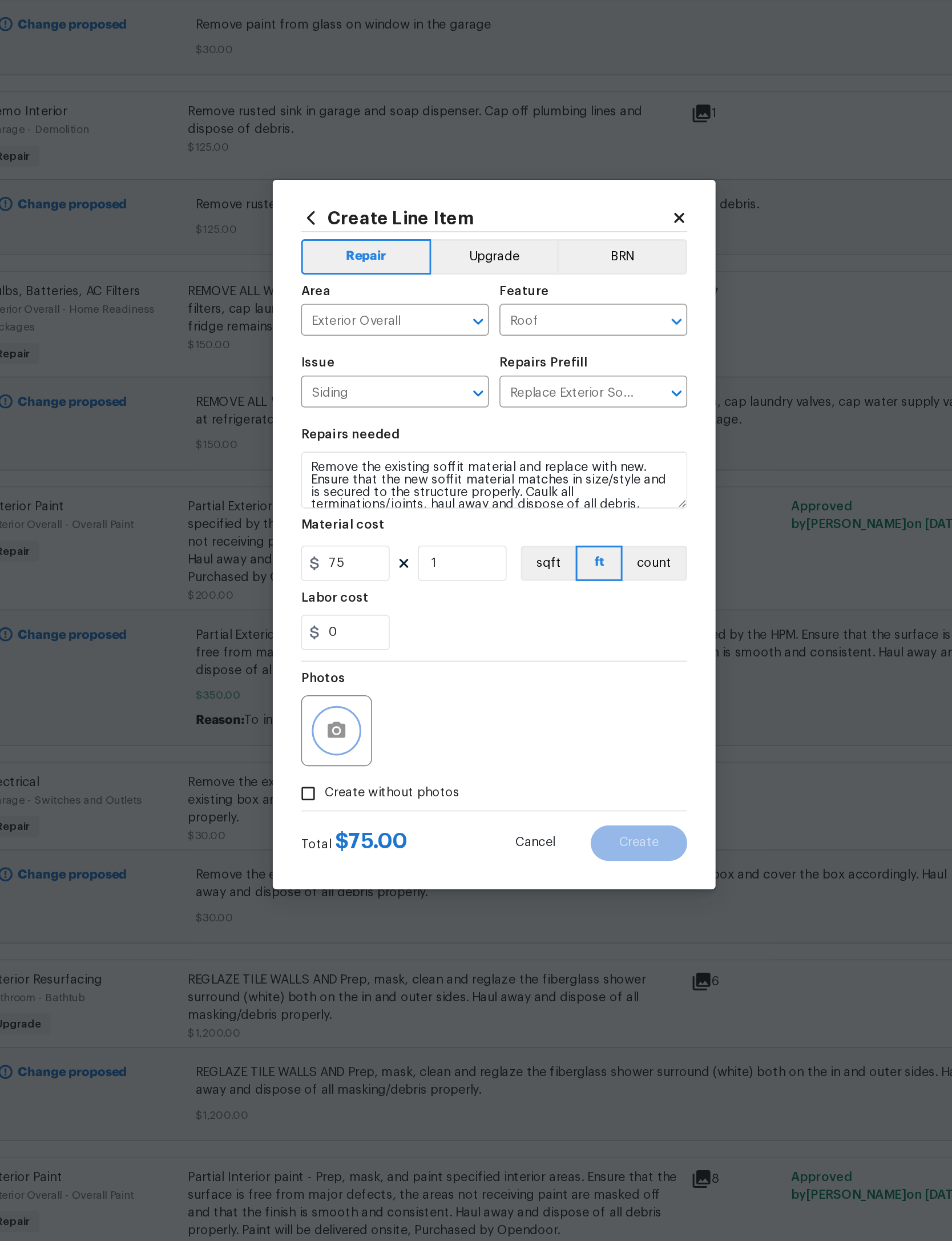 click at bounding box center [374, 747] 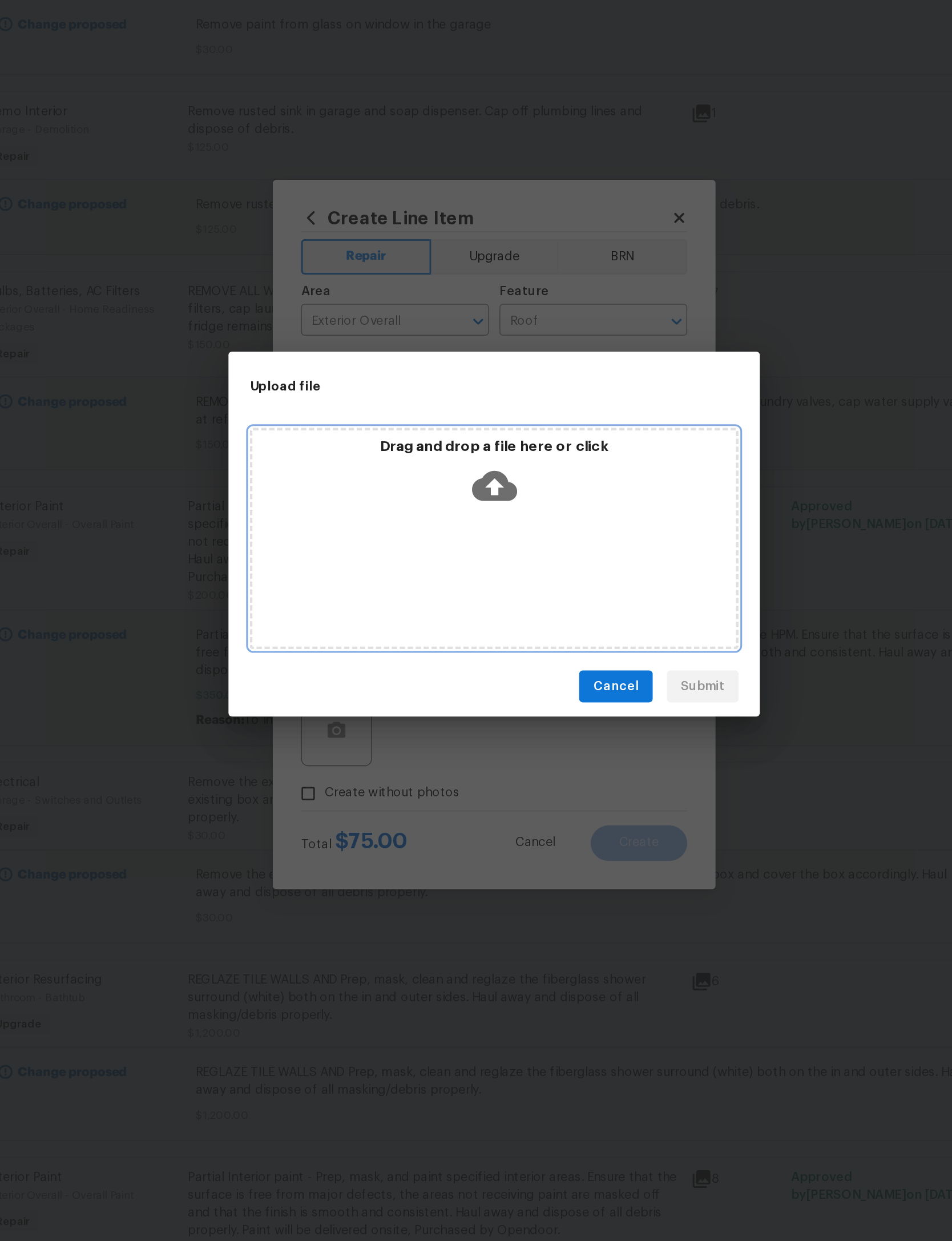 click 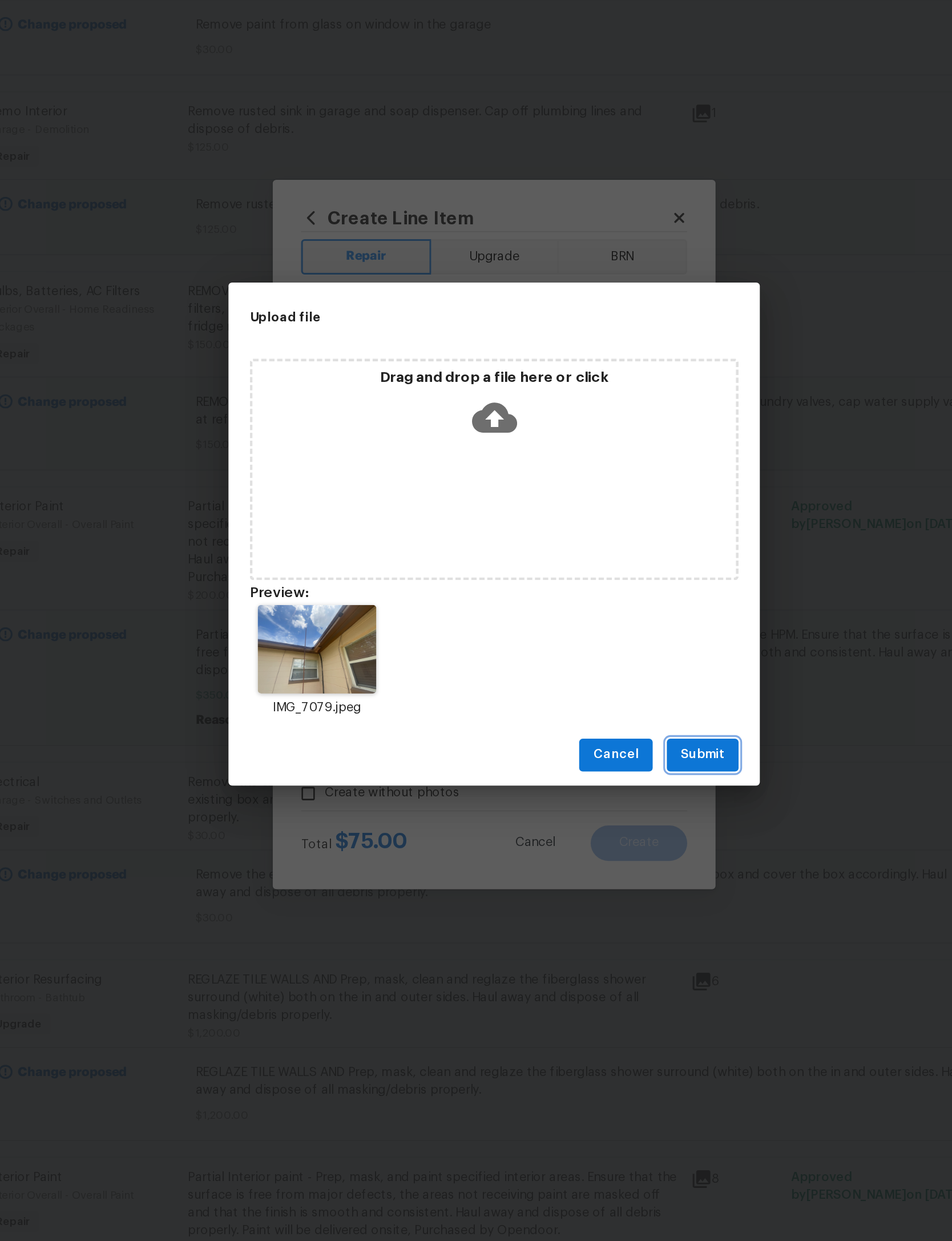 click on "Submit" at bounding box center (610, 763) 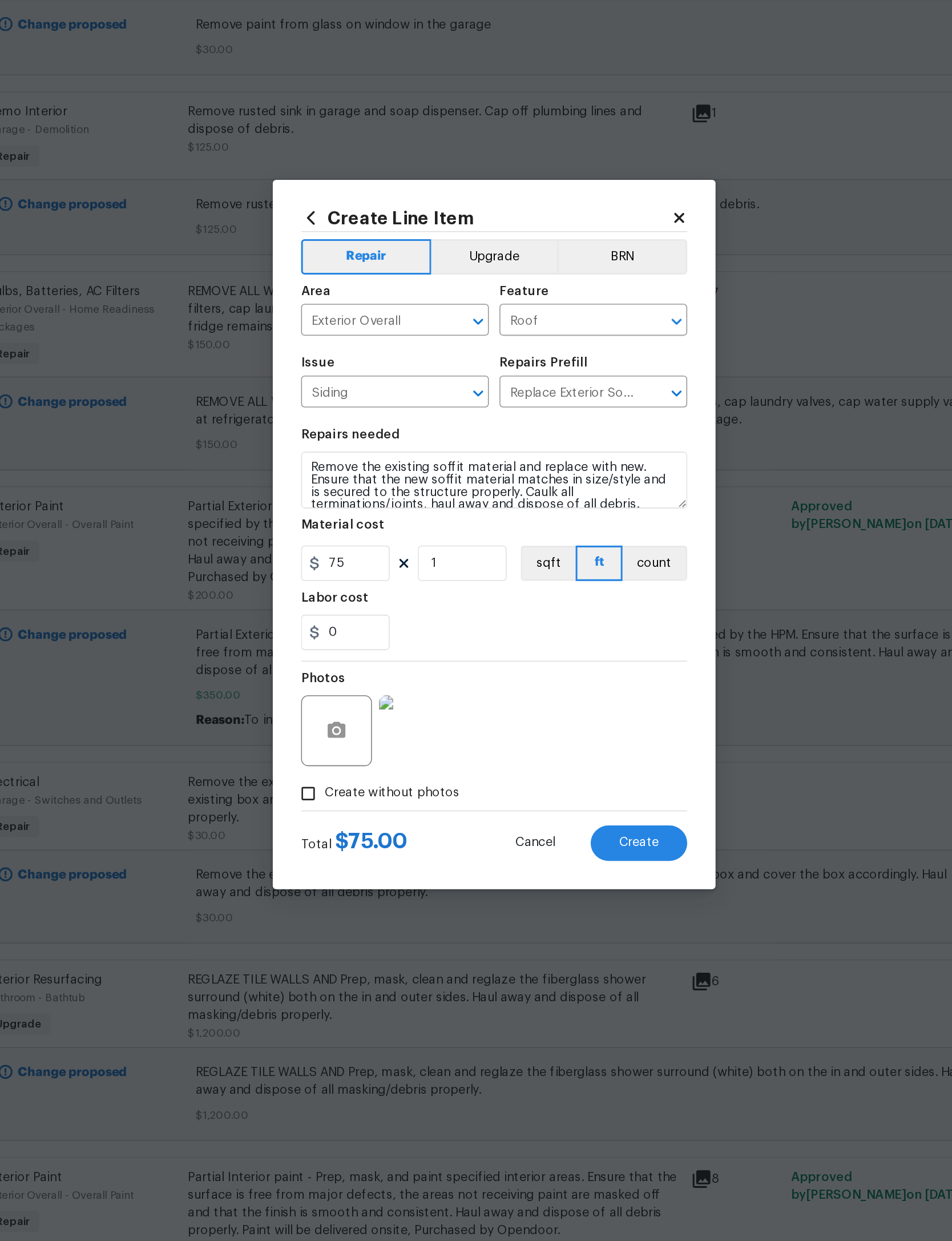 click on "Create" at bounding box center (569, 819) 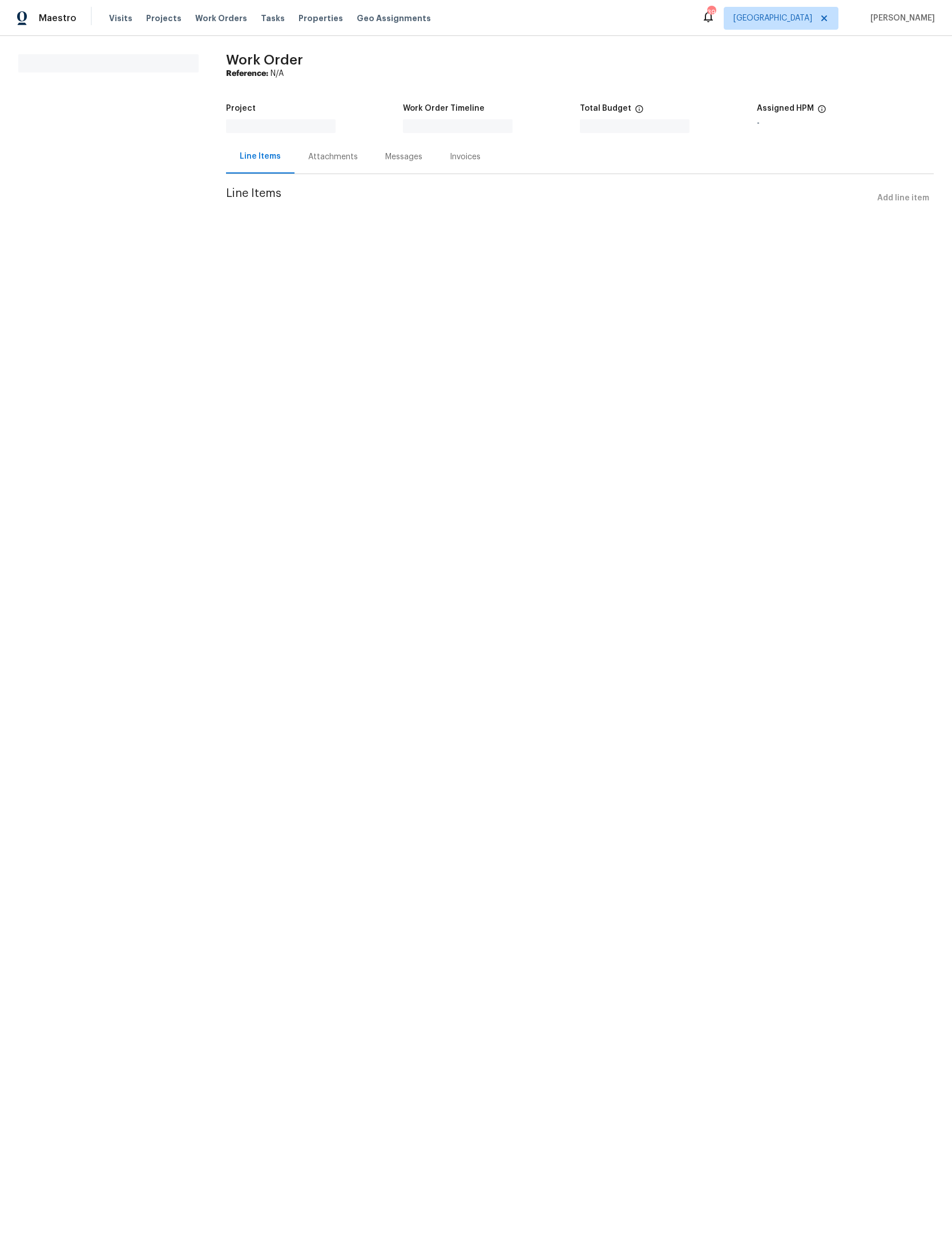 scroll, scrollTop: 0, scrollLeft: 0, axis: both 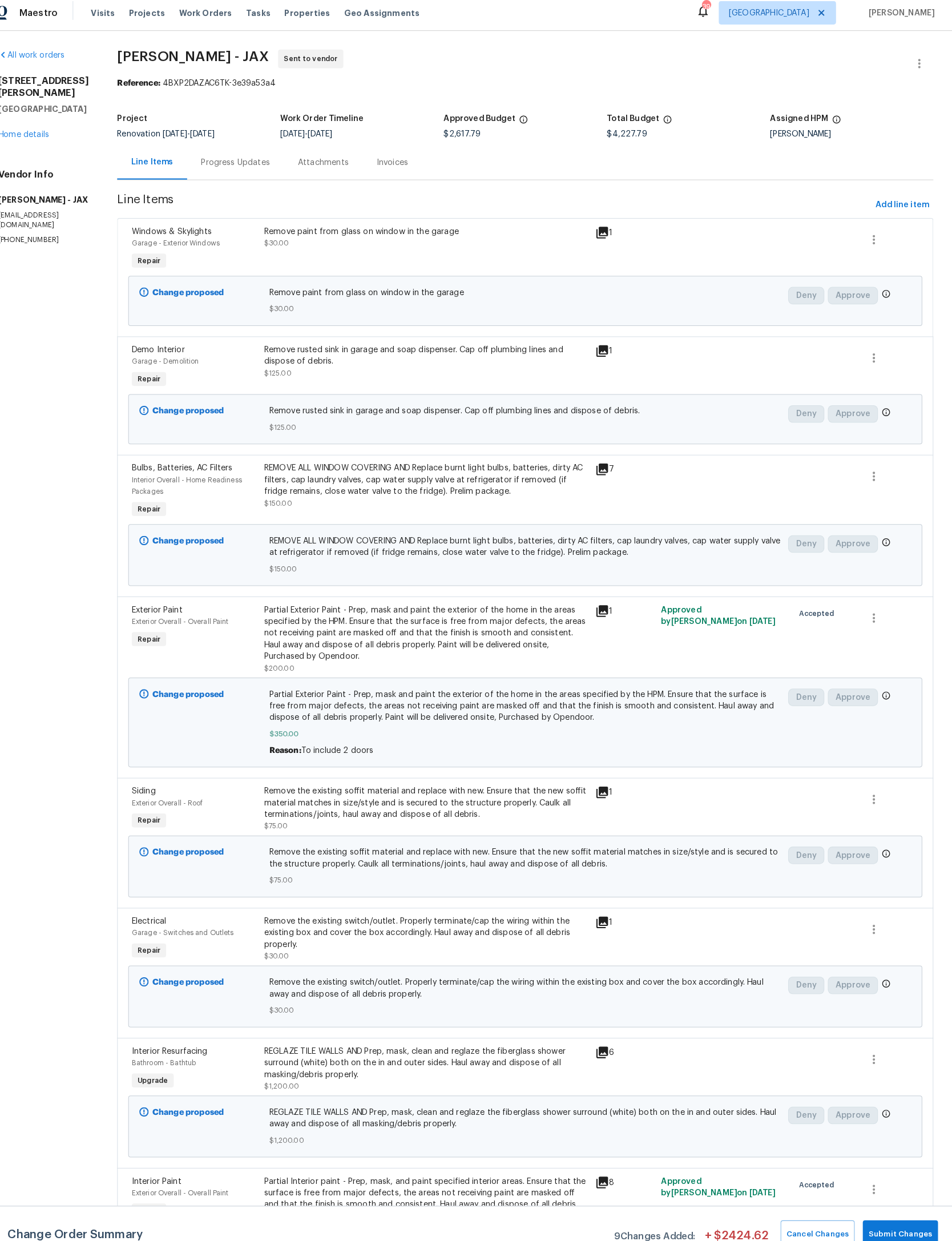 click on "Home details" at bounding box center (43, 138) 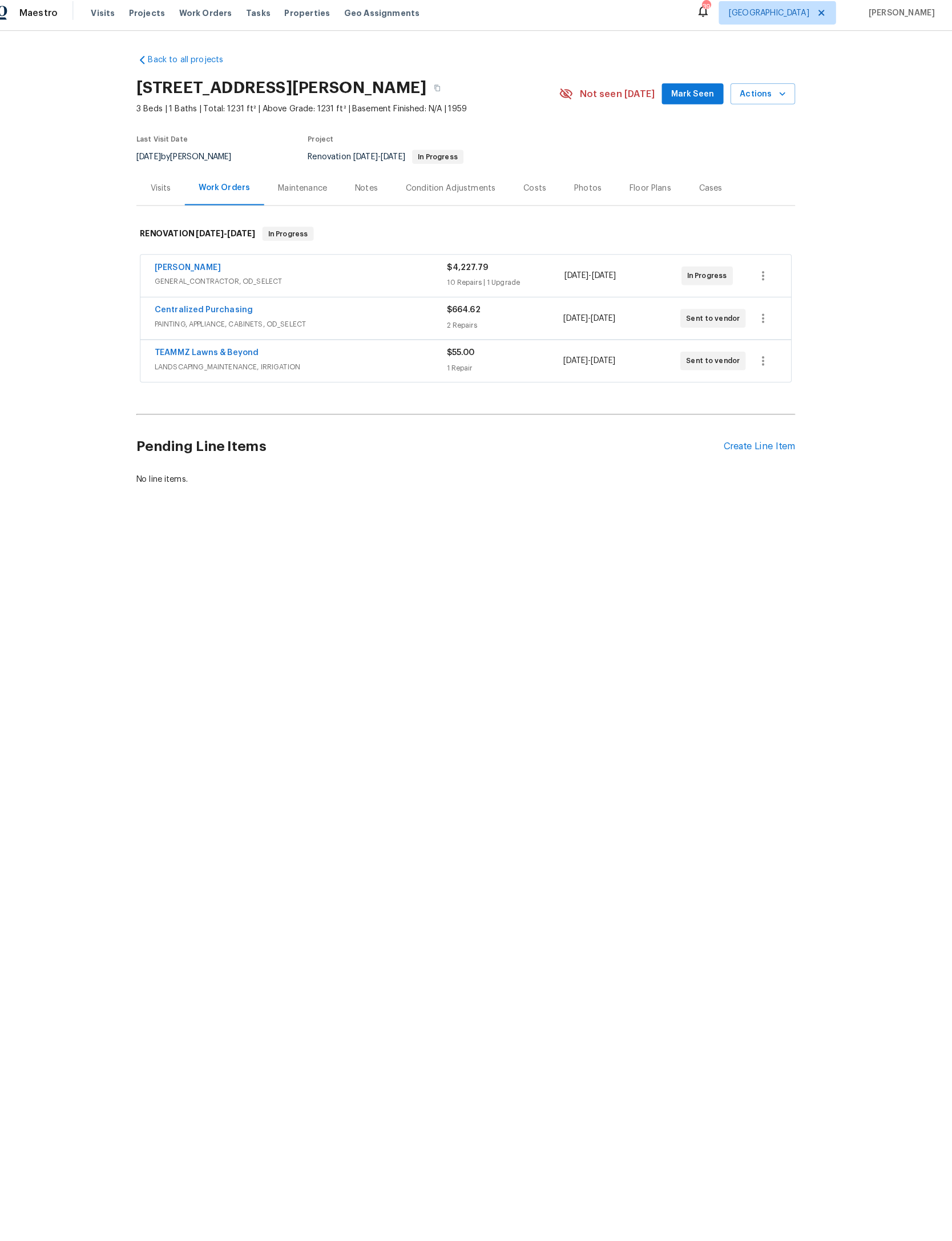 click on "Create Line Item" at bounding box center (763, 442) 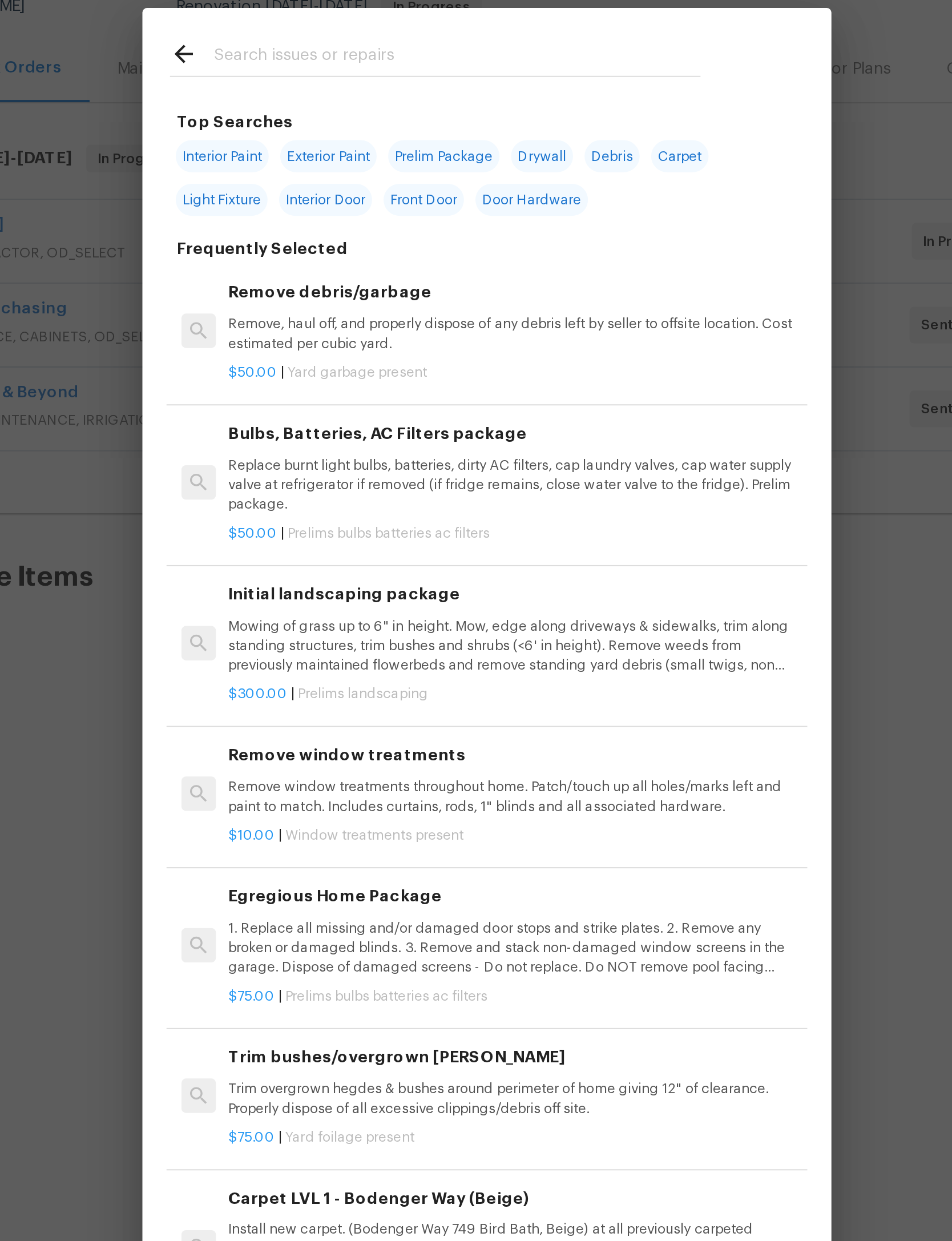 click at bounding box center [461, 184] 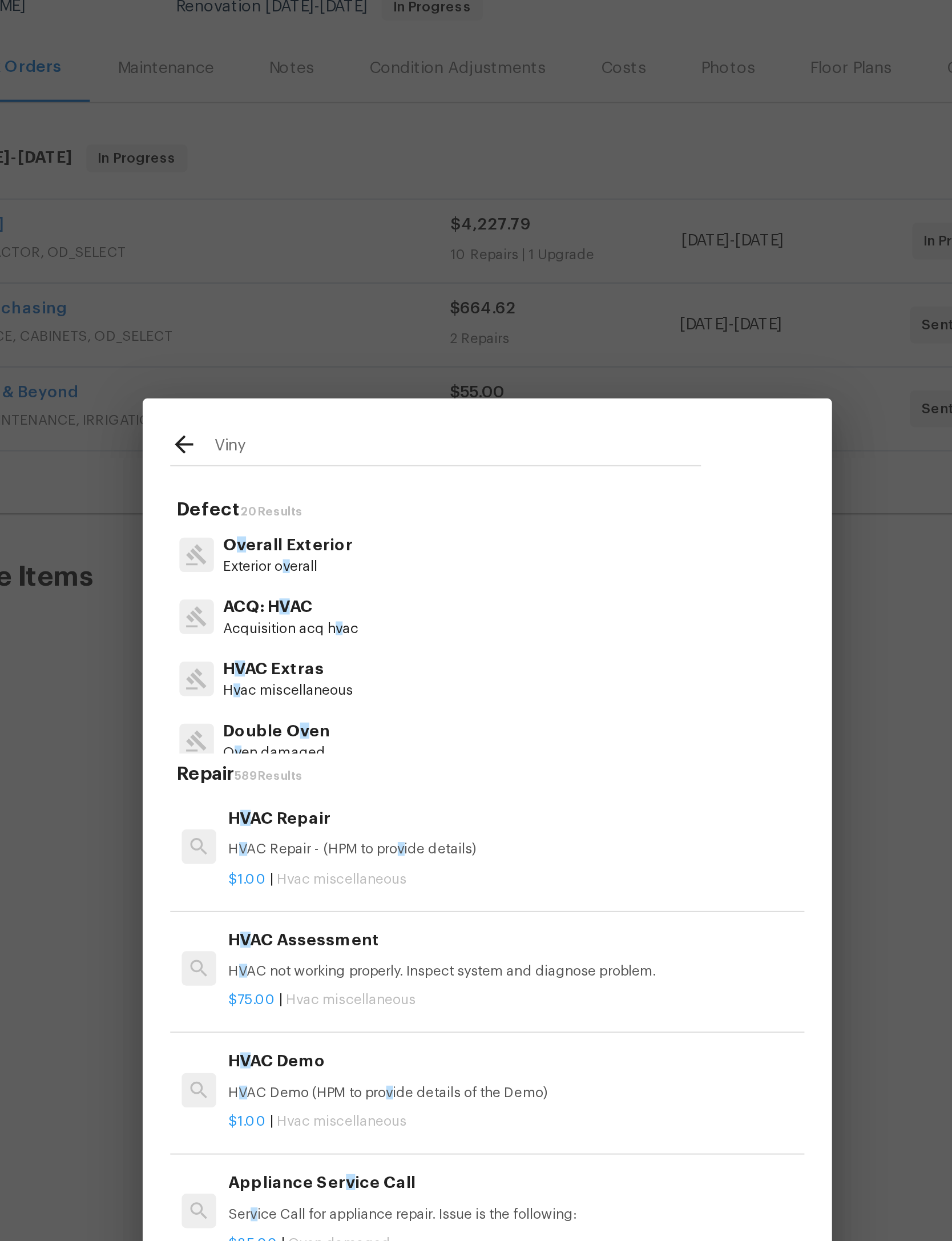 type on "Vinyl" 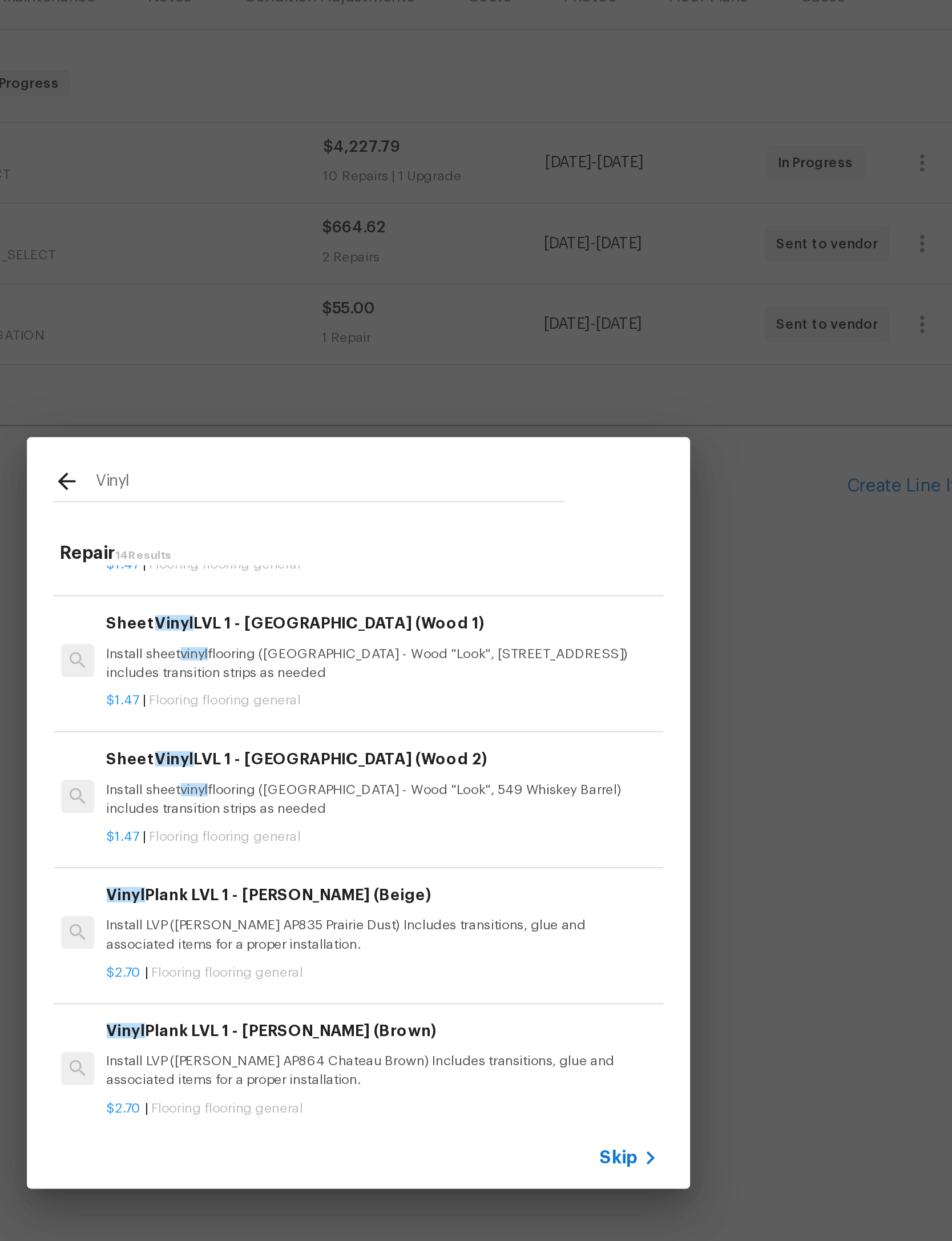 scroll, scrollTop: 456, scrollLeft: 2, axis: both 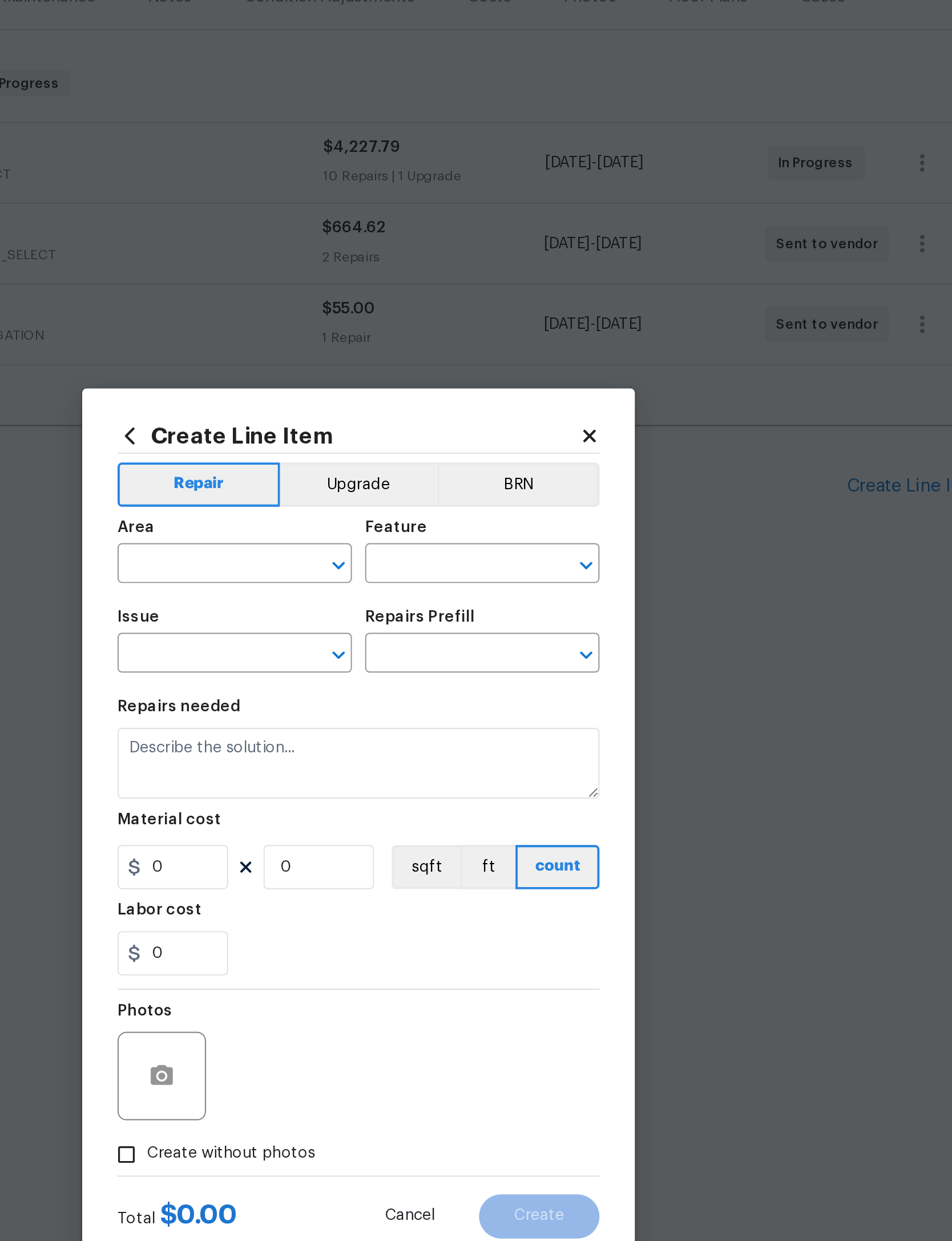 type on "Overall Flooring" 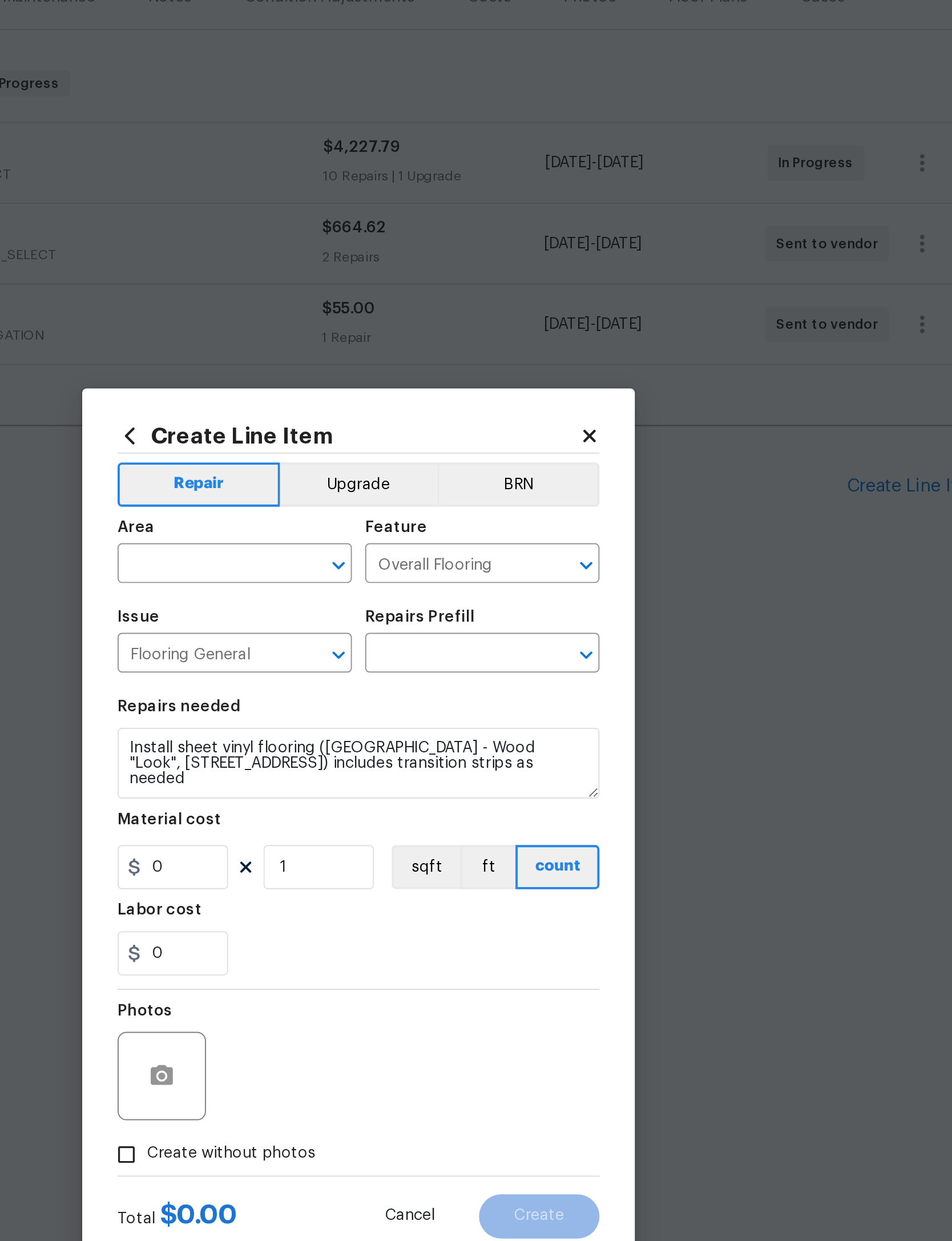 type on "Sheet Vinyl LVL 1 - [GEOGRAPHIC_DATA] (Wood 1) $1.47" 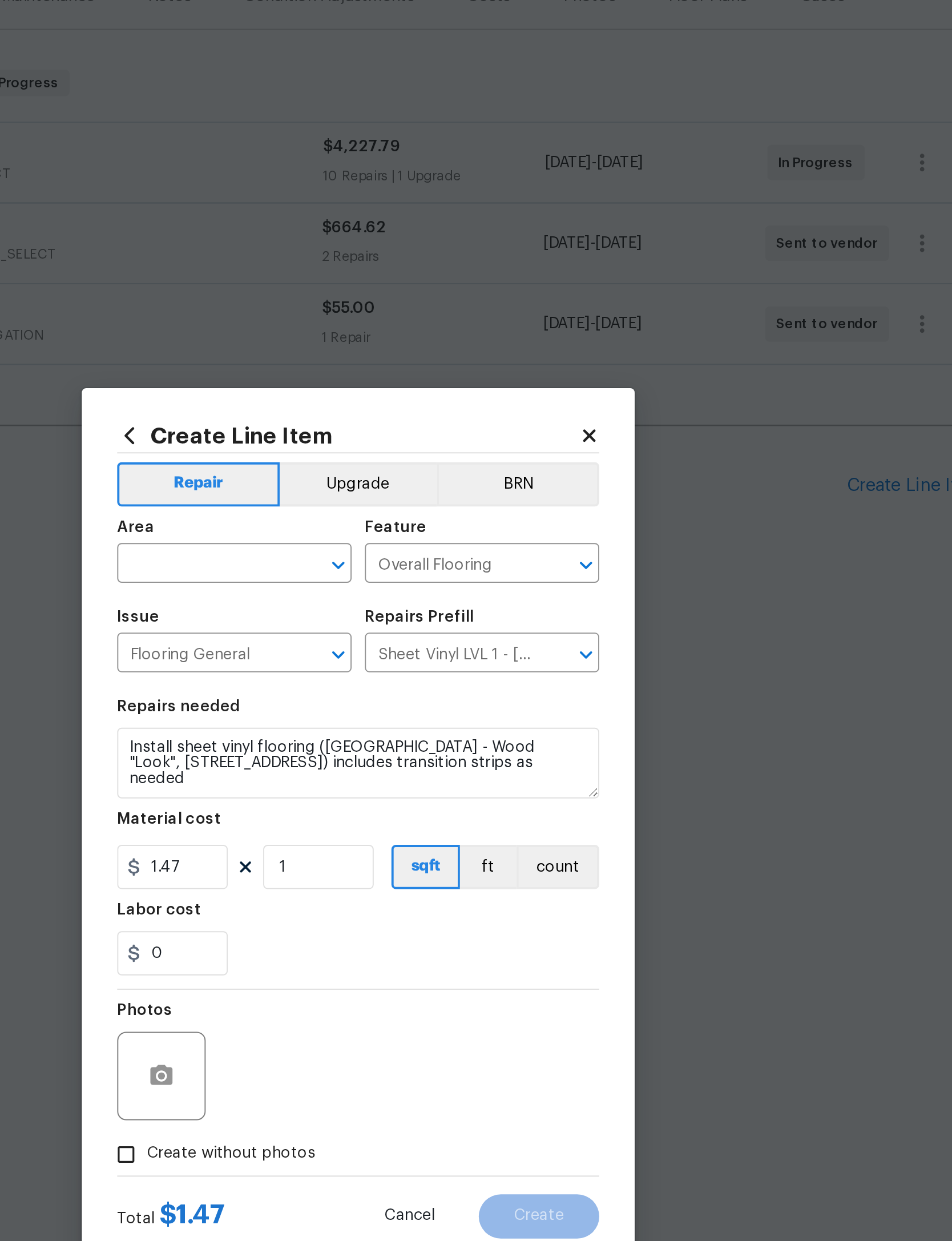 click at bounding box center [396, 483] 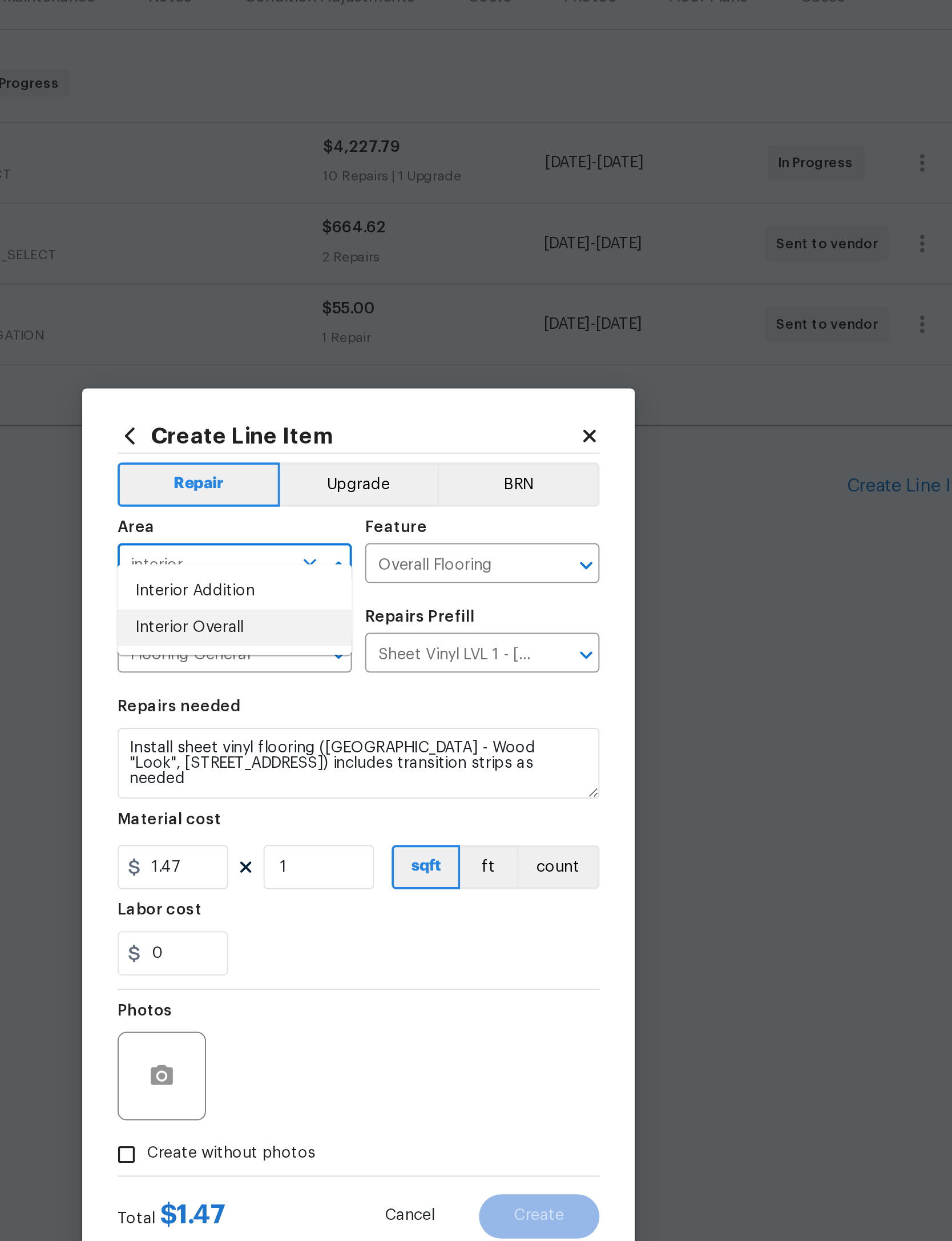click on "Interior Overall" at bounding box center (412, 515) 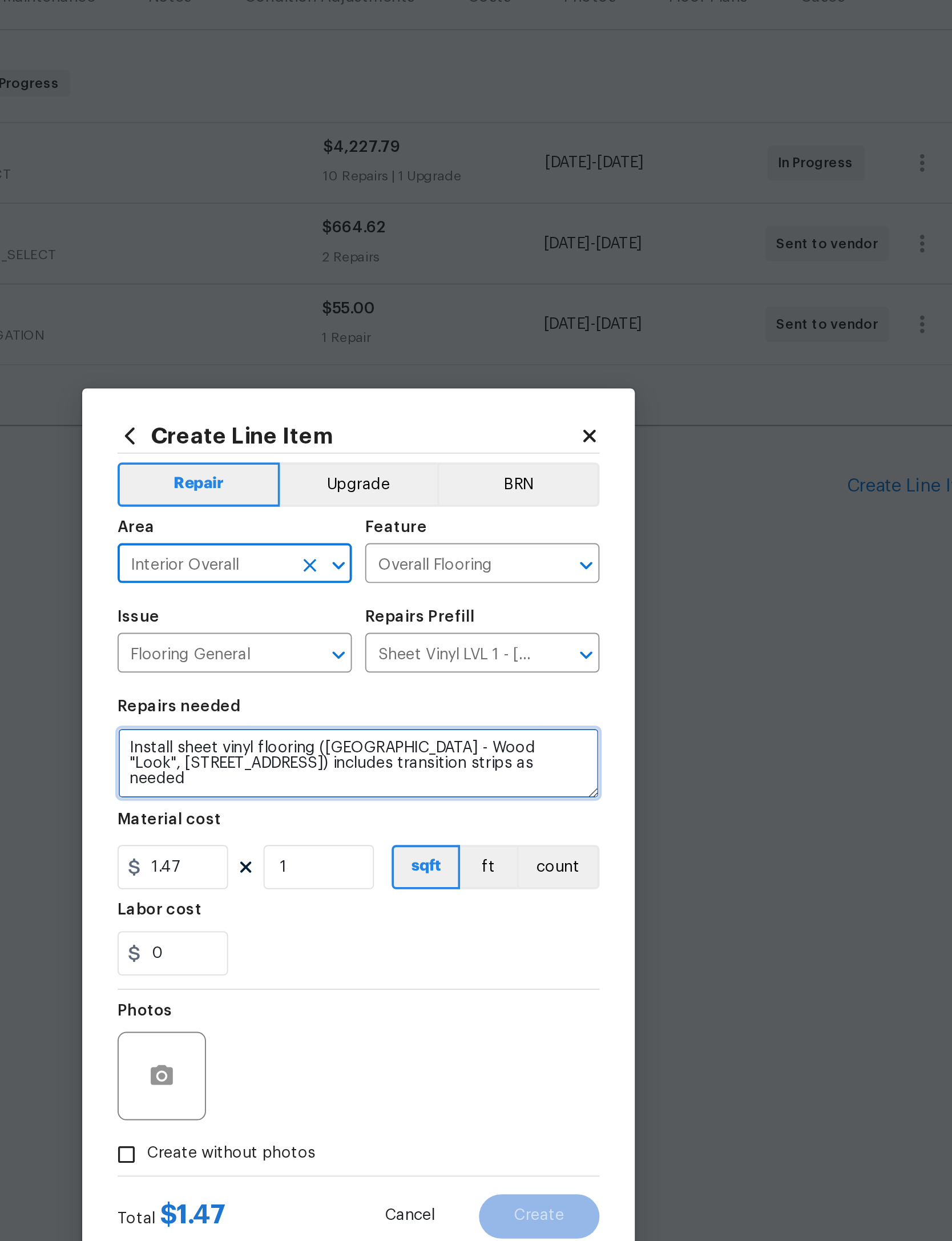 click on "Install sheet vinyl flooring (Sugar Valley - Wood "Look", 565 Beacon Hill) includes transition strips as needed" at bounding box center (476, 586) 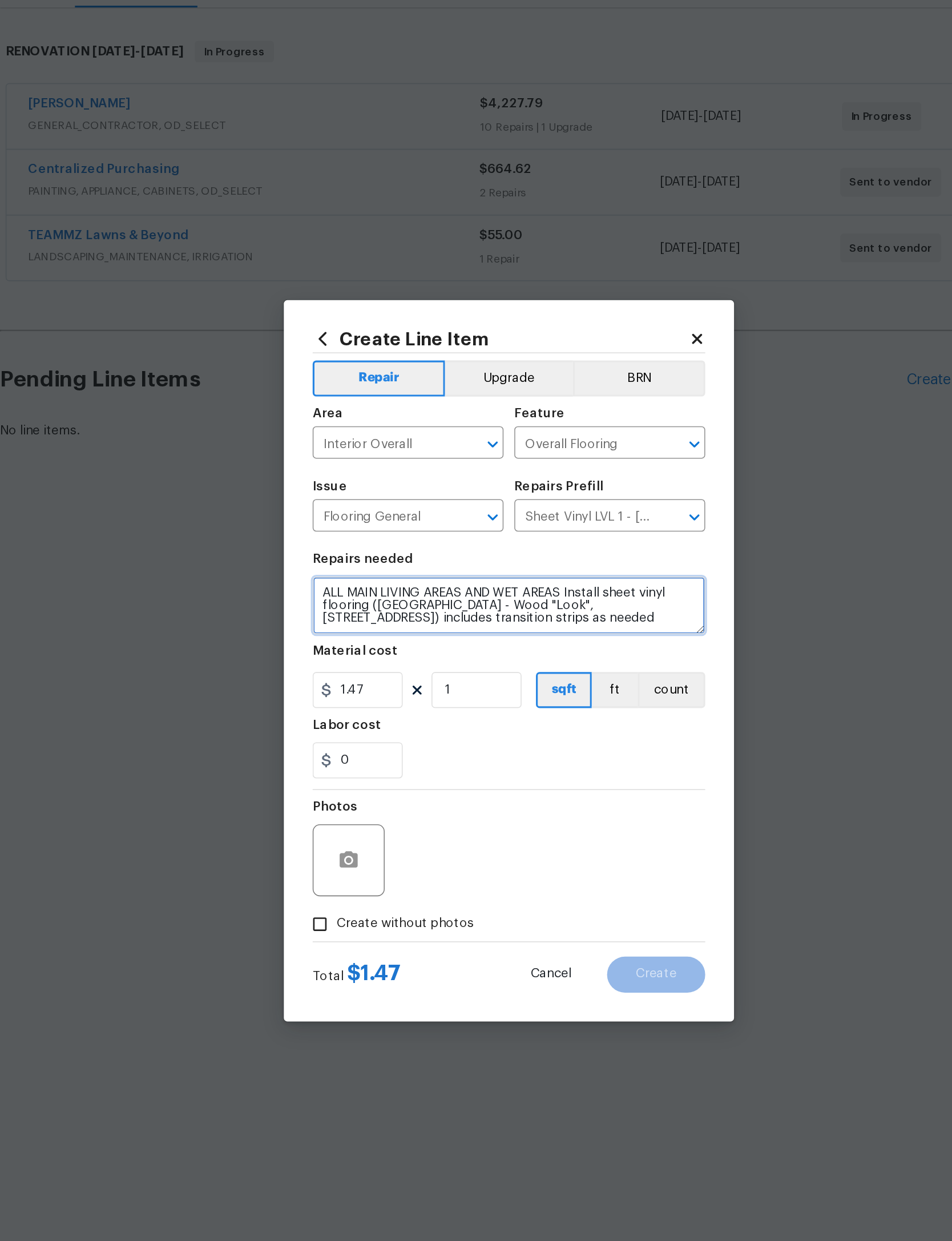 type on "ALL MAIN LIVING AREAS AND WET AREAS Install sheet vinyl flooring ([GEOGRAPHIC_DATA] - Wood "Look", [STREET_ADDRESS]) includes transition strips as needed" 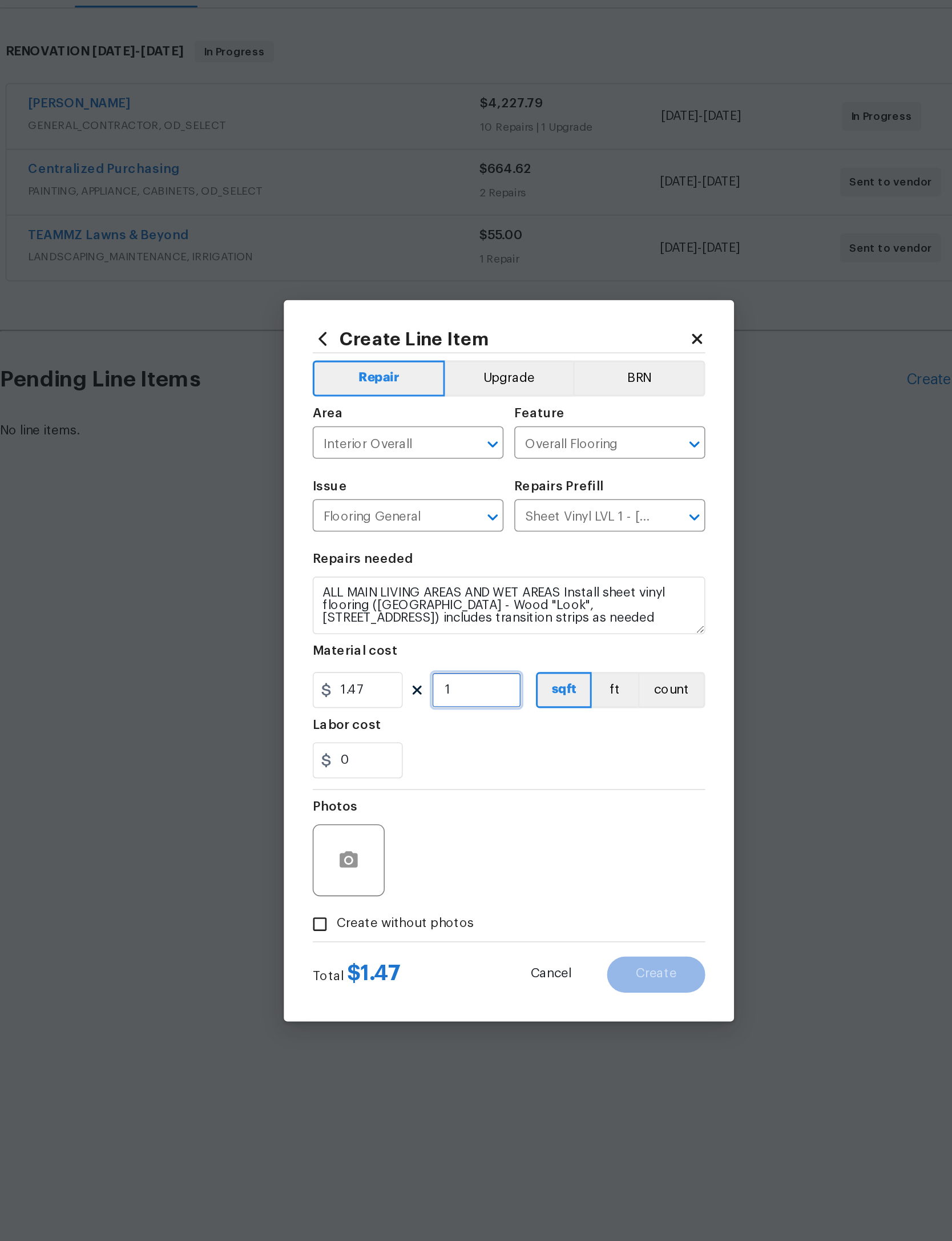 click on "1" at bounding box center (455, 639) 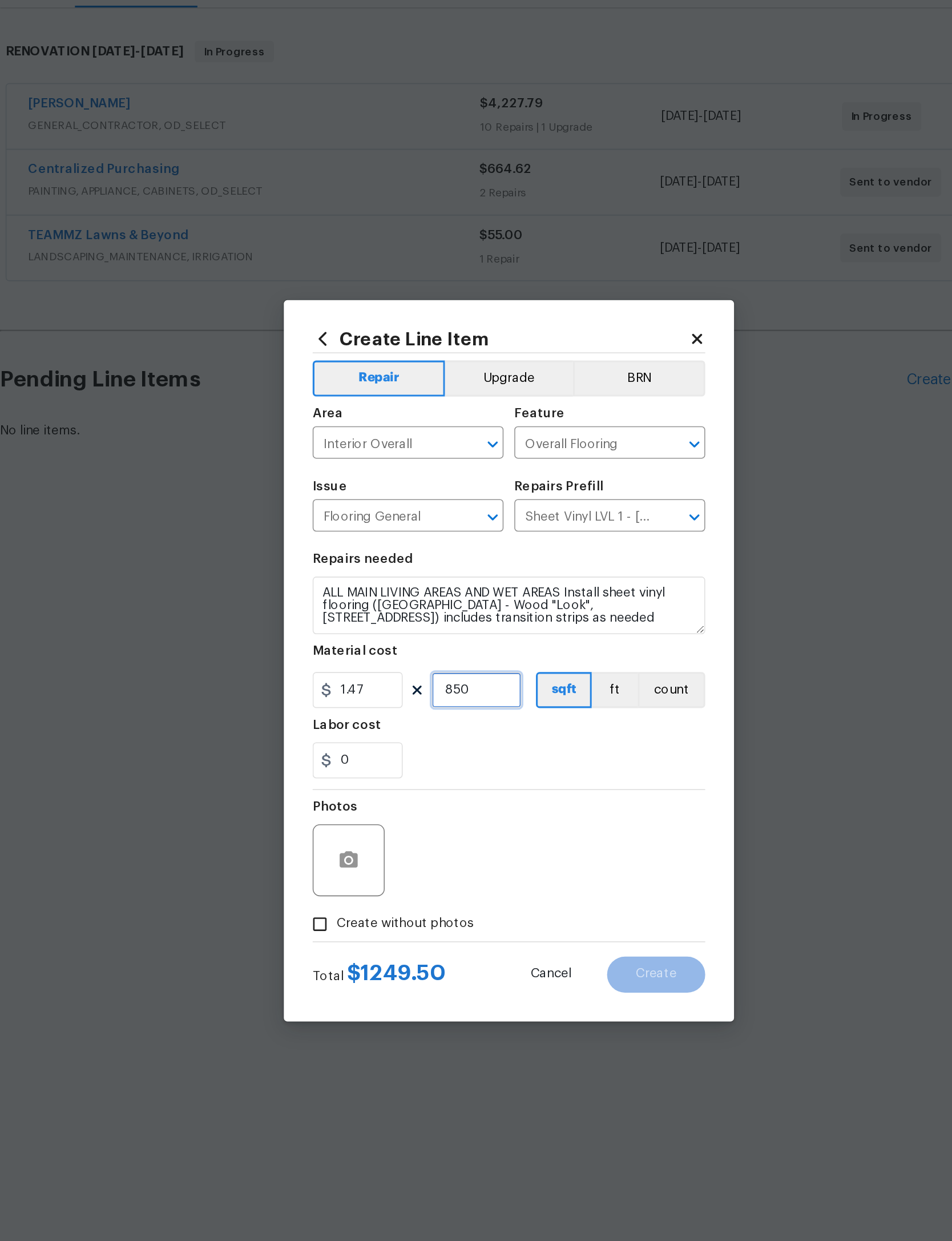 type on "850" 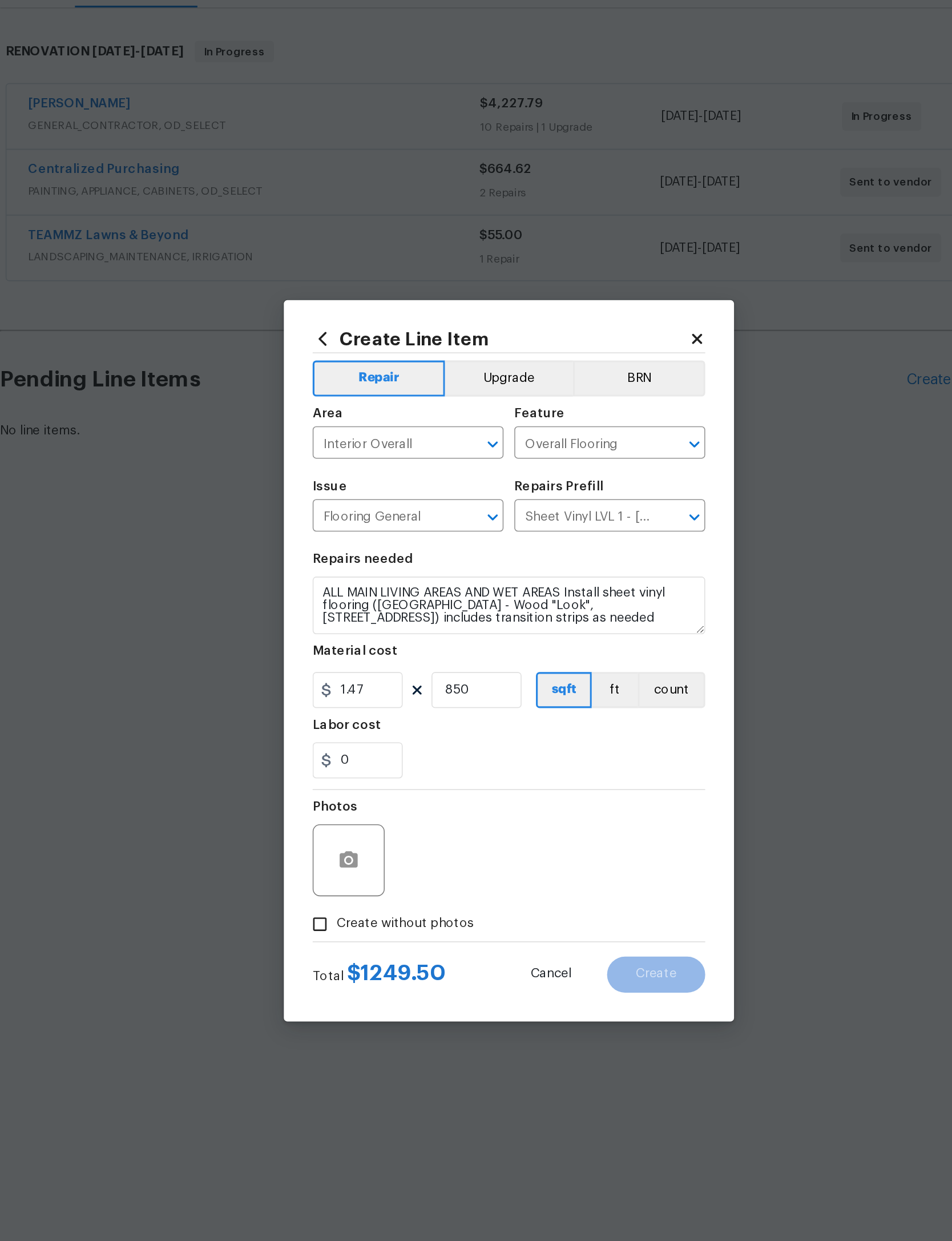 click on "0" at bounding box center (476, 684) 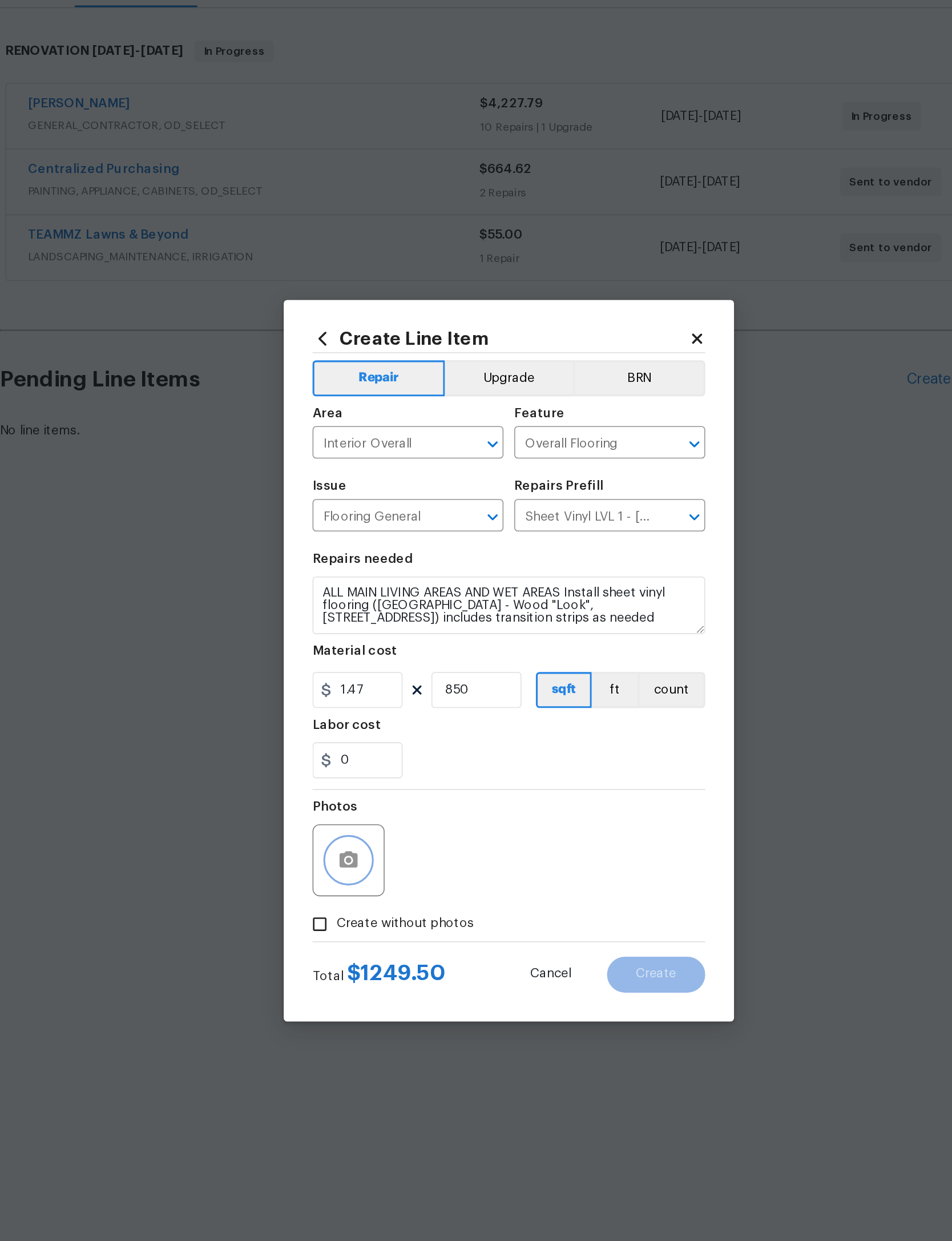 click at bounding box center [374, 747] 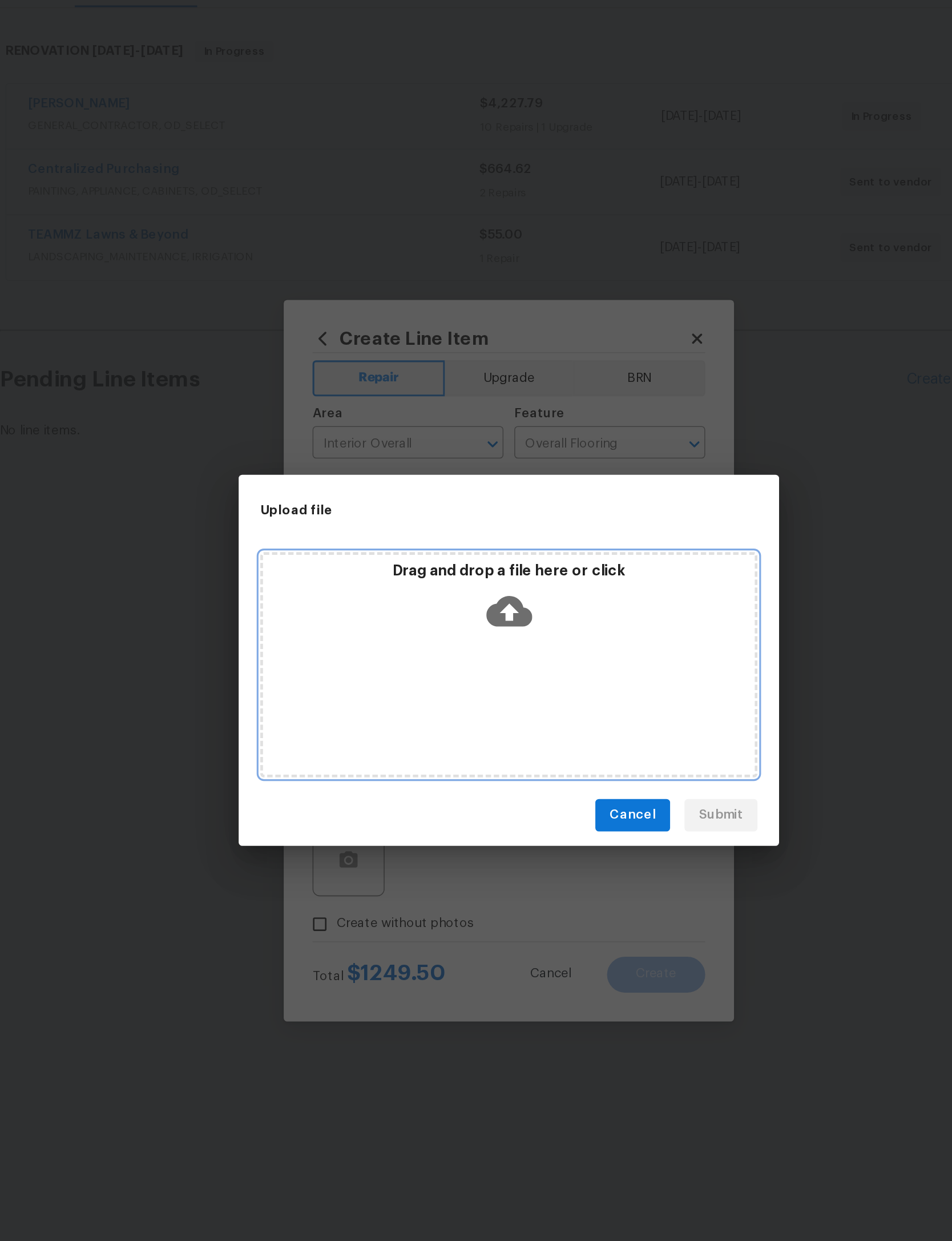 click 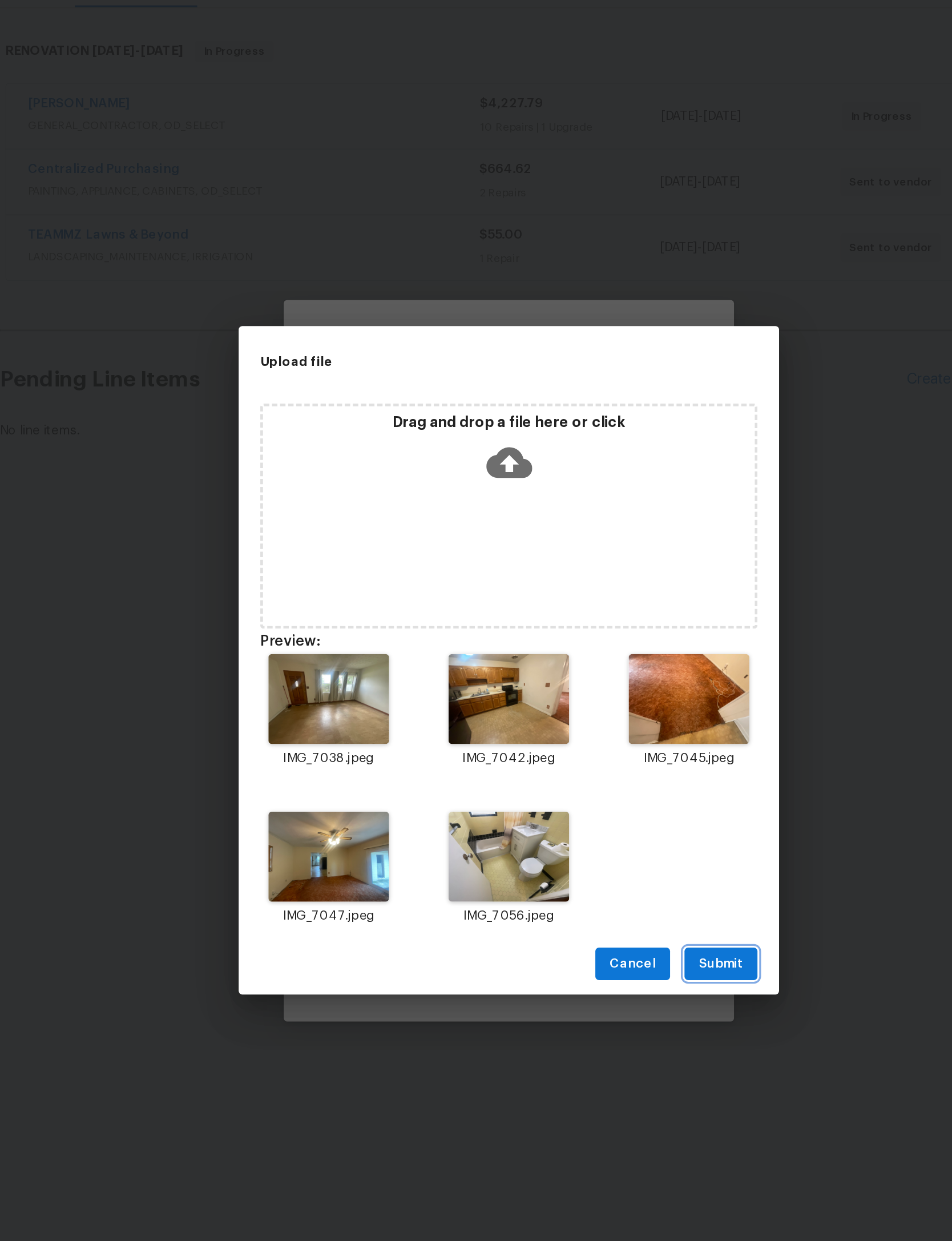 click on "Submit" at bounding box center (610, 813) 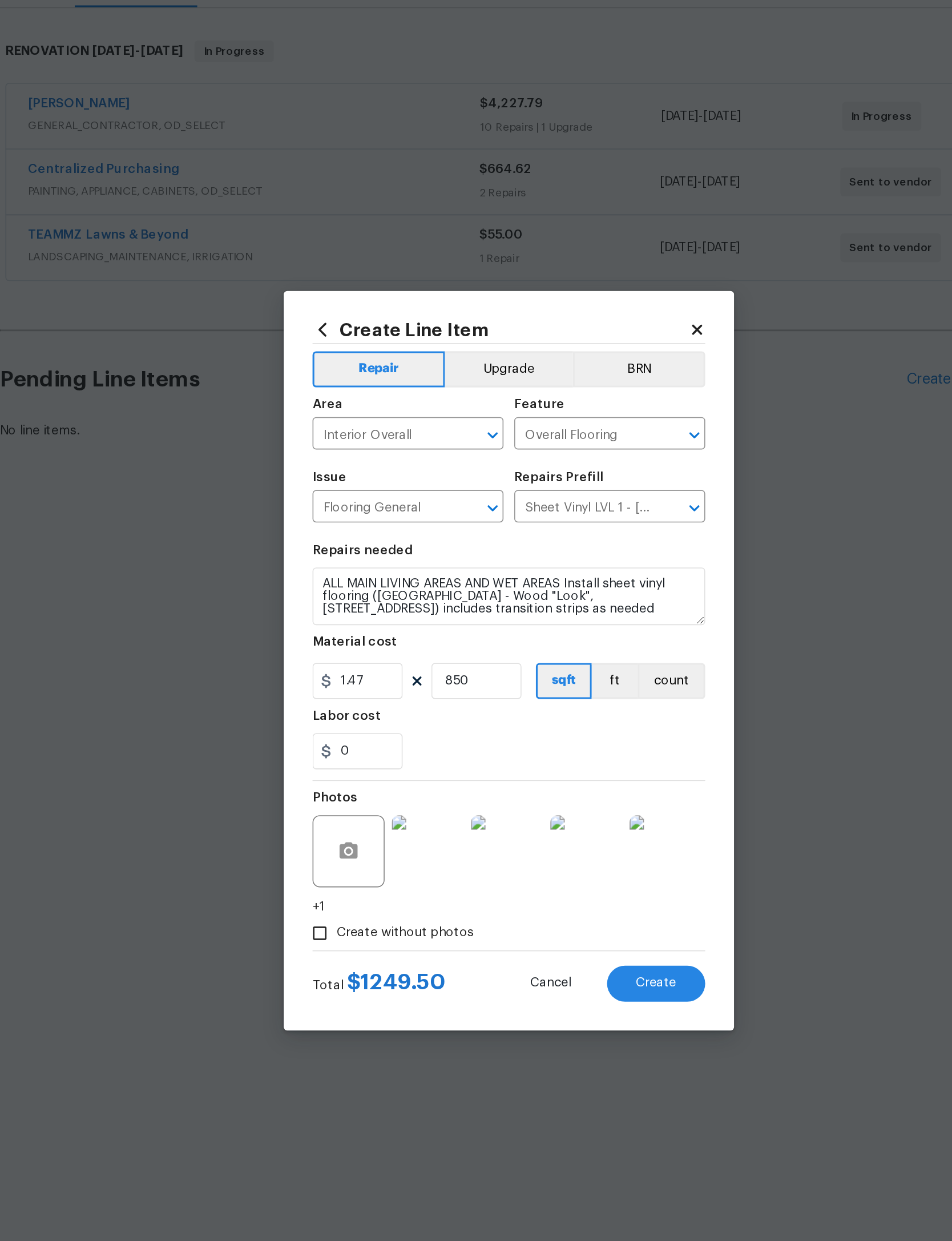 click on "Create" at bounding box center (569, 825) 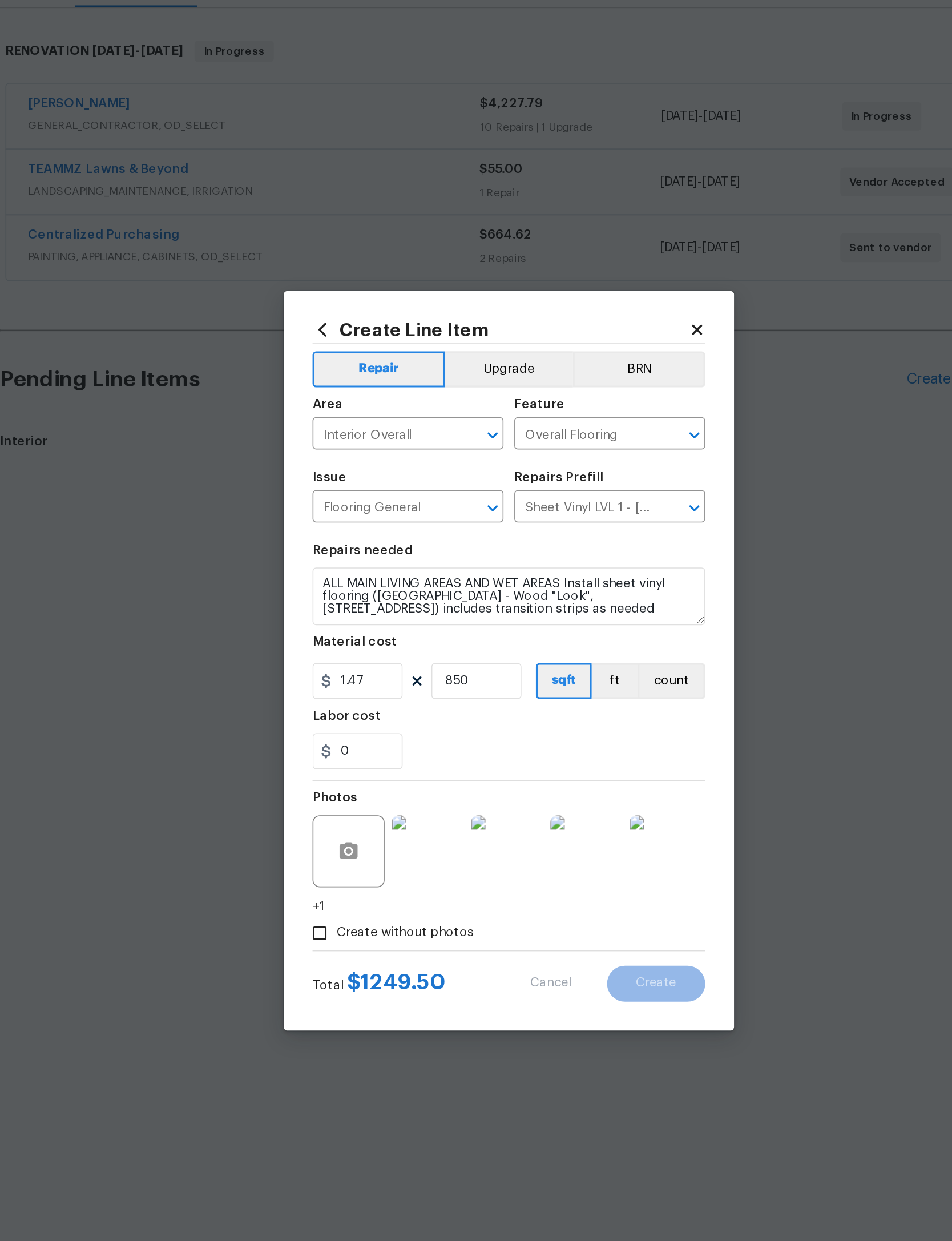 type 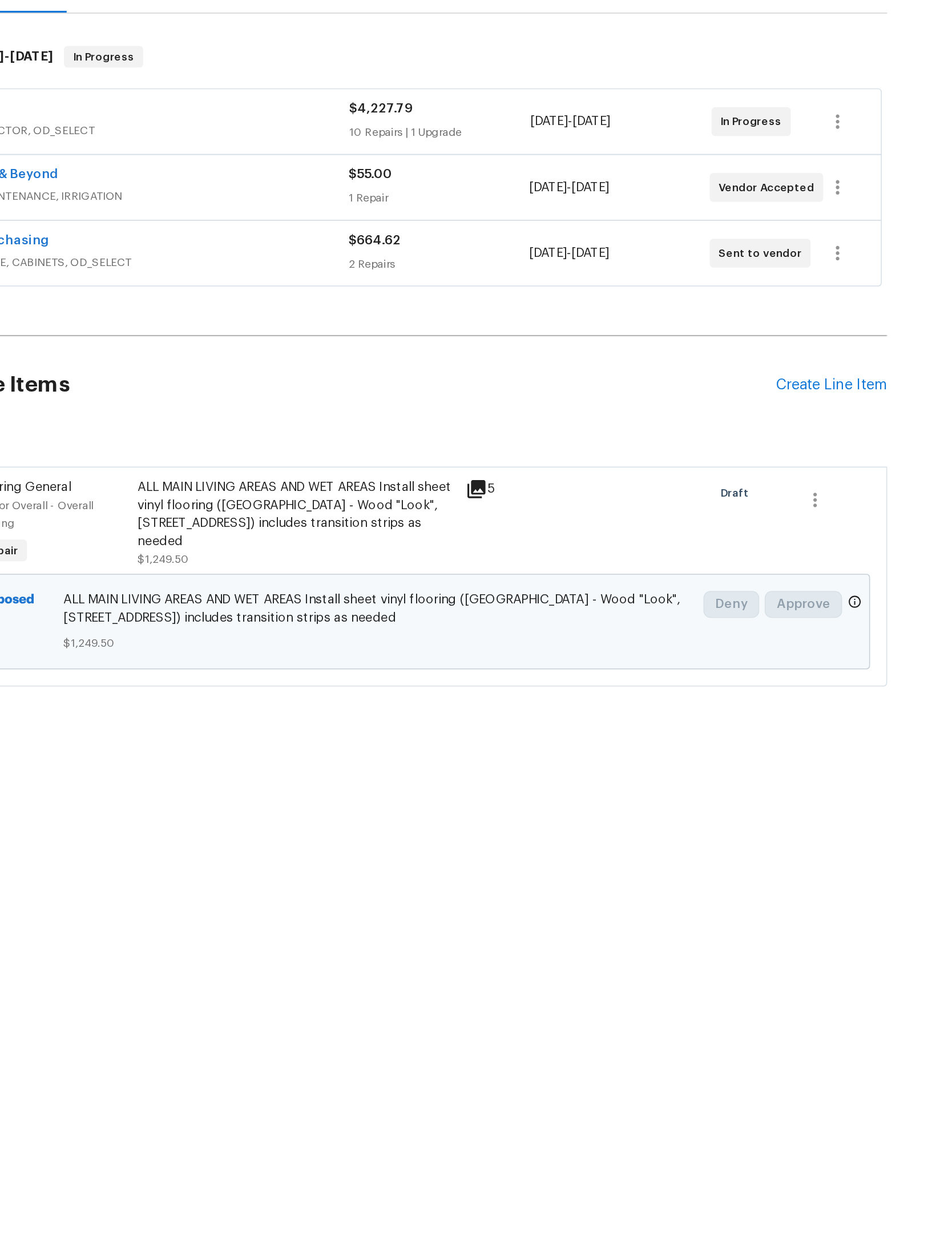 click on "Create Line Item" at bounding box center (763, 442) 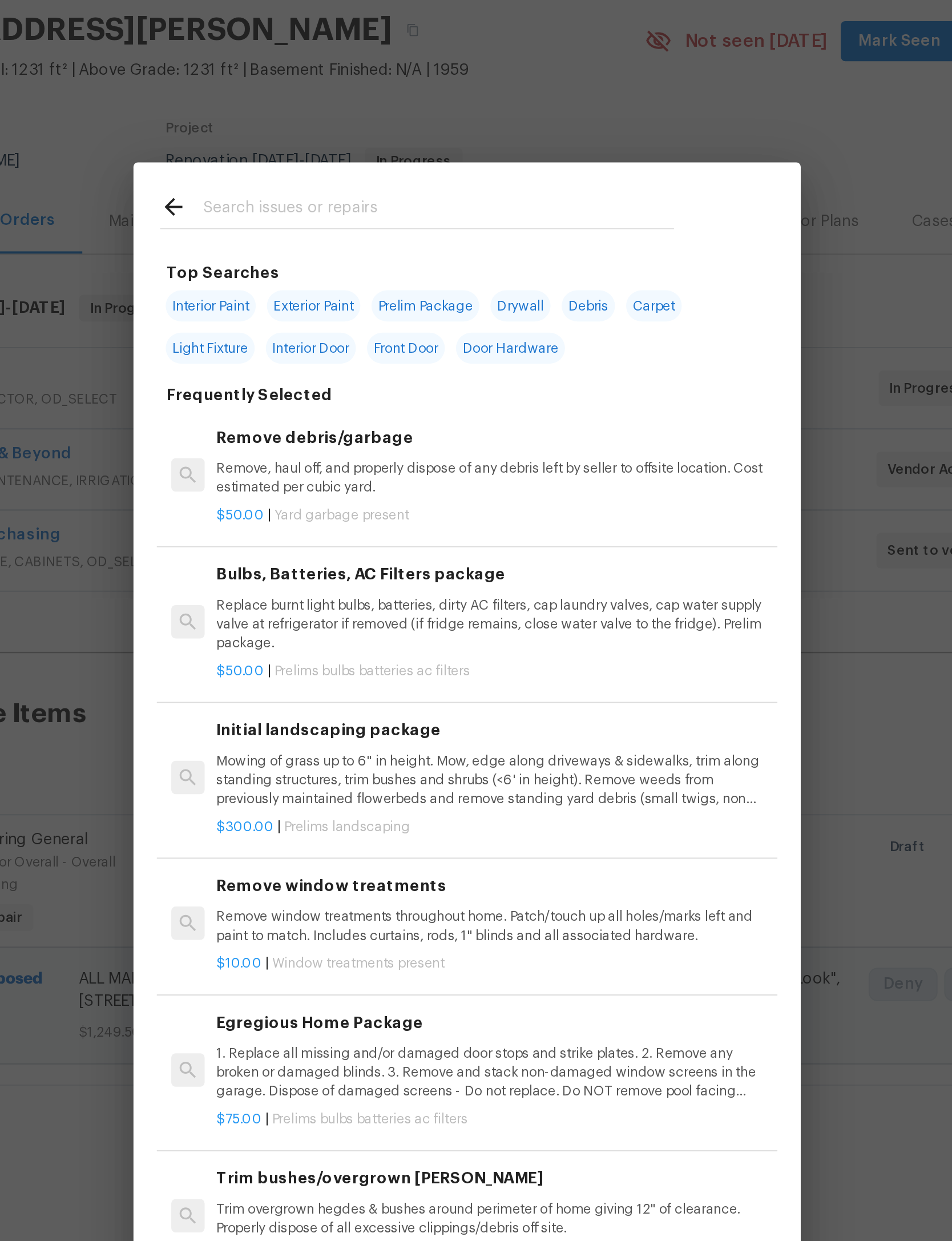 click on "Carpet" at bounding box center [572, 233] 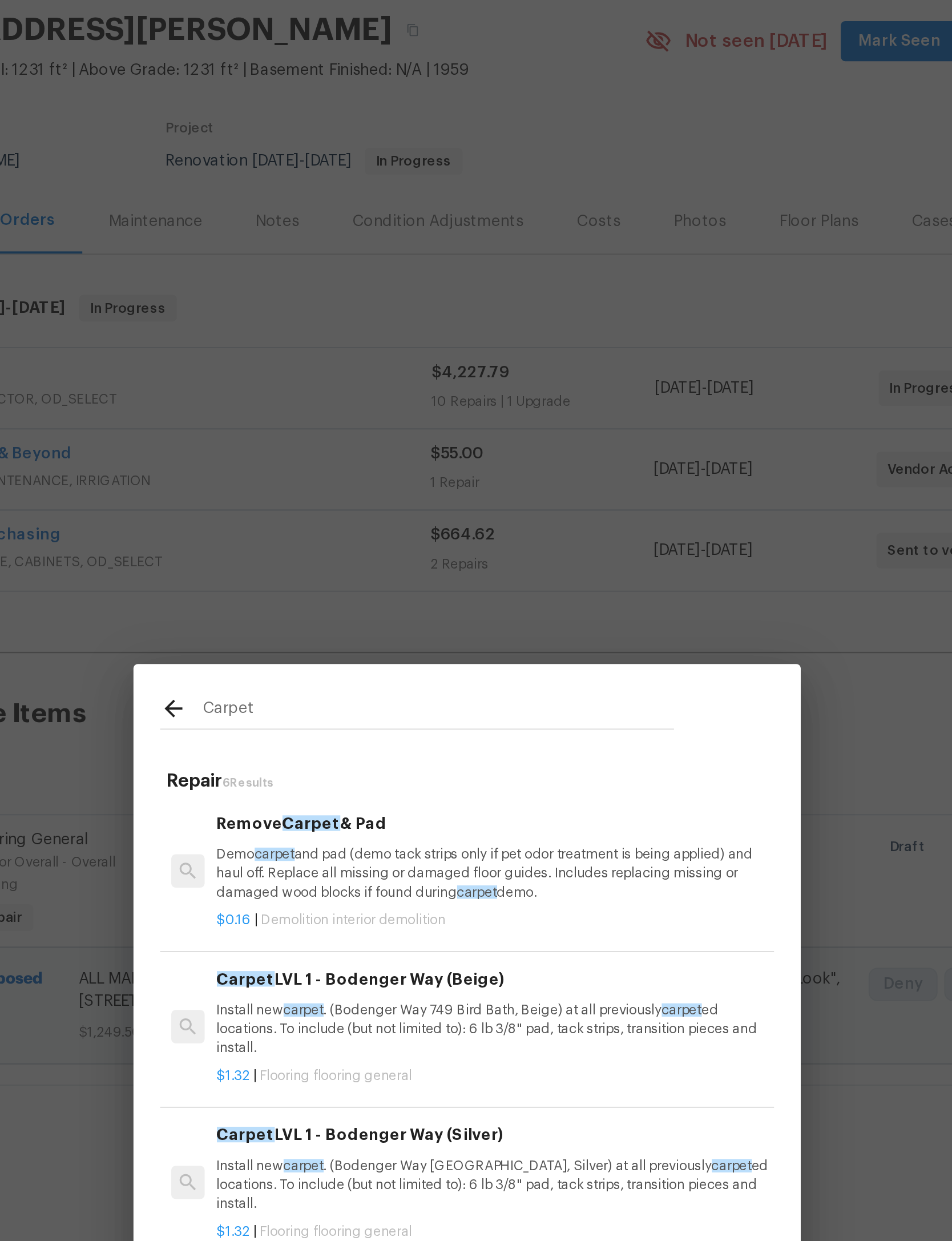 click on "Install new  carpet . (Bodenger Way 749 Bird Bath, Beige) at all previously  carpet ed locations. To include (but not limited to): 6 lb 3/8" pad, tack strips, transition pieces and install." at bounding box center [489, 605] 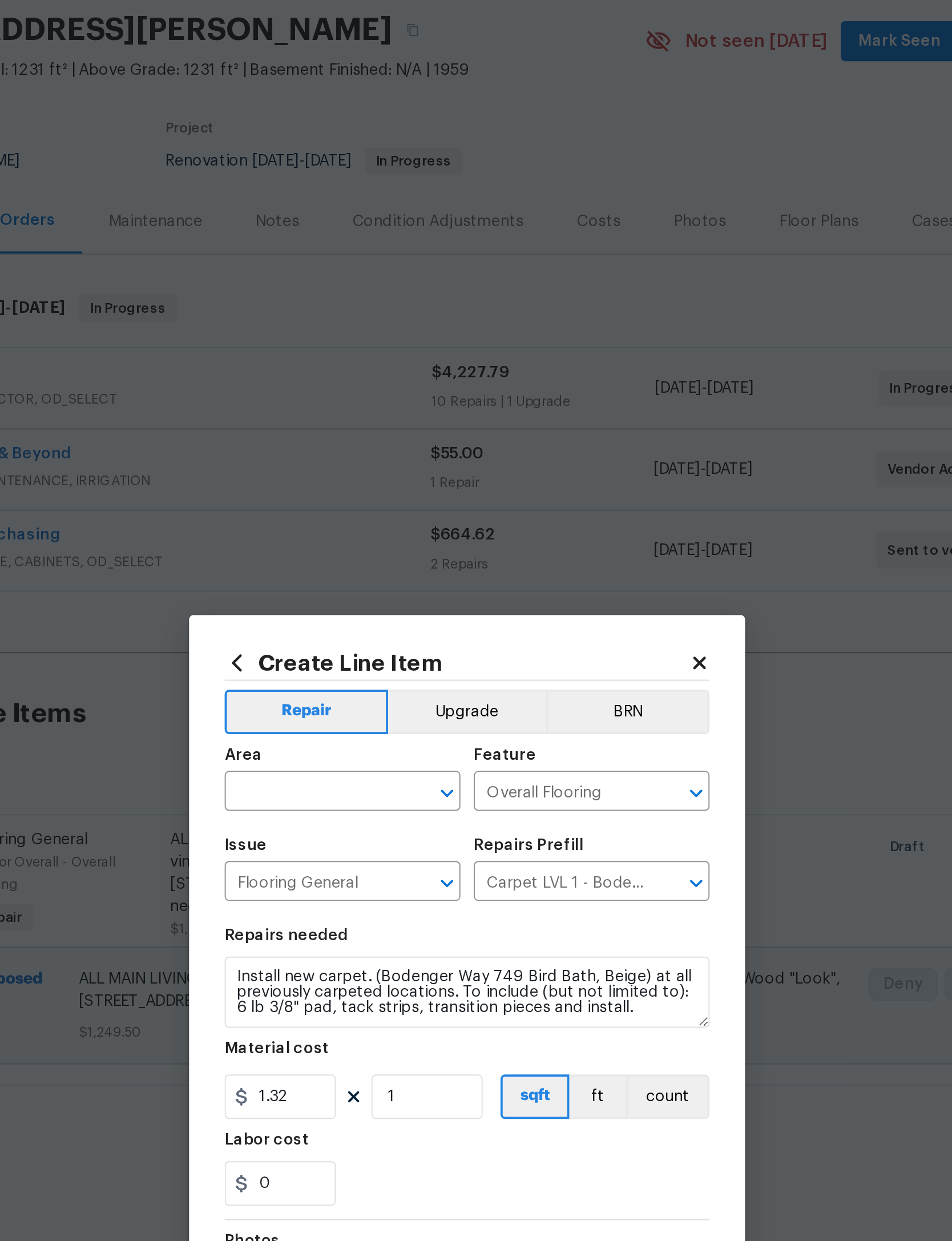 click at bounding box center [396, 483] 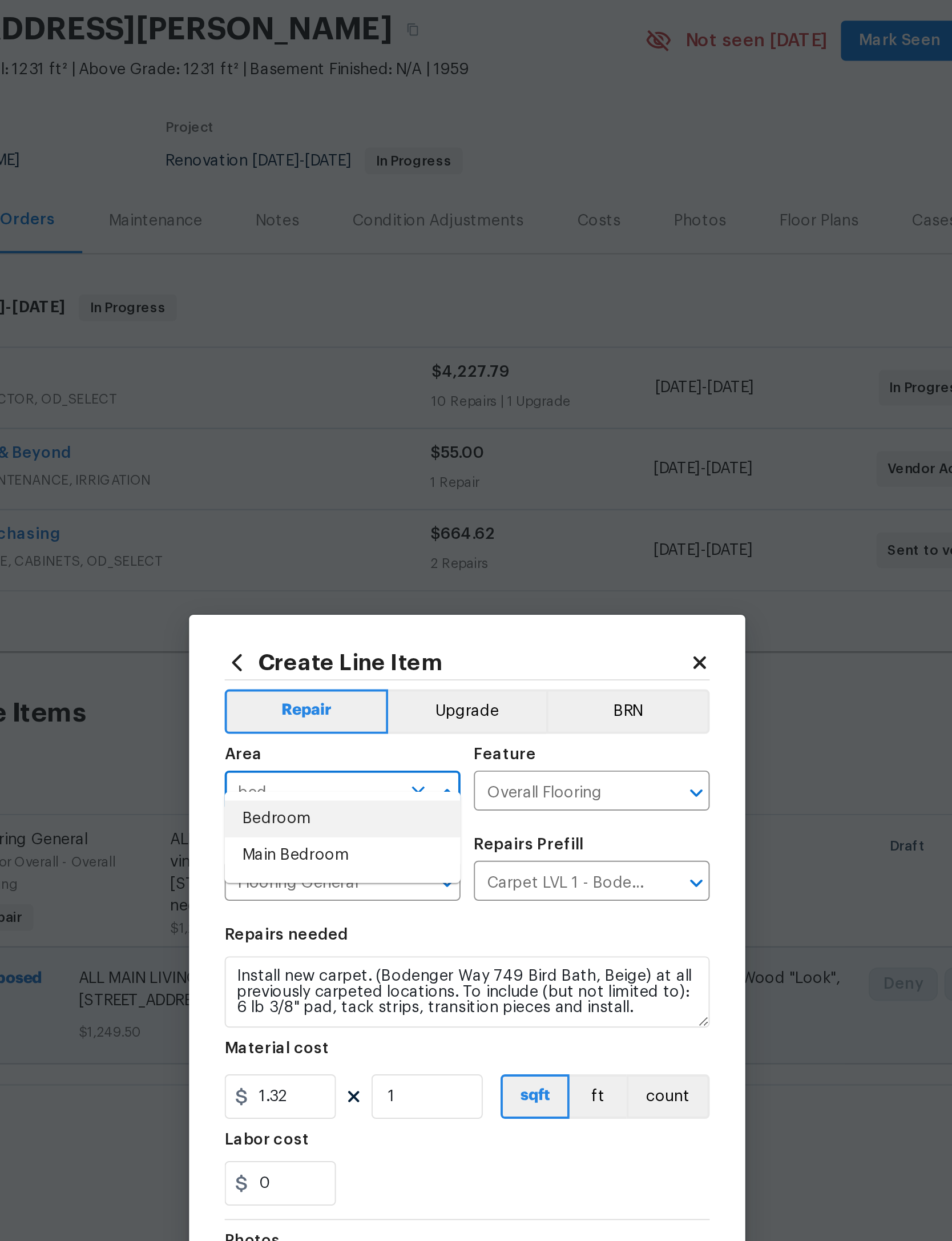 click on "Bedroom" at bounding box center (412, 497) 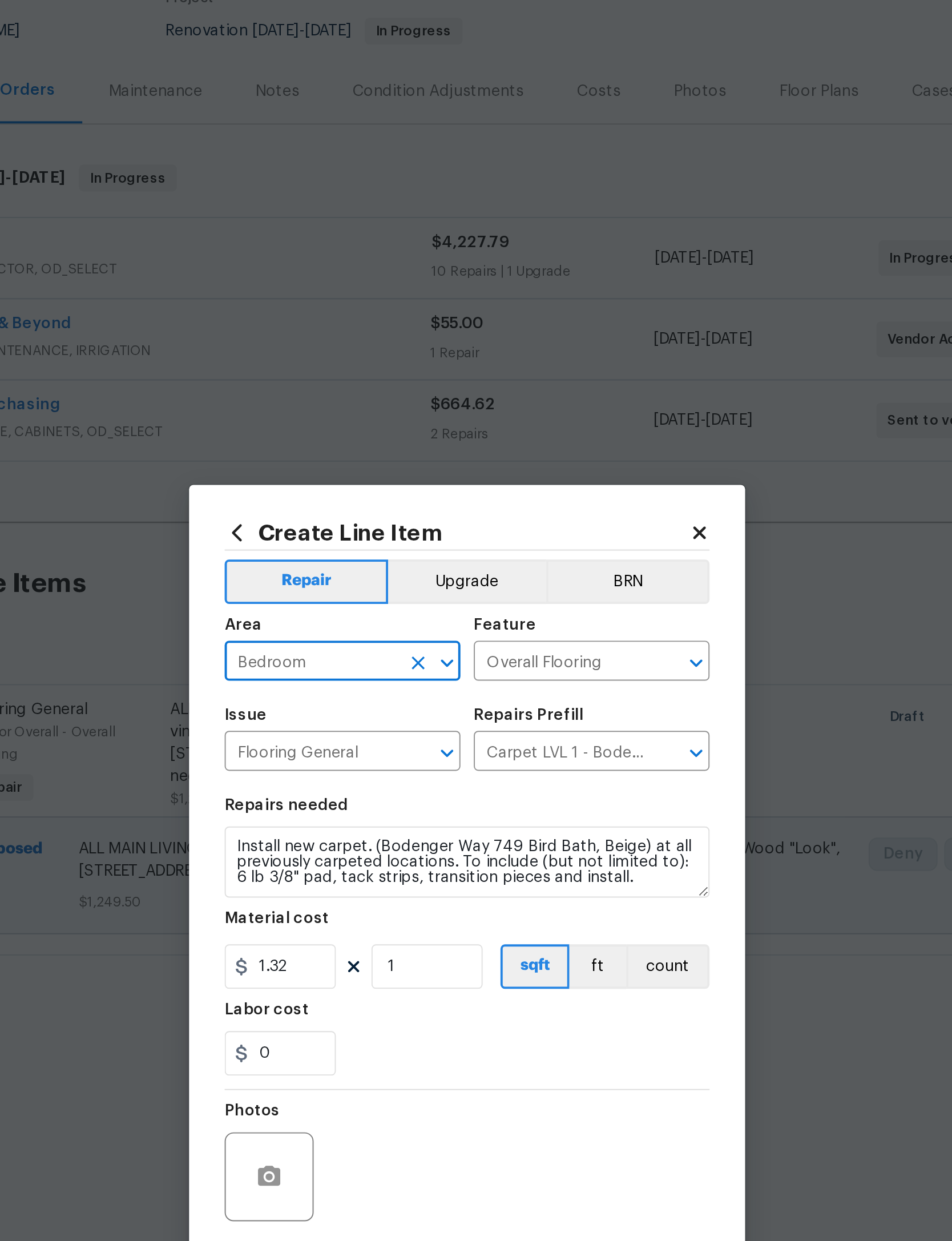 scroll, scrollTop: 0, scrollLeft: 0, axis: both 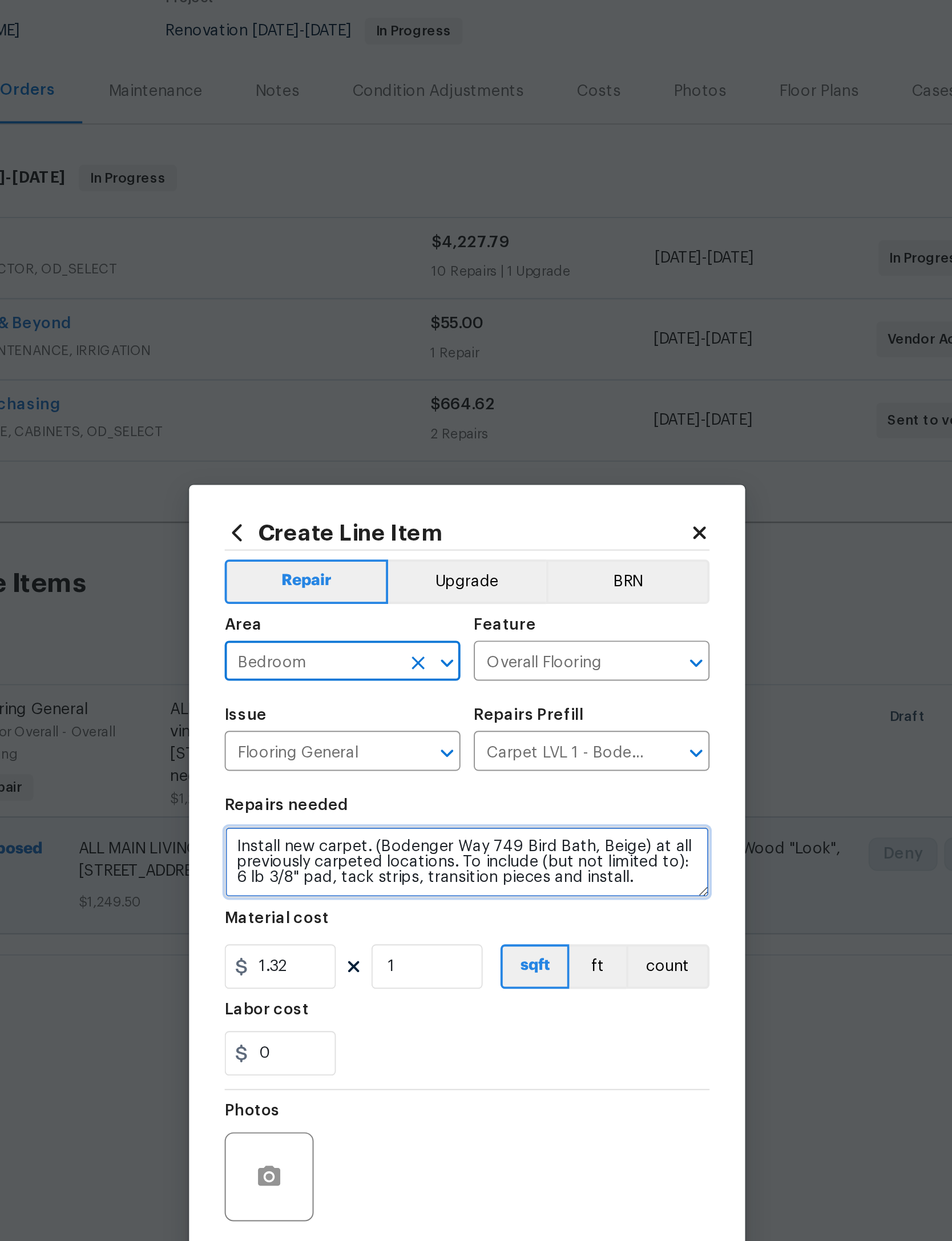 click on "Install new carpet. (Bodenger Way 749 Bird Bath, Beige) at all previously carpeted locations. To include (but not limited to): 6 lb 3/8" pad, tack strips, transition pieces and install." at bounding box center (476, 586) 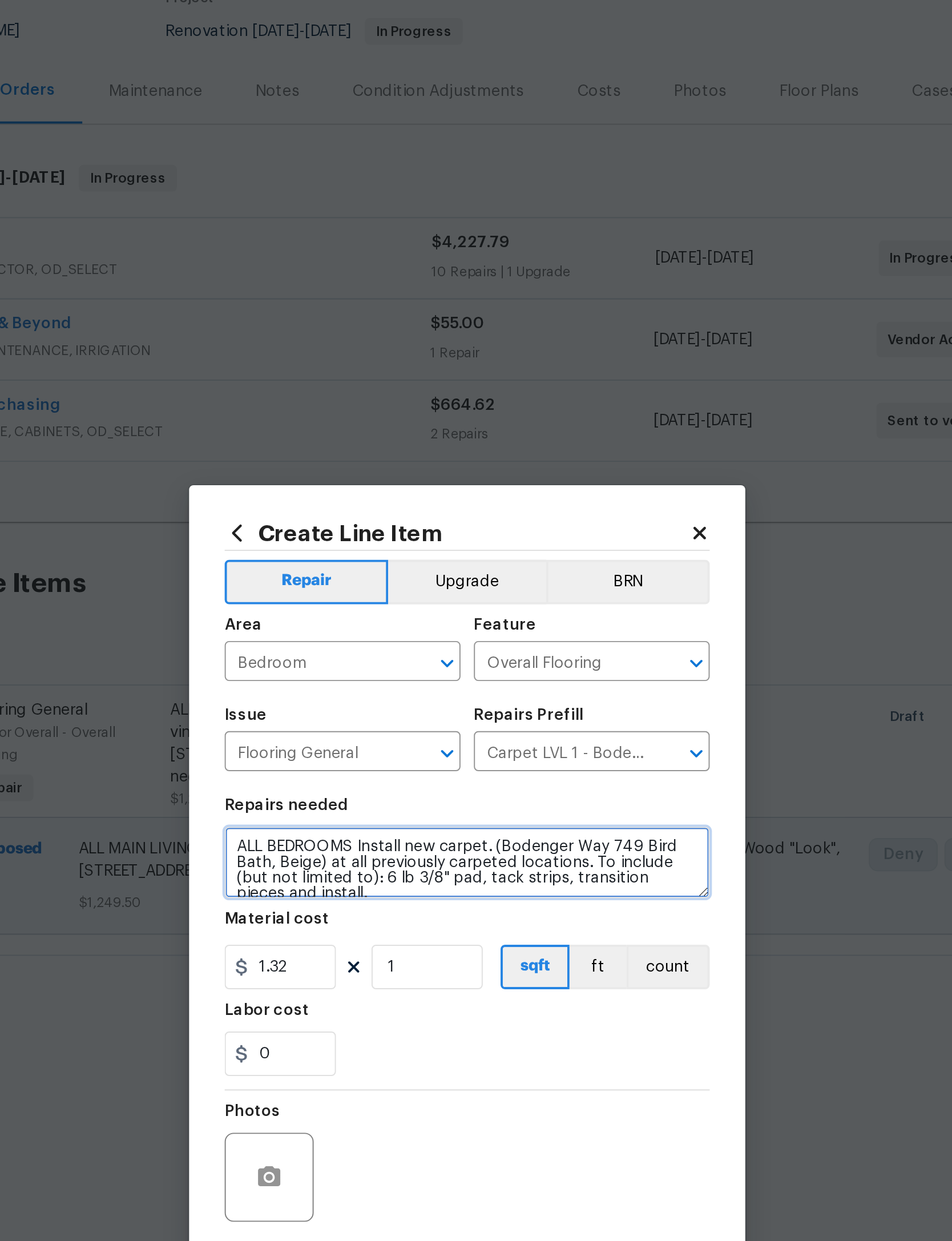 type on "ALL BEDROOMS Install new carpet. (Bodenger Way 749 Bird Bath, Beige) at all previously carpeted locations. To include (but not limited to): 6 lb 3/8" pad, tack strips, transition pieces and install." 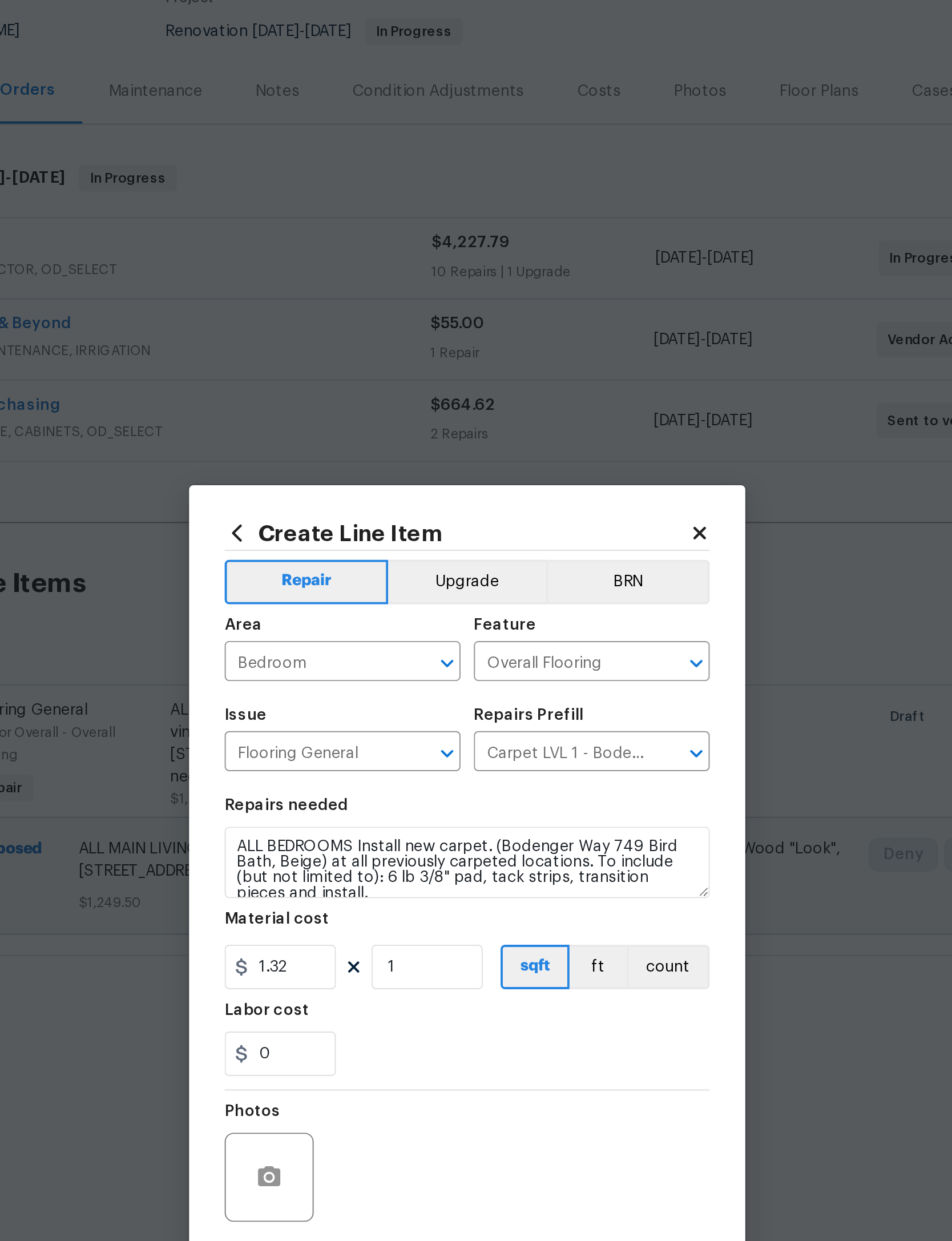 click on "Repairs needed" at bounding box center (476, 560) 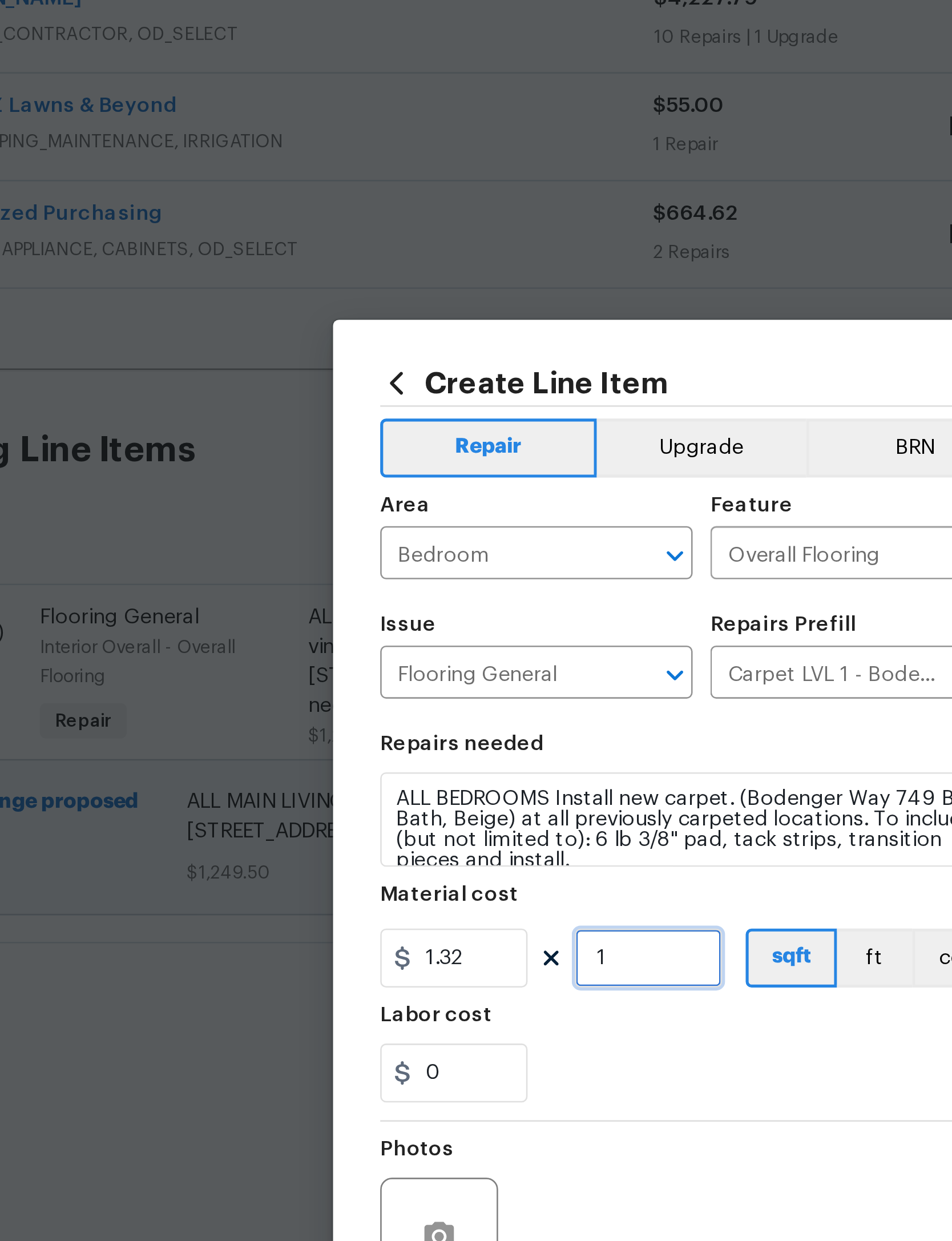 click on "1" at bounding box center (455, 639) 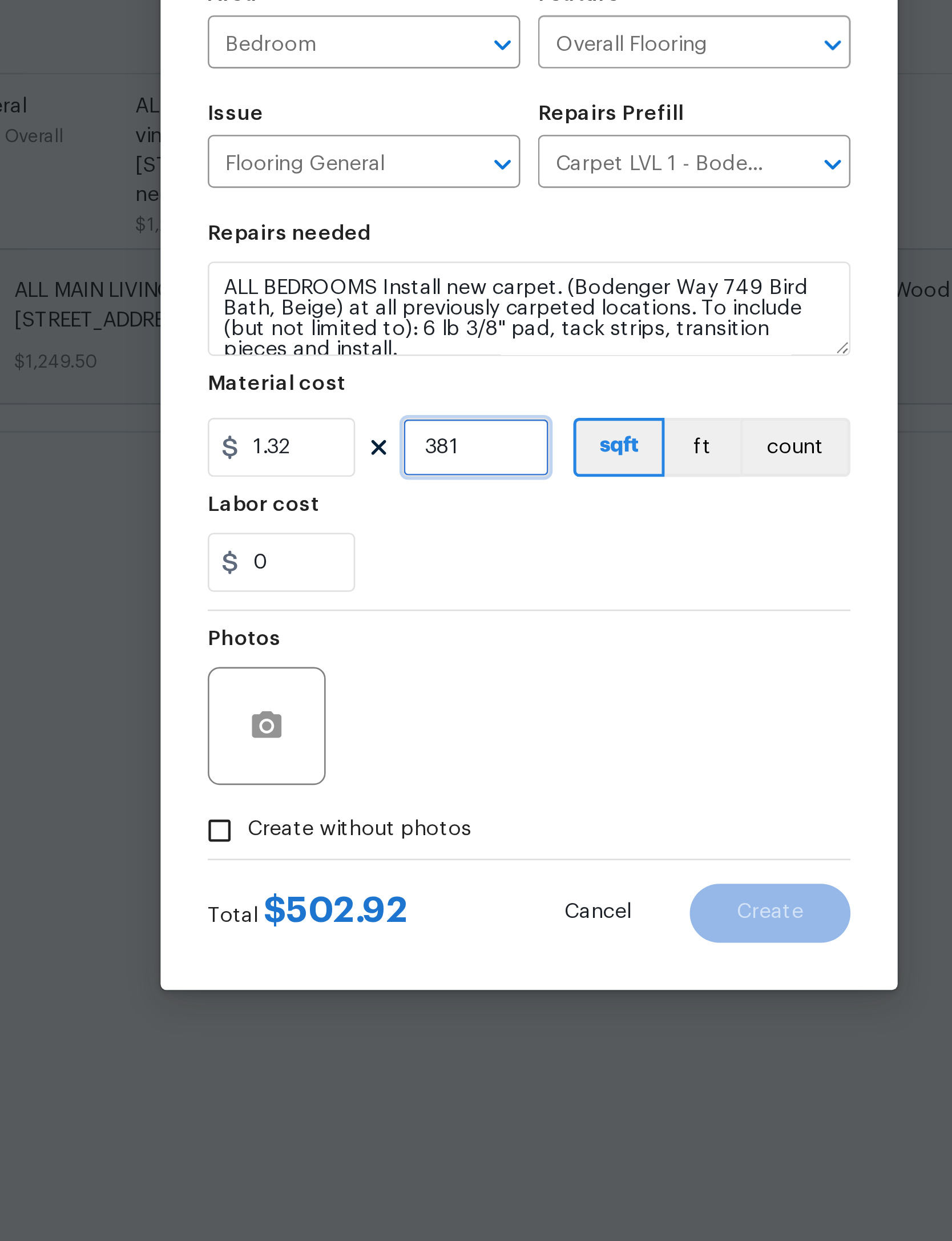 type on "381" 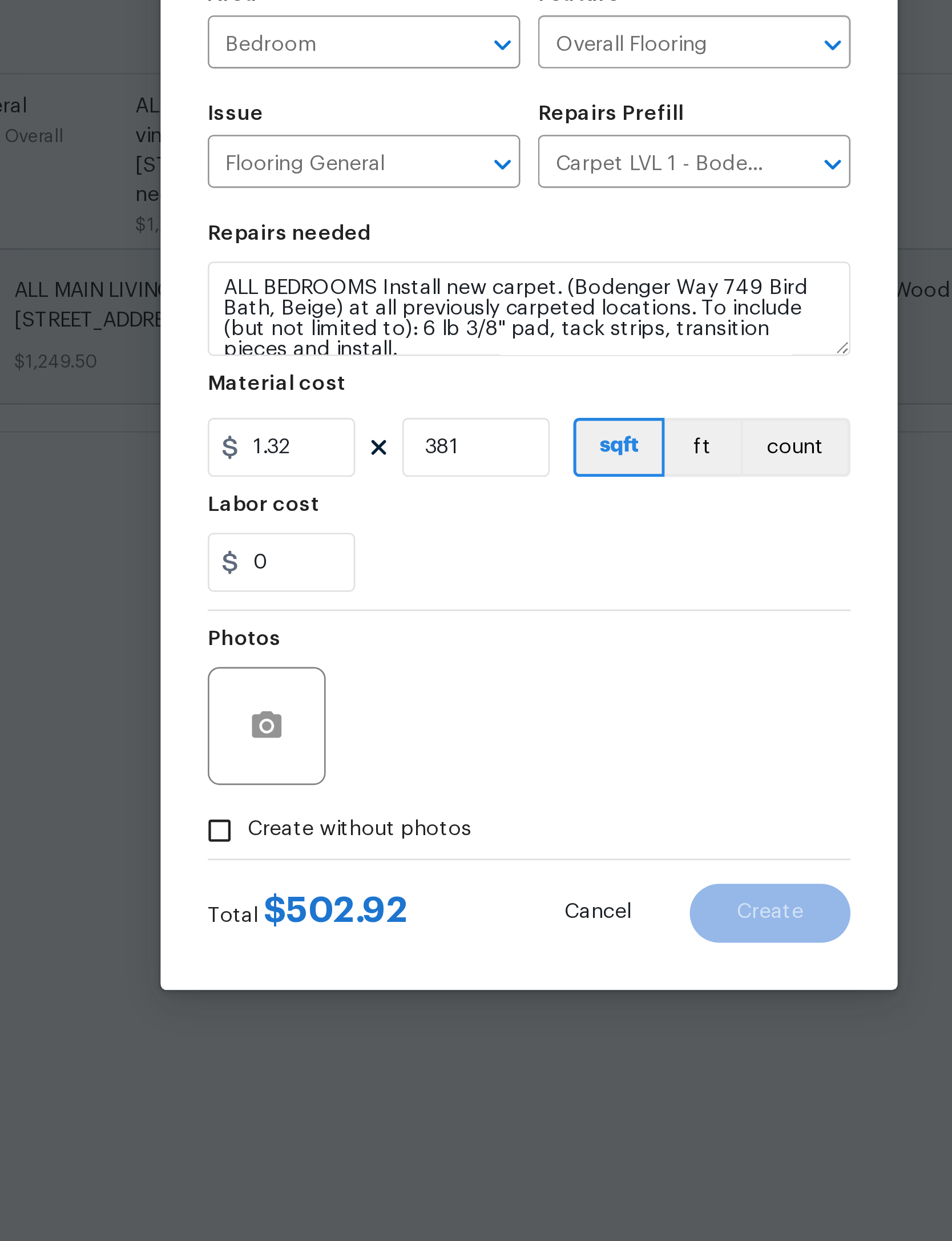 click on "Repairs needed ALL BEDROOMS Install new carpet. (Bodenger Way 749 Bird Bath, Beige) at all previously carpeted locations. To include (but not limited to): 6 lb 3/8" pad, tack strips, transition pieces and install. Material cost 1.32 381 sqft ft count Labor cost 0" at bounding box center [476, 624] 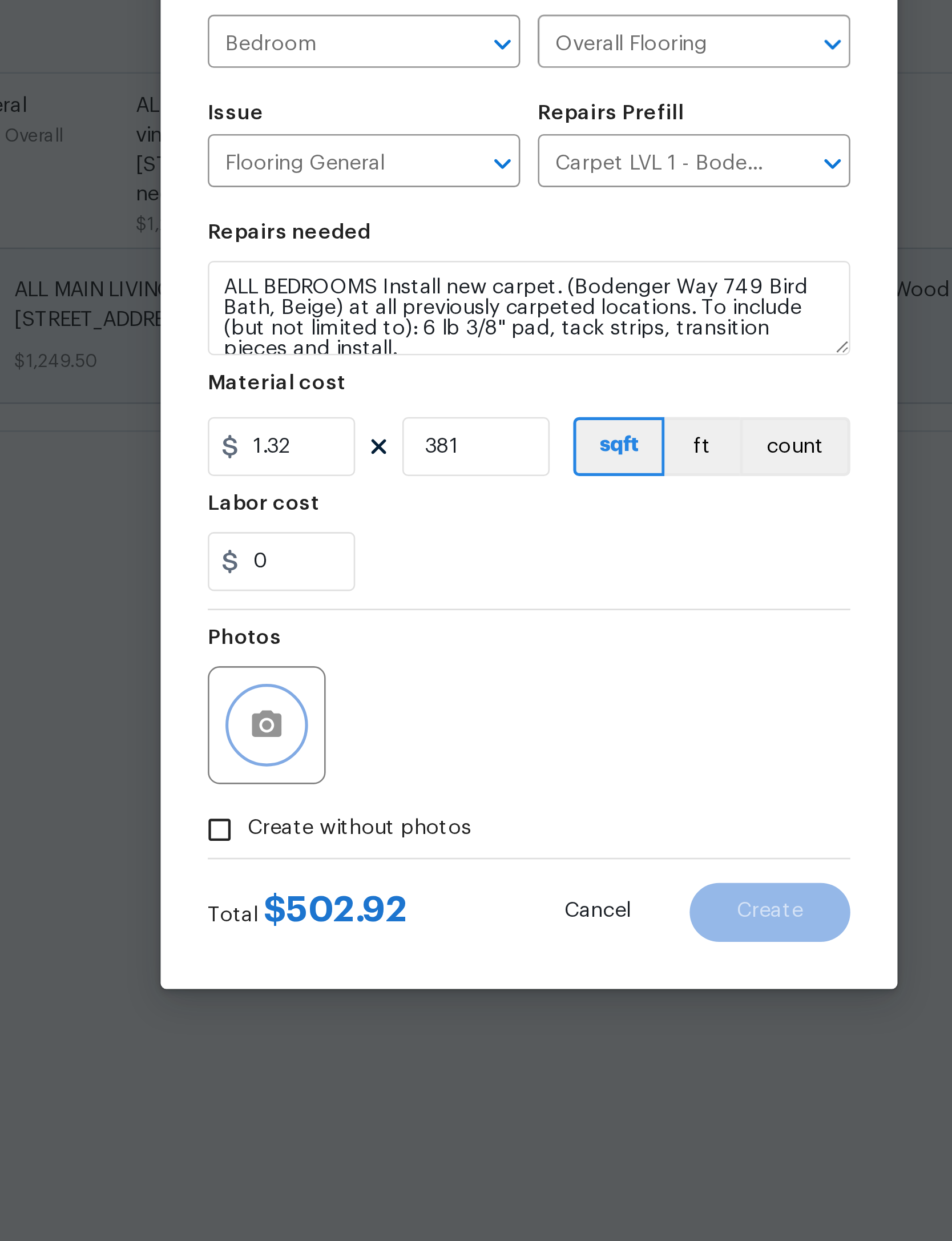 click 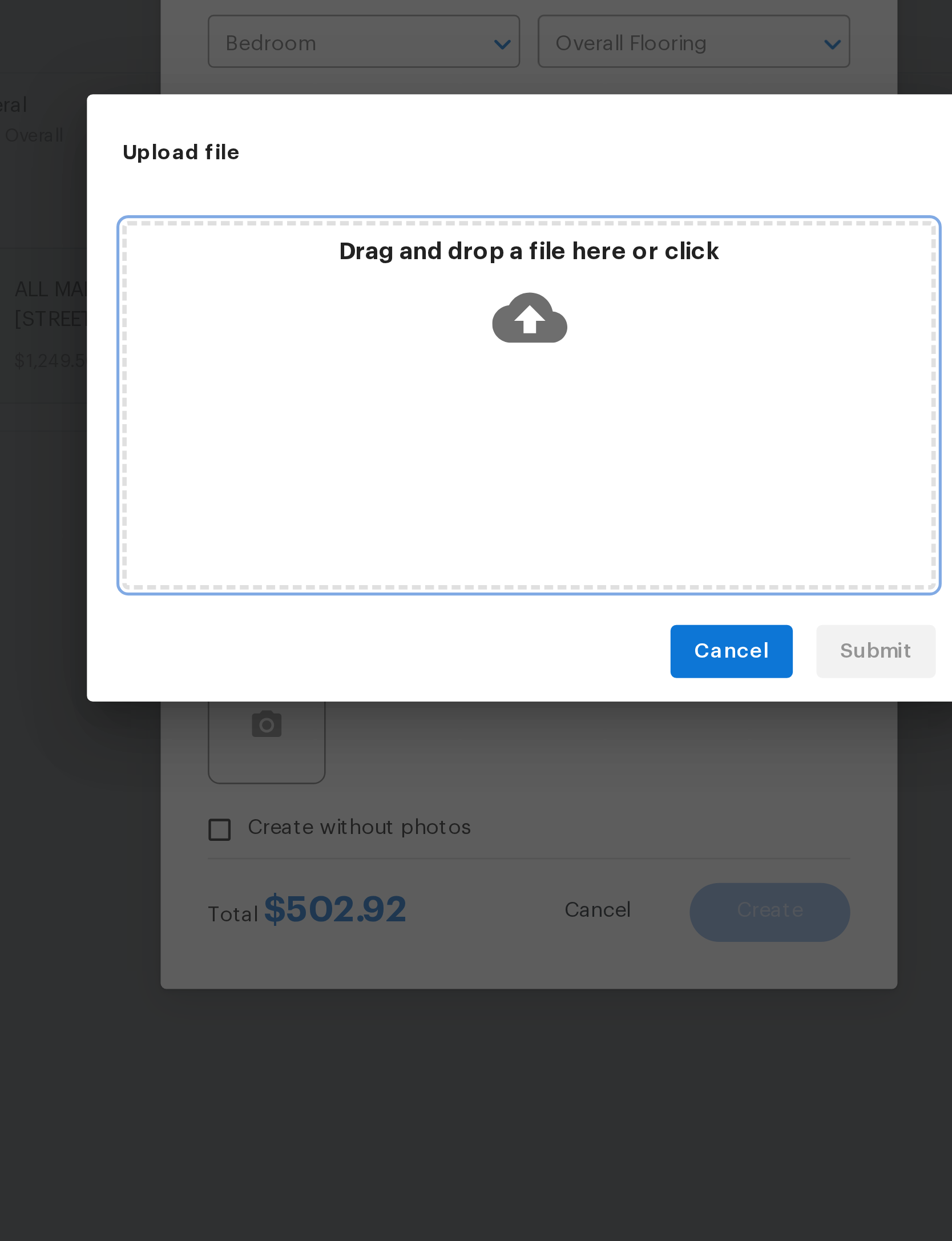 click 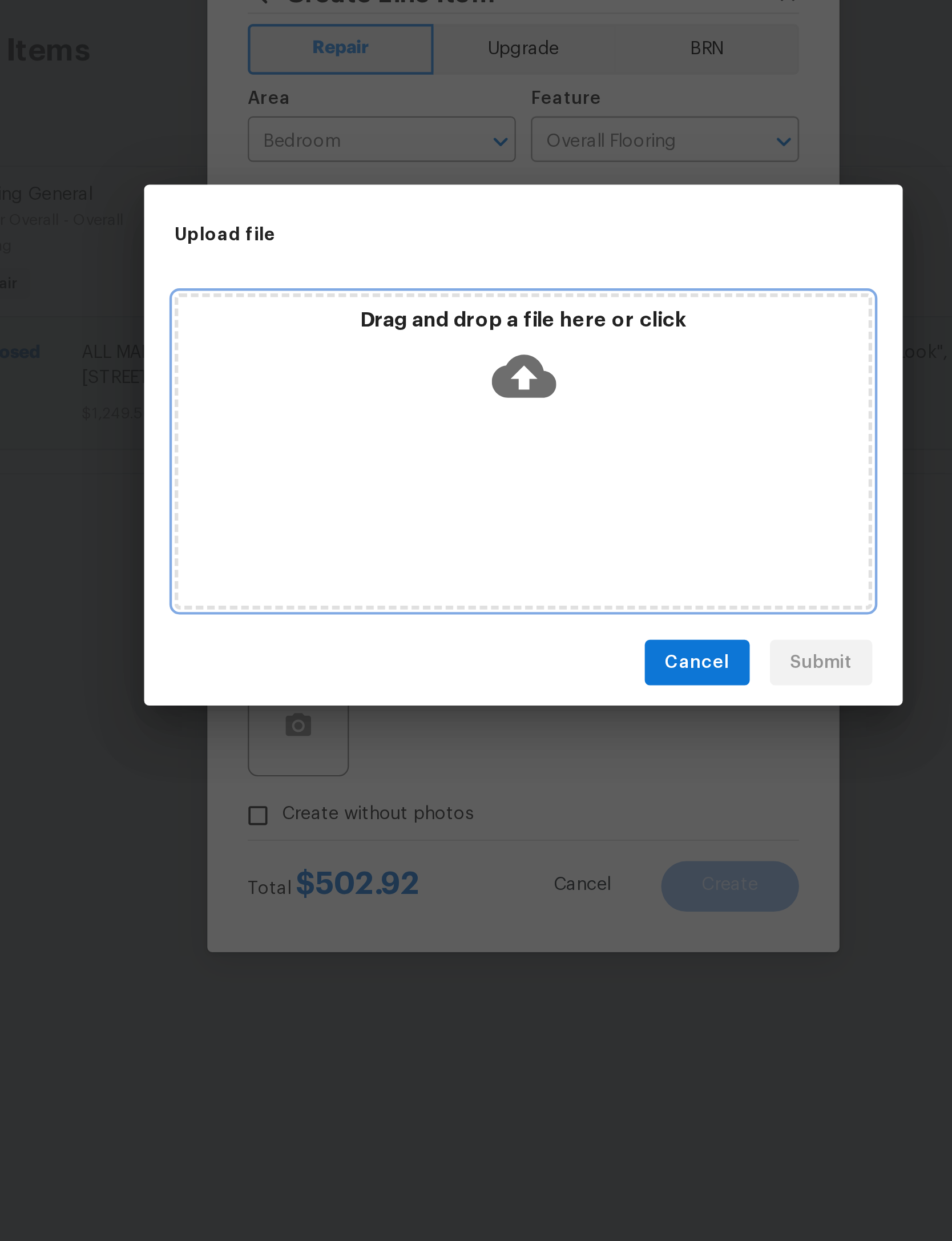 click 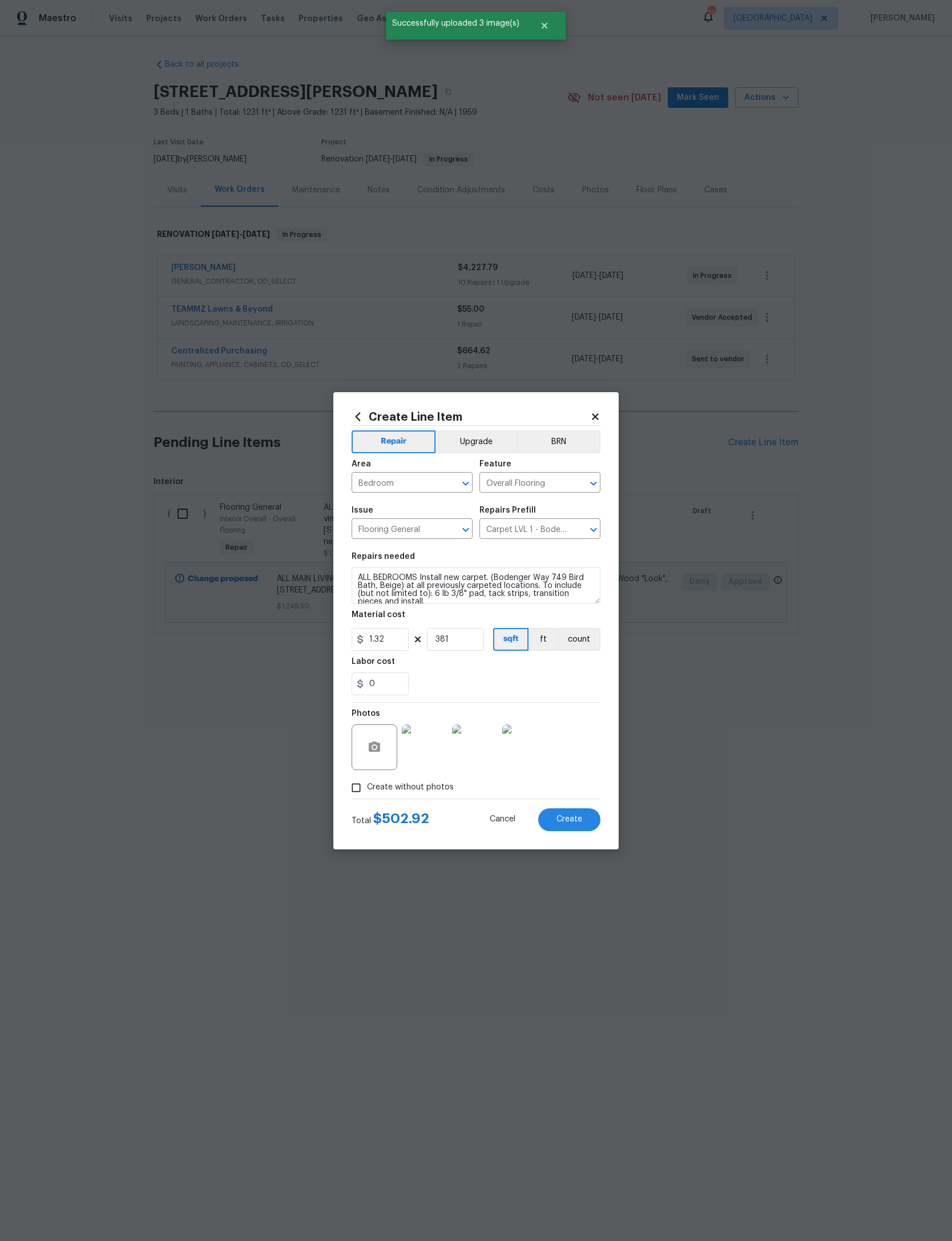 scroll, scrollTop: 420, scrollLeft: 240, axis: both 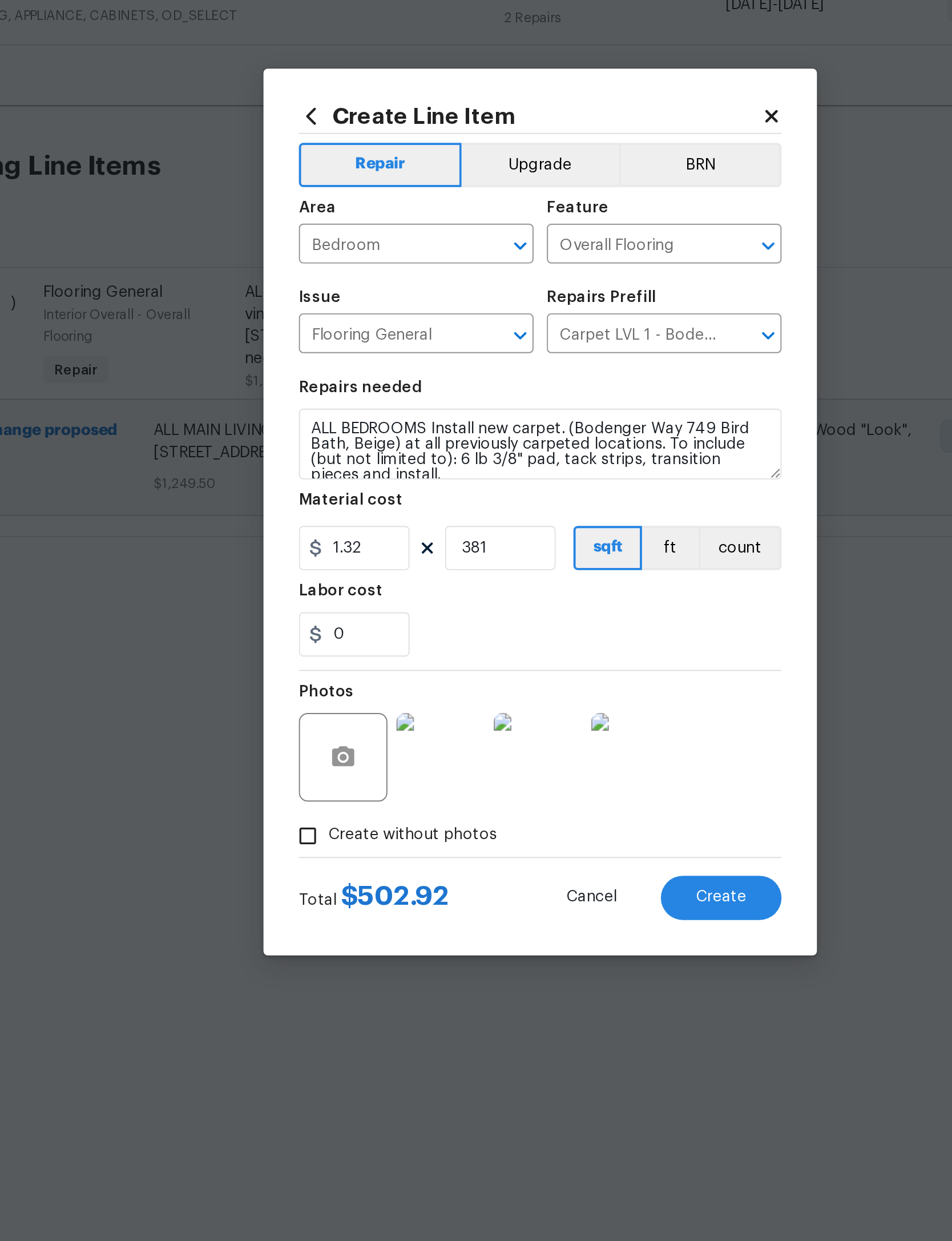 click on "Create" at bounding box center [569, 819] 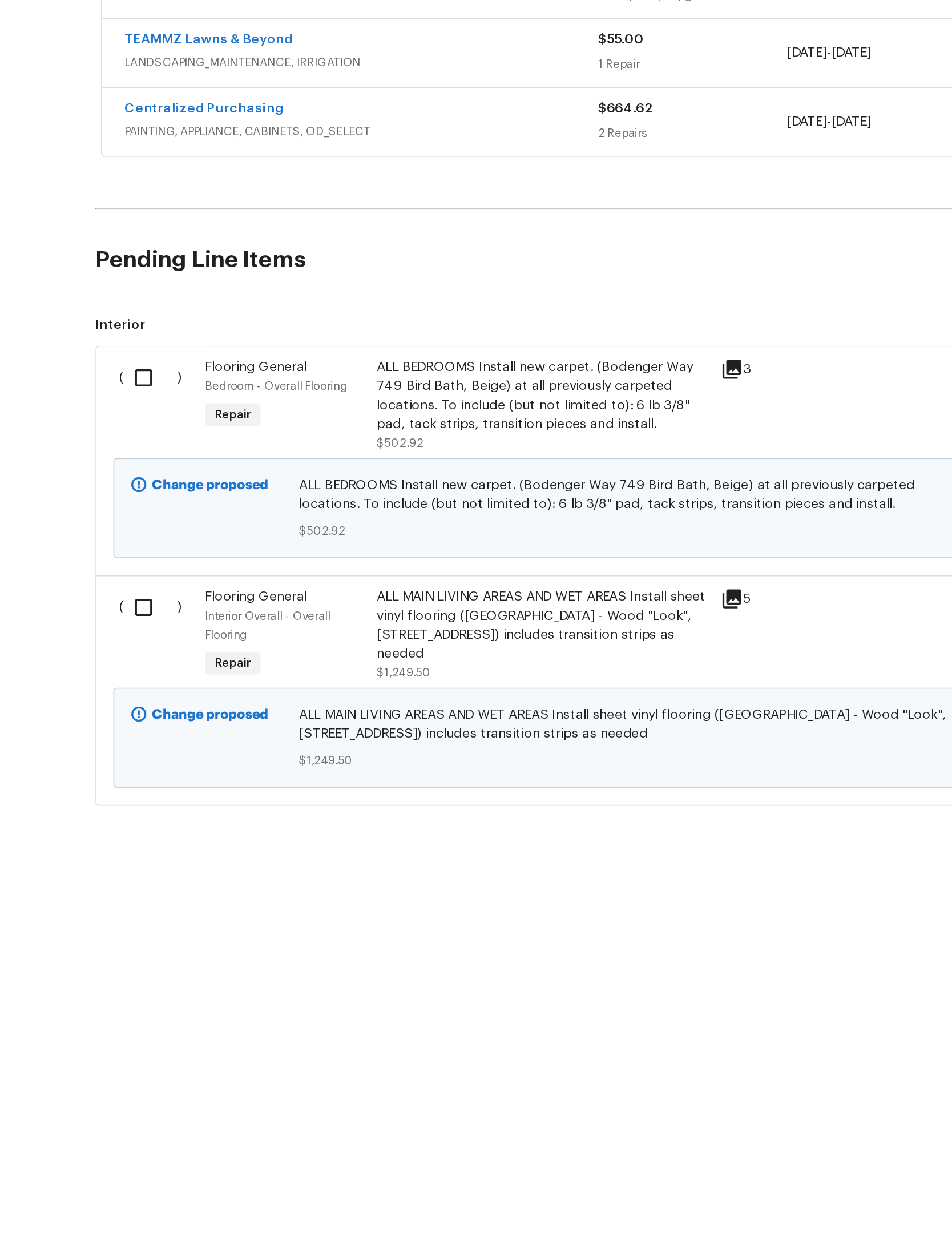 click at bounding box center (187, 514) 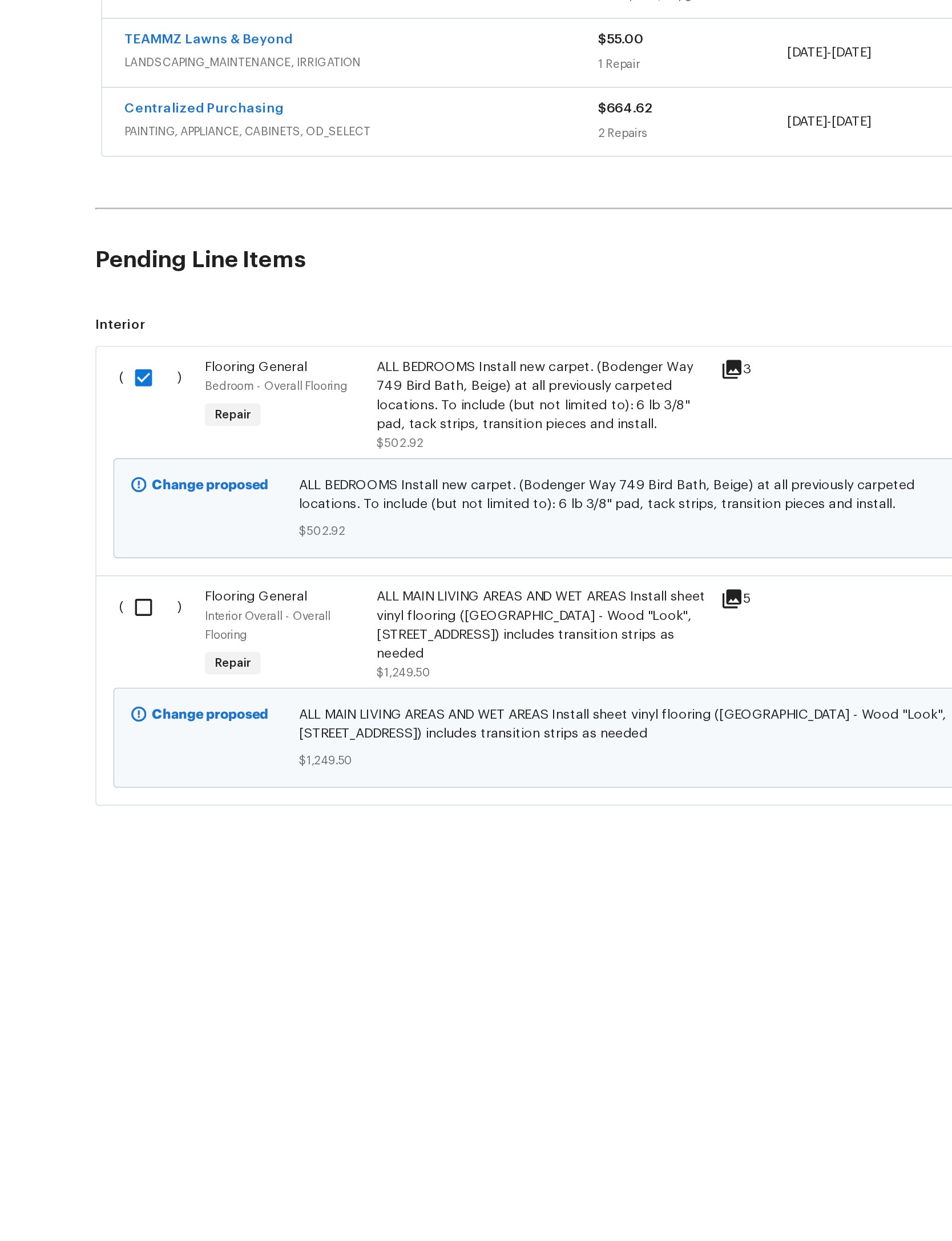 click at bounding box center (187, 652) 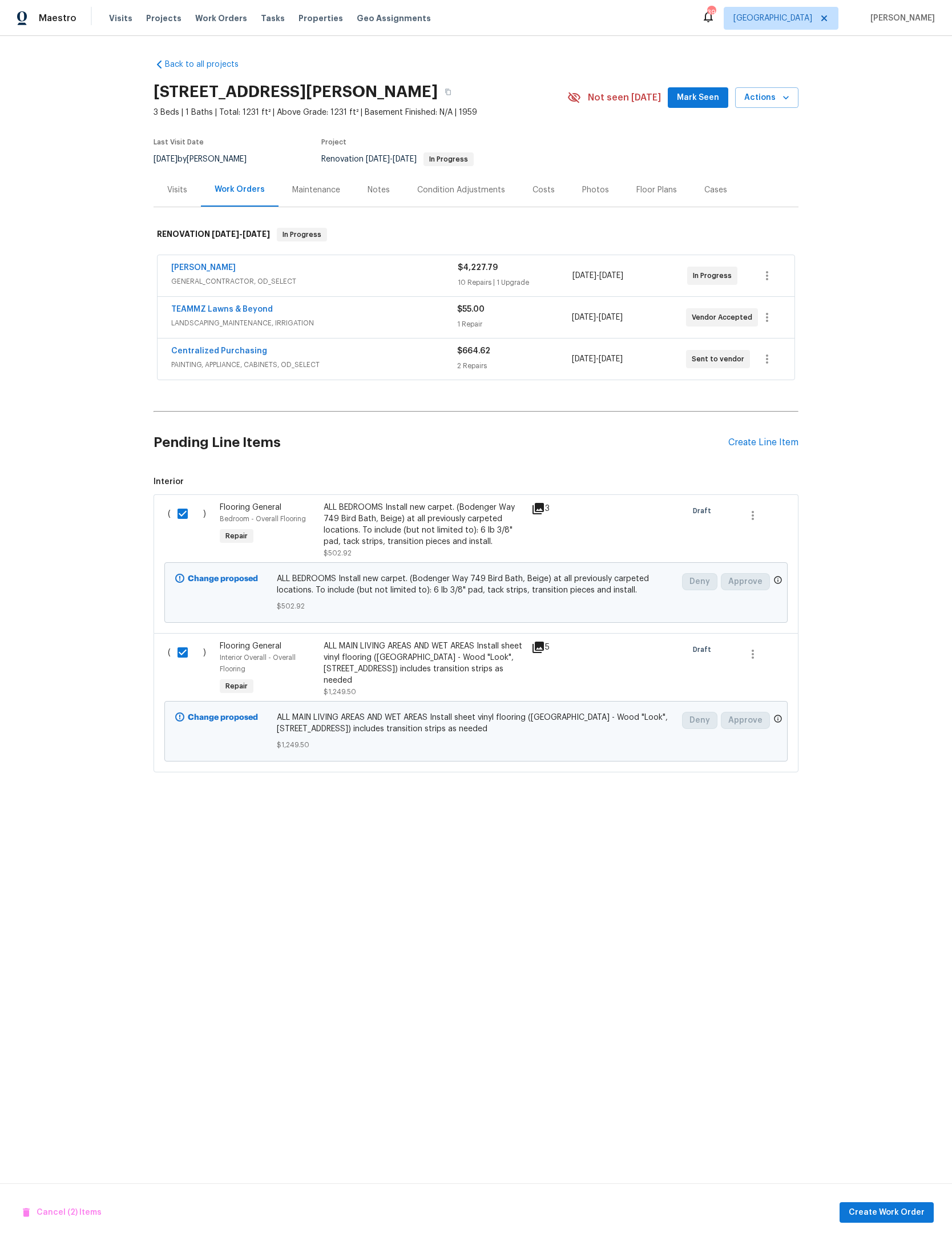 click on "Create Work Order" at bounding box center (886, 1212) 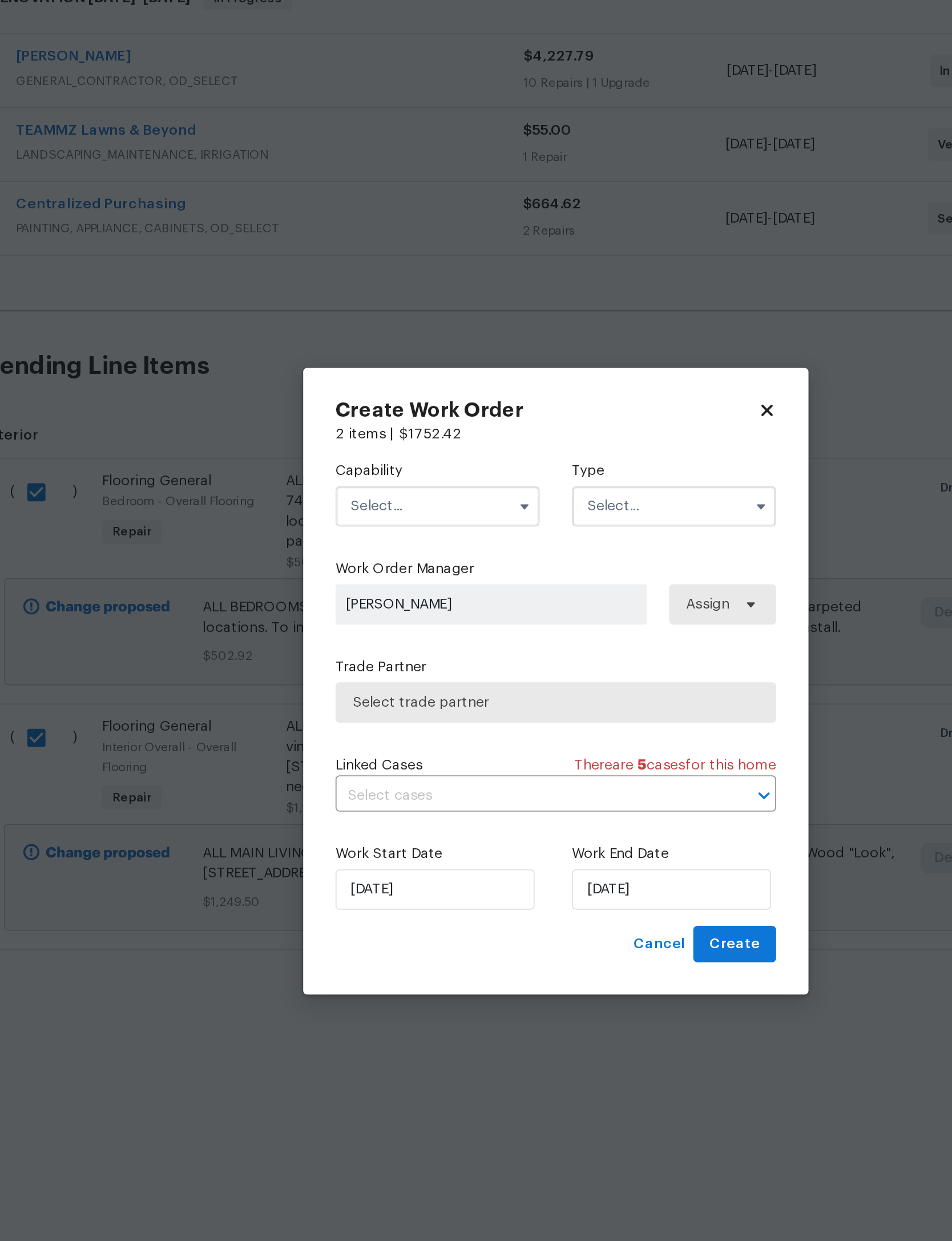 click at bounding box center [409, 522] 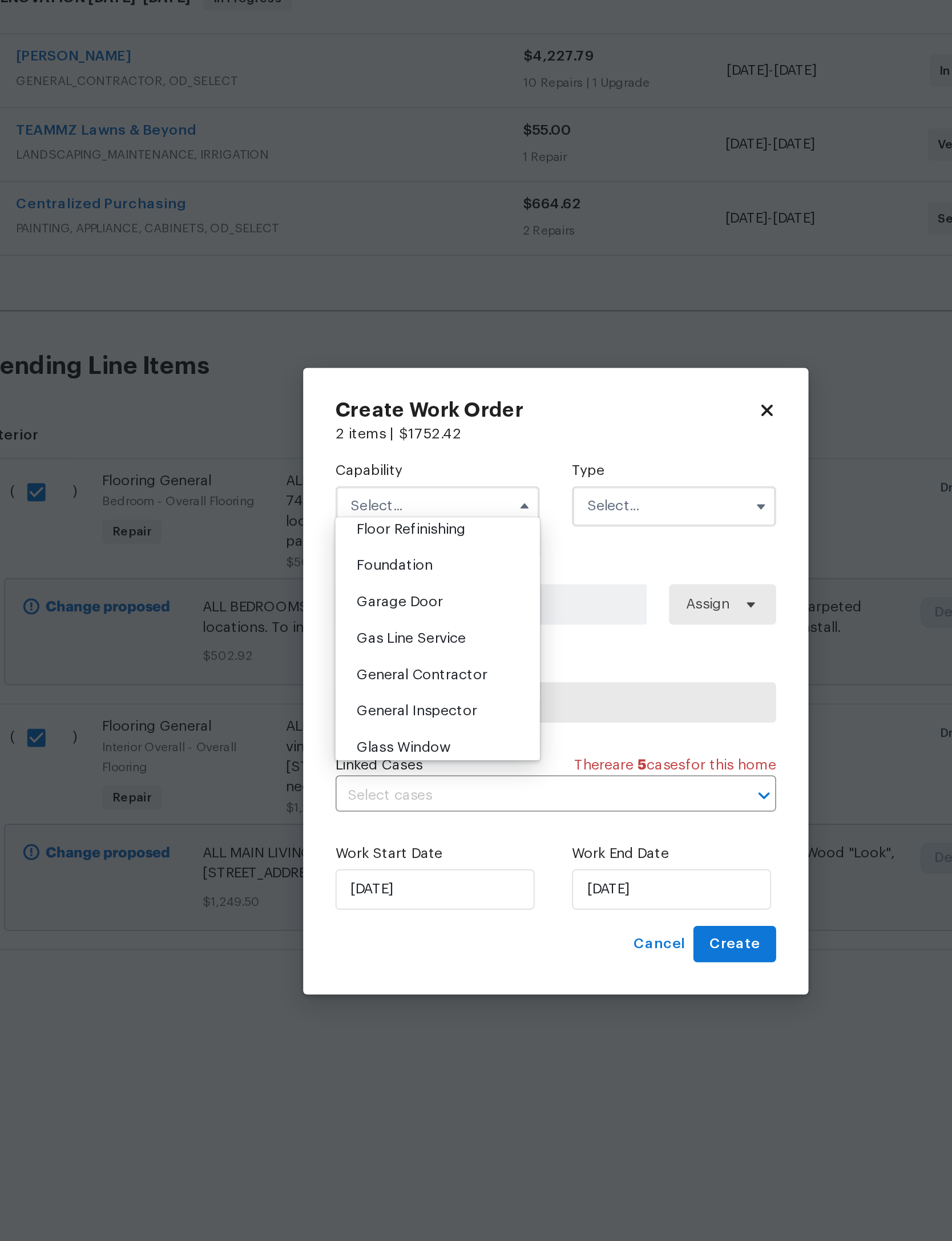 scroll, scrollTop: 469, scrollLeft: 0, axis: vertical 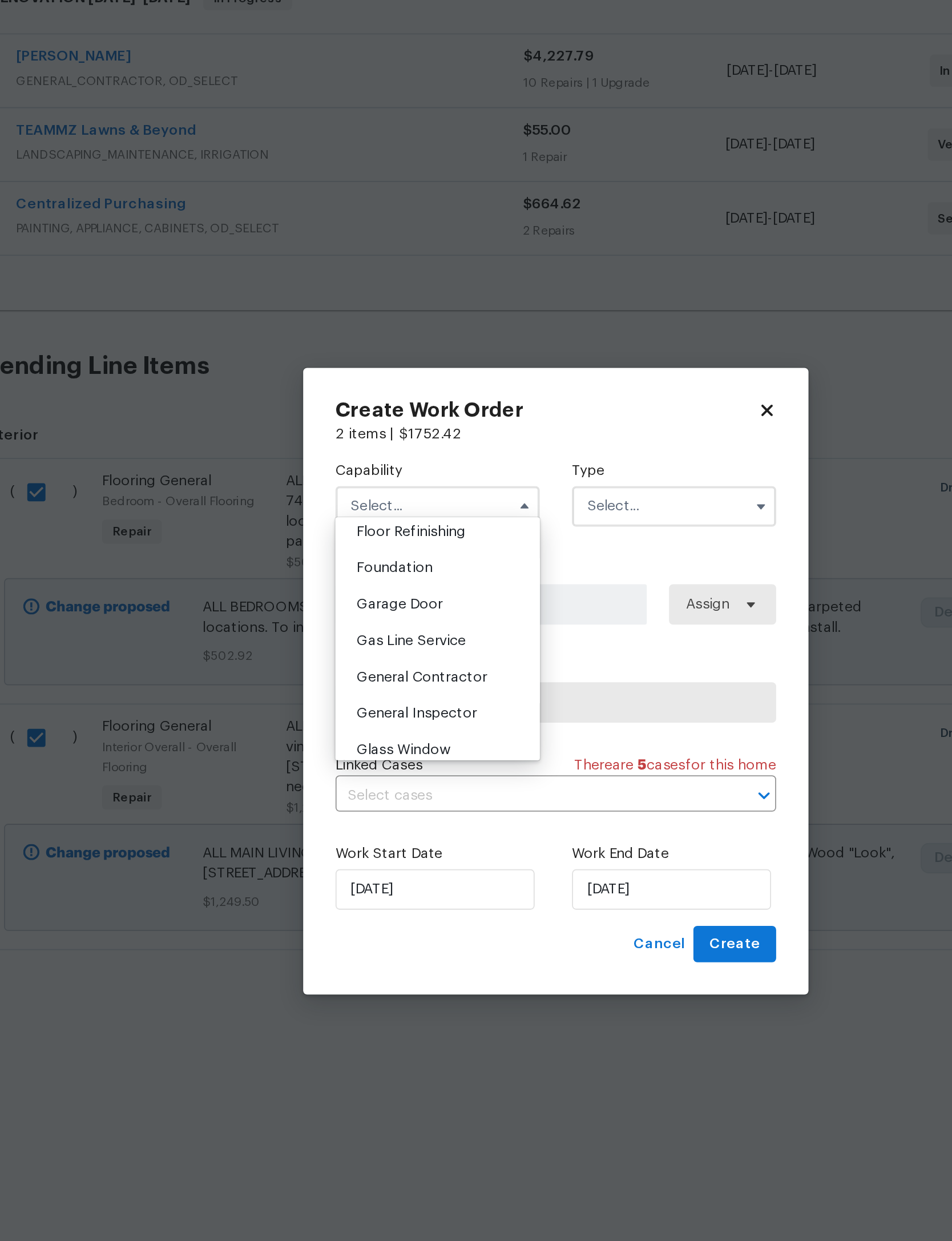 click on "Flooring" at bounding box center [378, 515] 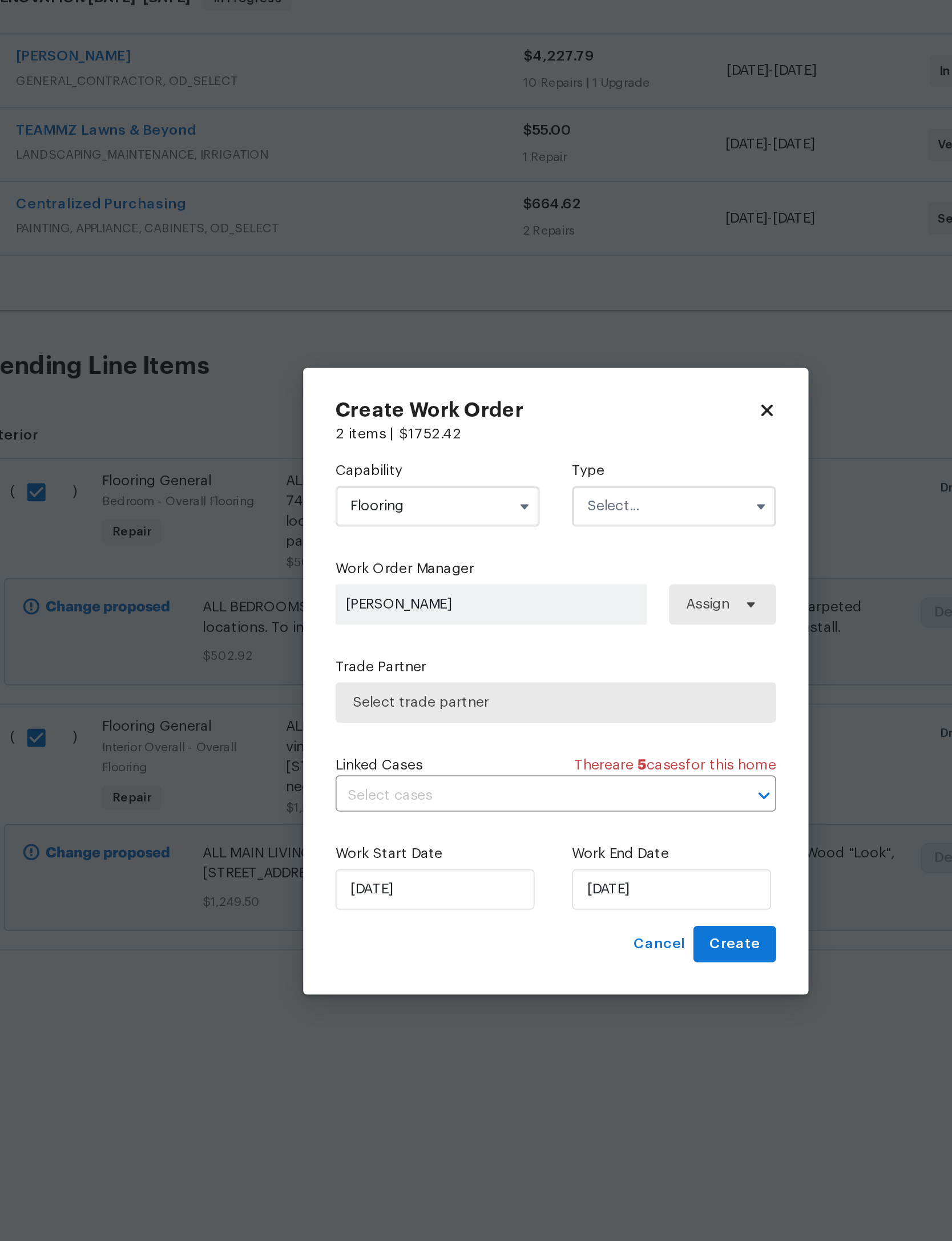 type on "Flooring" 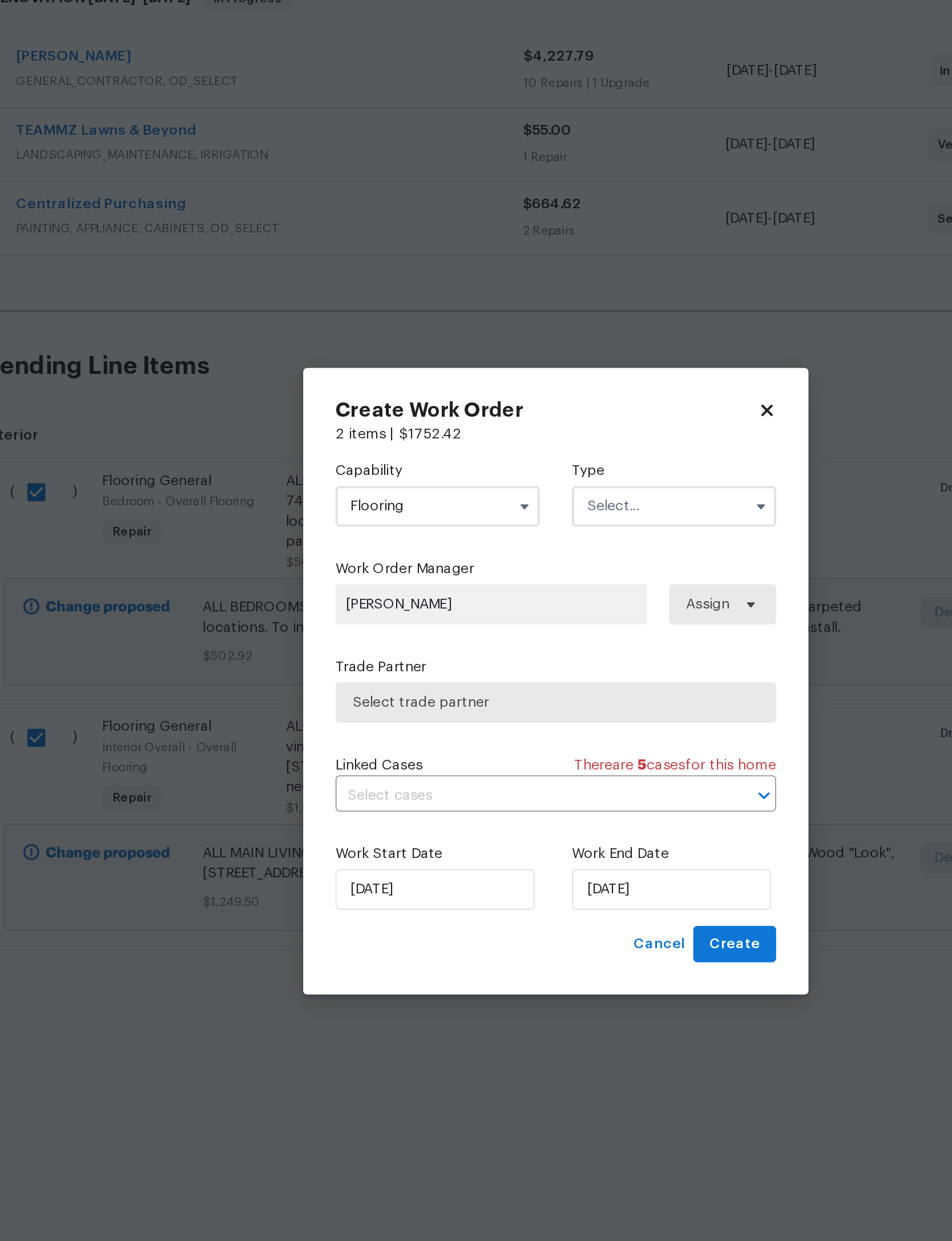 click at bounding box center (543, 522) 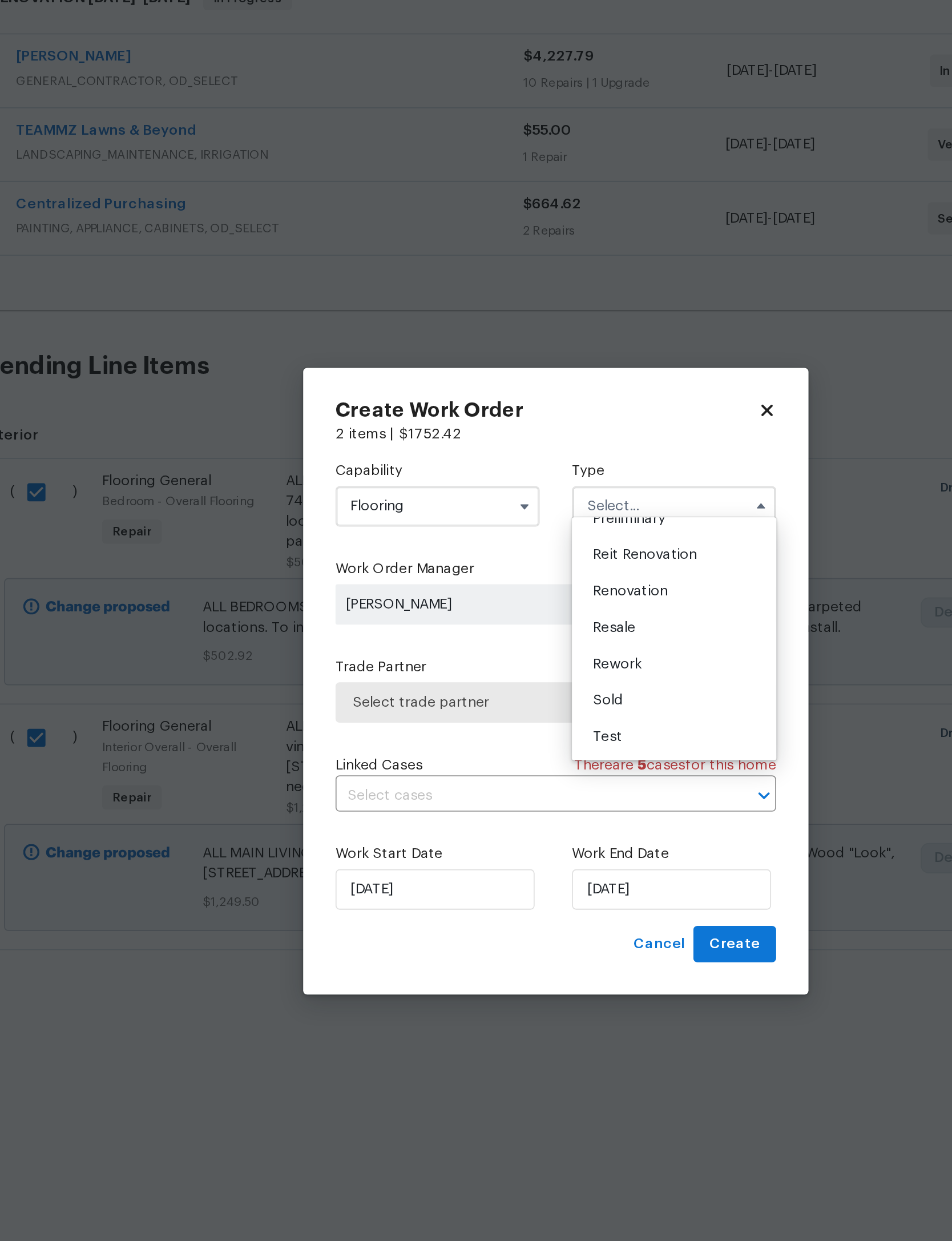 scroll, scrollTop: 292, scrollLeft: 0, axis: vertical 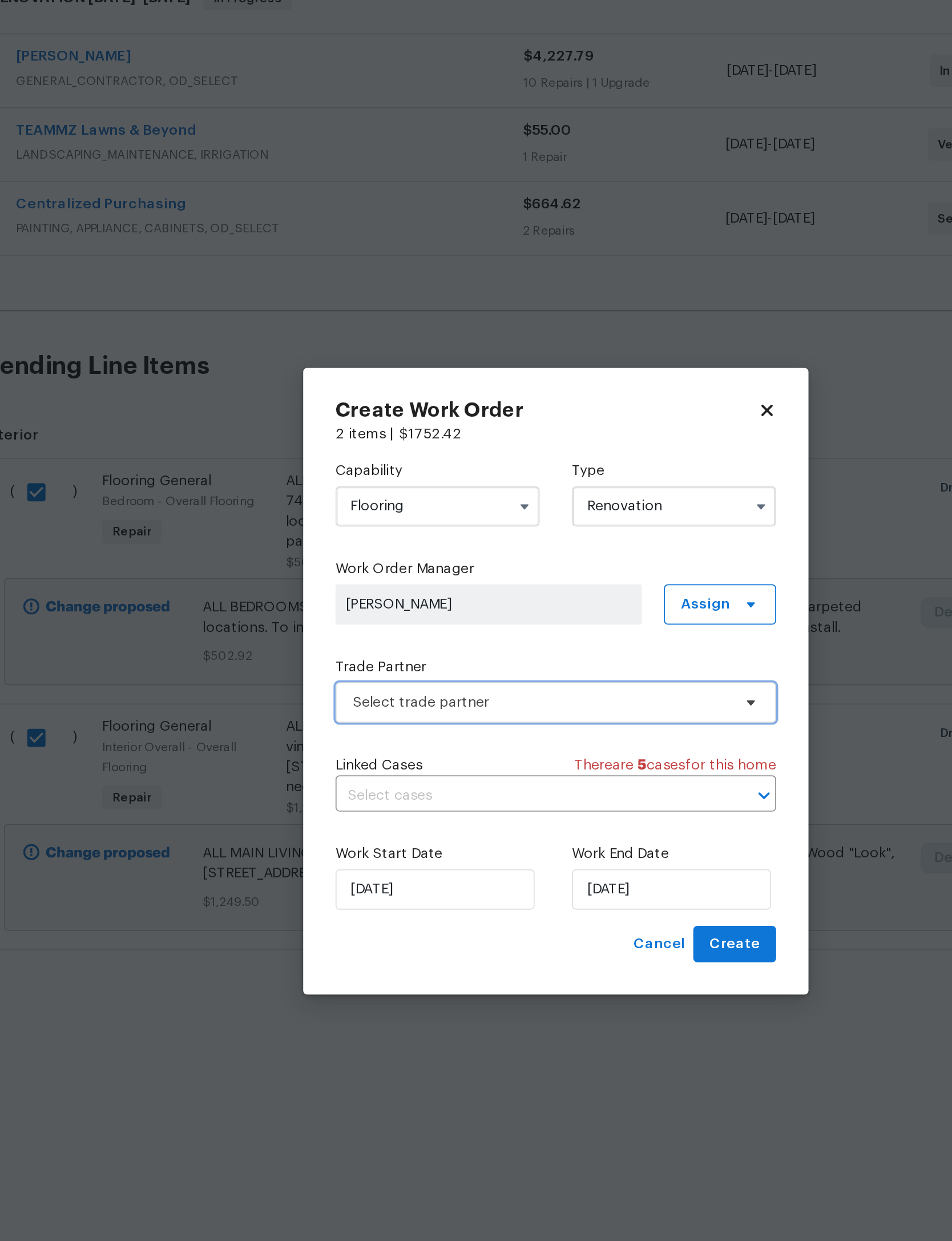 click on "Select trade partner" at bounding box center [467, 632] 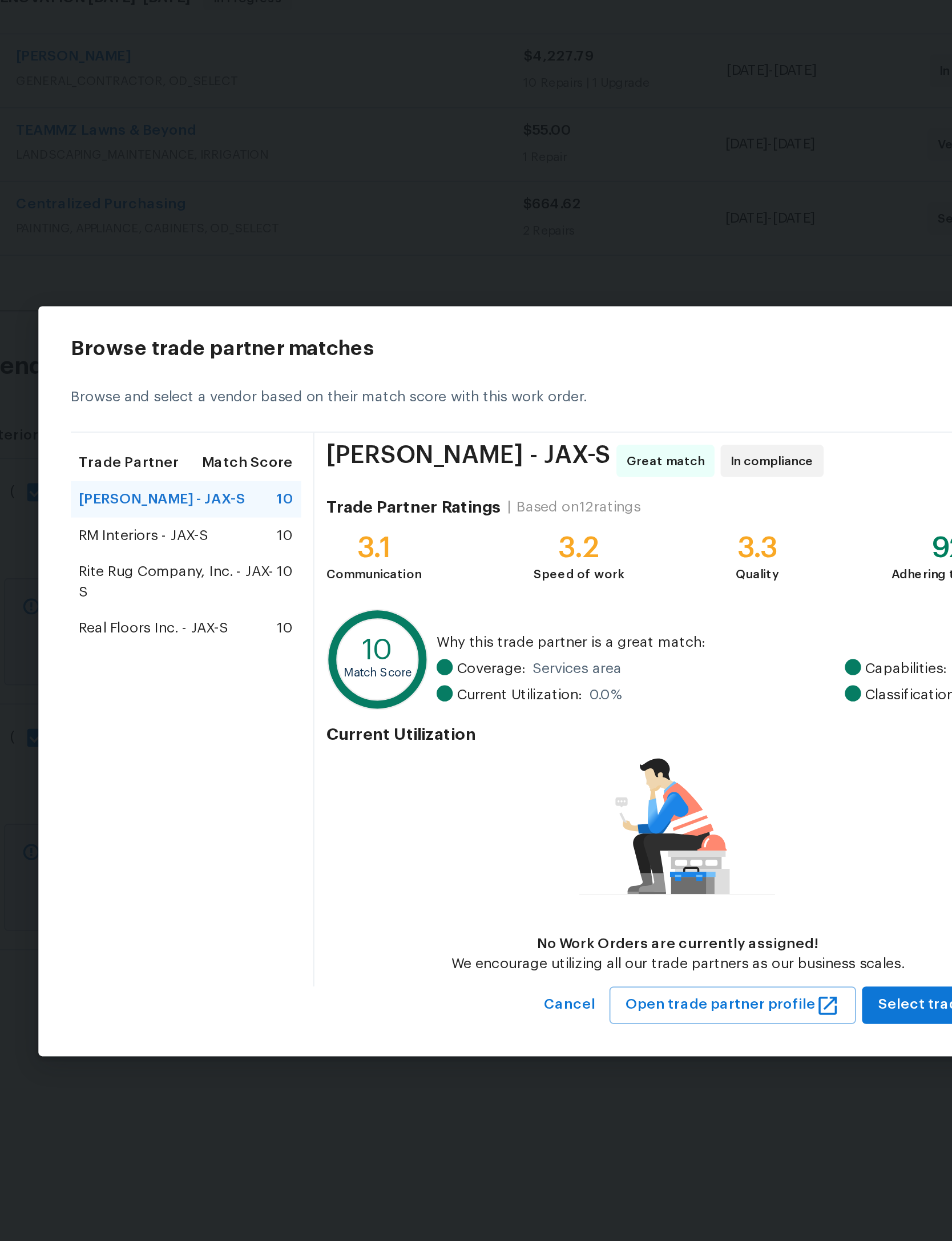 click on "Real Floors Inc. - JAX-S" at bounding box center [249, 591] 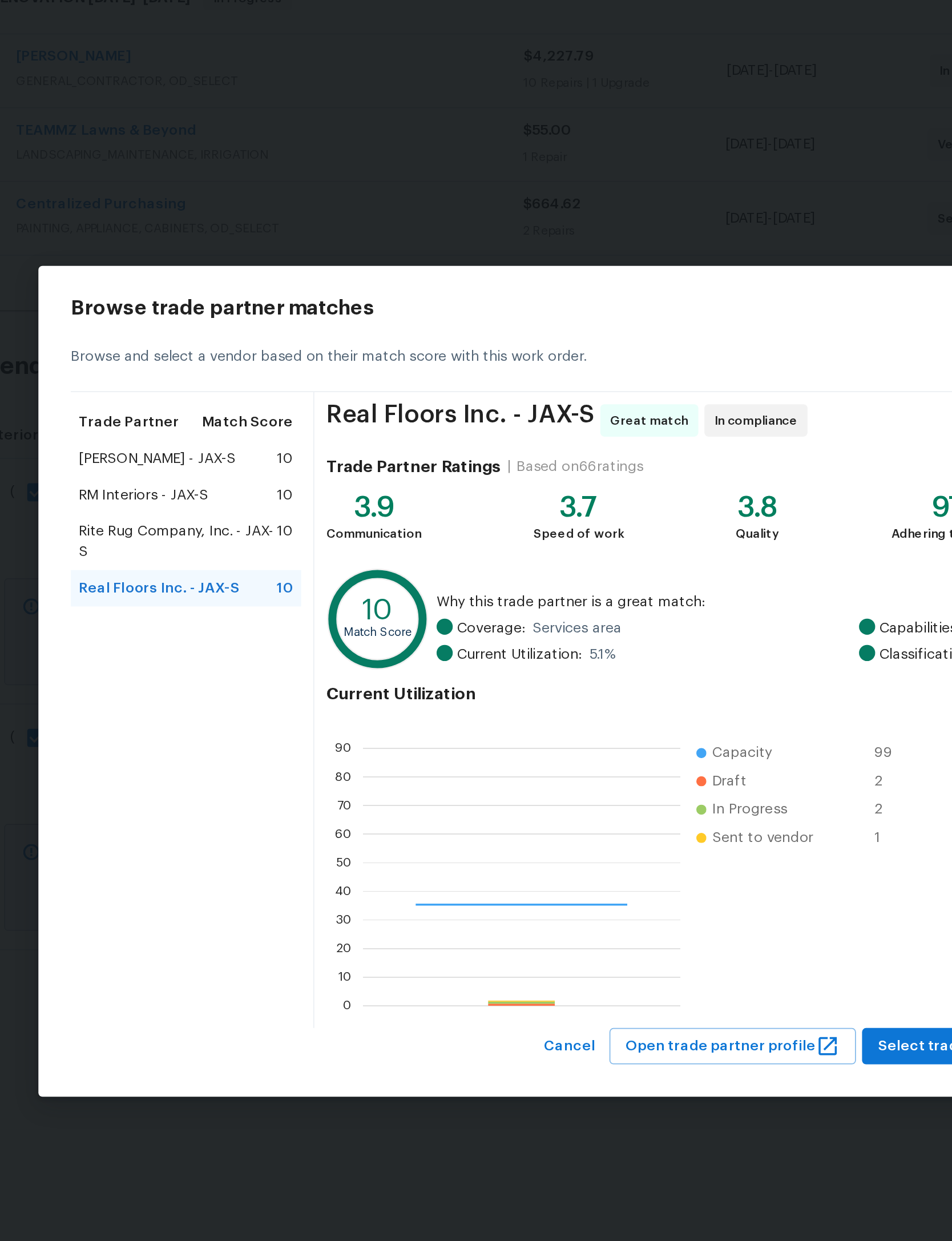 scroll, scrollTop: 1, scrollLeft: 1, axis: both 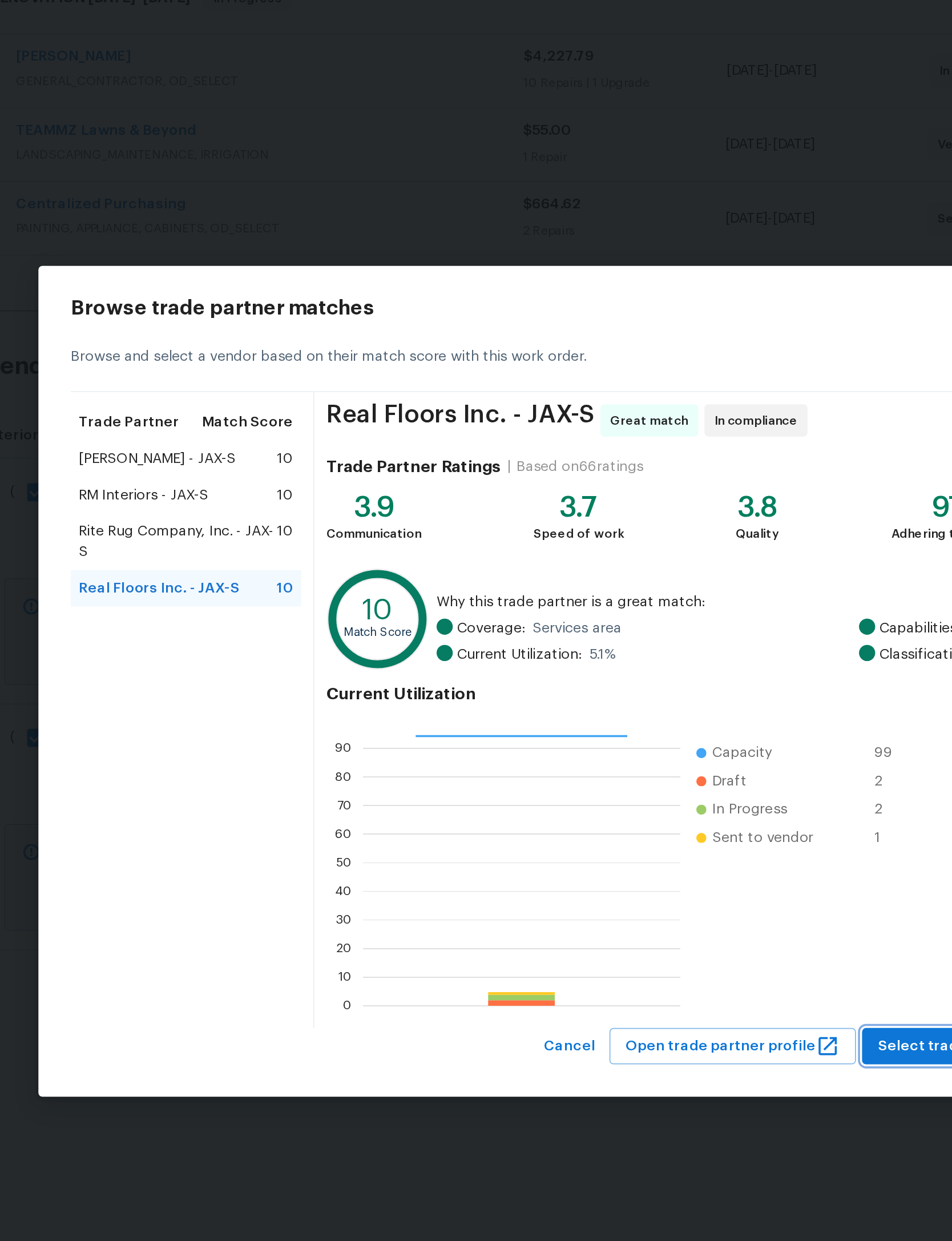 click on "Select trade partner" at bounding box center [699, 827] 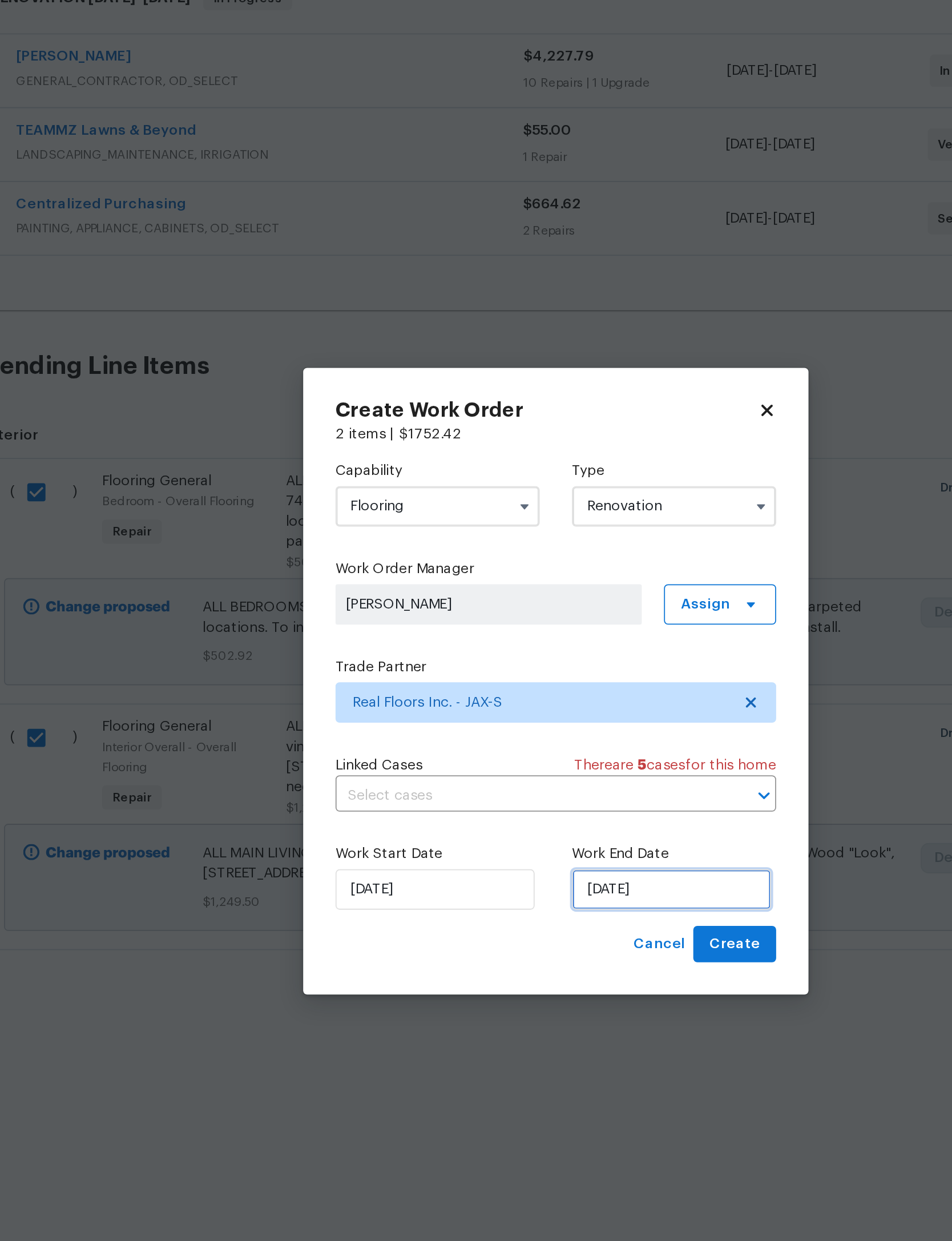 click on "[DATE]" at bounding box center [541, 738] 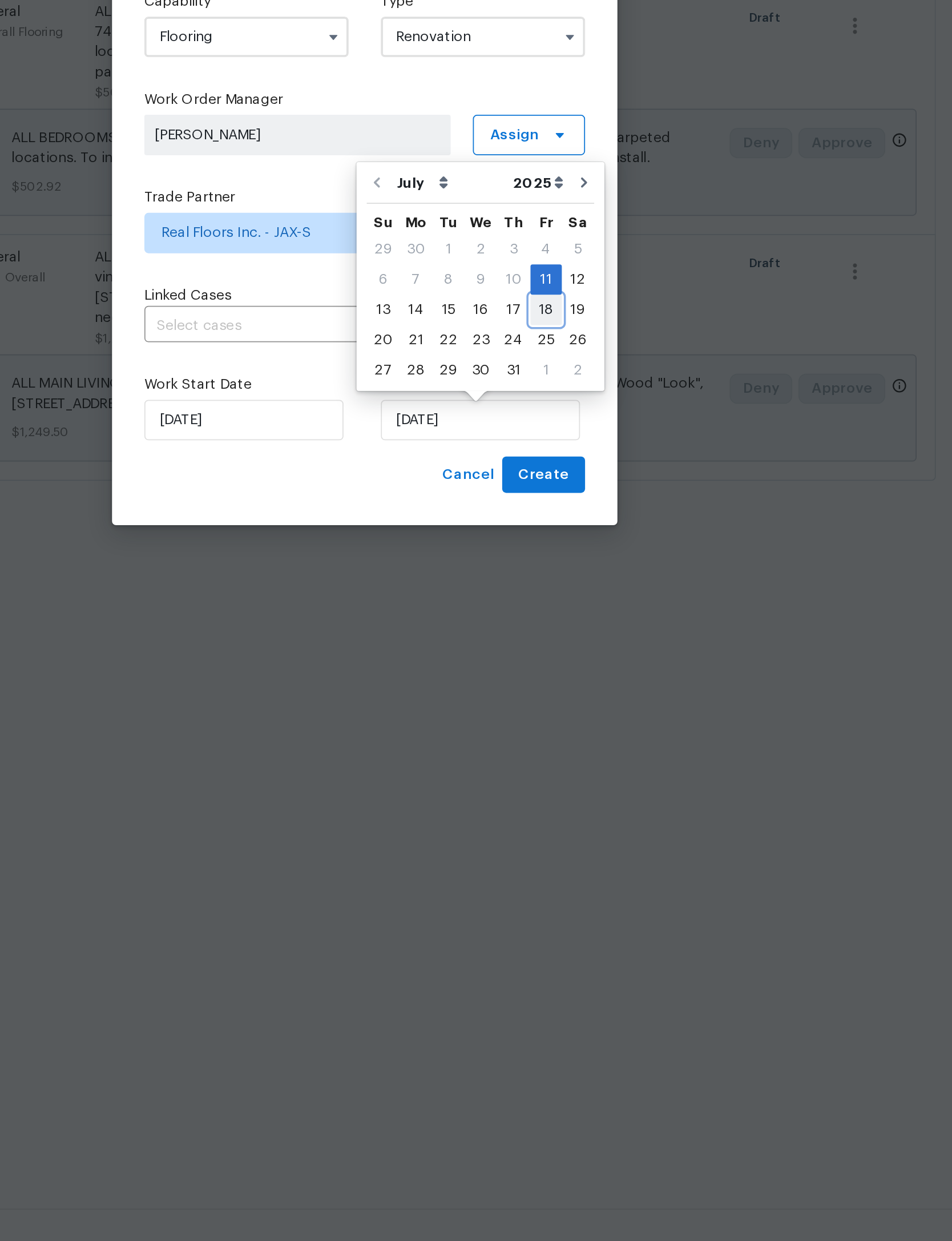 click on "18" at bounding box center [578, 676] 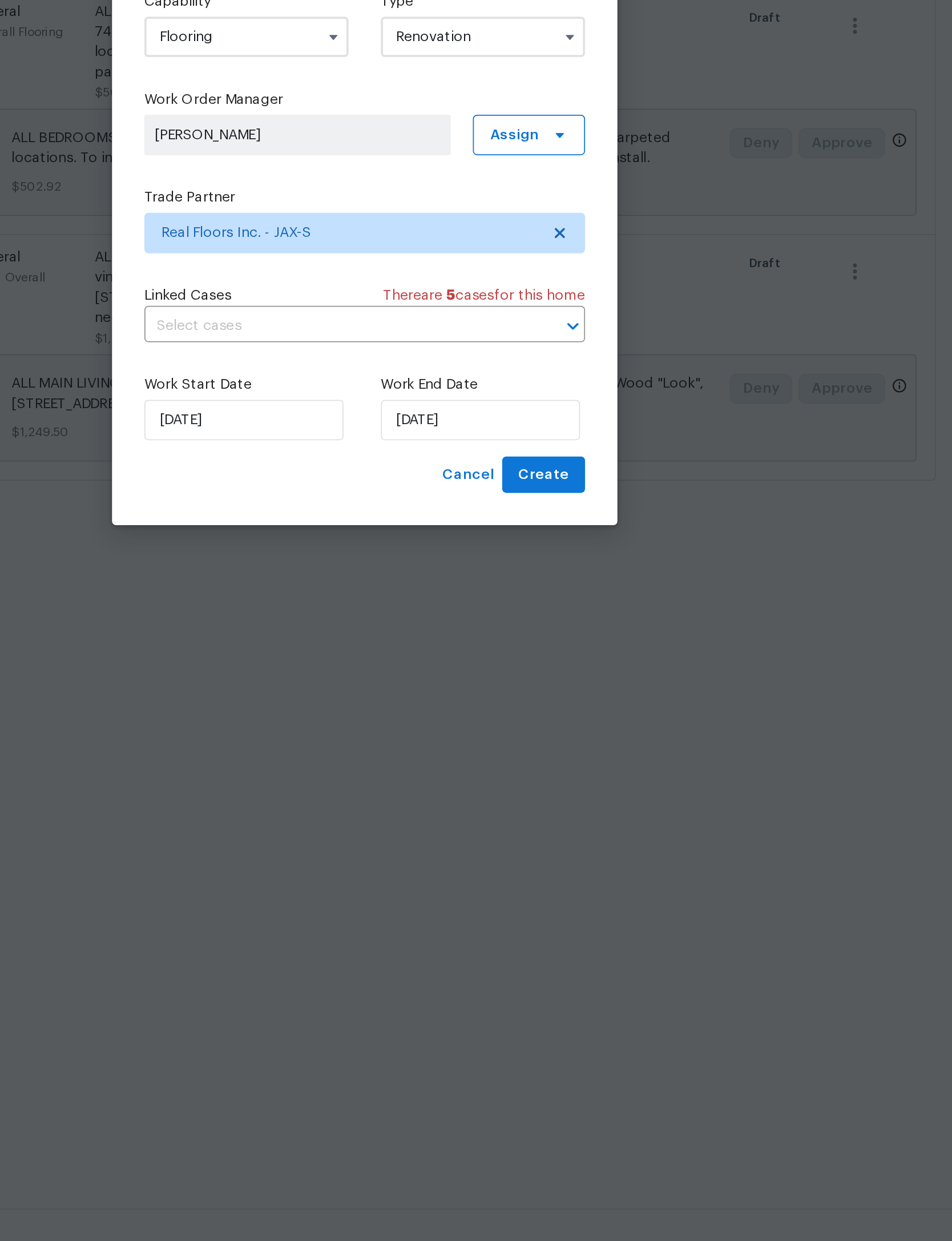 type on "[DATE]" 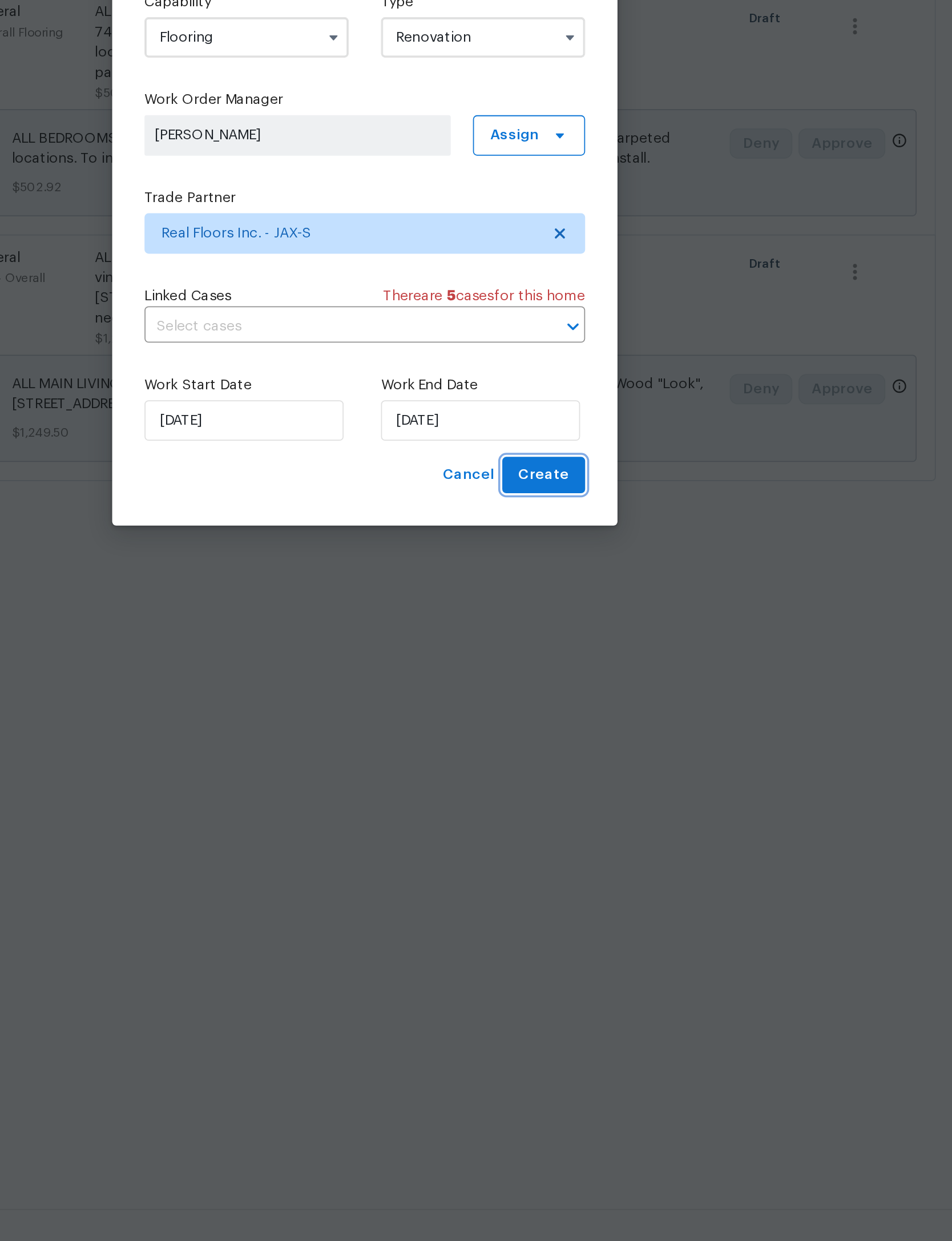 click on "Create" at bounding box center [577, 769] 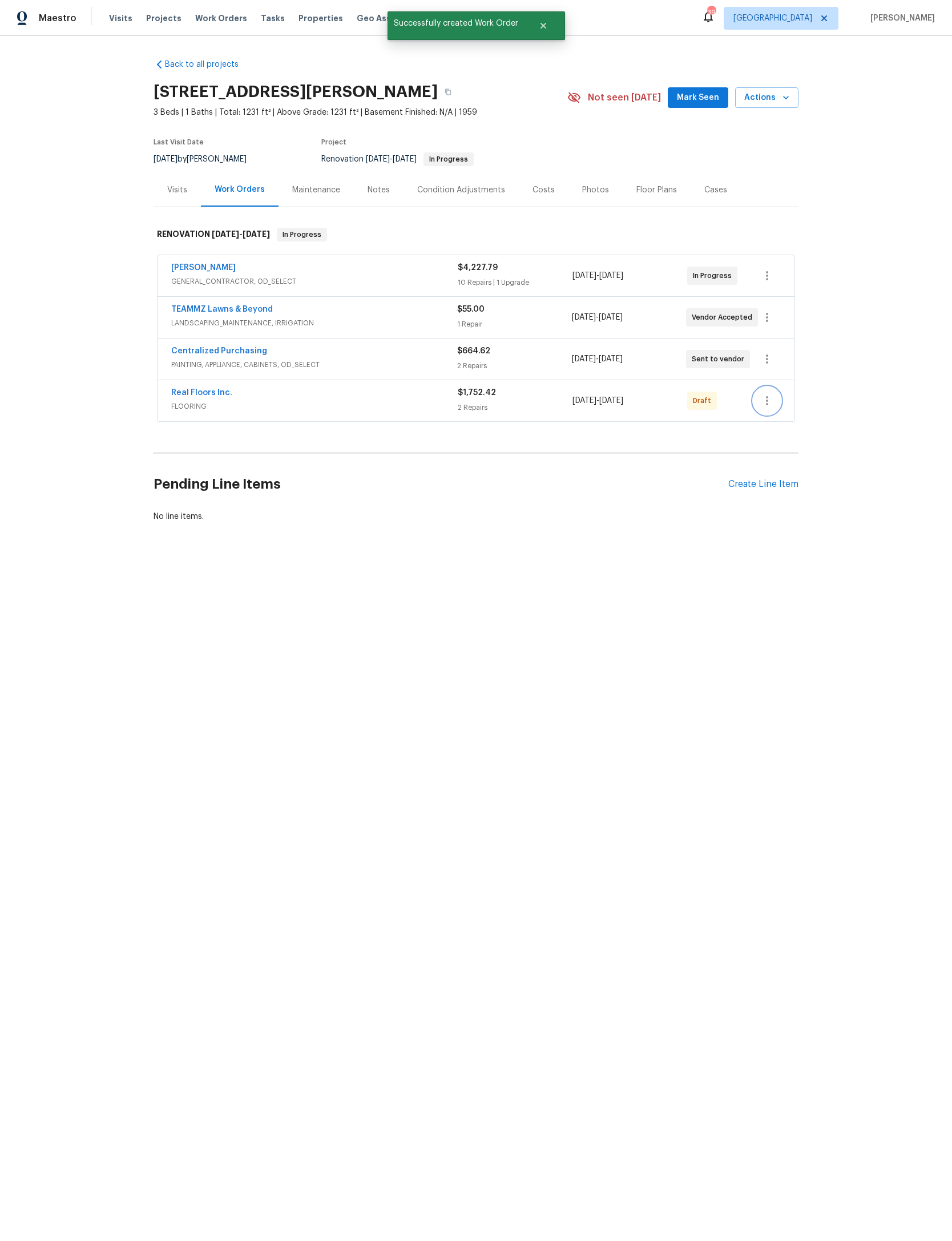 click at bounding box center (767, 401) 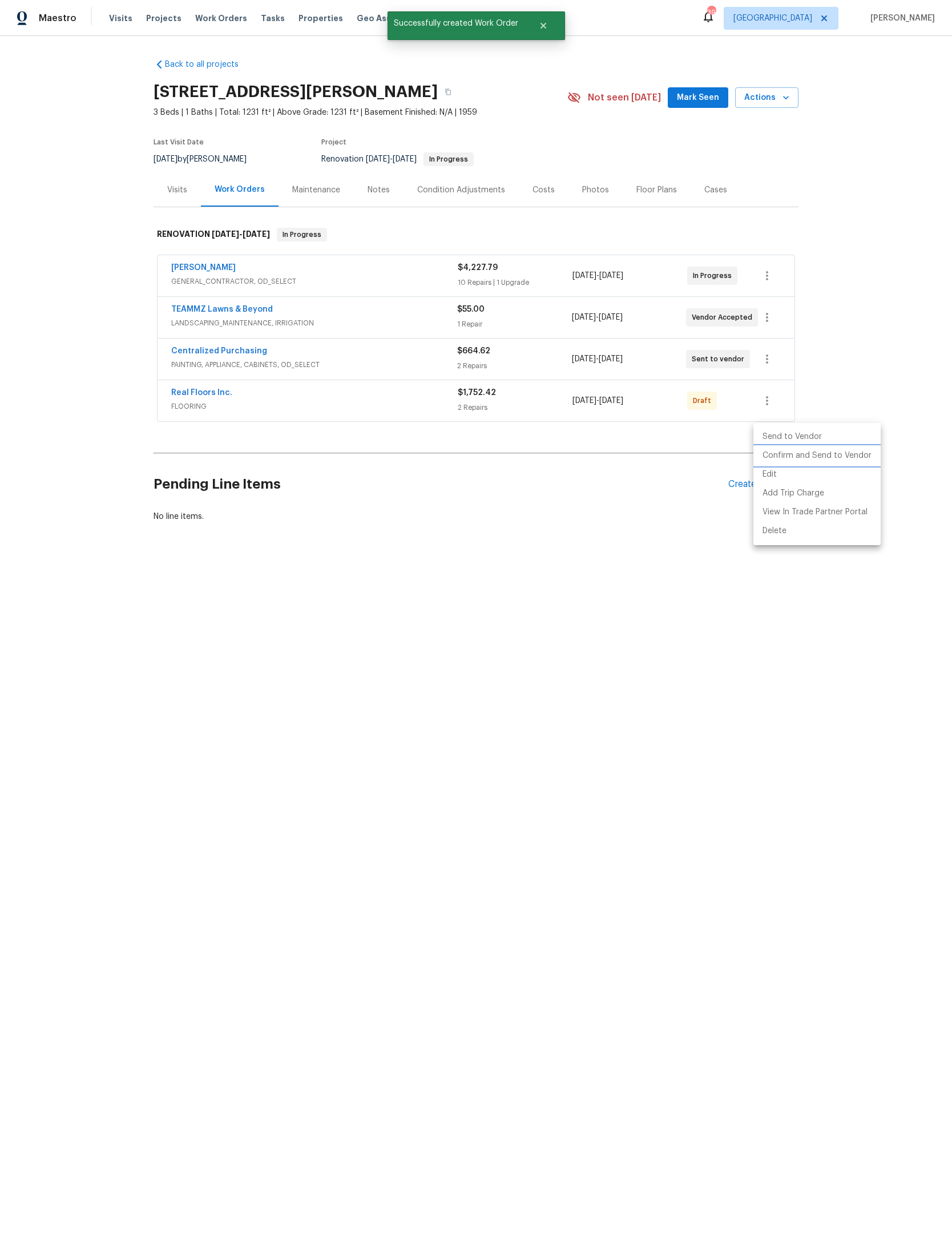 click on "Confirm and Send to Vendor" at bounding box center [817, 456] 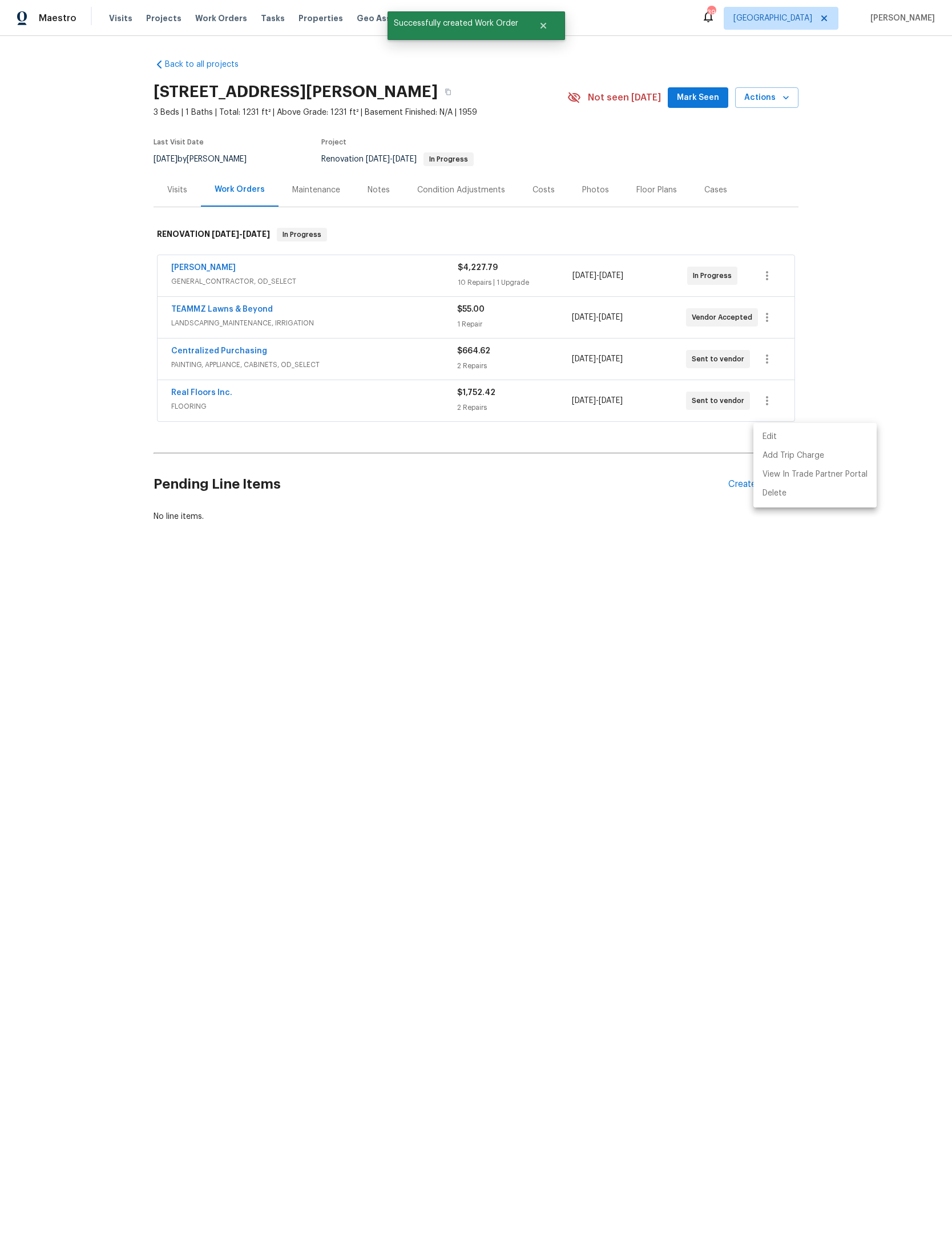 click at bounding box center (476, 620) 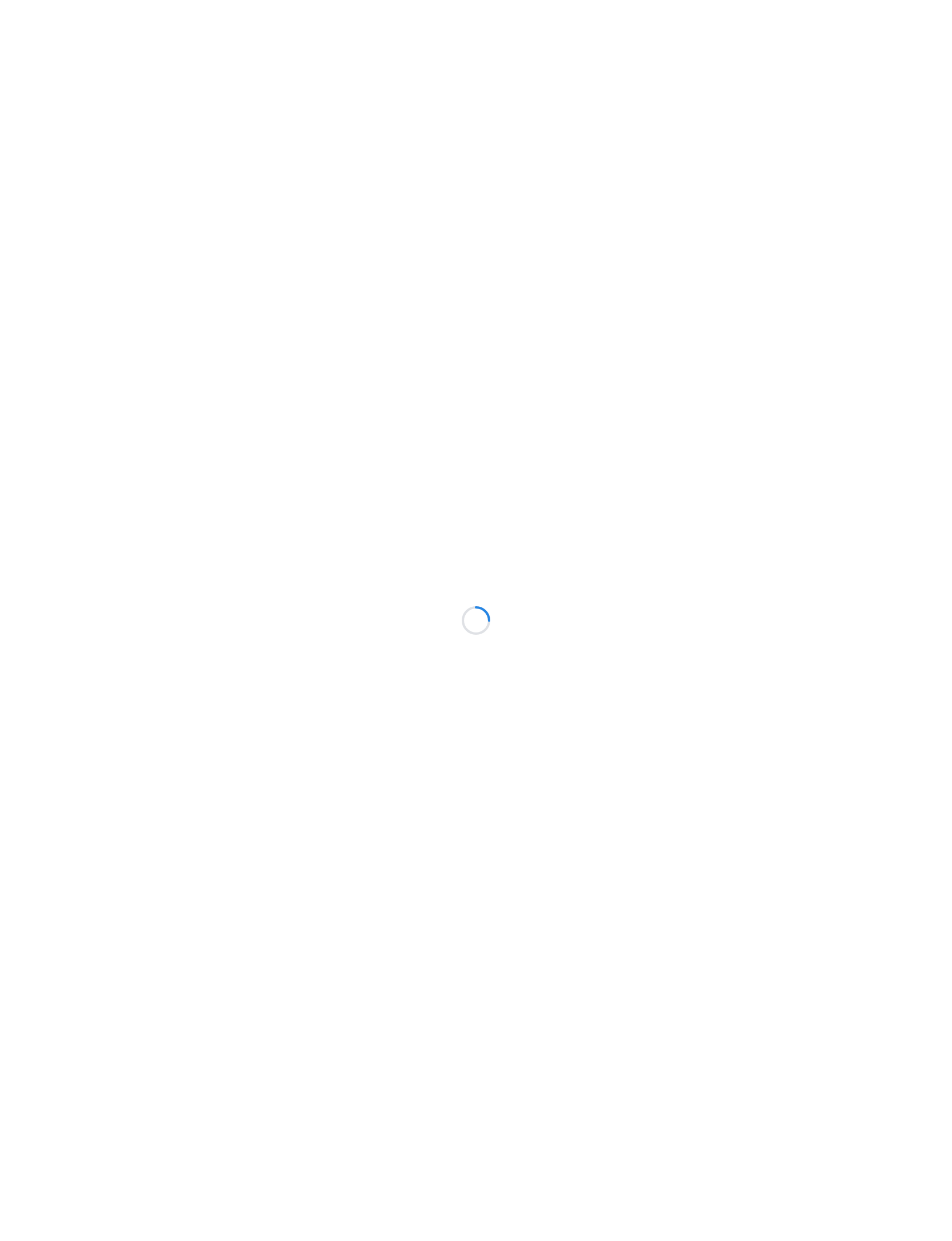 scroll, scrollTop: 0, scrollLeft: 0, axis: both 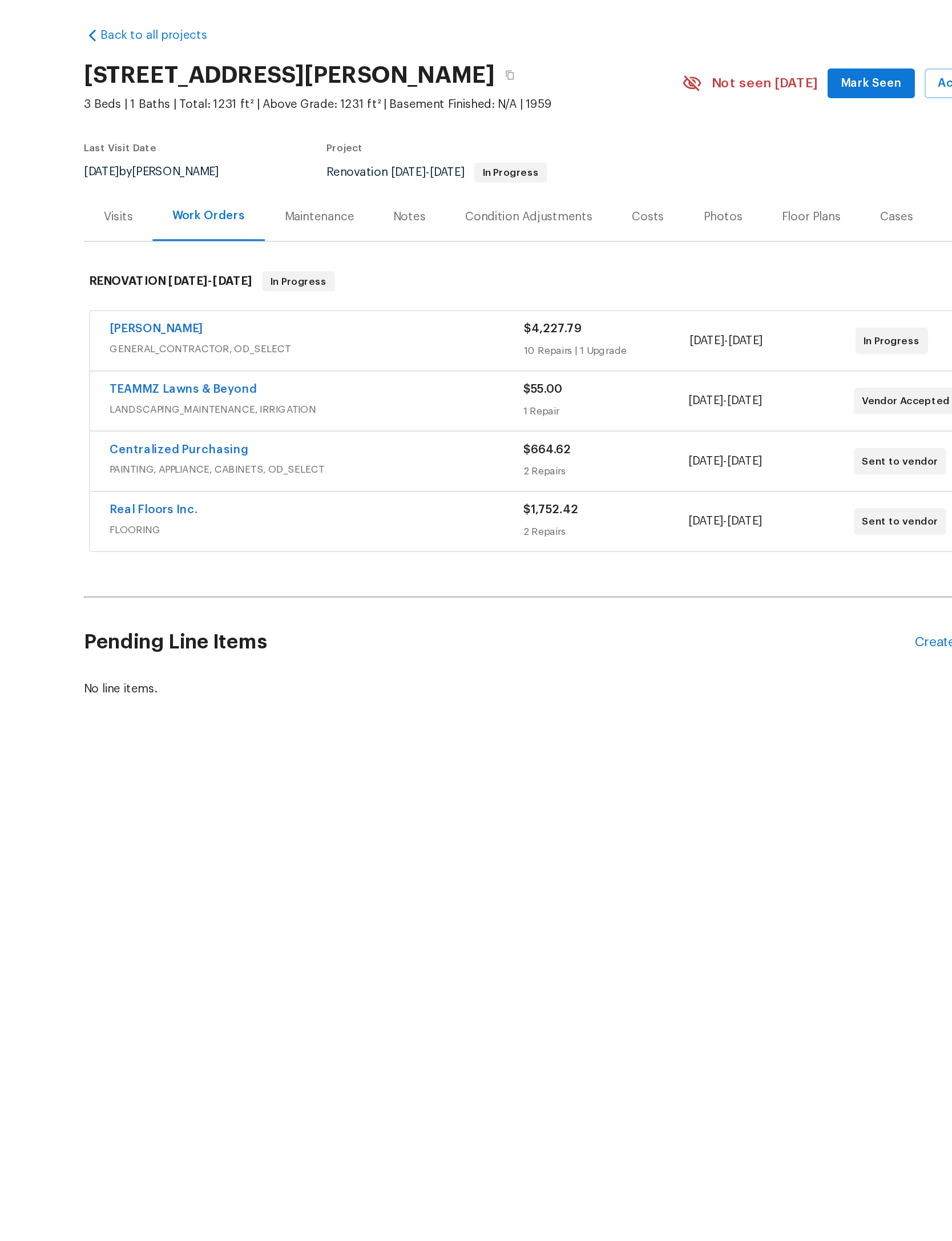 click on "[DATE]  -  [DATE]" at bounding box center (630, 276) 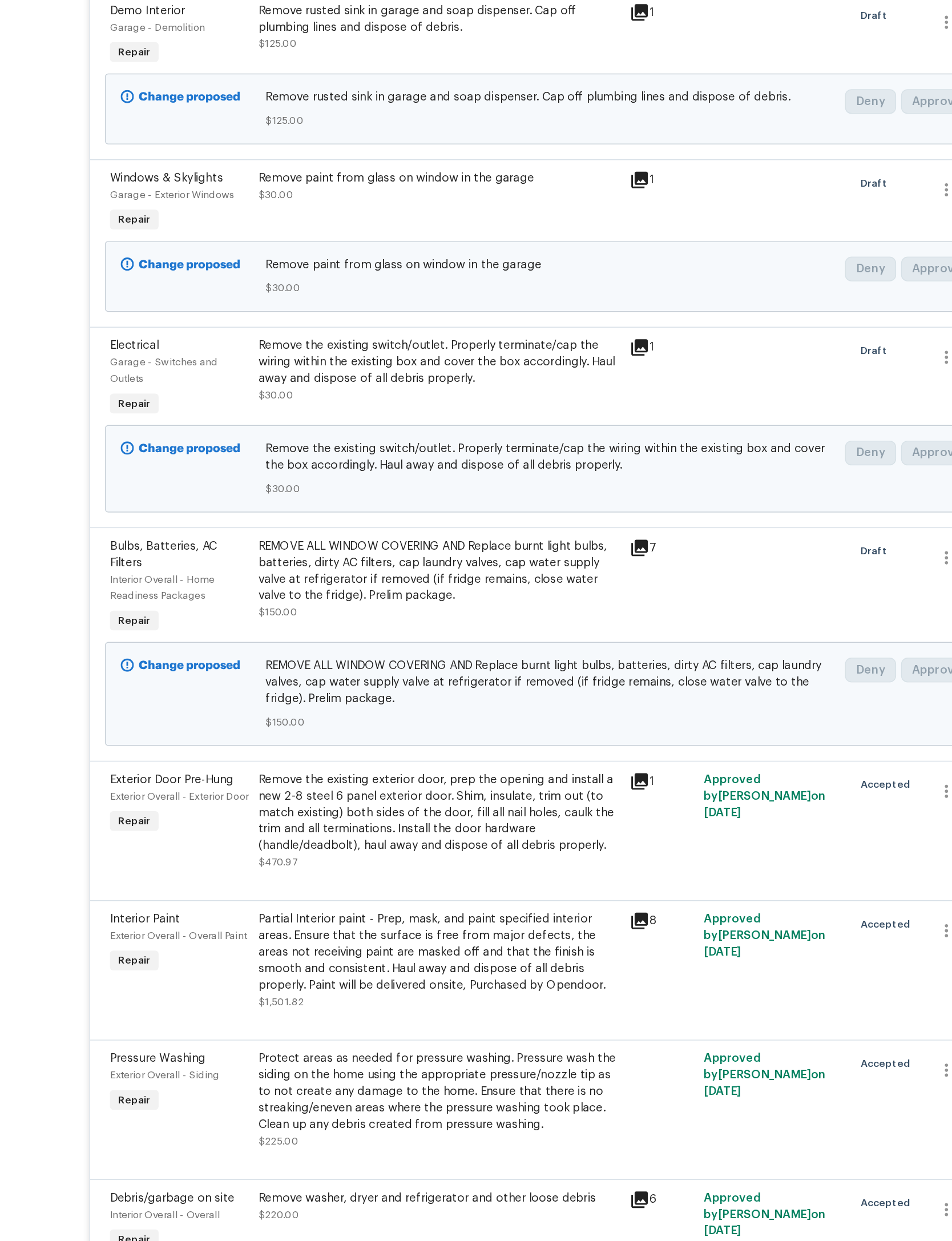 scroll, scrollTop: 1089, scrollLeft: 0, axis: vertical 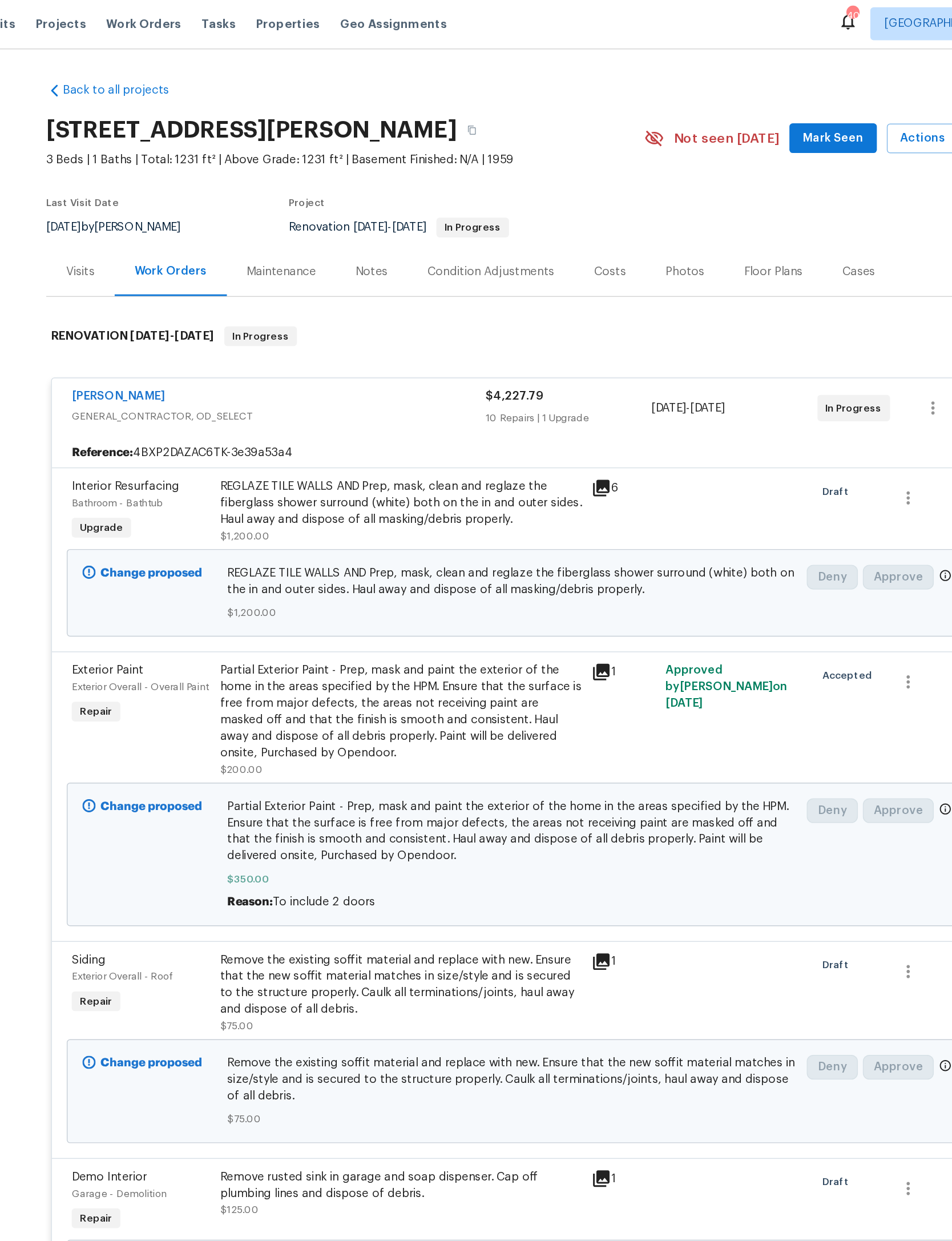 click on "10 Repairs | 1 Upgrade" at bounding box center (515, 291) 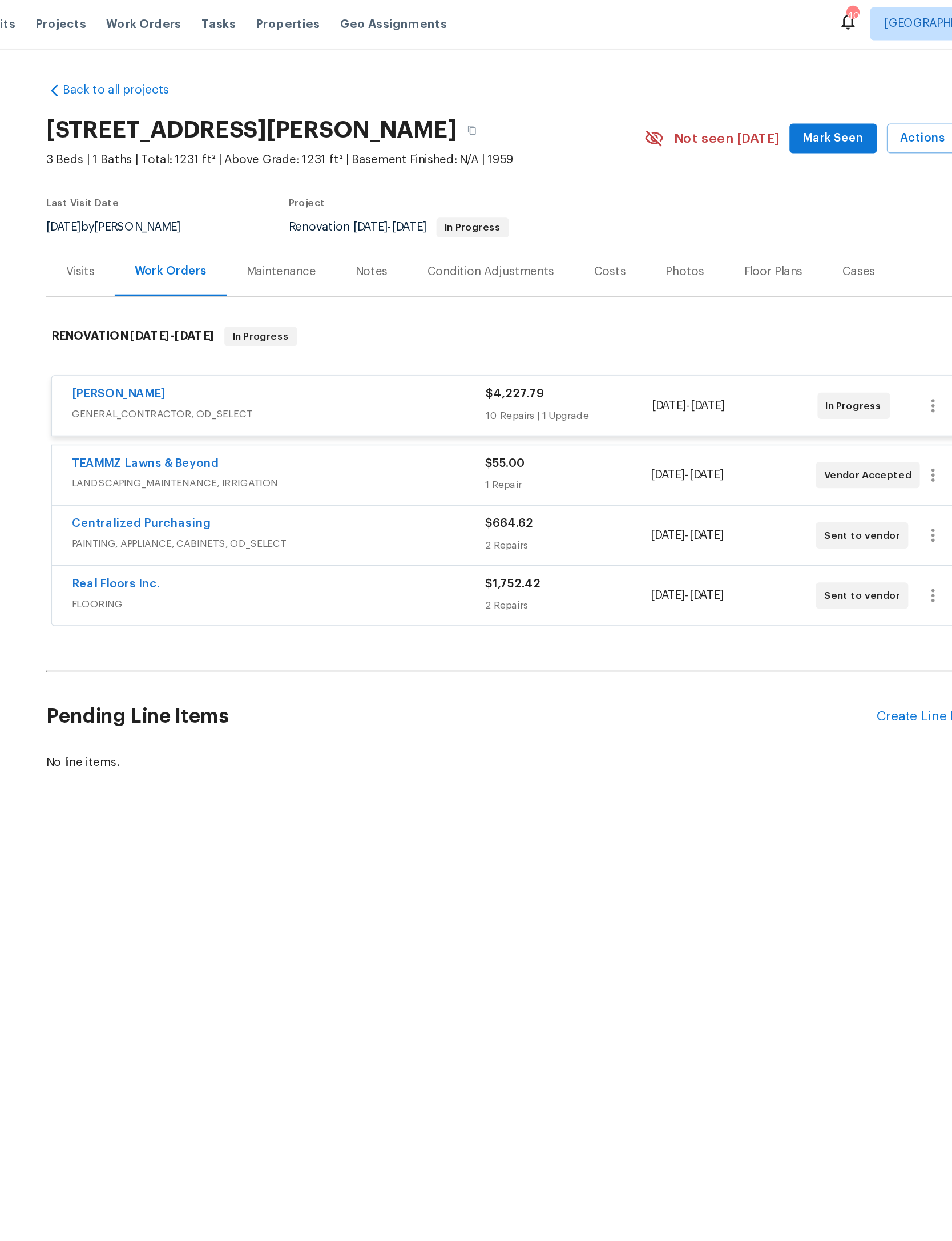scroll, scrollTop: 0, scrollLeft: 0, axis: both 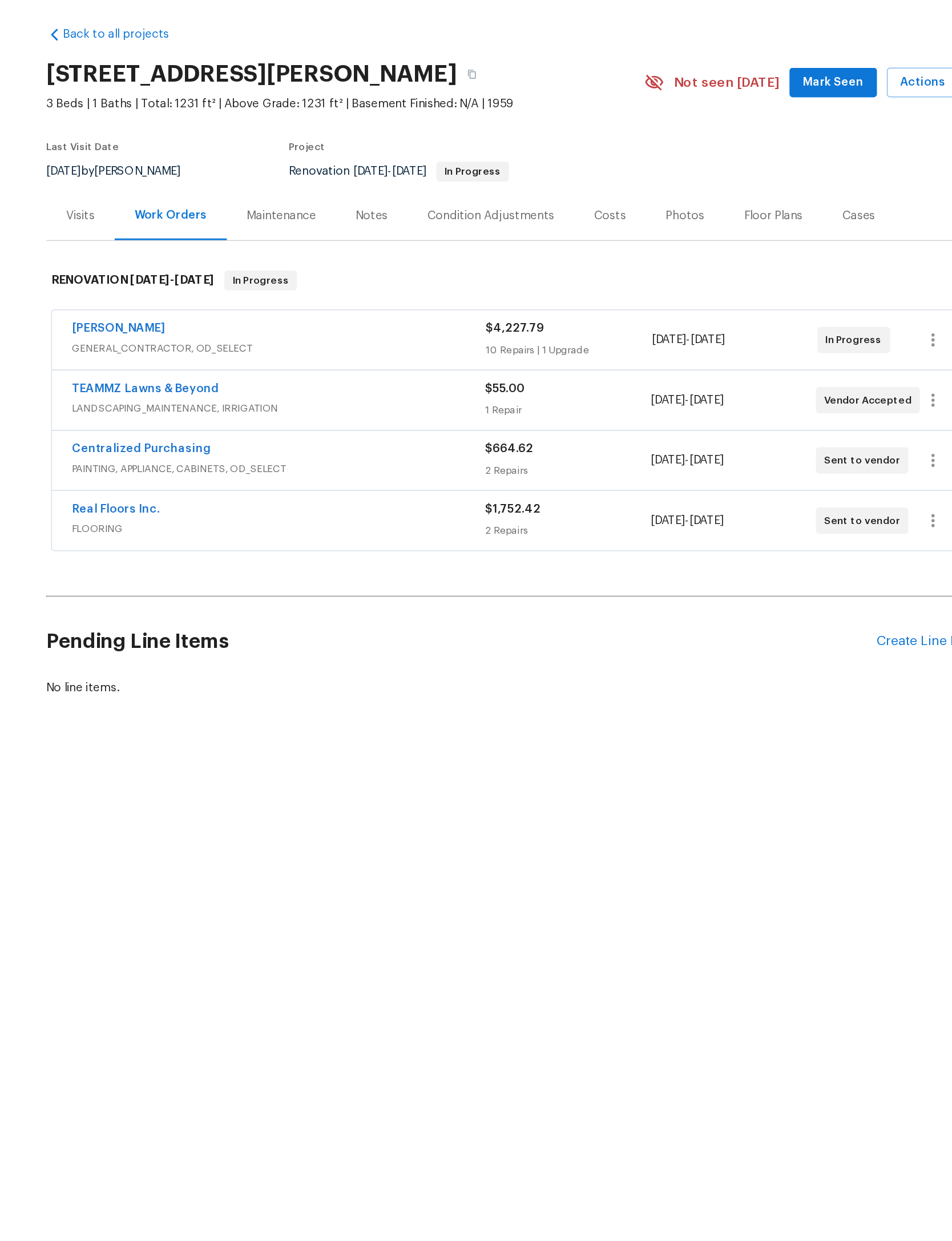 click on "[DATE]  -  [DATE]" at bounding box center [630, 276] 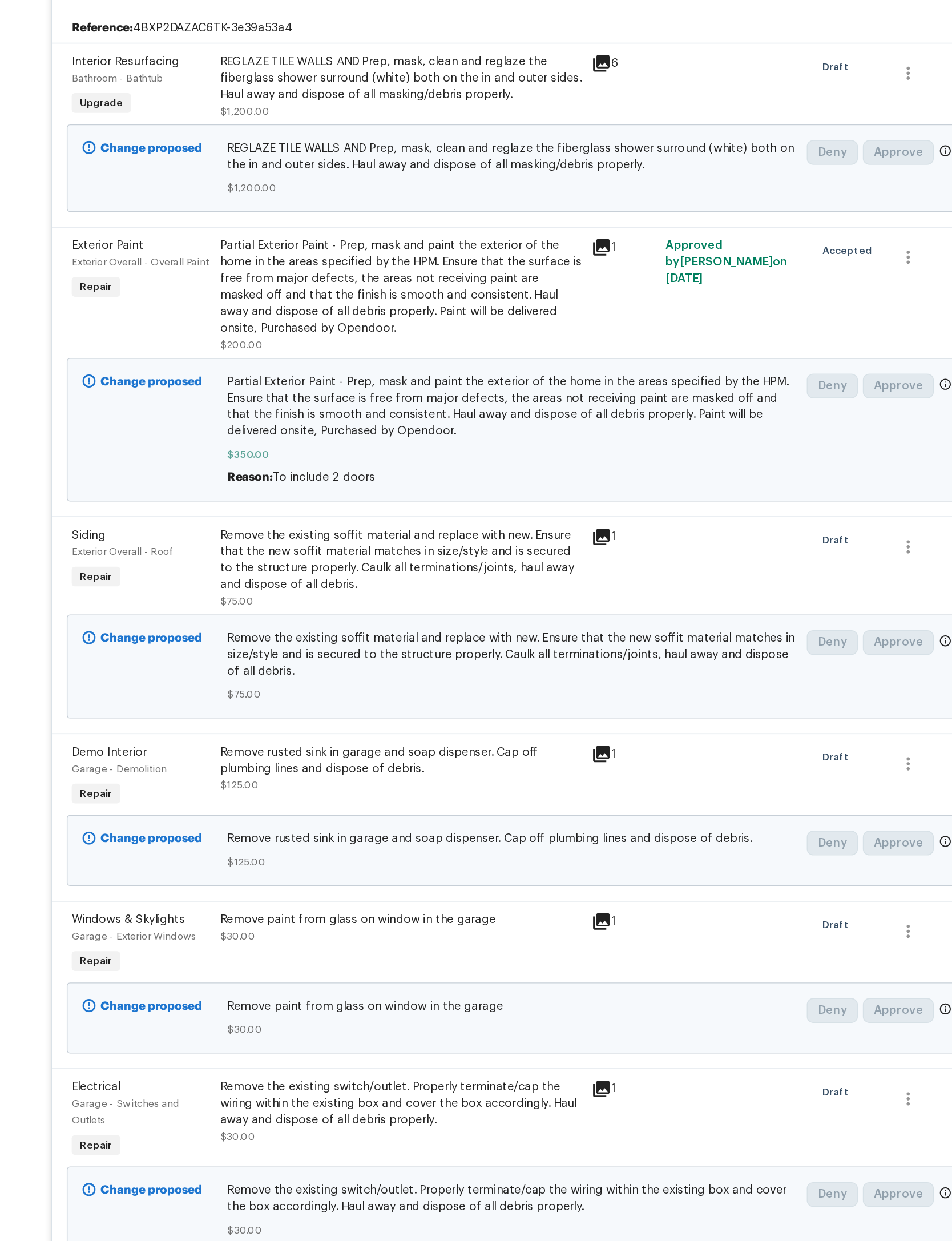 scroll, scrollTop: 261, scrollLeft: 0, axis: vertical 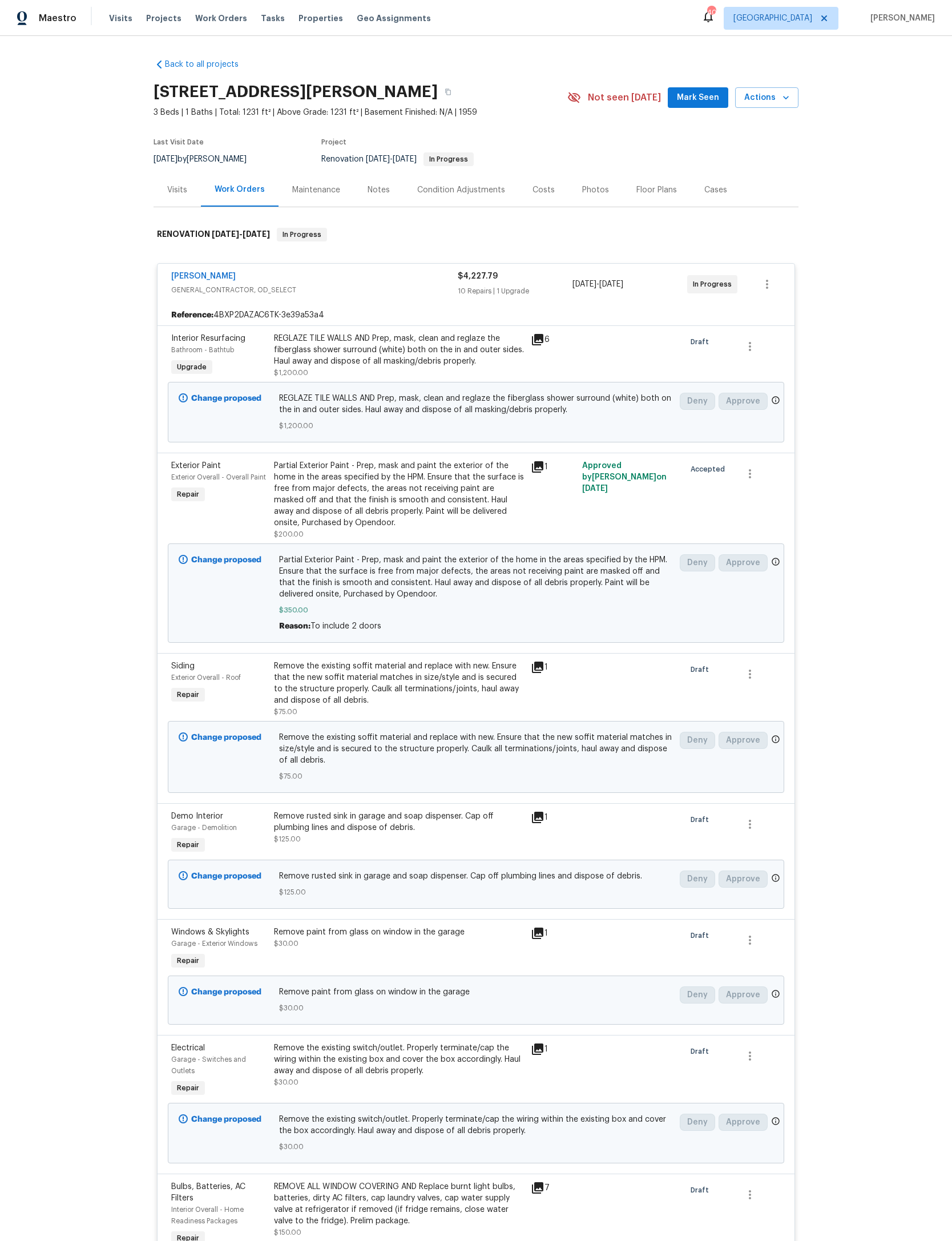 click on "[DATE]  -  [DATE]" at bounding box center (630, 284) 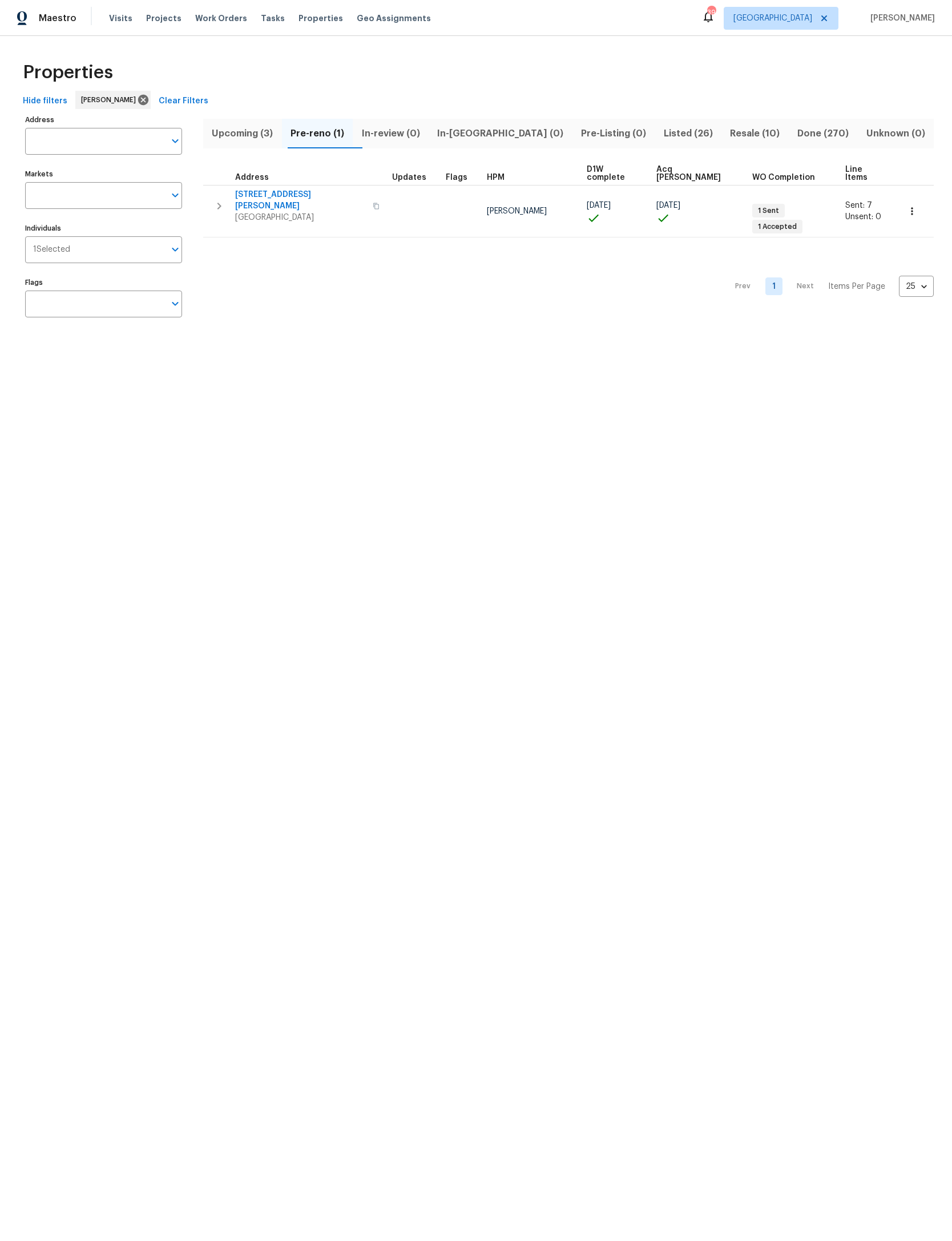 scroll, scrollTop: 0, scrollLeft: 58, axis: horizontal 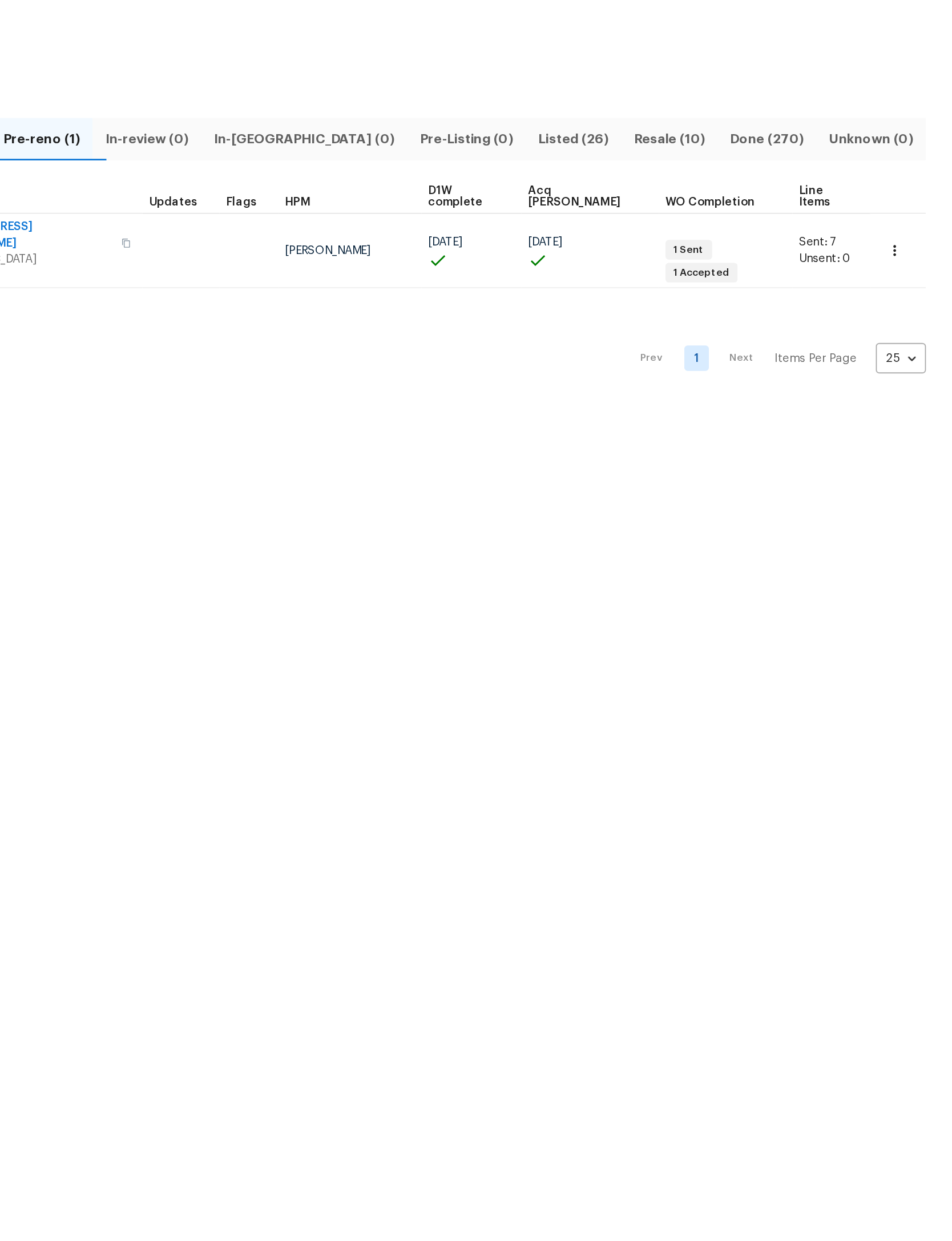 click at bounding box center (912, 211) 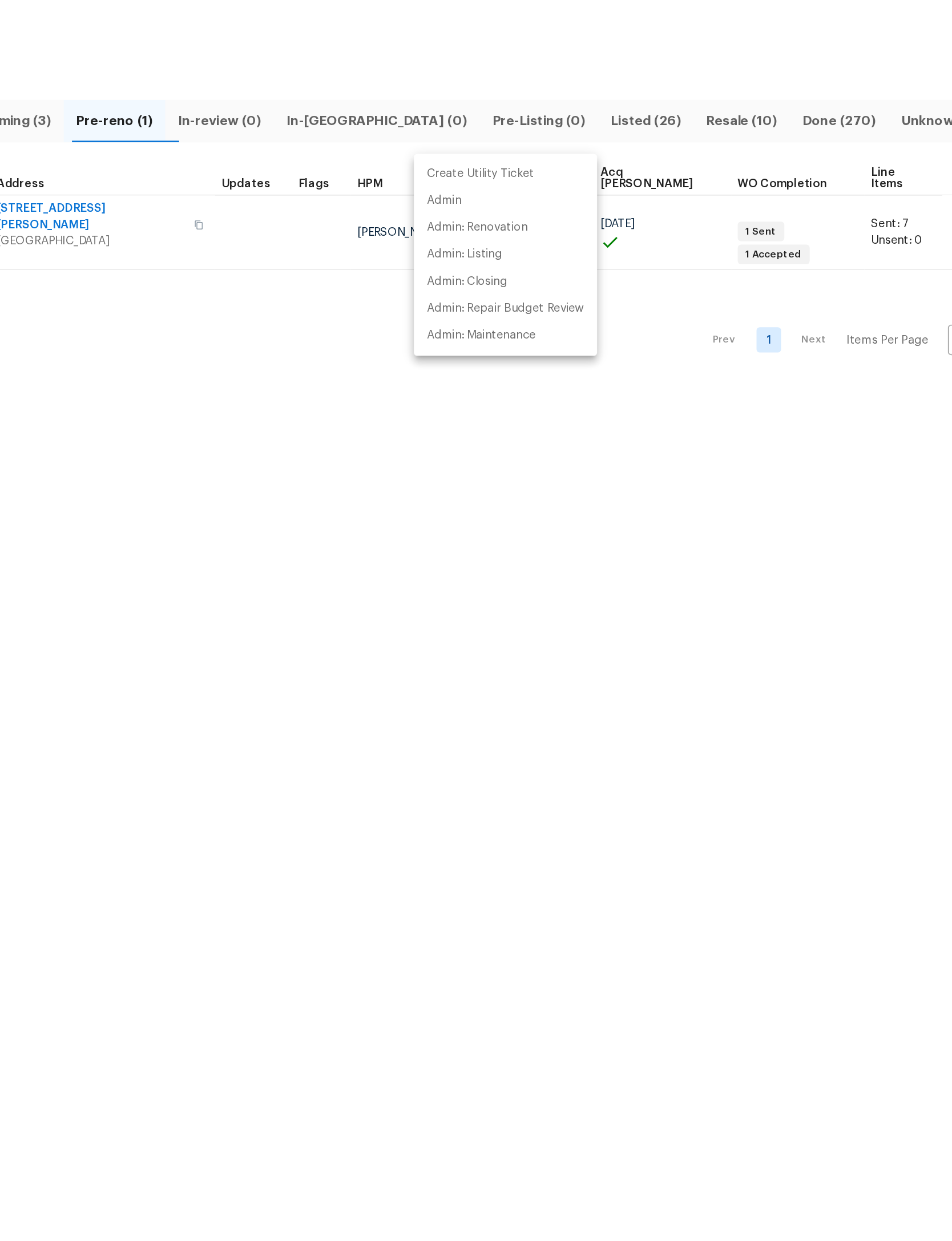 click on "Admin: Maintenance" at bounding box center [590, 283] 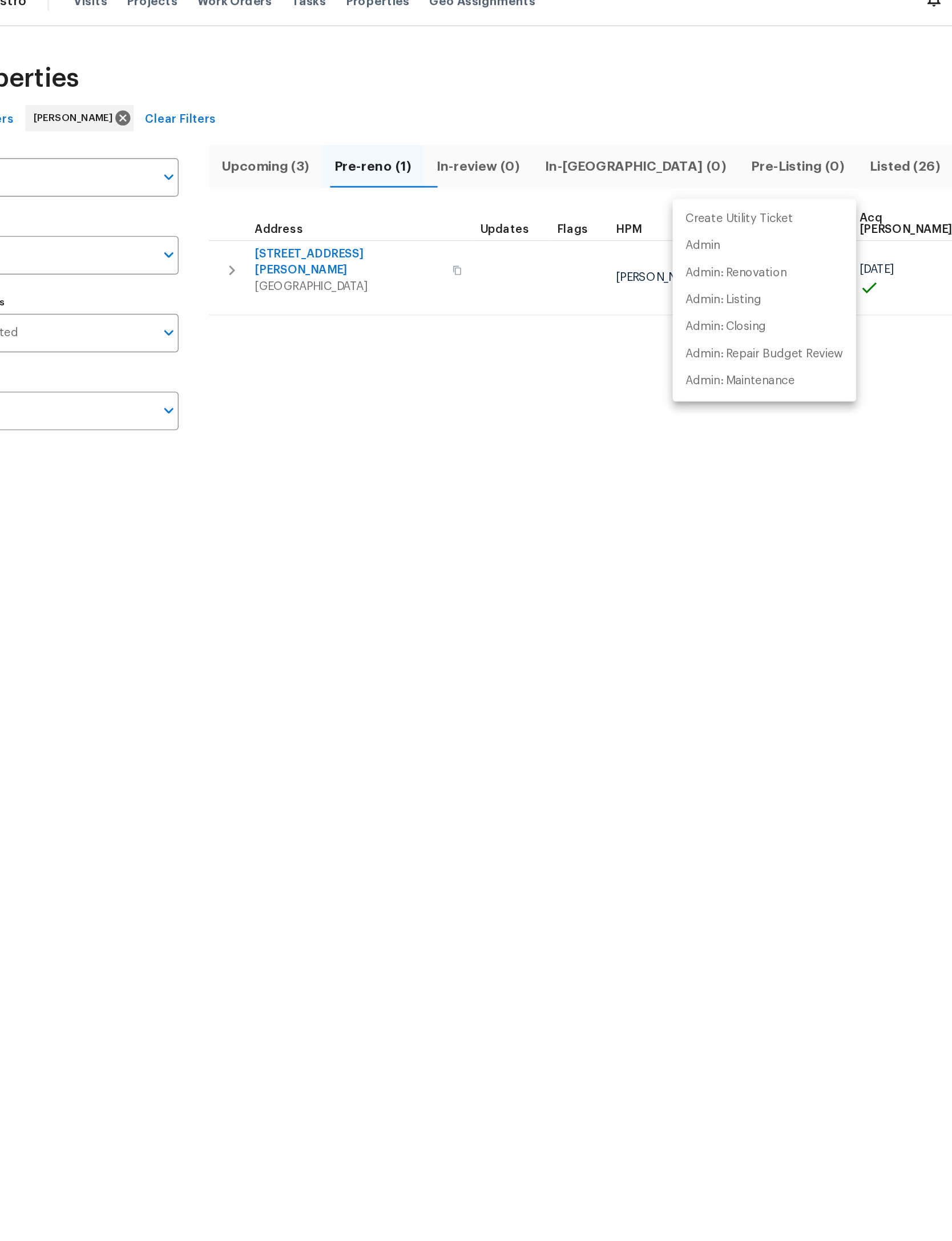click at bounding box center (476, 620) 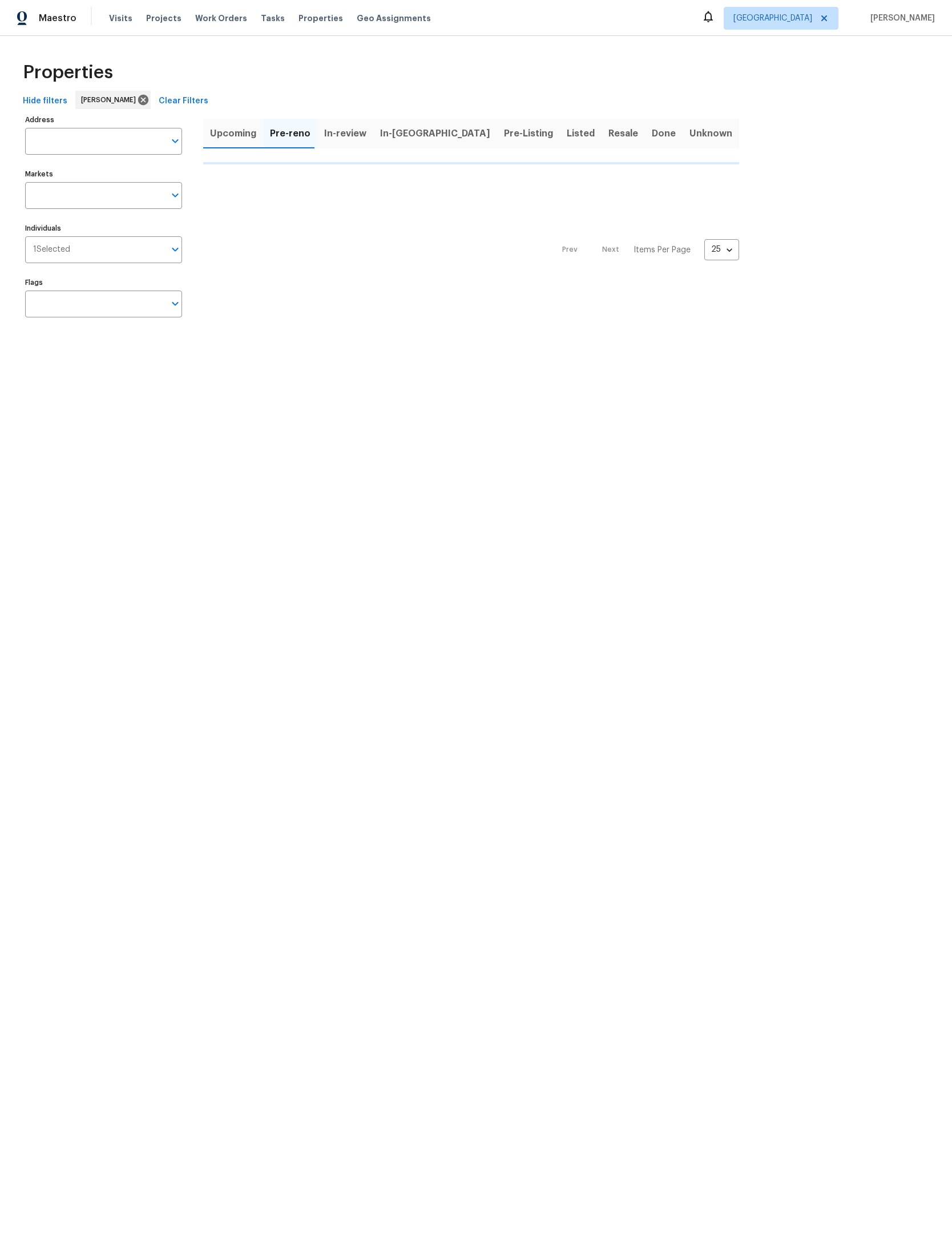 scroll, scrollTop: 0, scrollLeft: 0, axis: both 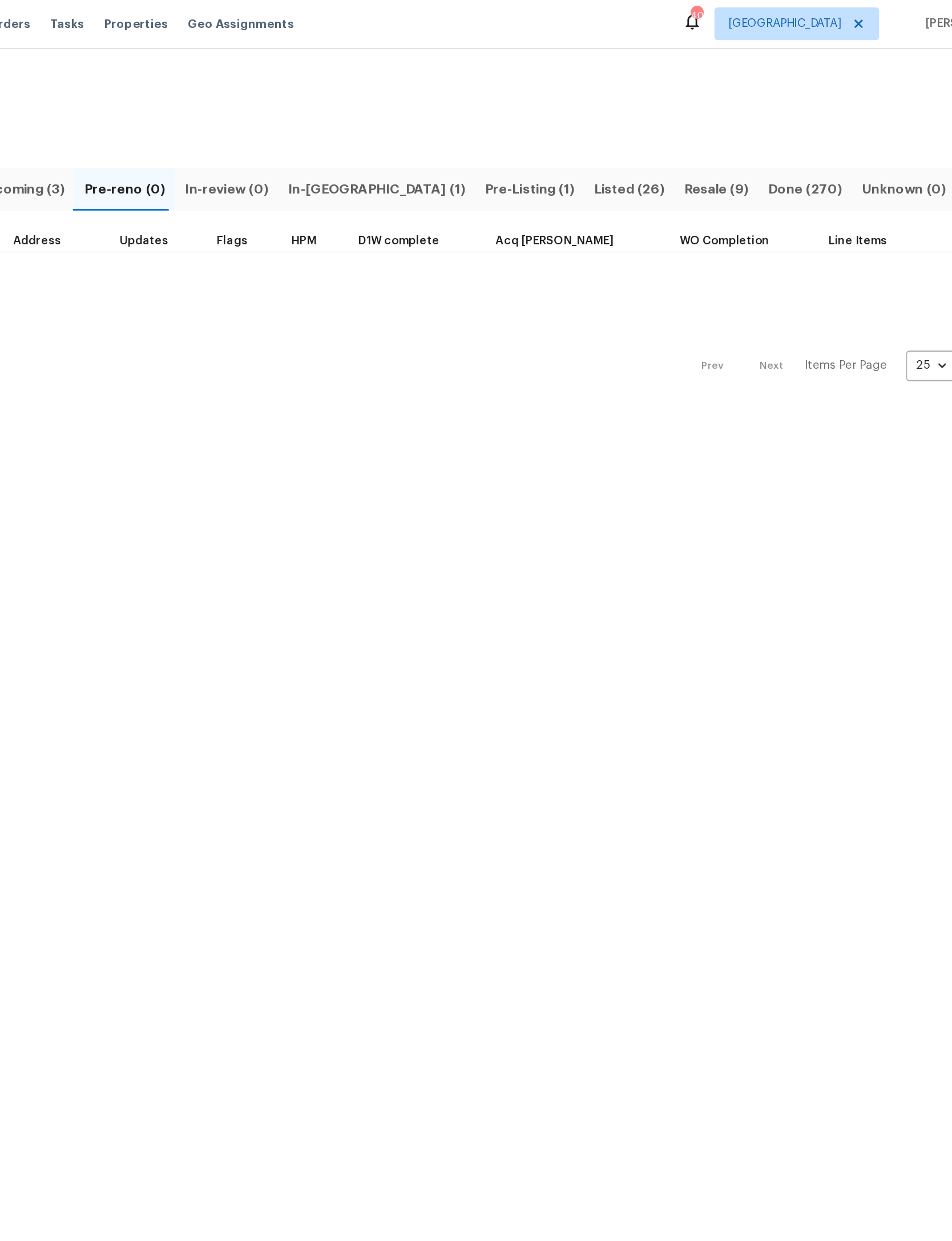 click on "Listed (26)" at bounding box center [664, 134] 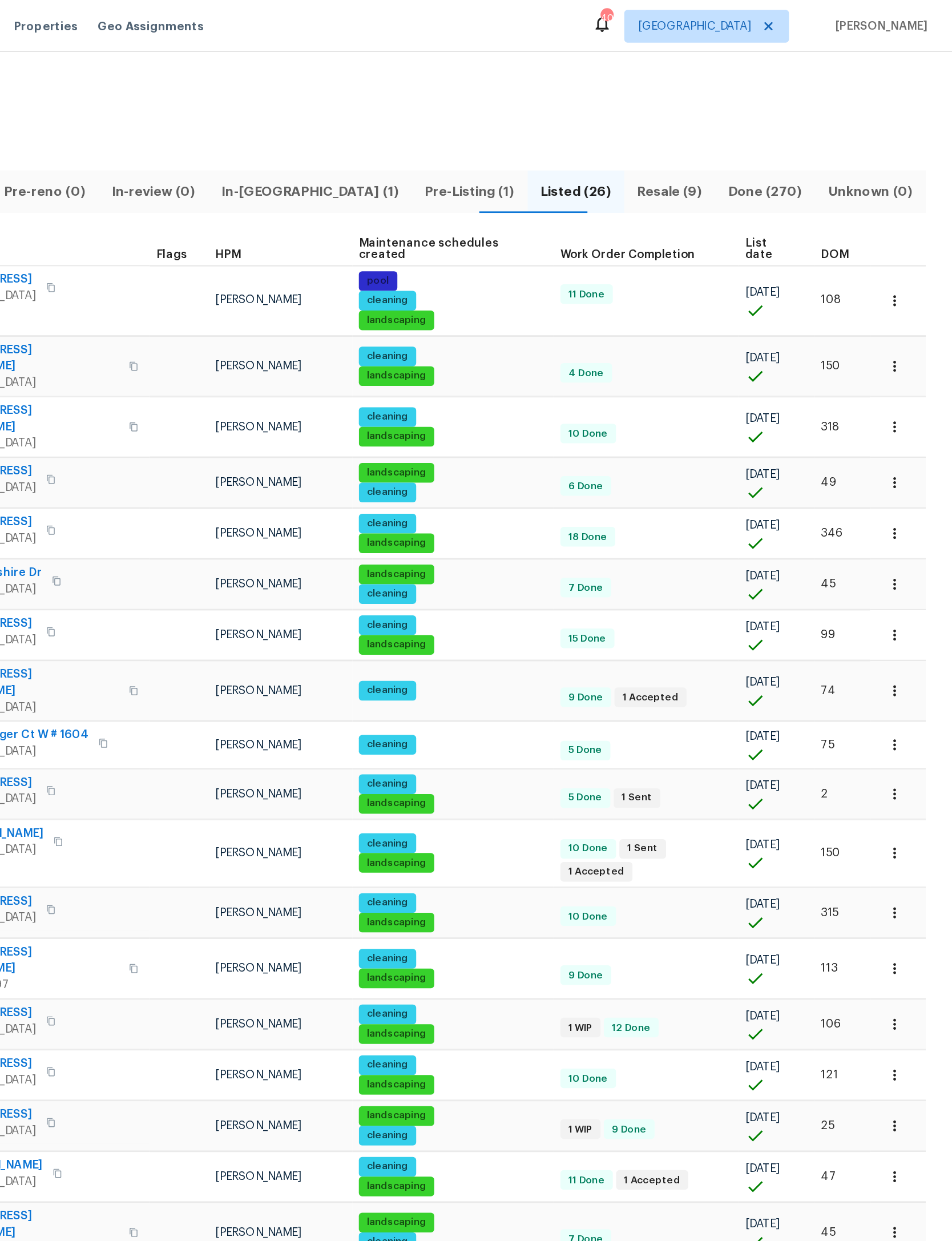 click on "DOM" at bounding box center [870, 178] 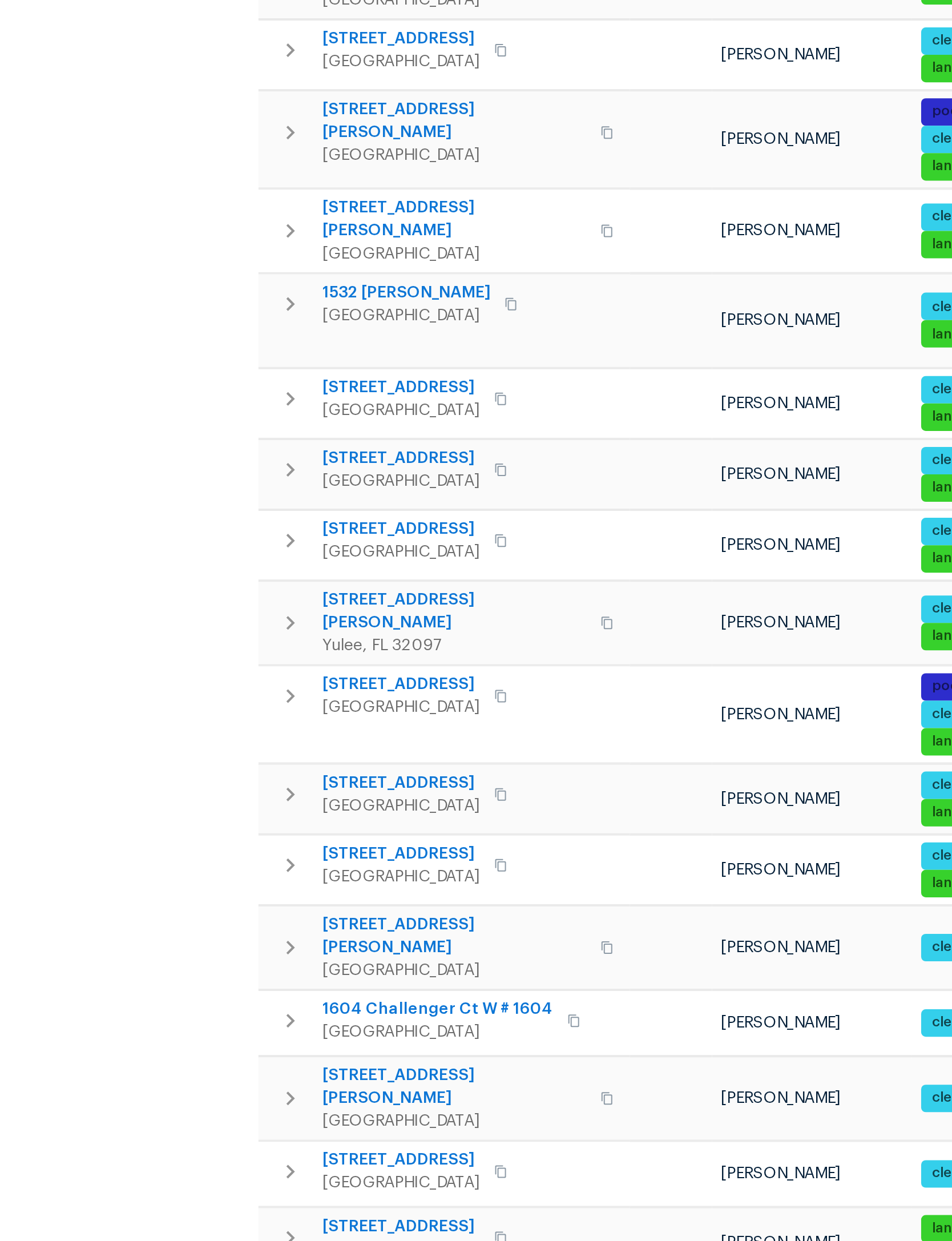 click 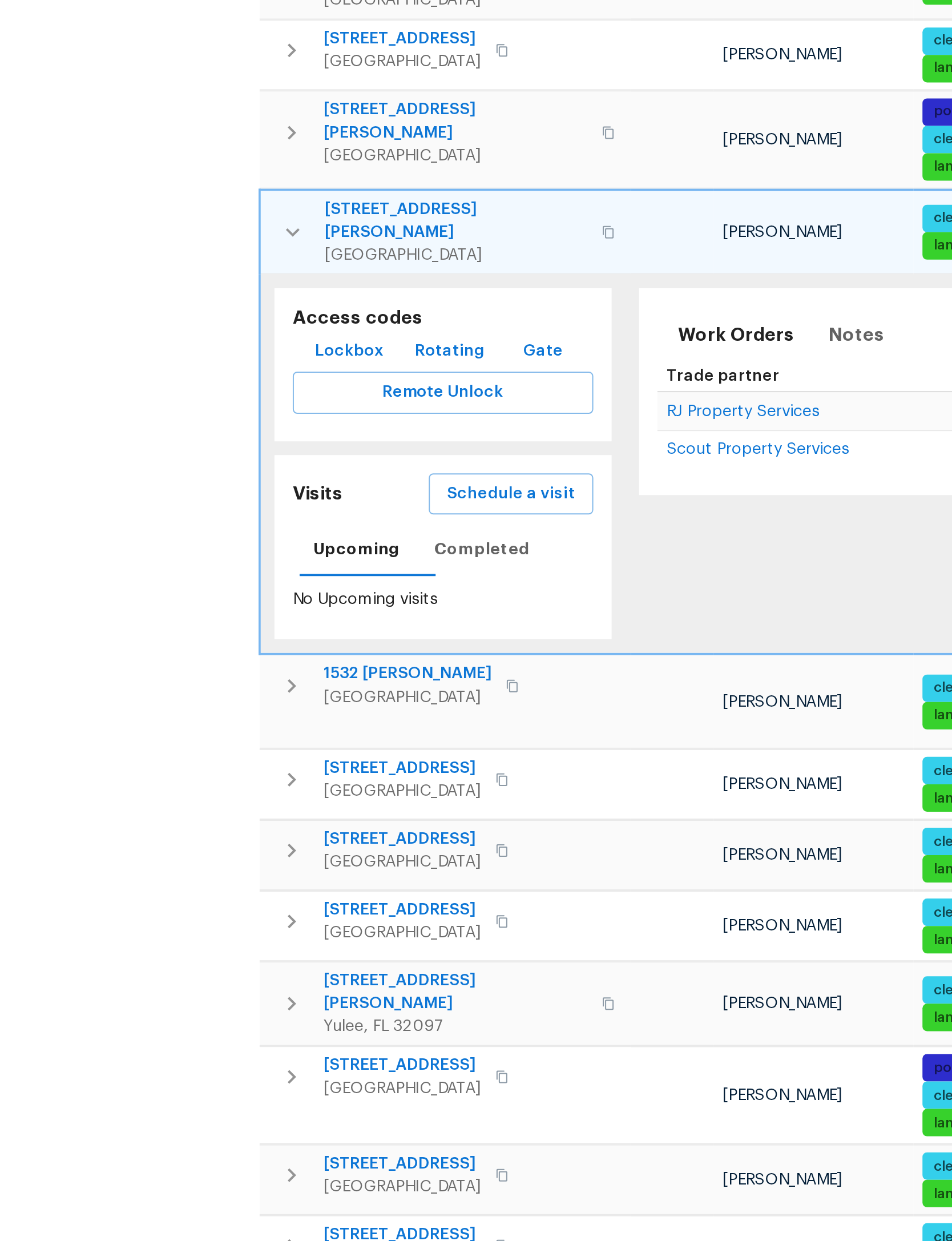 click on "Schedule a visit" at bounding box center (329, 576) 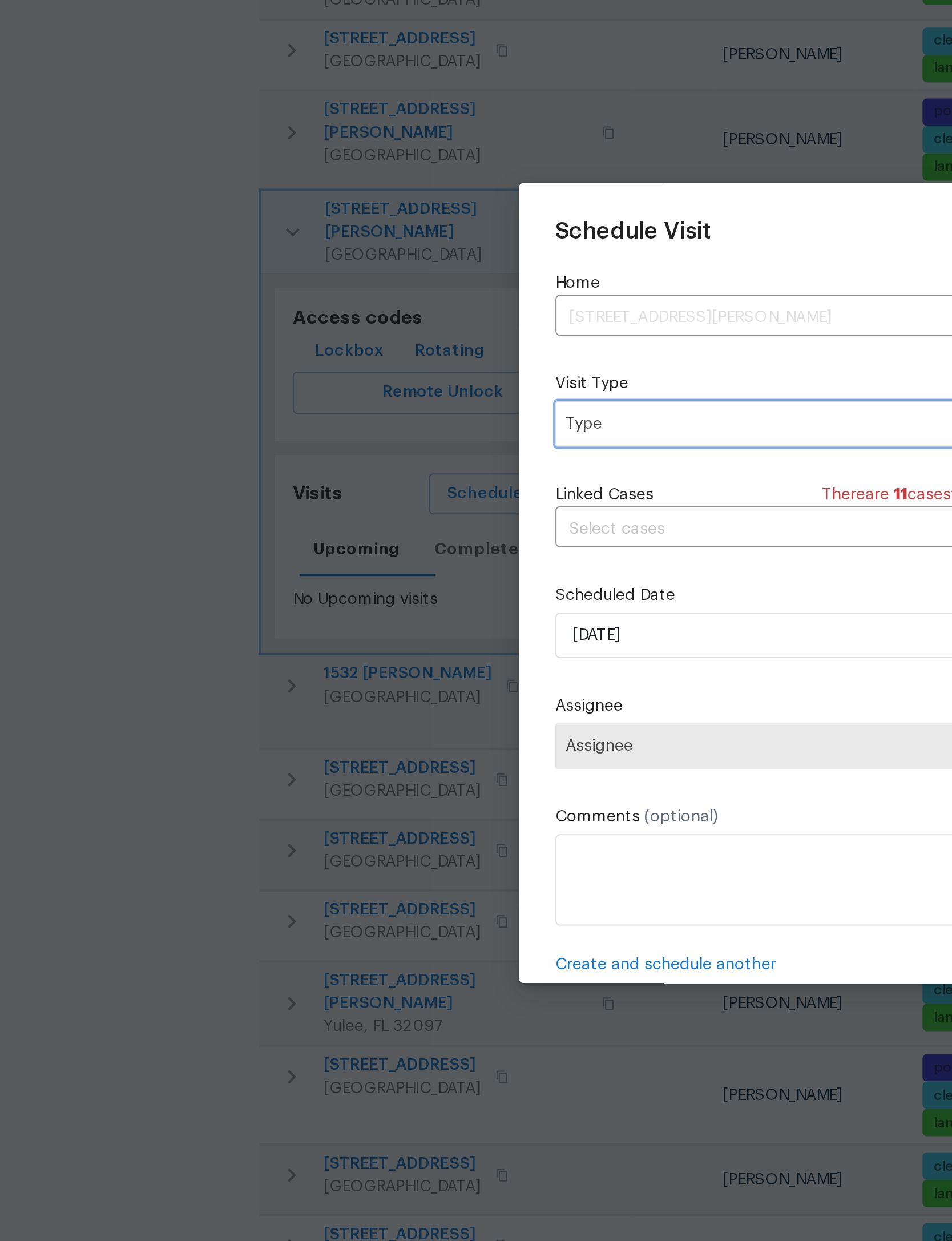 click on "Type" at bounding box center (476, 541) 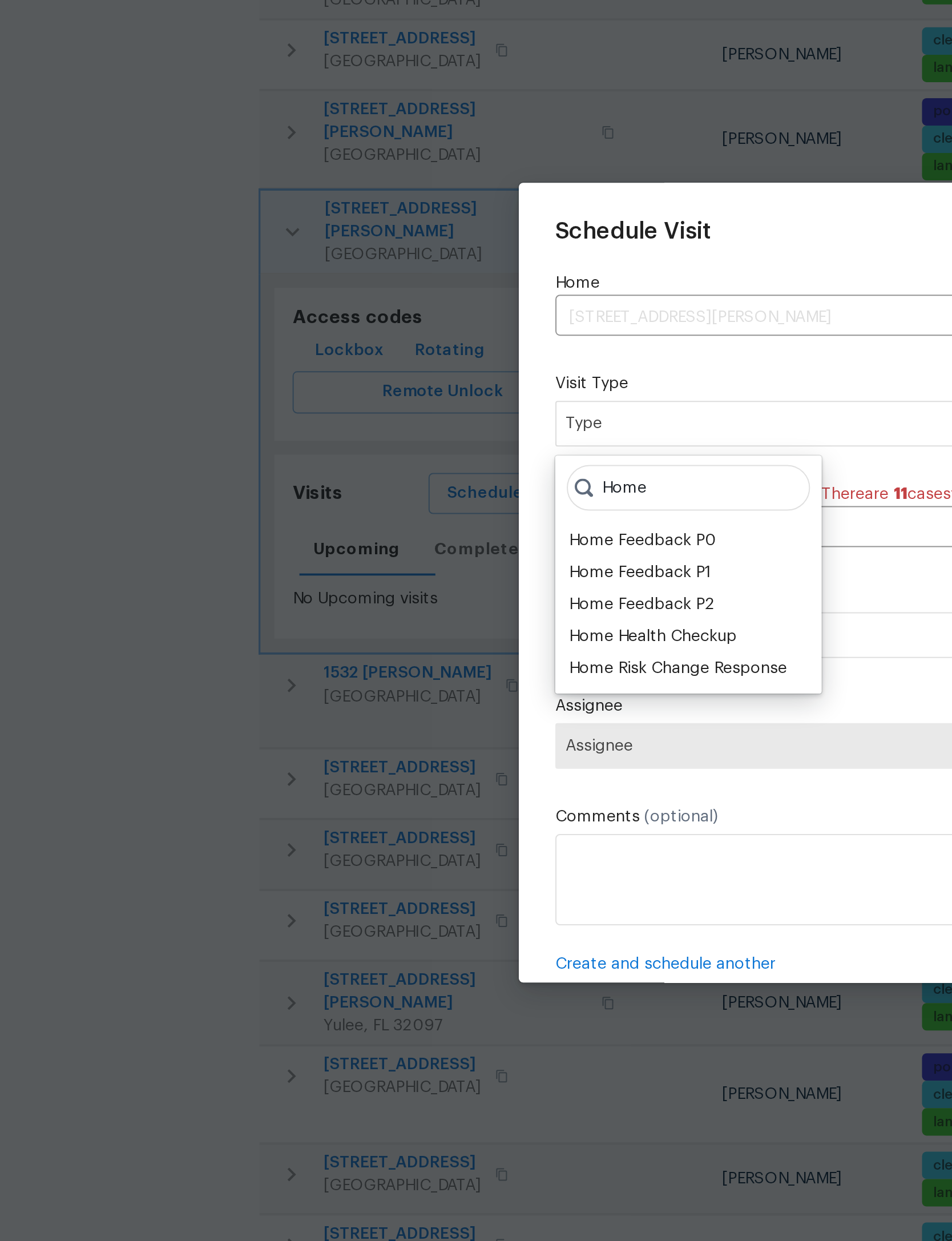 type on "Home" 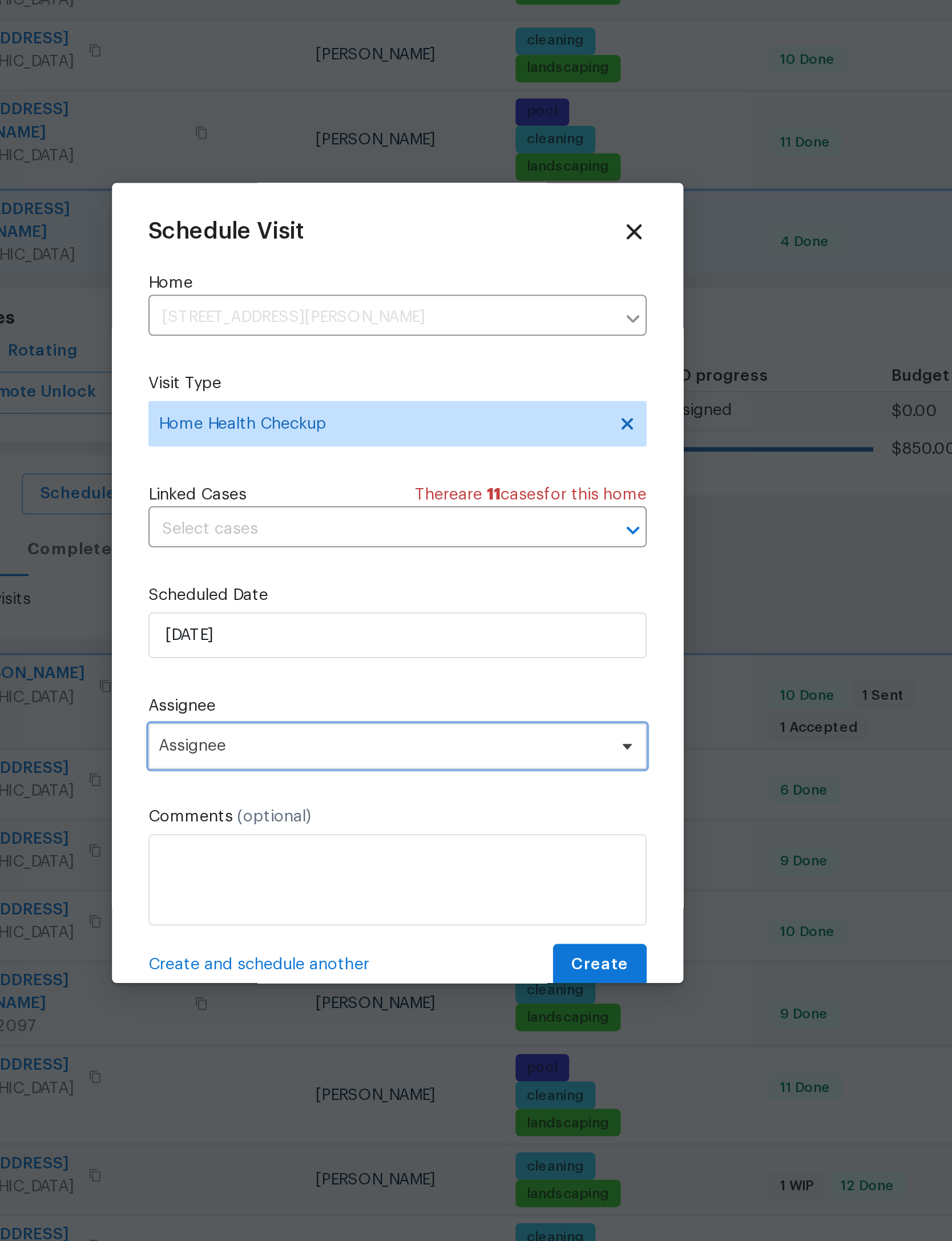 click on "Assignee" at bounding box center (469, 702) 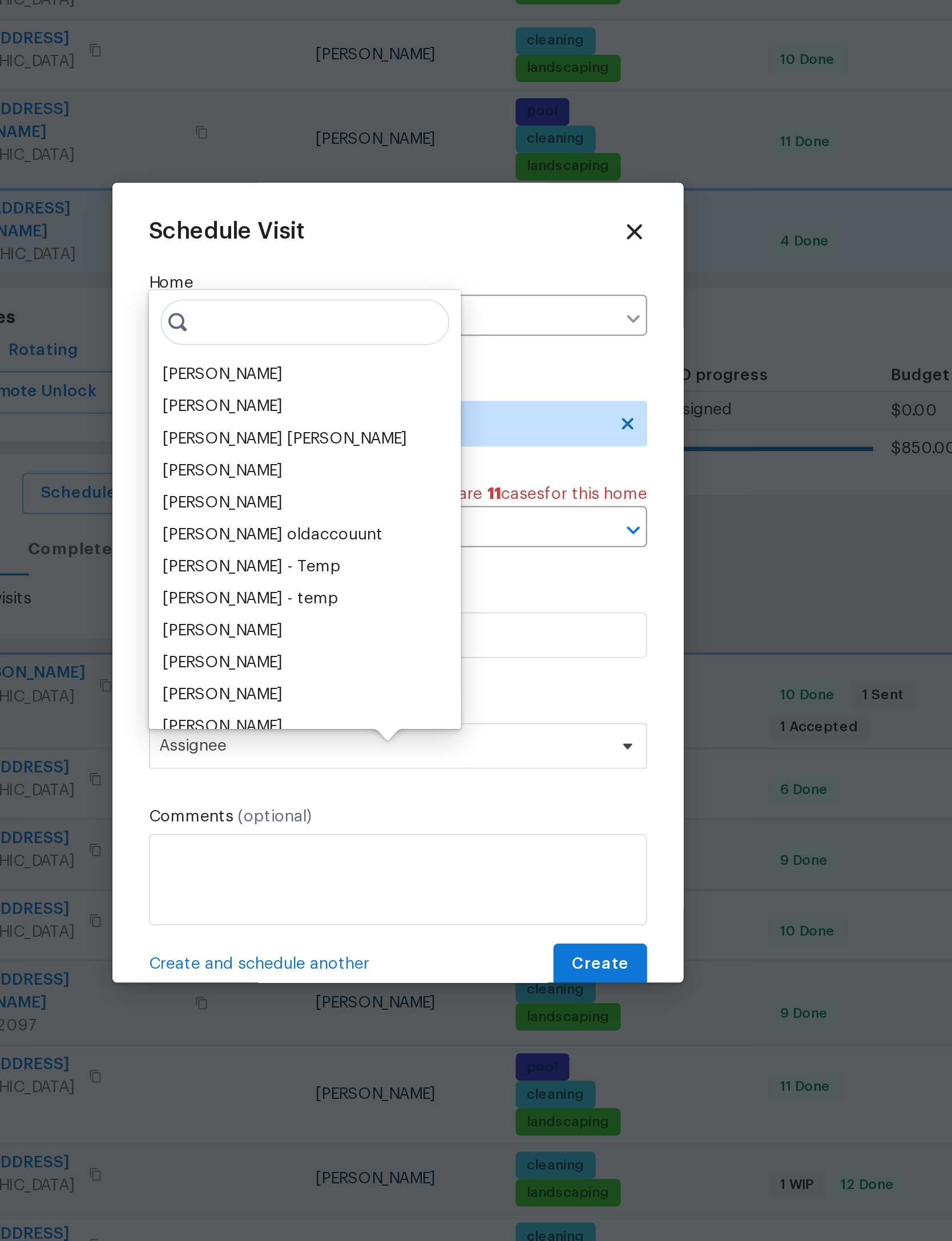 click on "[PERSON_NAME]" at bounding box center [388, 517] 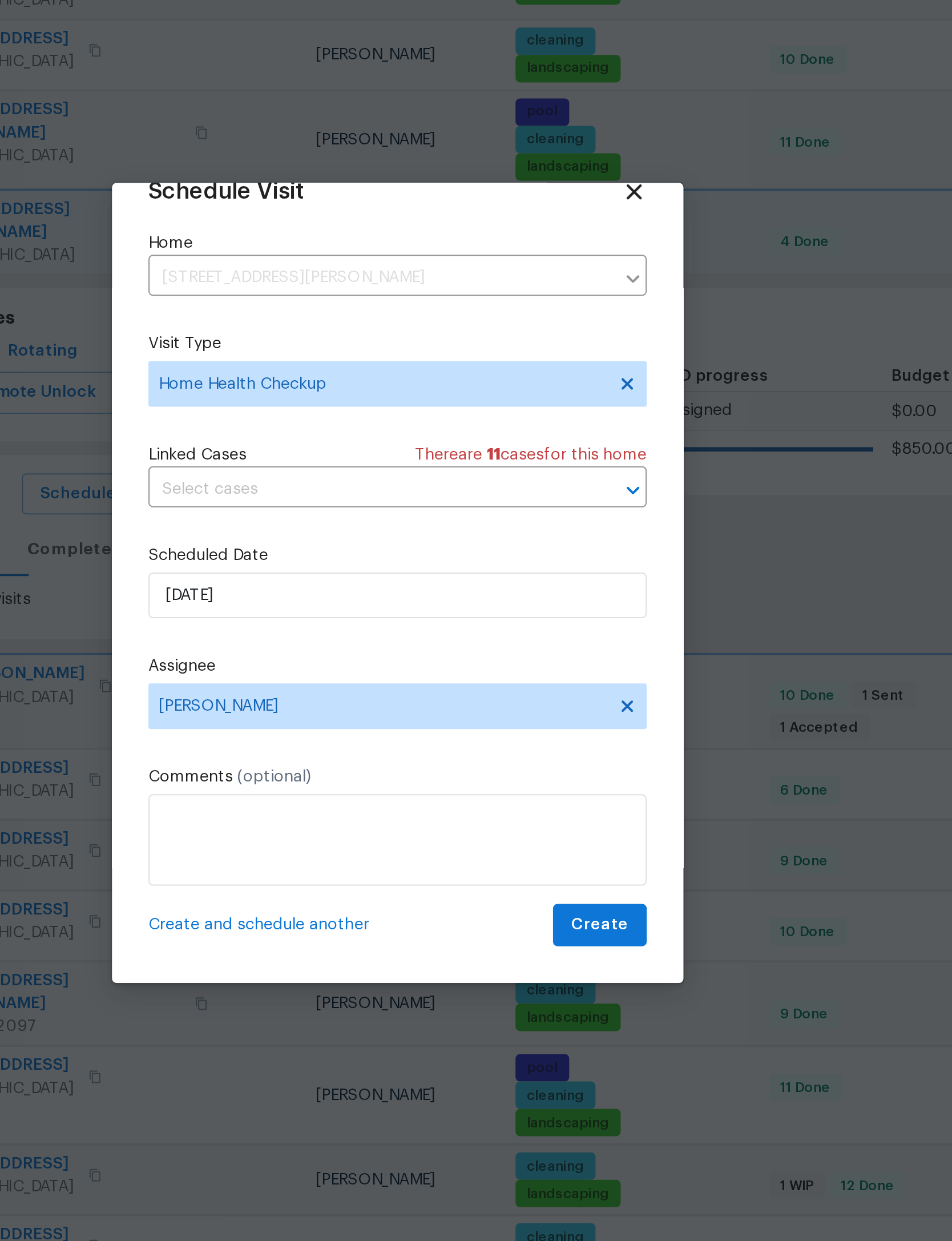 scroll, scrollTop: 38, scrollLeft: 0, axis: vertical 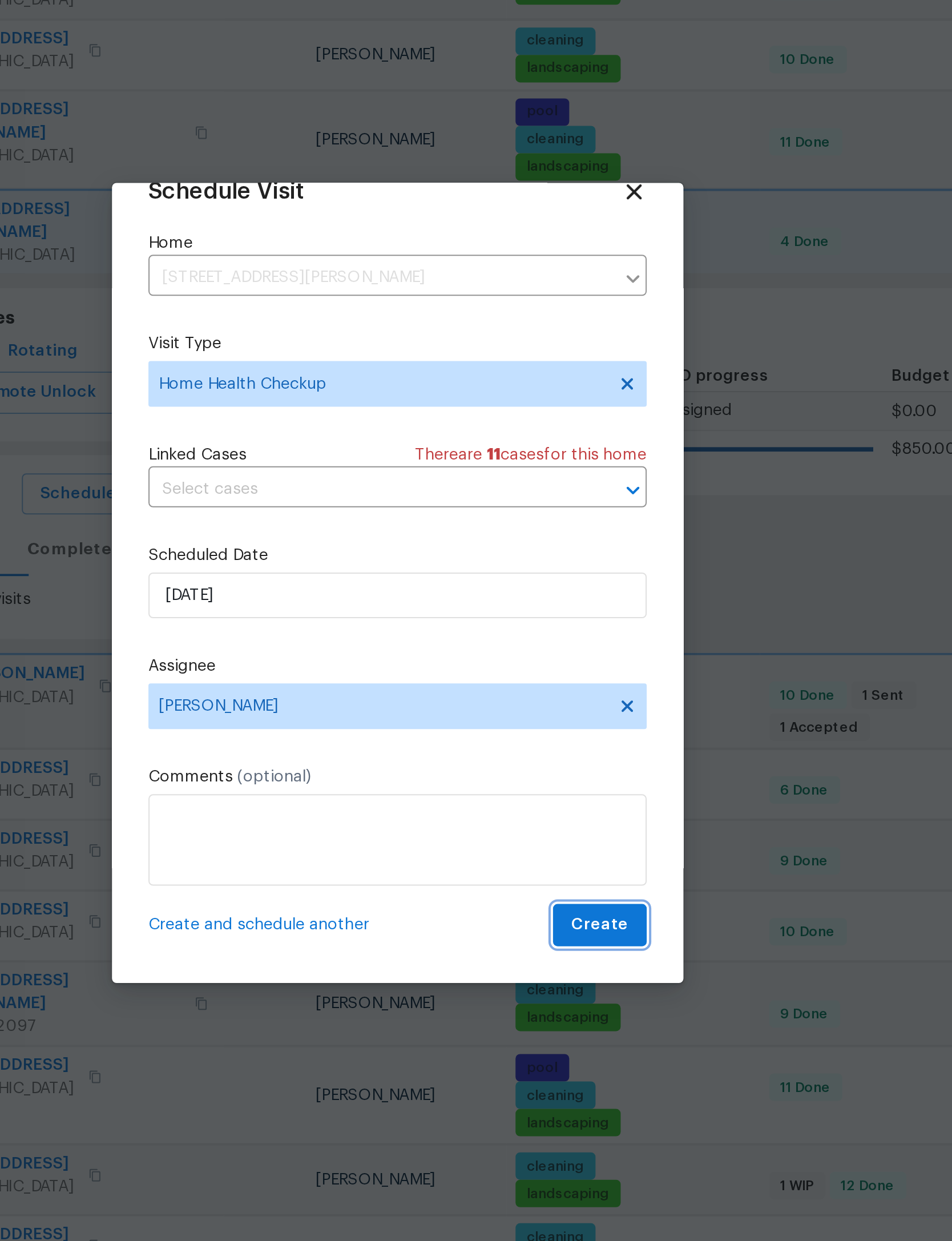 click on "Create" at bounding box center [577, 791] 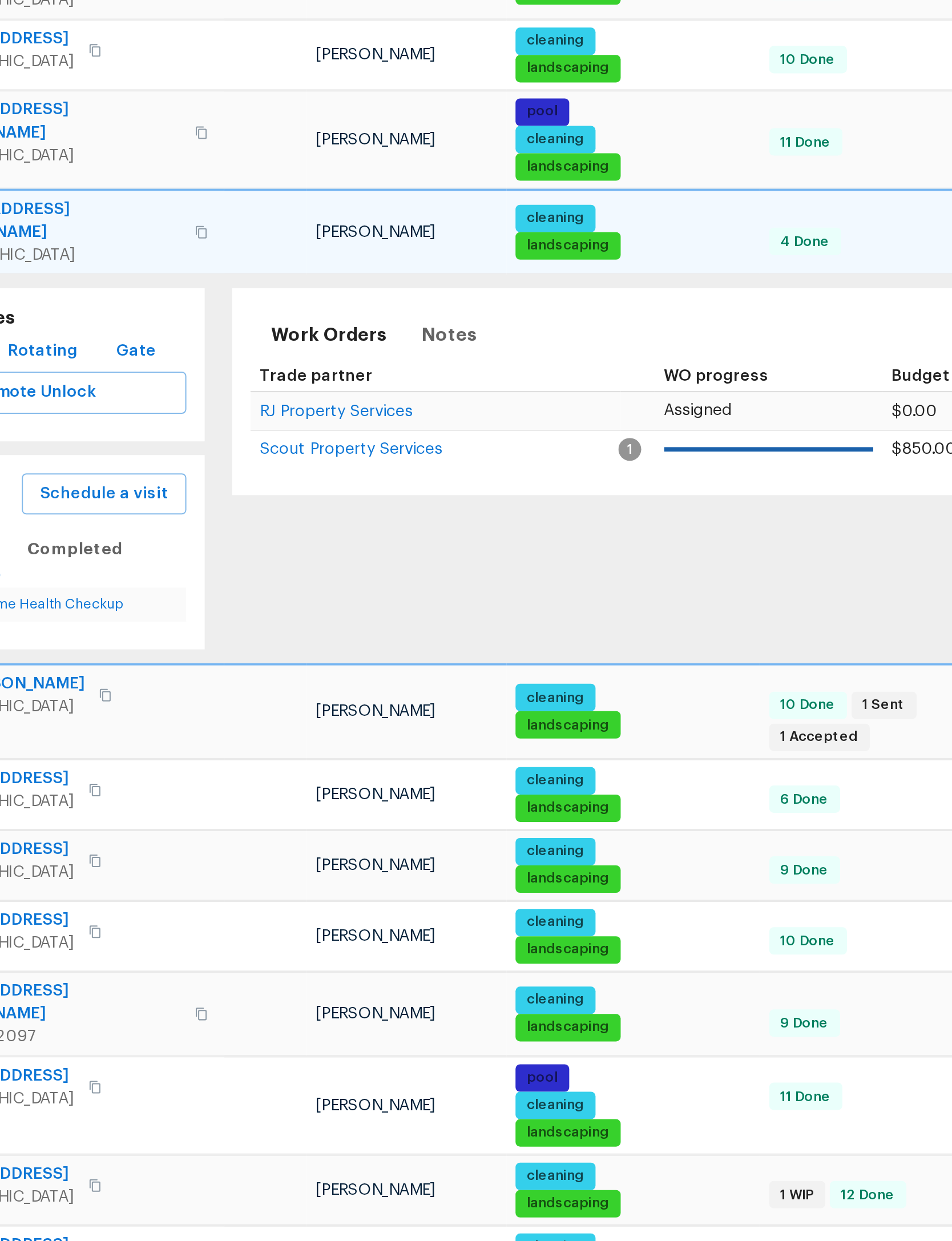 scroll, scrollTop: 0, scrollLeft: 0, axis: both 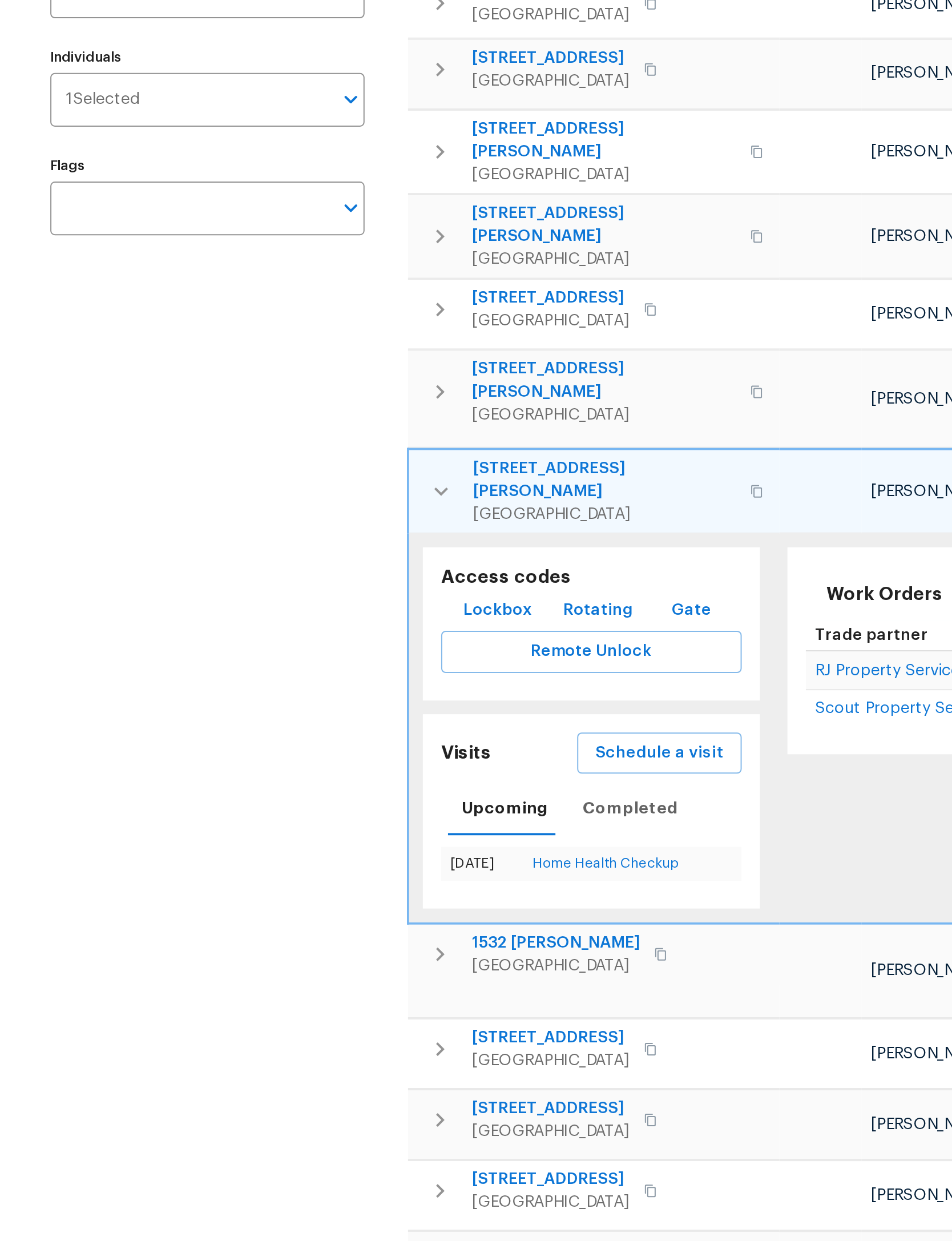 click 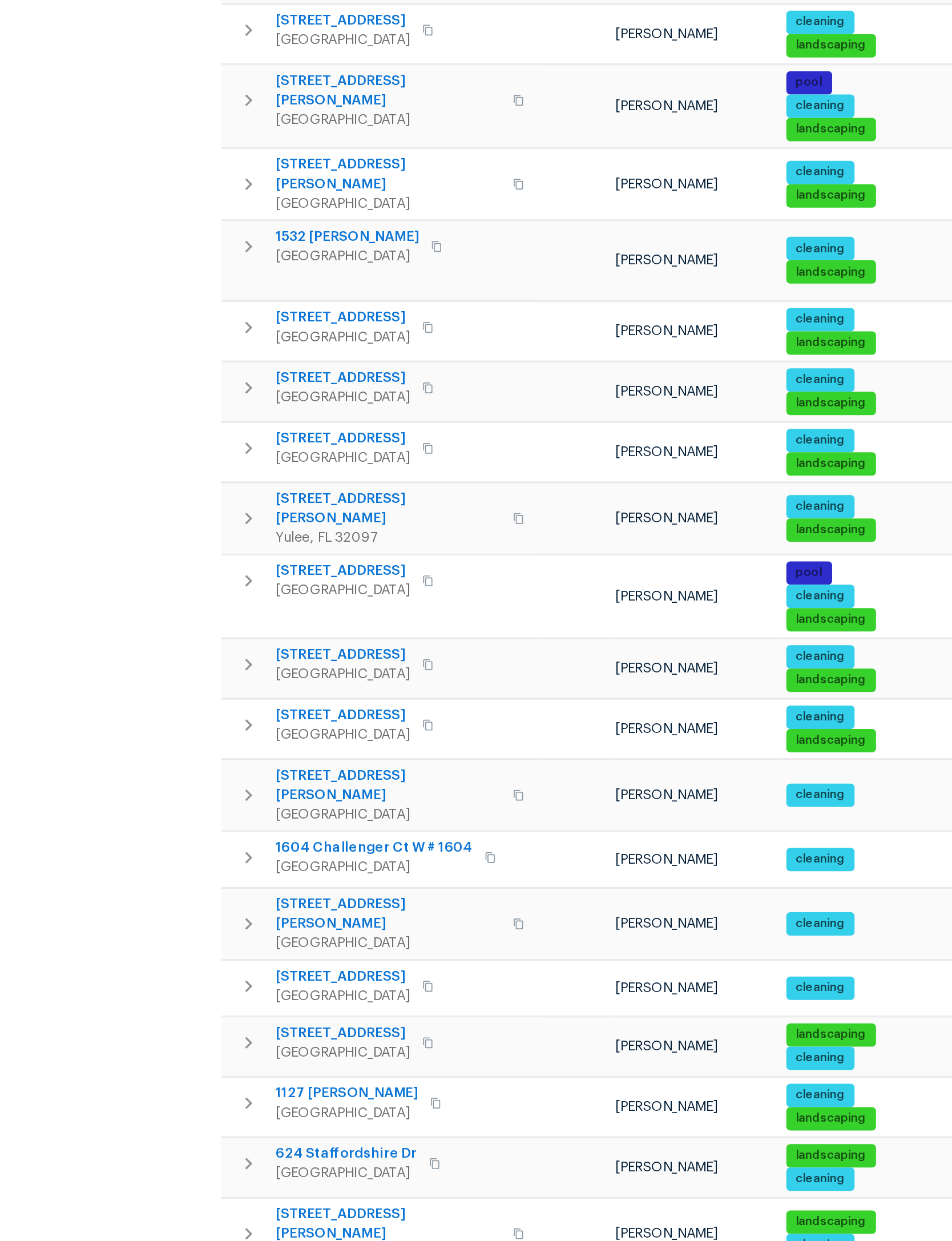 click at bounding box center [219, 529] 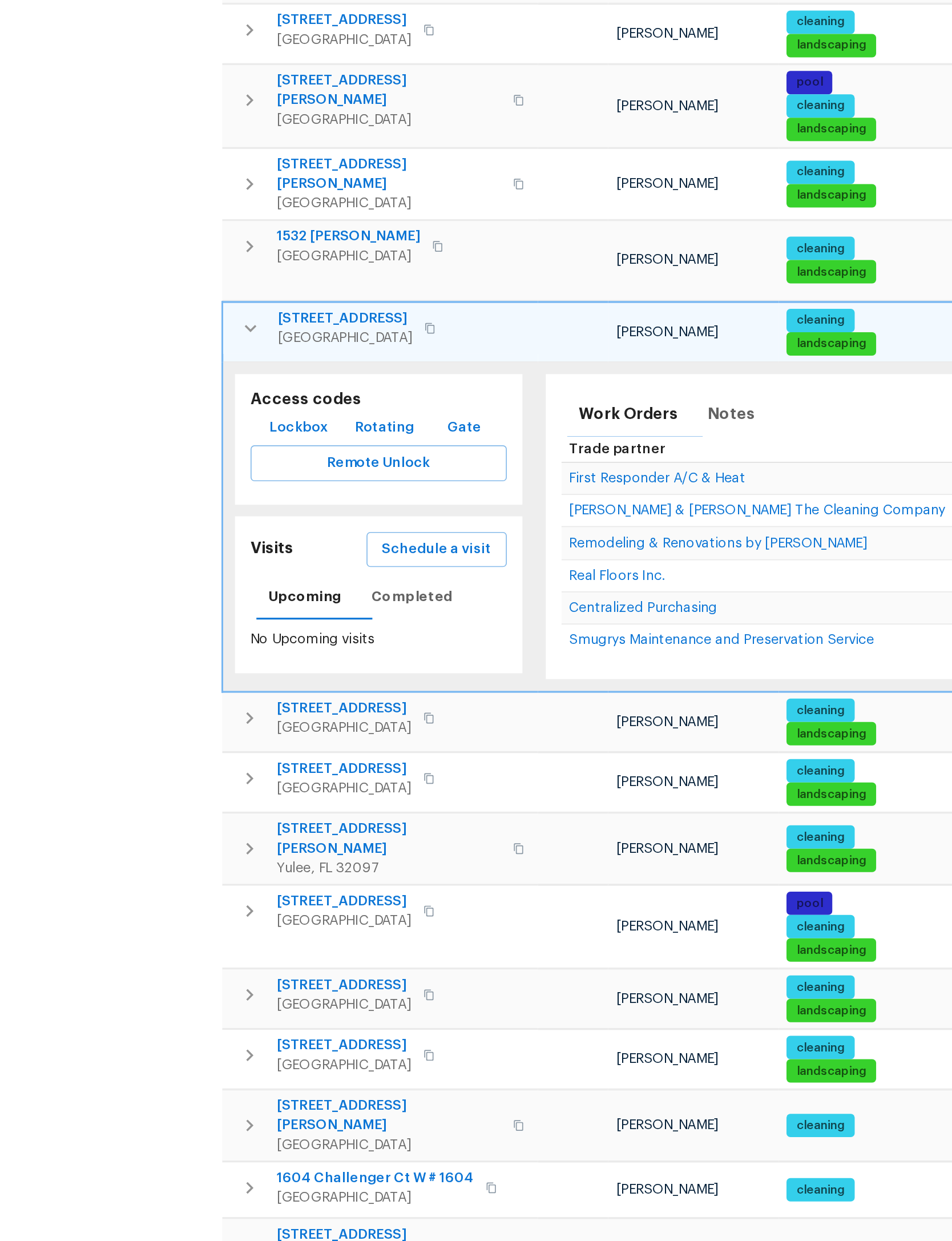 click on "Schedule a visit" at bounding box center (329, 659) 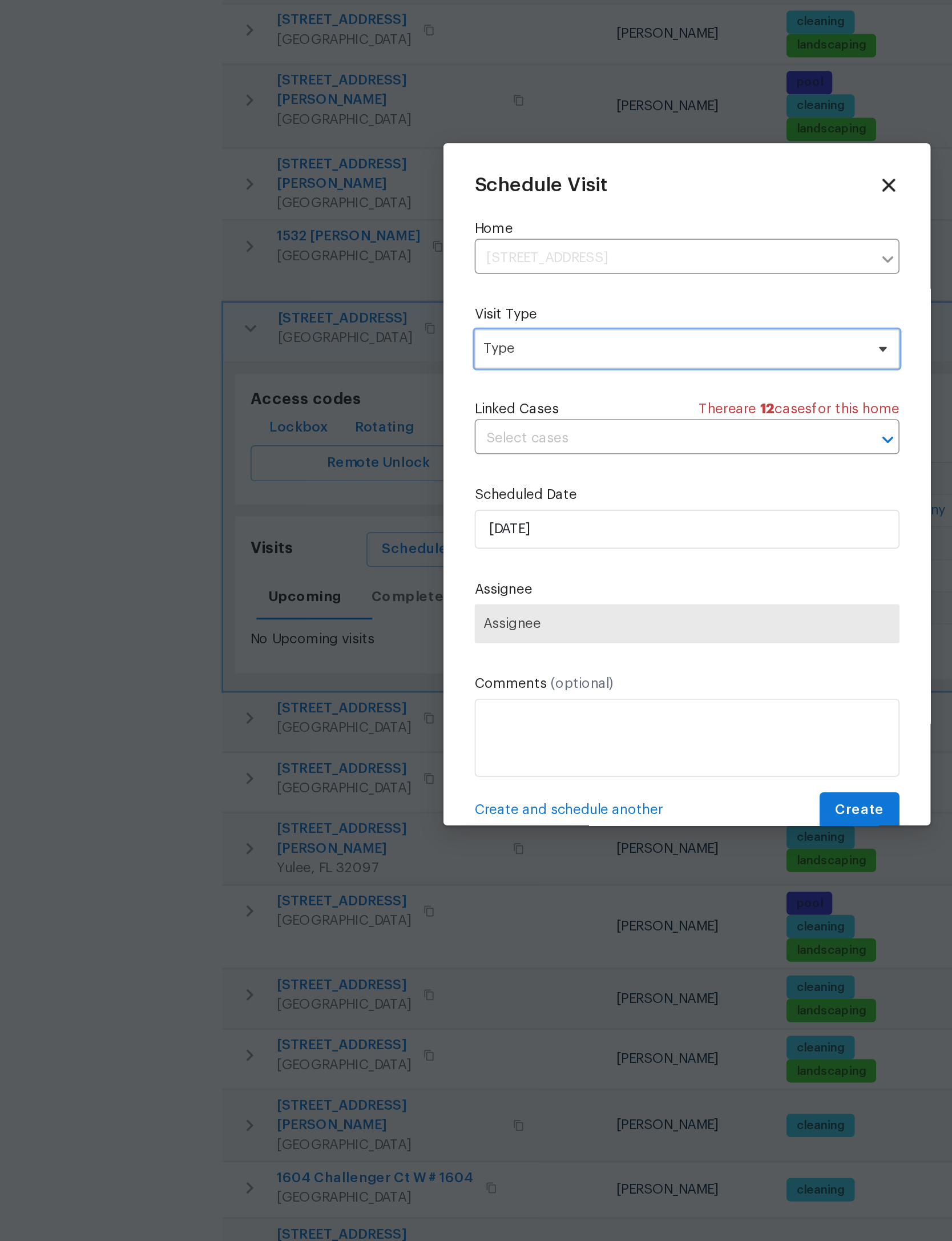 click on "Type" at bounding box center [467, 541] 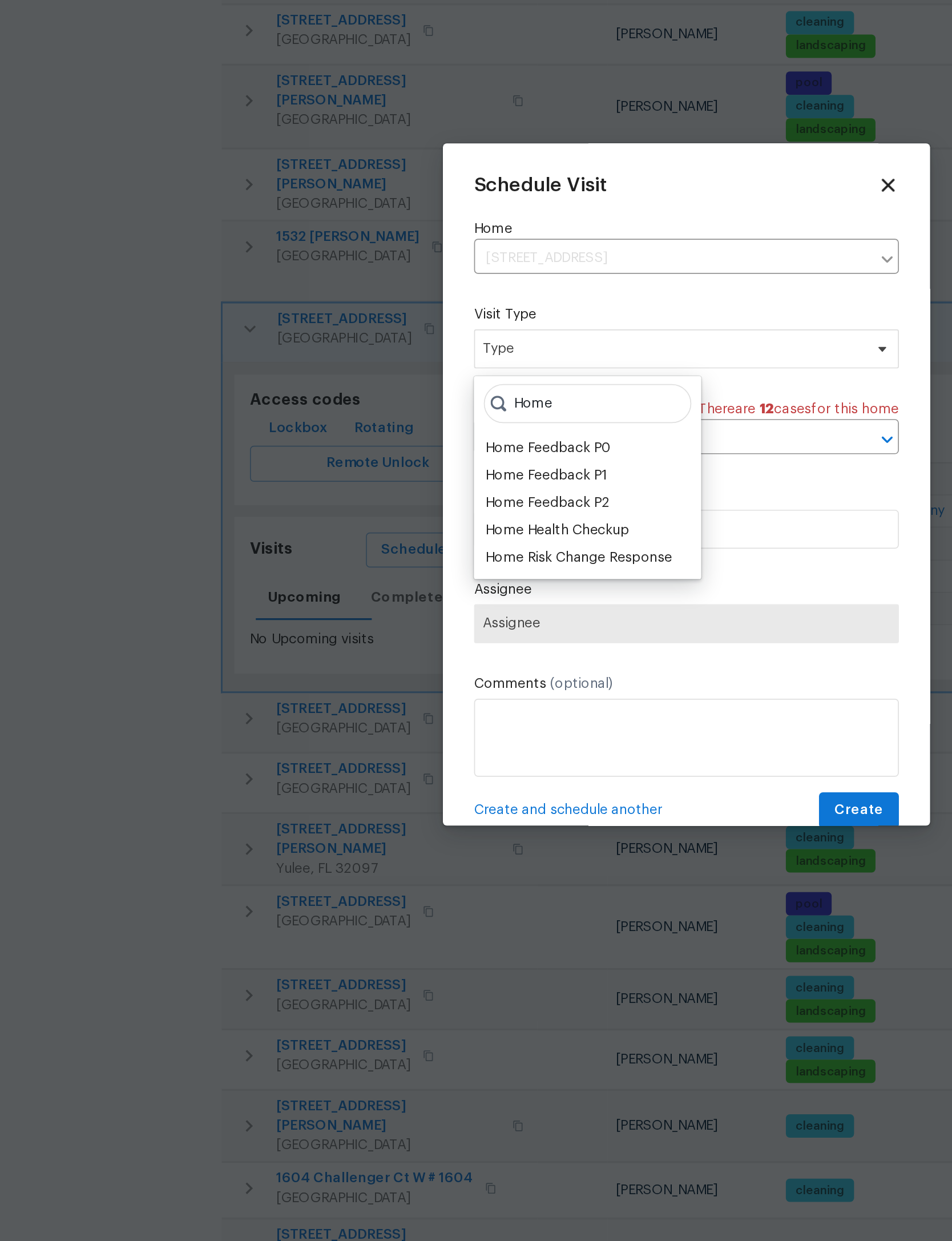 type on "Home" 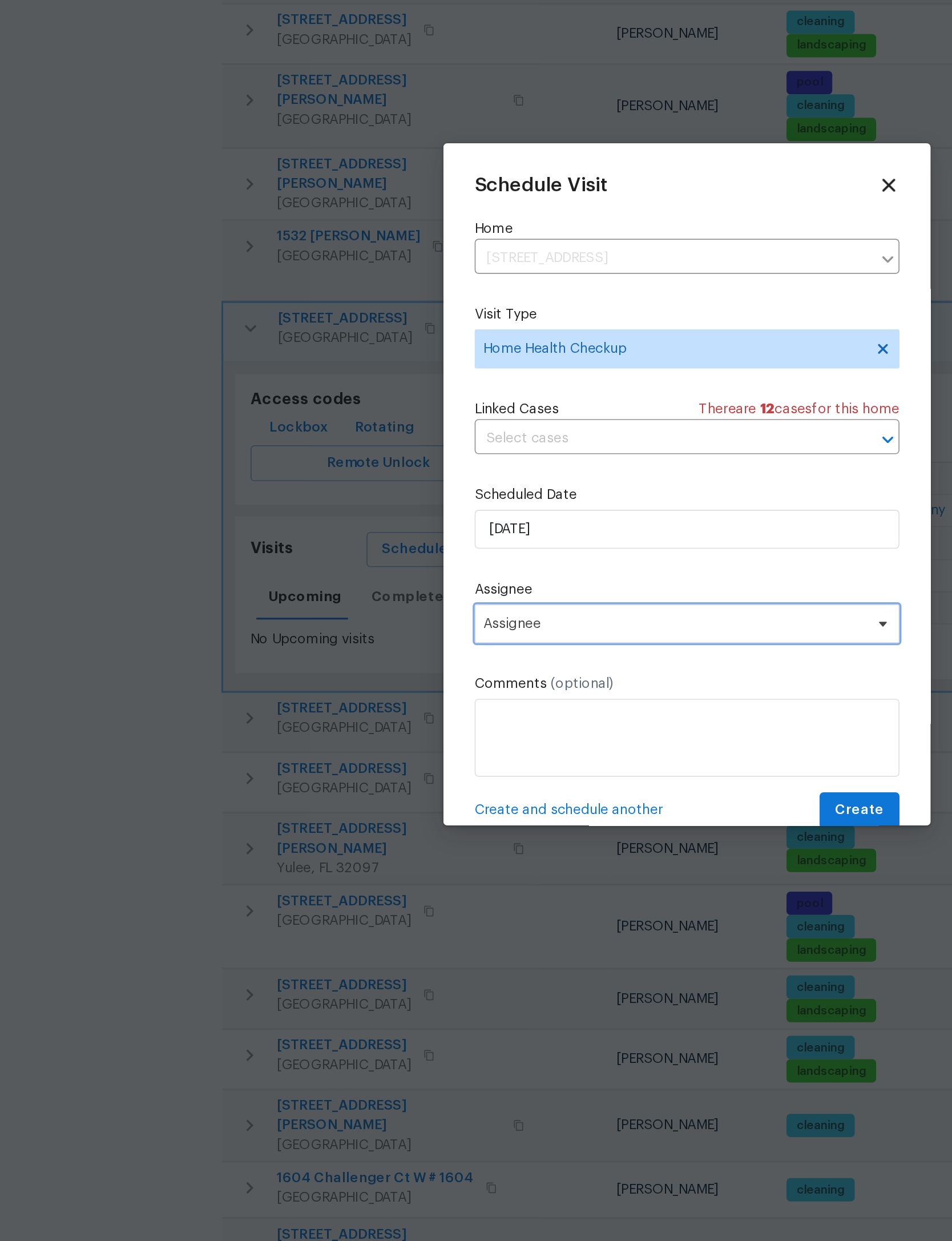 click on "Assignee" at bounding box center (469, 702) 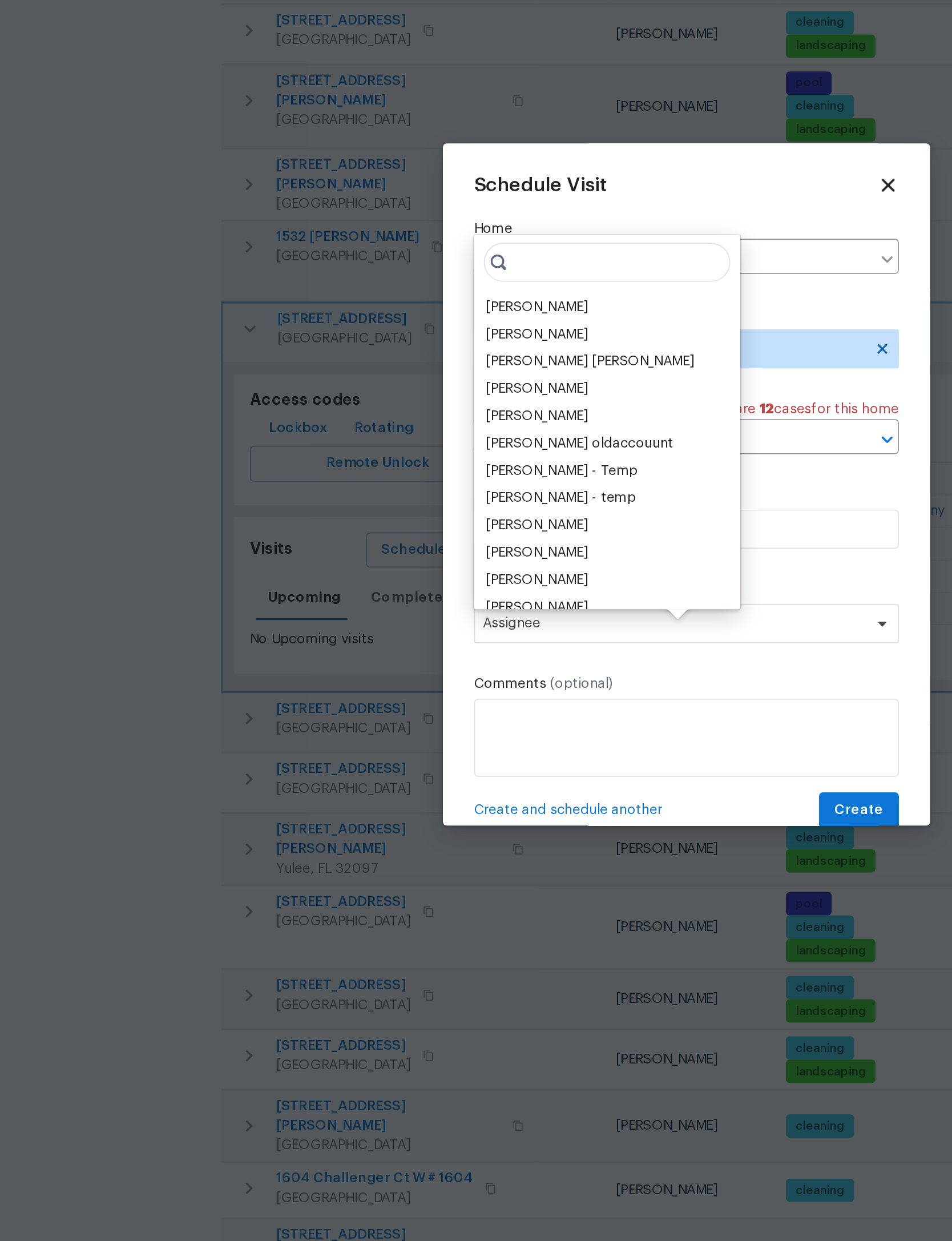 click on "[PERSON_NAME]" at bounding box center [388, 517] 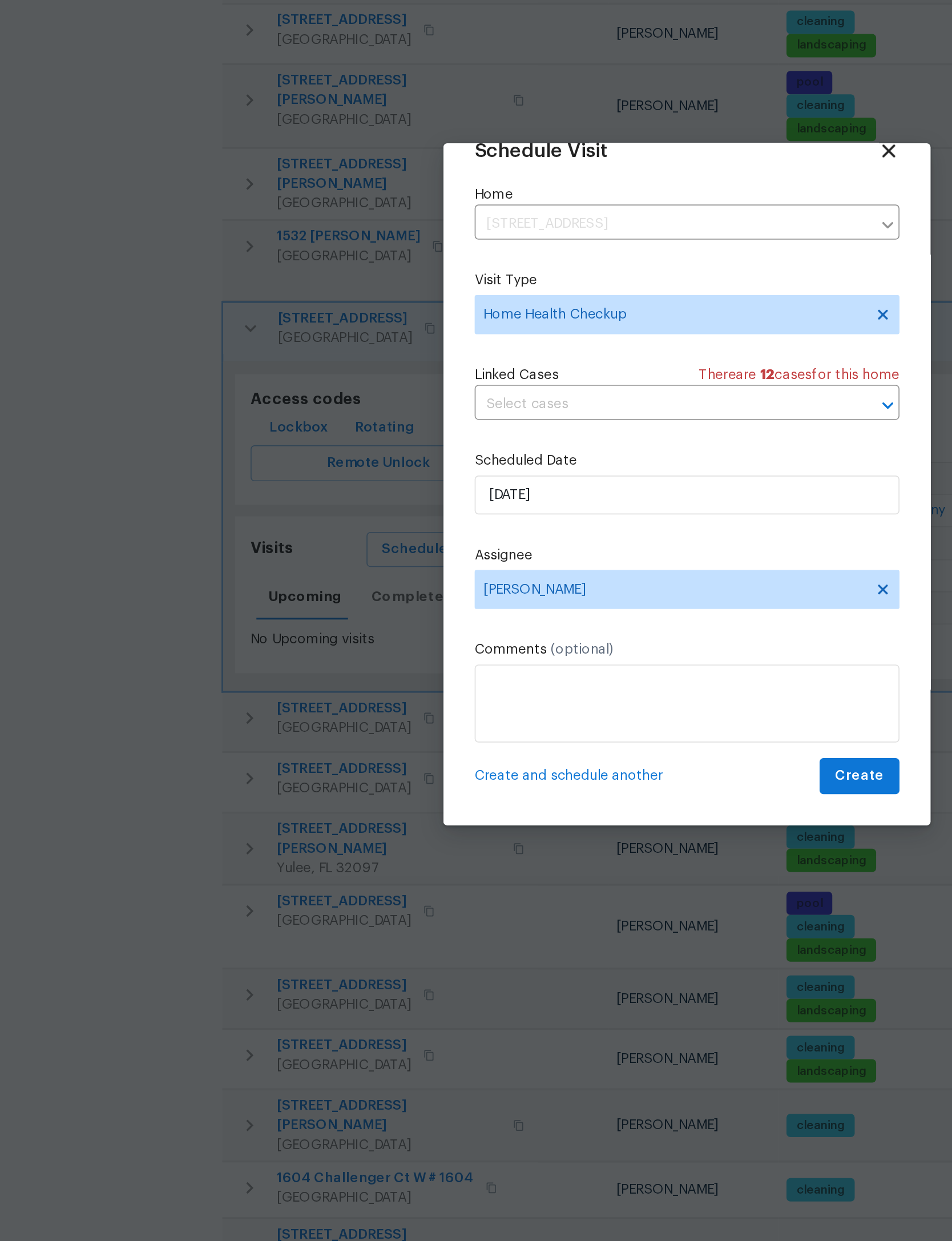 scroll, scrollTop: 38, scrollLeft: 0, axis: vertical 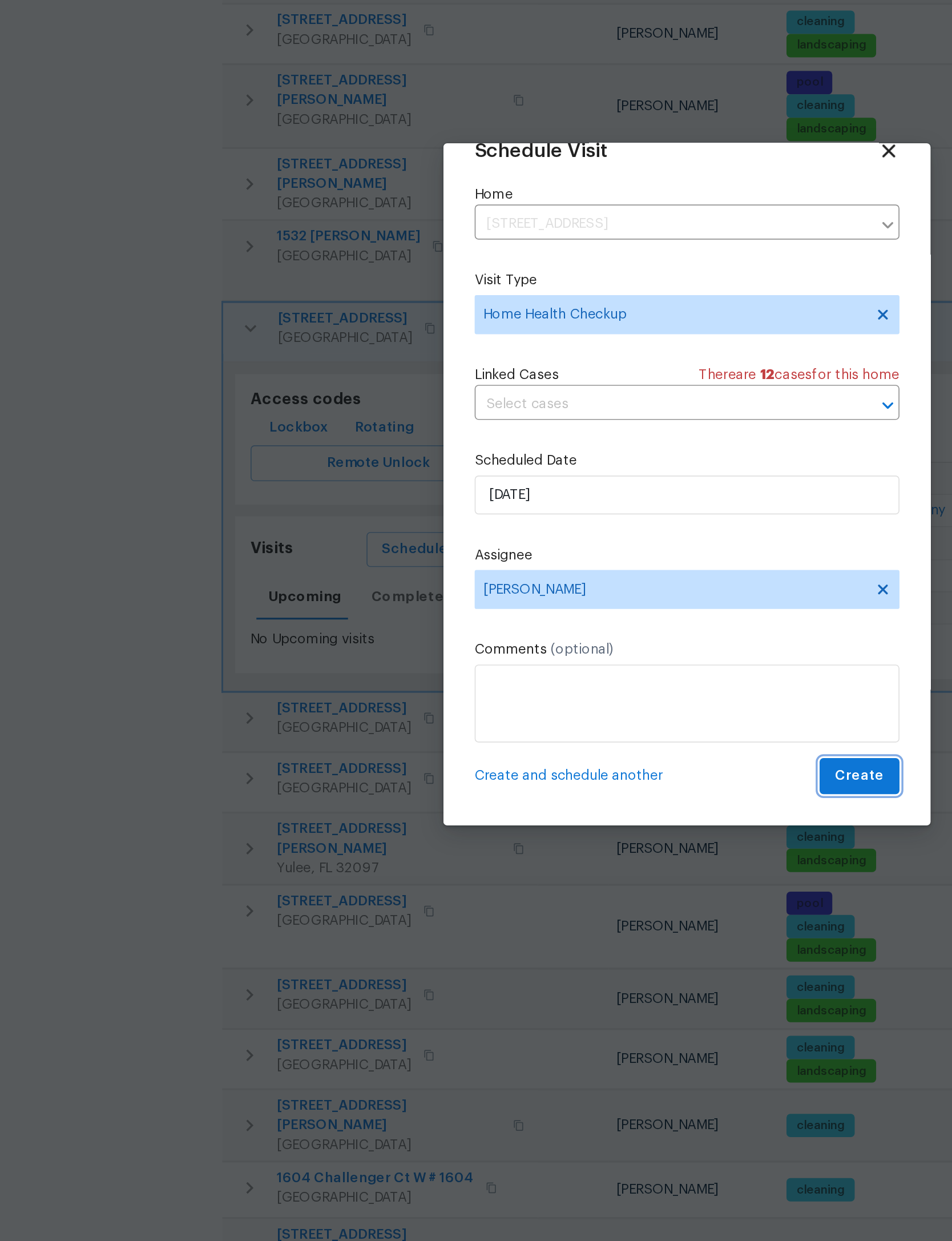 click on "Create" at bounding box center (577, 791) 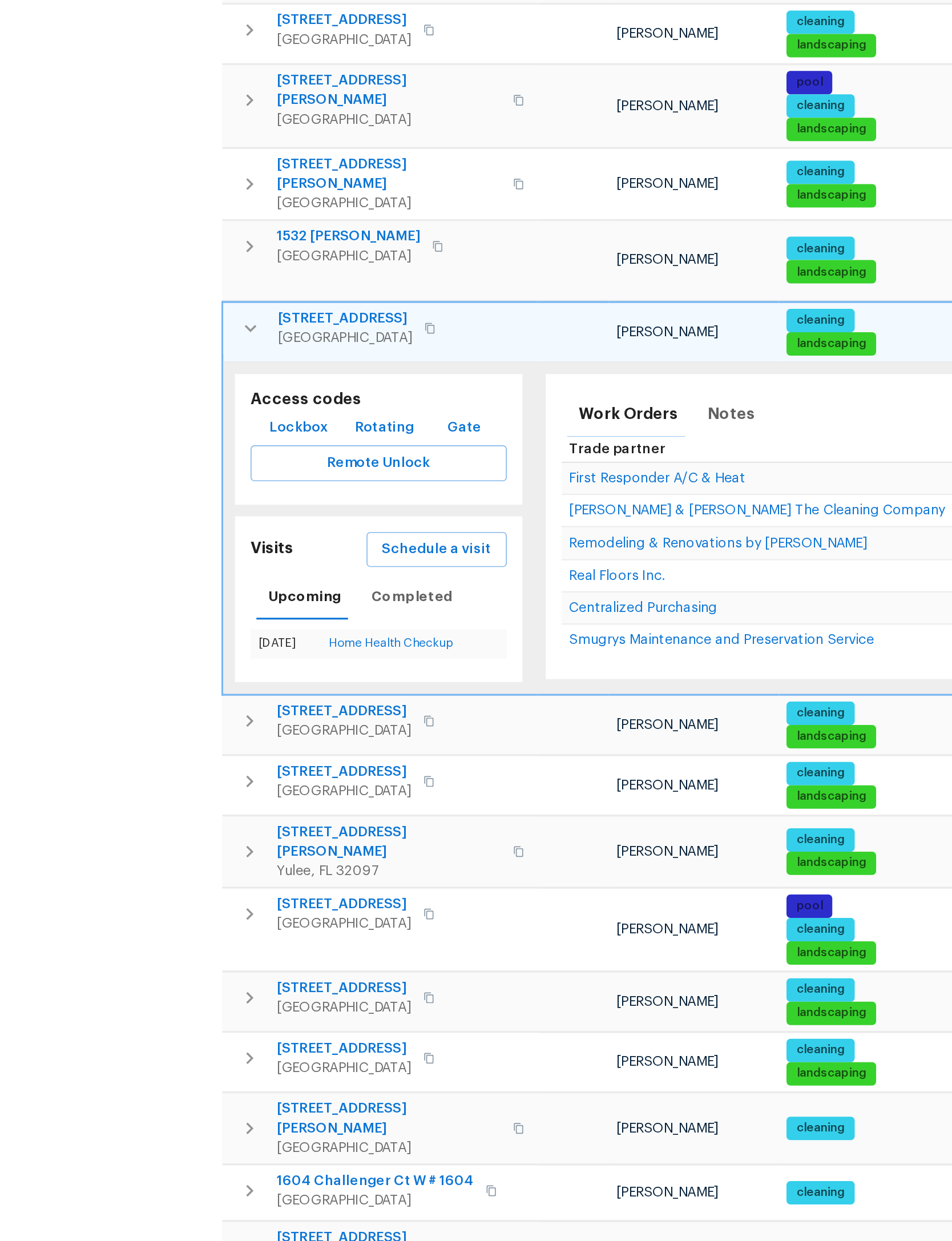 click at bounding box center (220, 529) 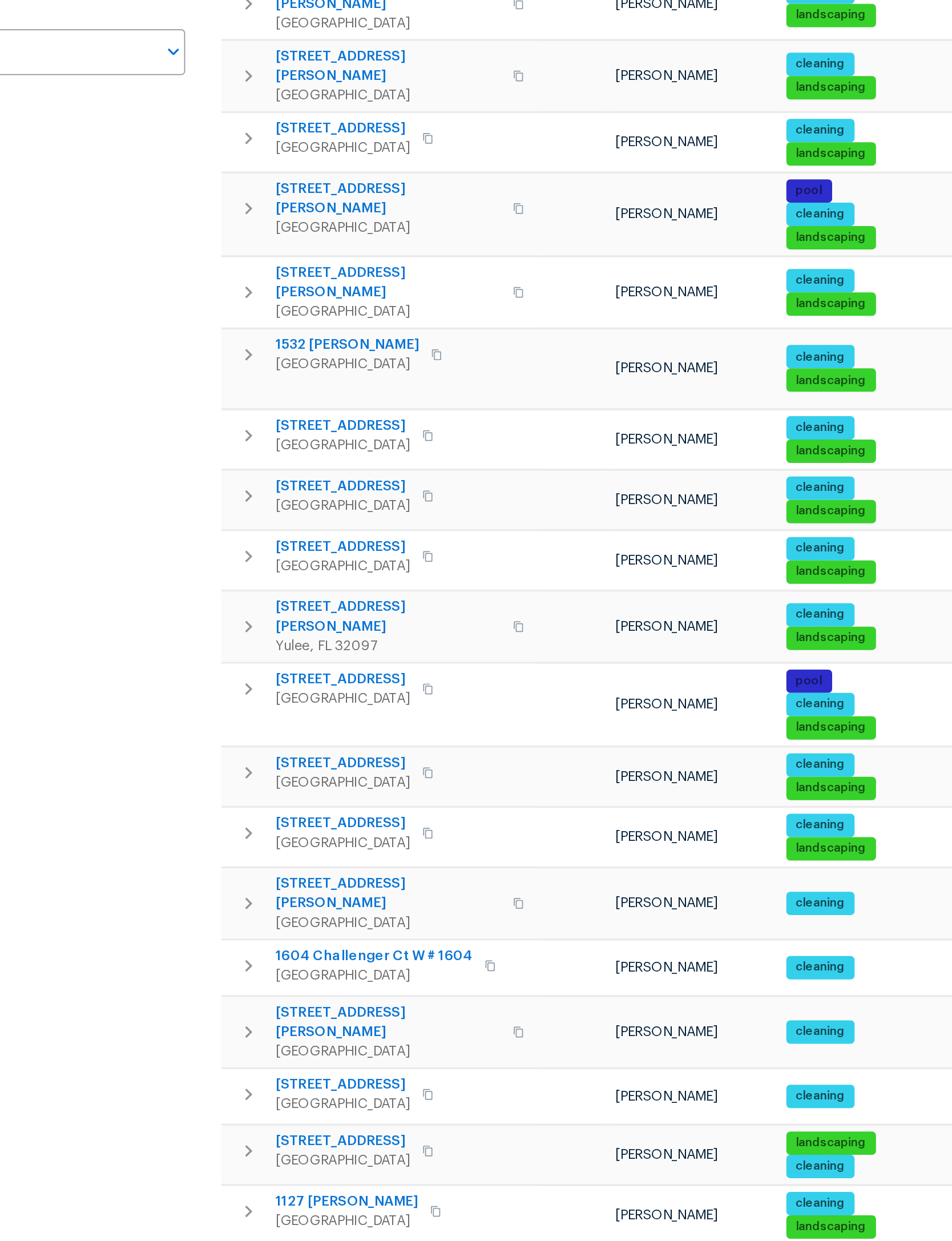click 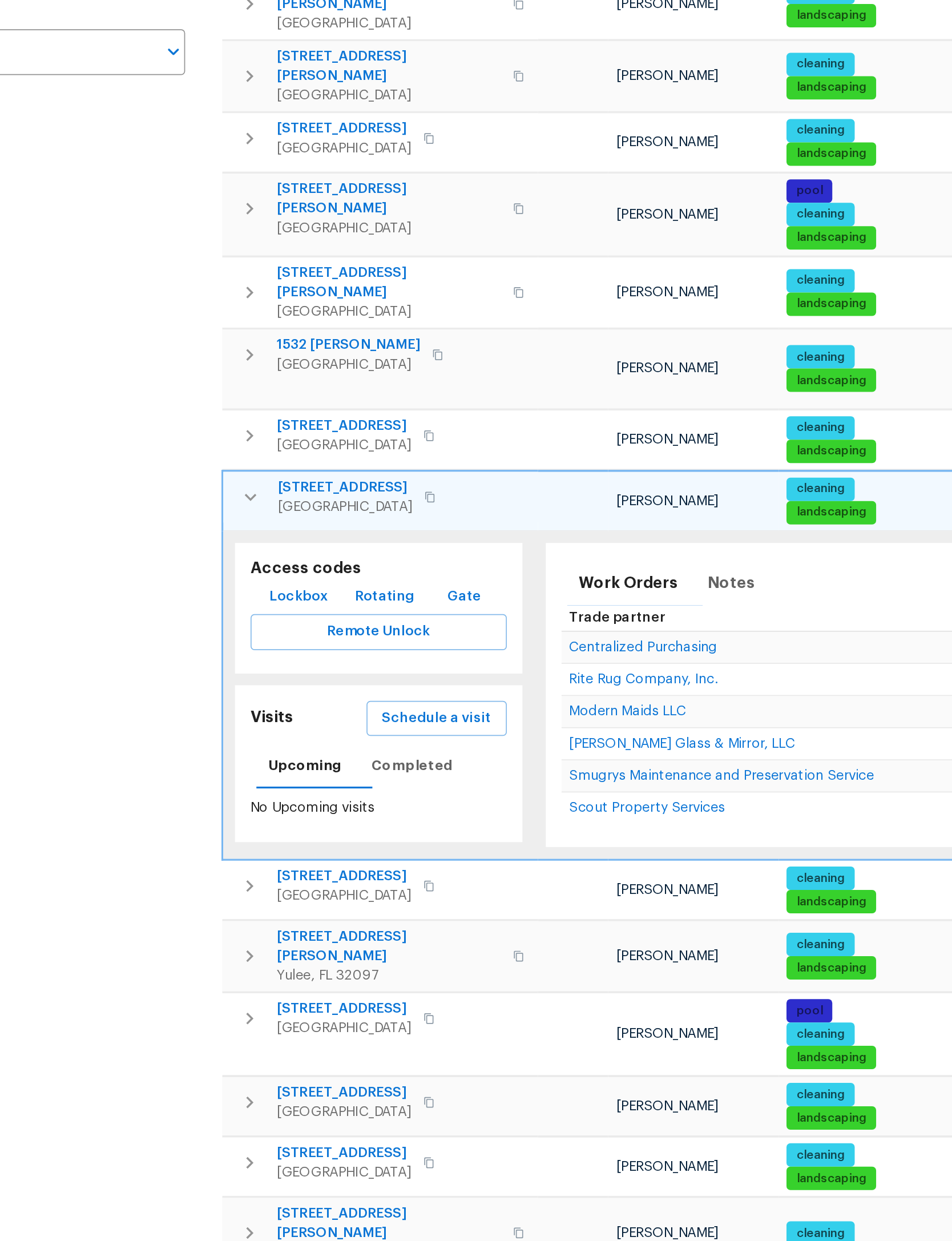 click on "Schedule a visit" at bounding box center [329, 694] 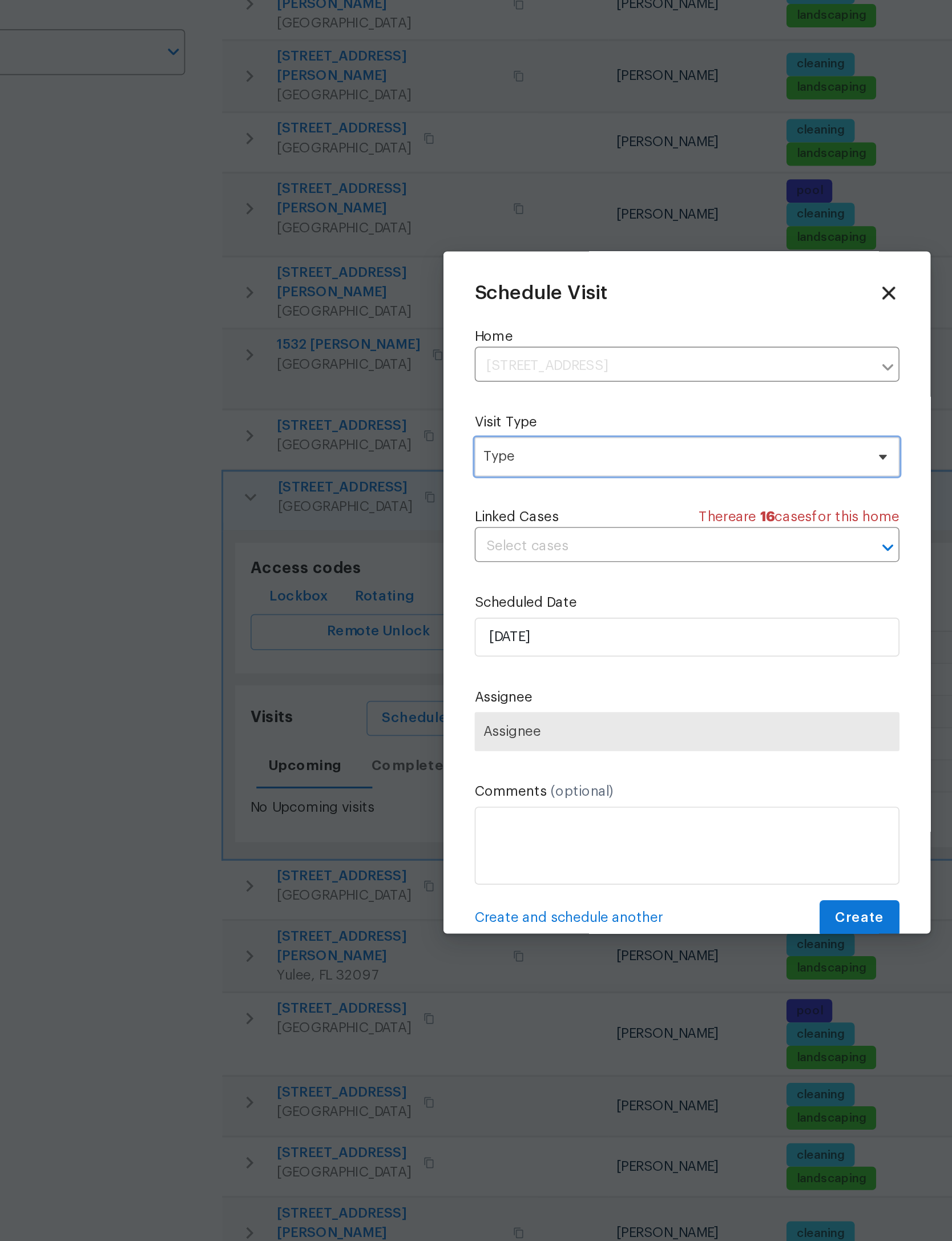 click on "Type" at bounding box center (467, 541) 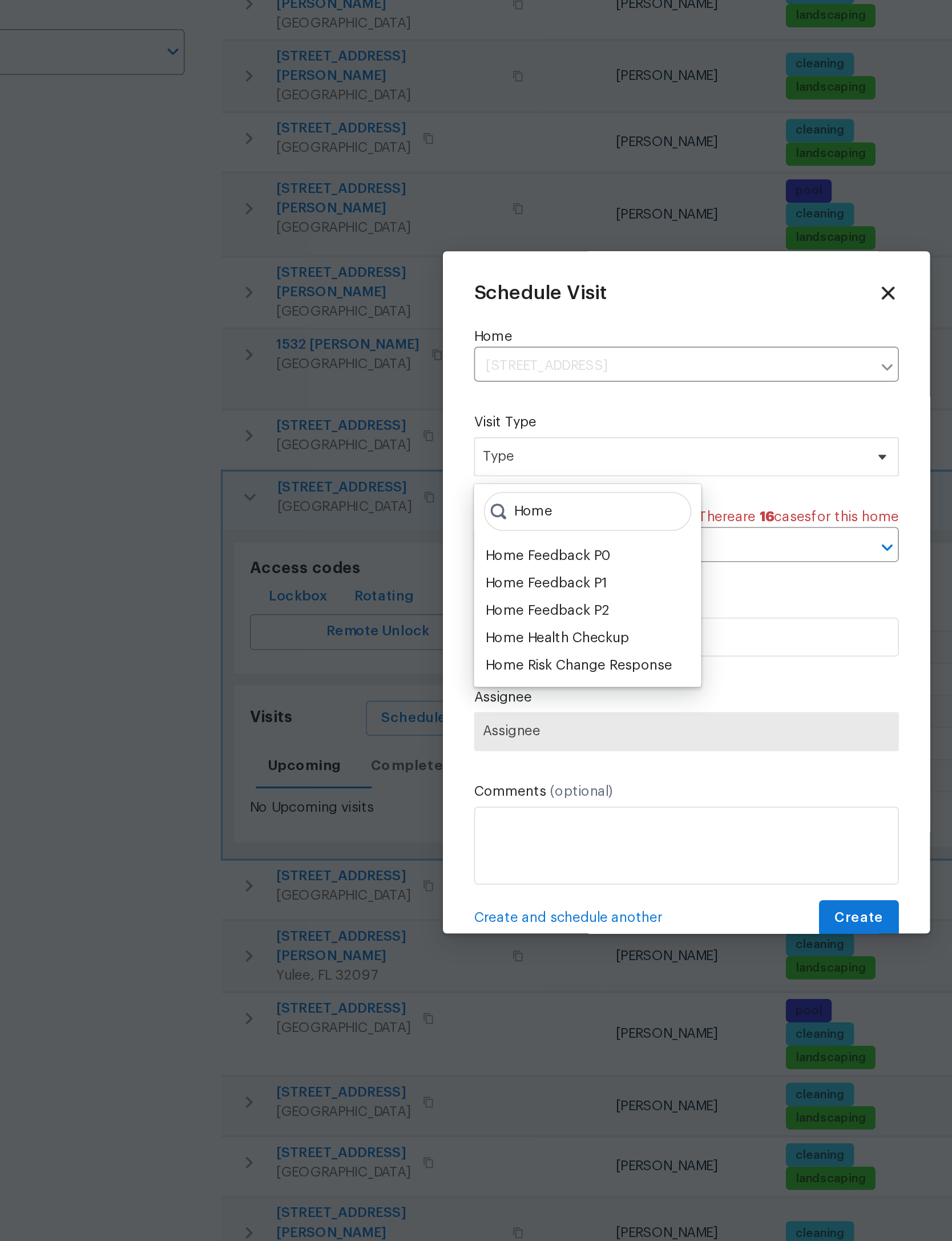 type on "Home" 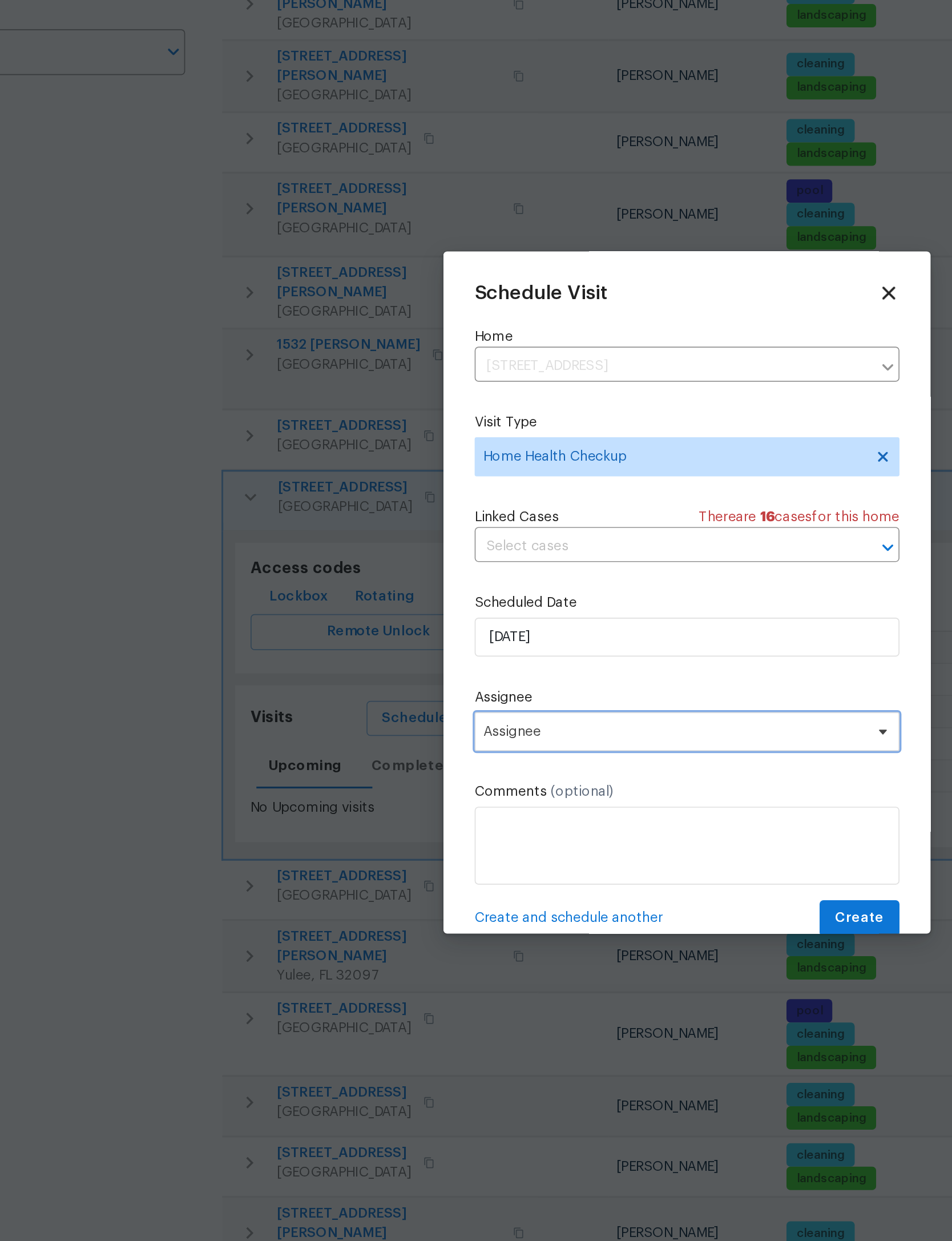 click on "Assignee" at bounding box center (469, 702) 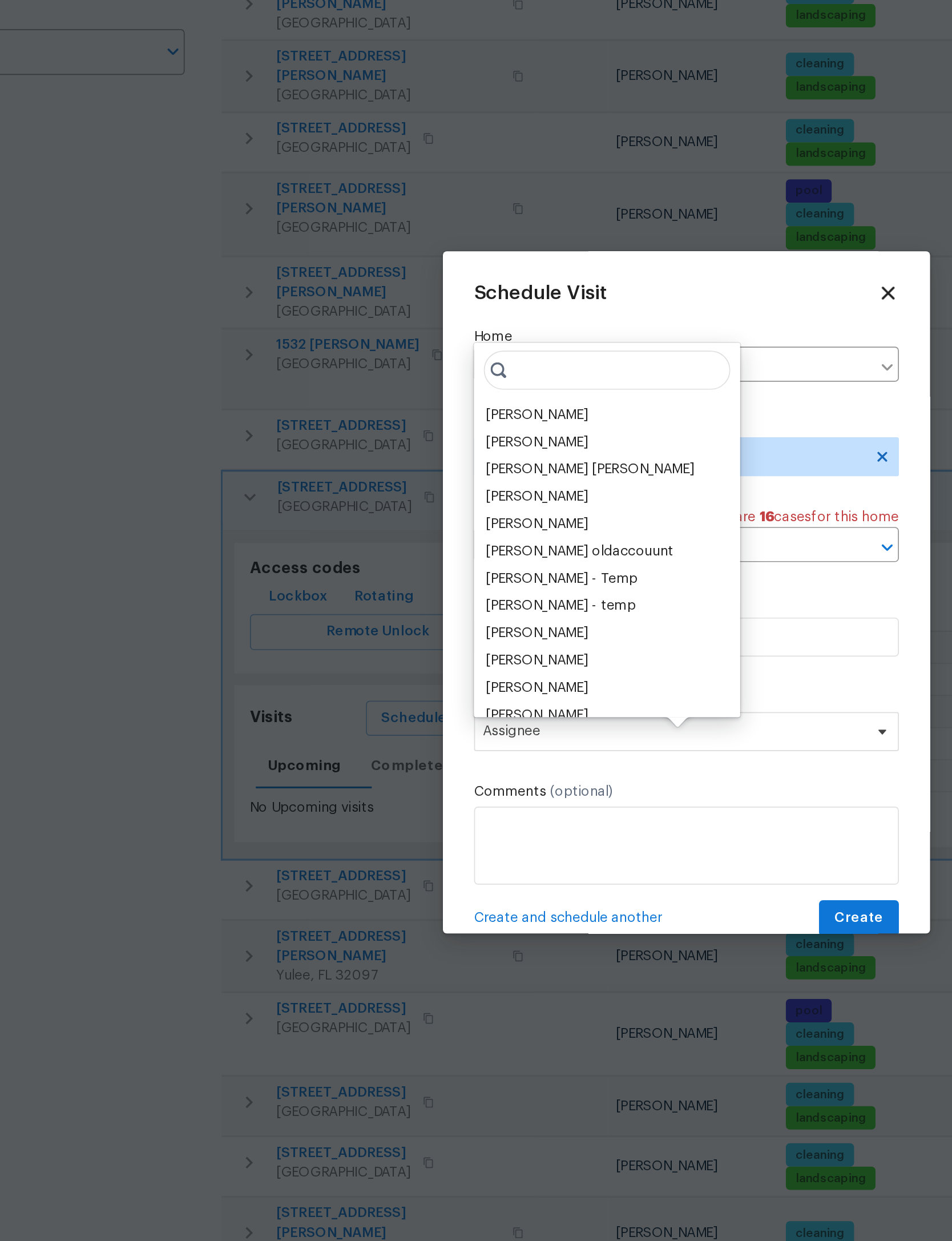 click on "[PERSON_NAME]" at bounding box center [388, 517] 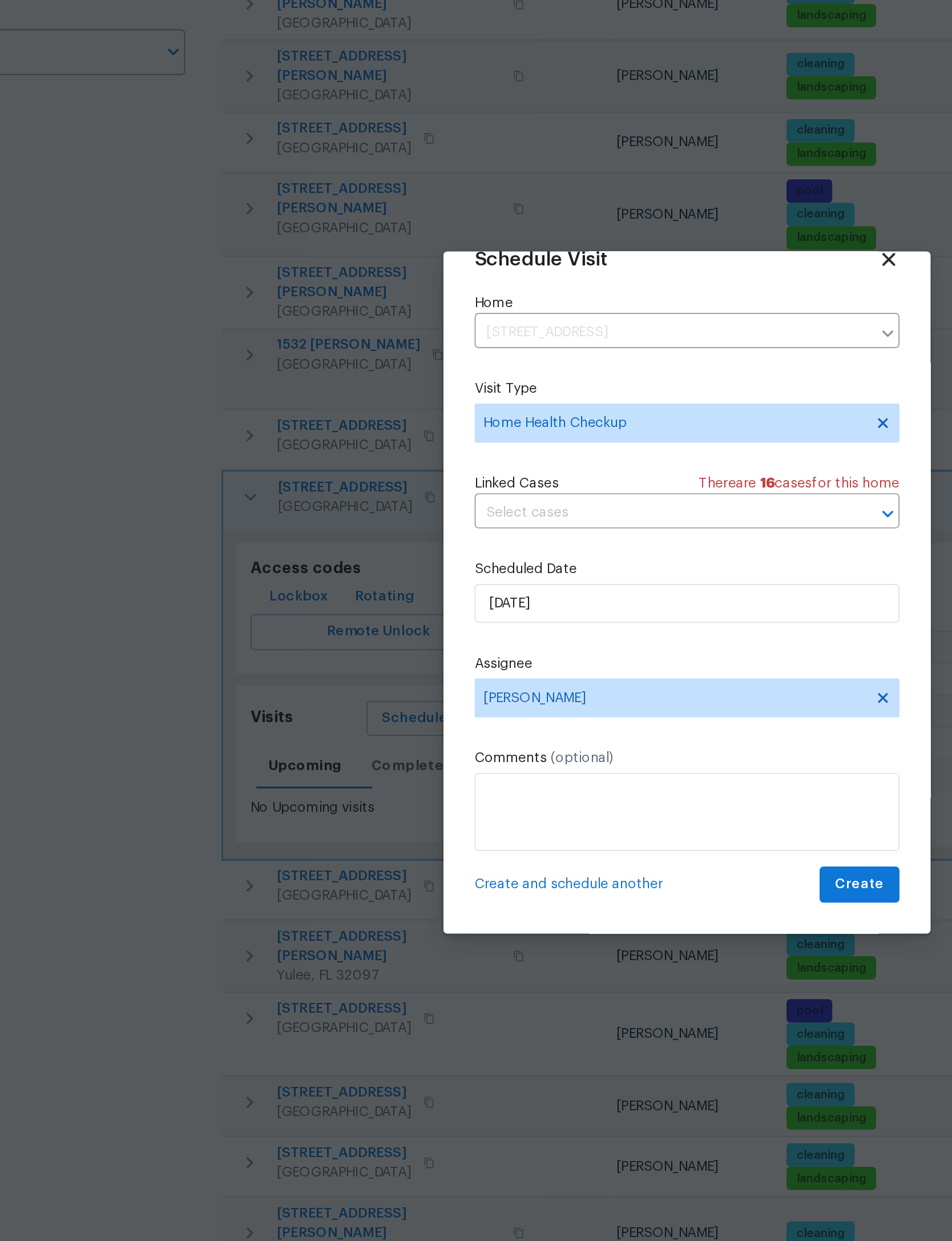scroll, scrollTop: 38, scrollLeft: 0, axis: vertical 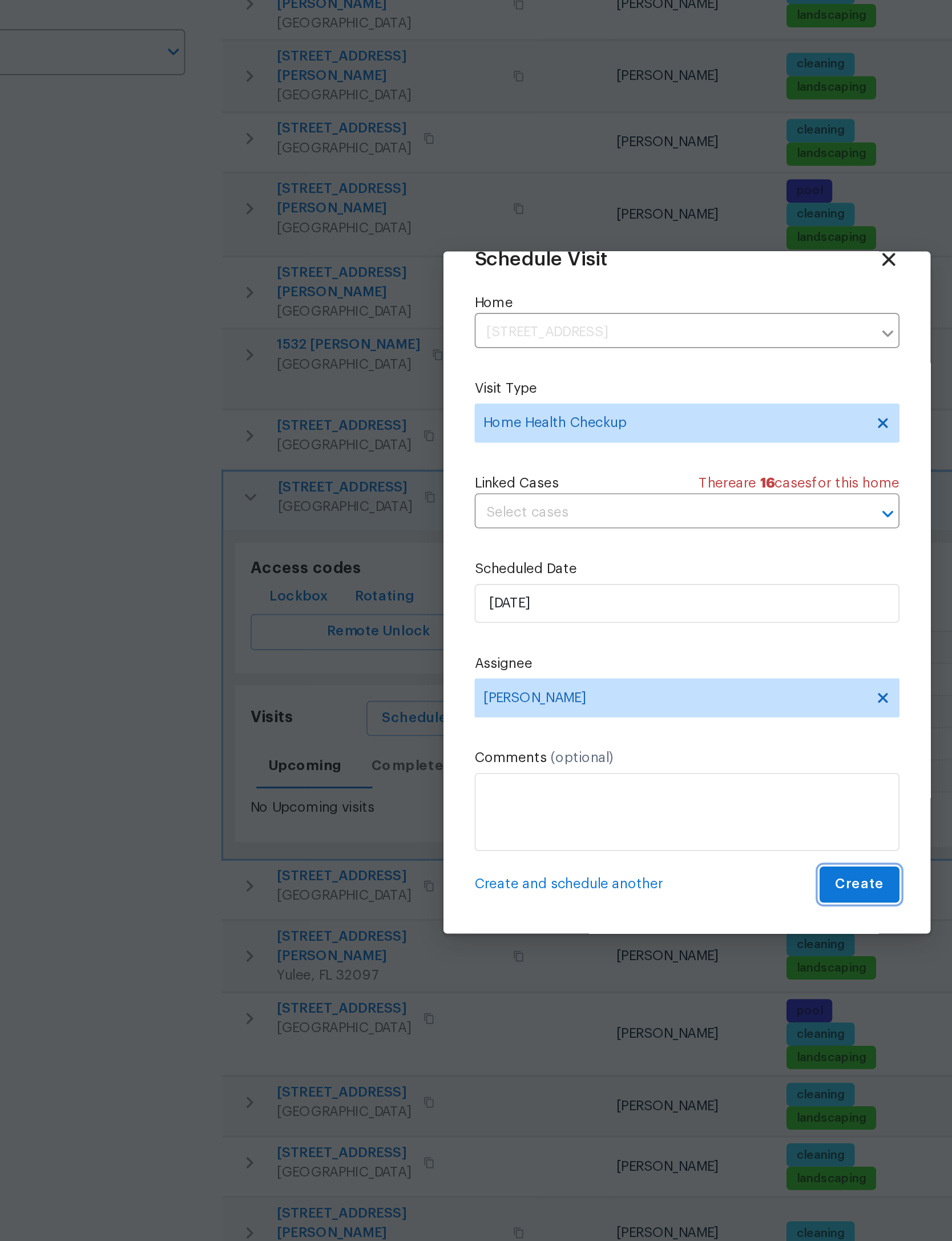 click on "Create" at bounding box center (577, 791) 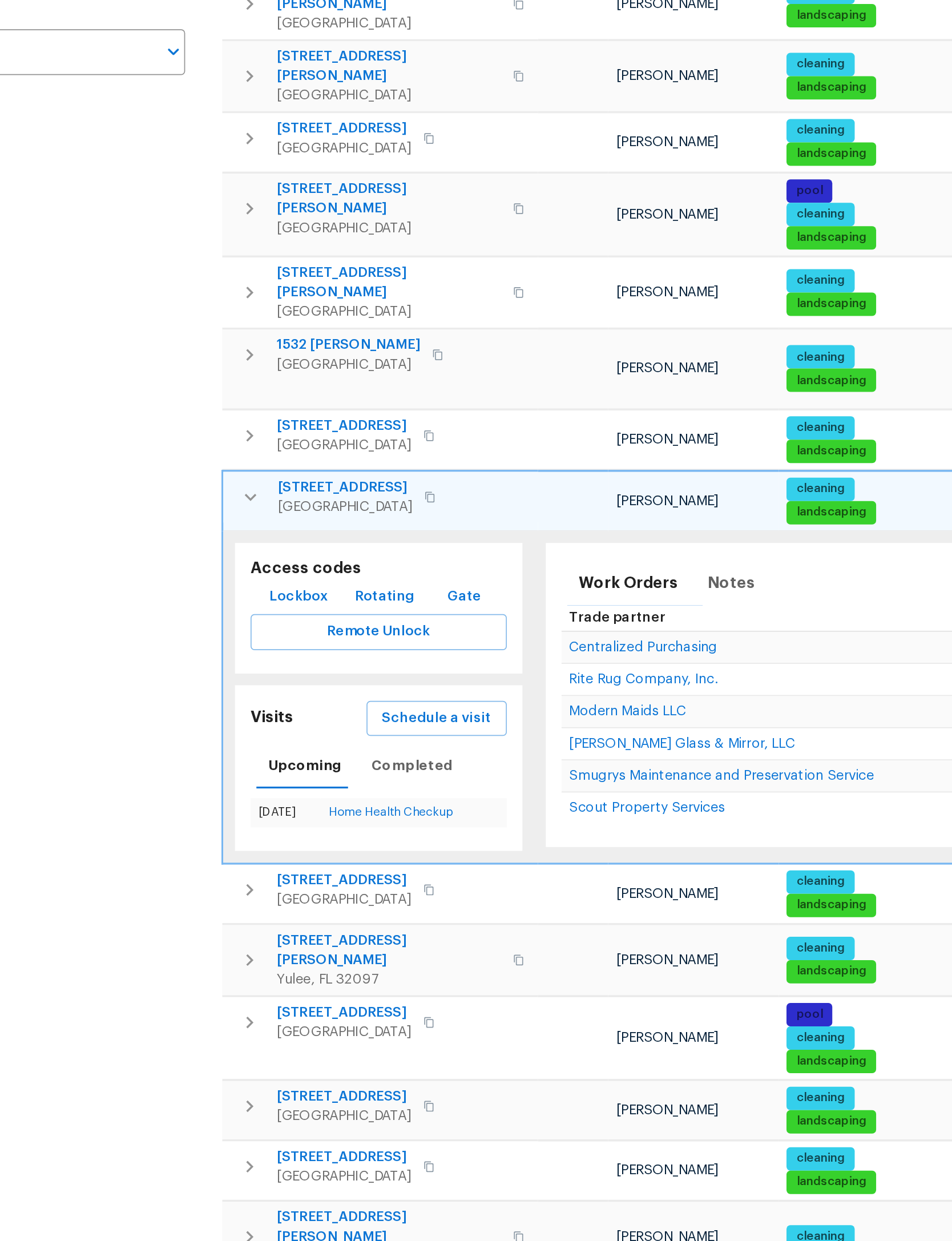 click at bounding box center [220, 565] 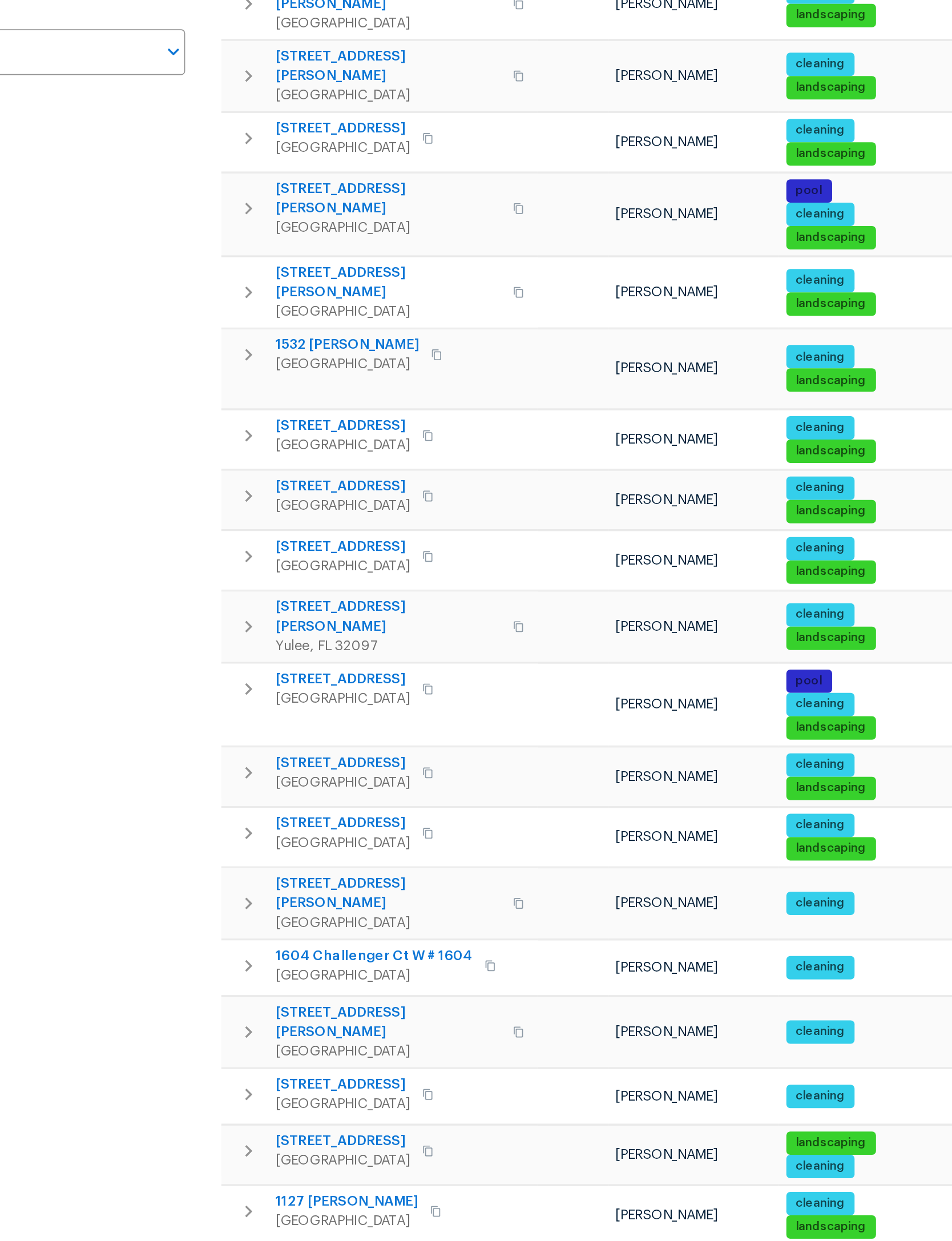 click 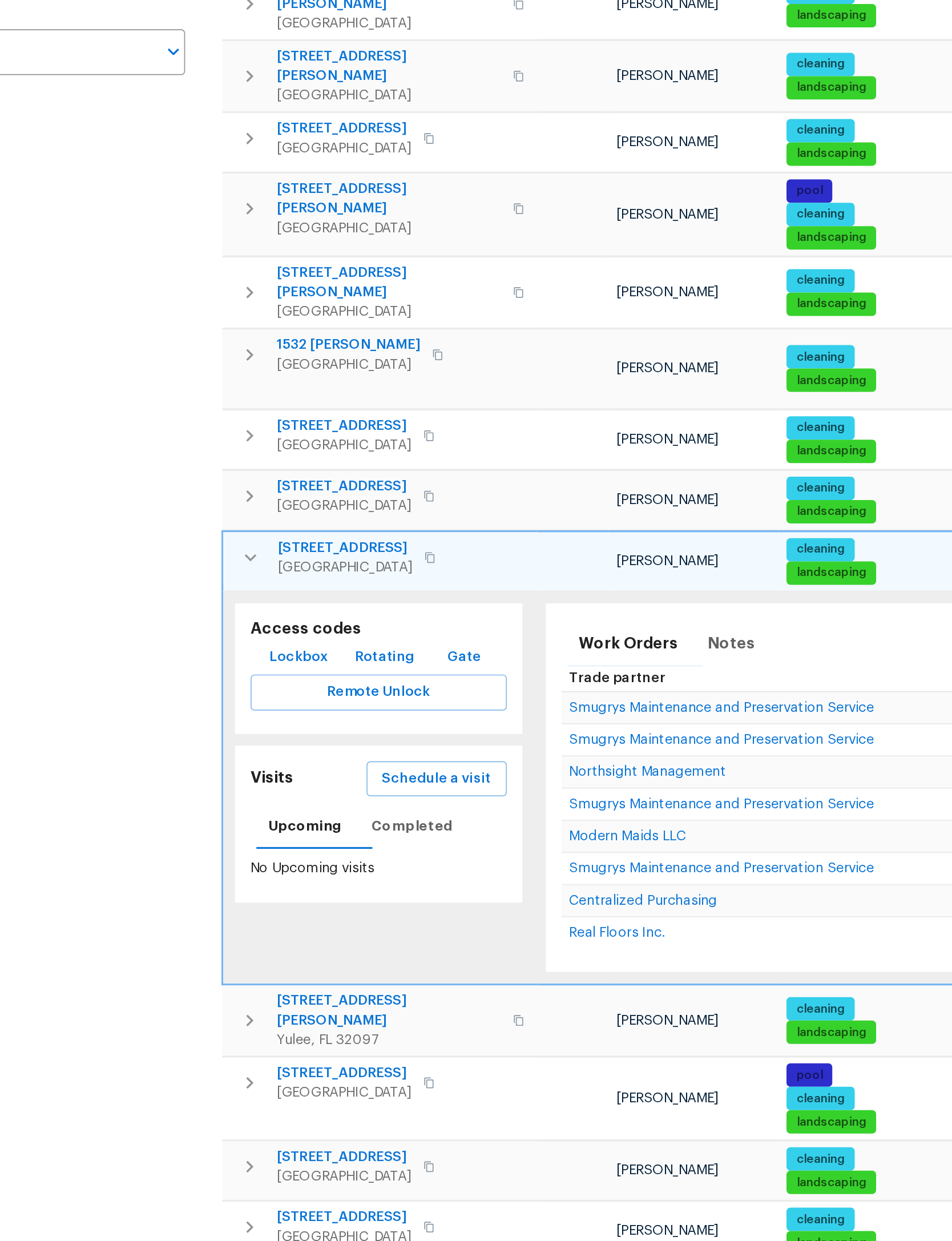 click on "Schedule a visit" at bounding box center [329, 730] 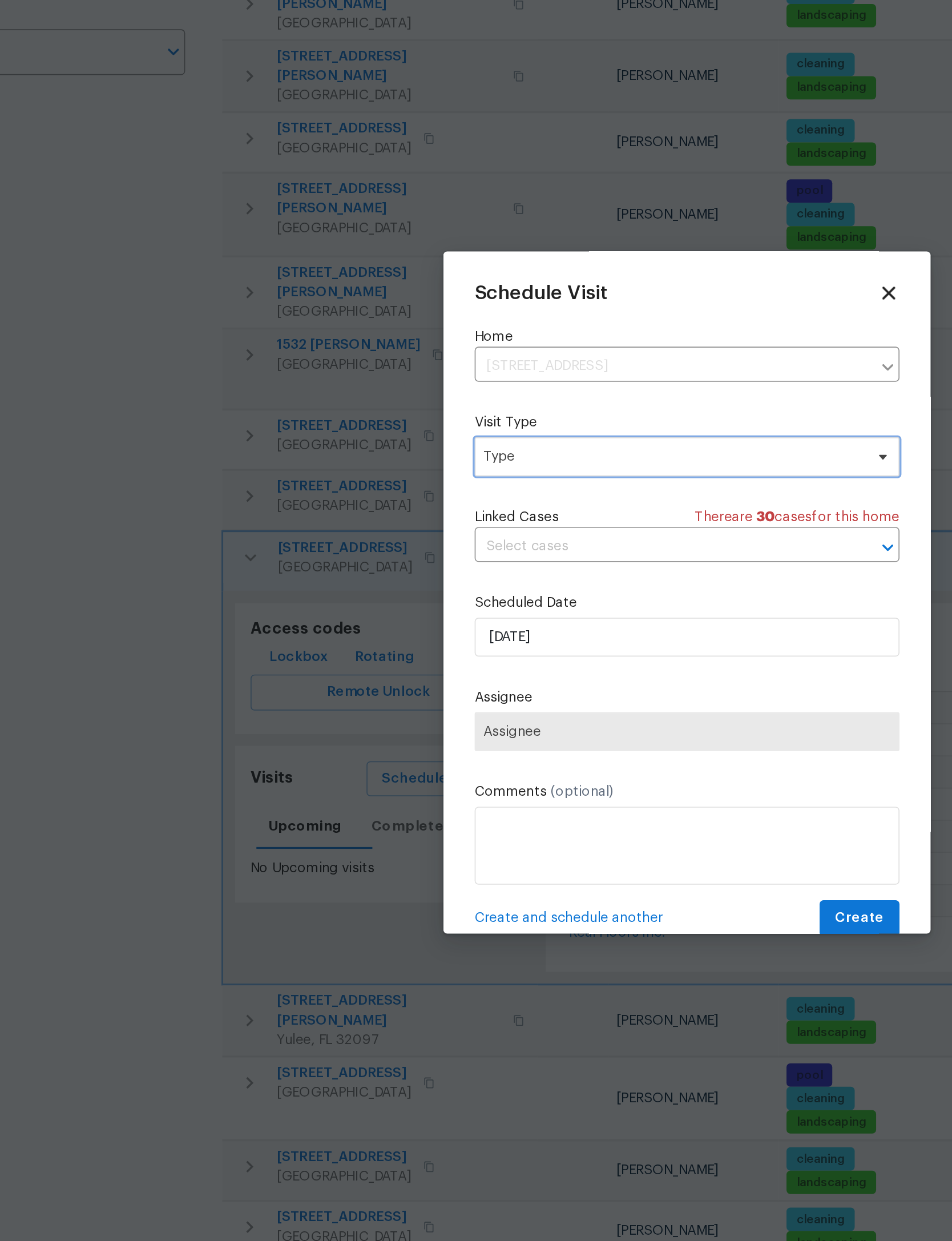 click on "Type" at bounding box center [467, 541] 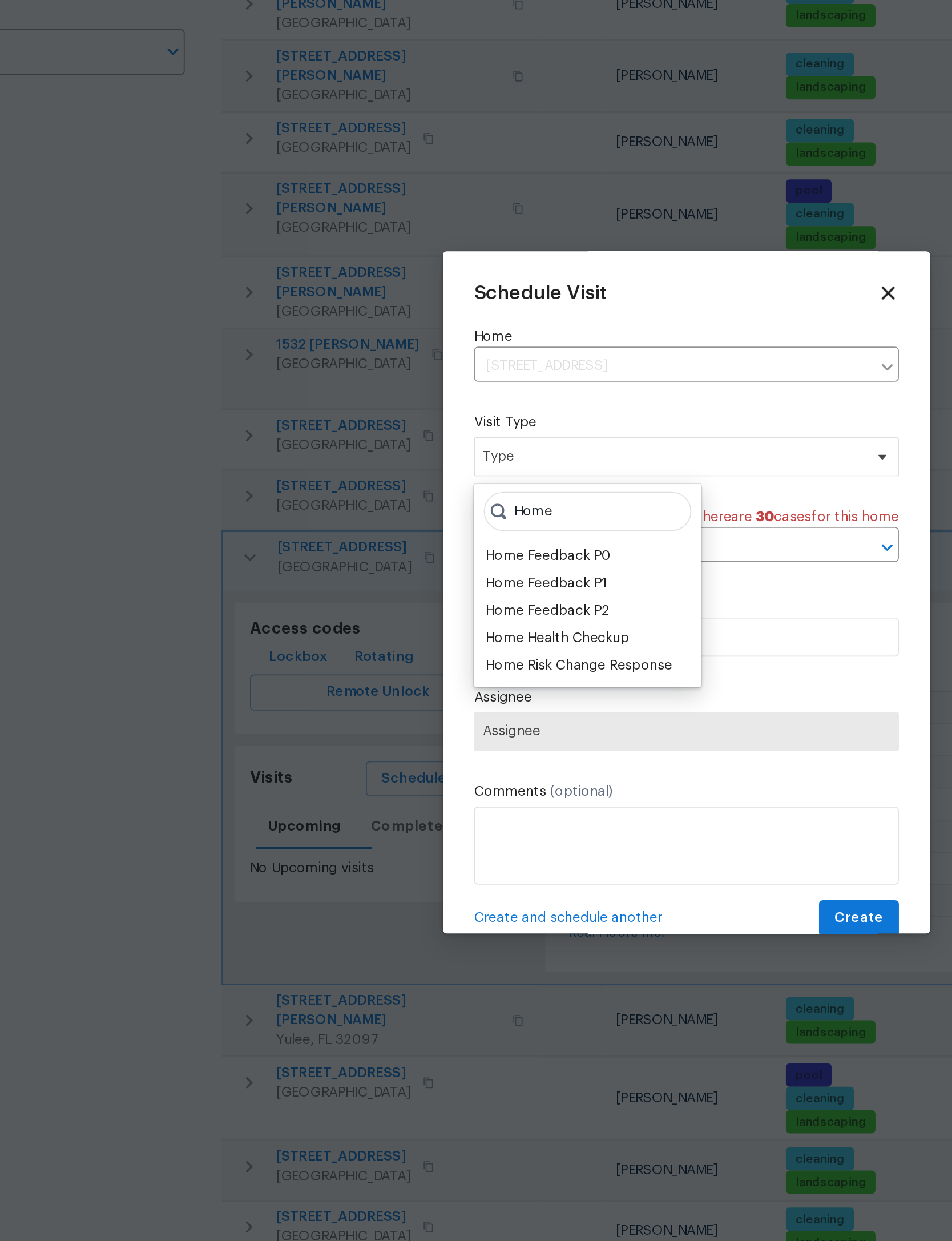 type on "Home" 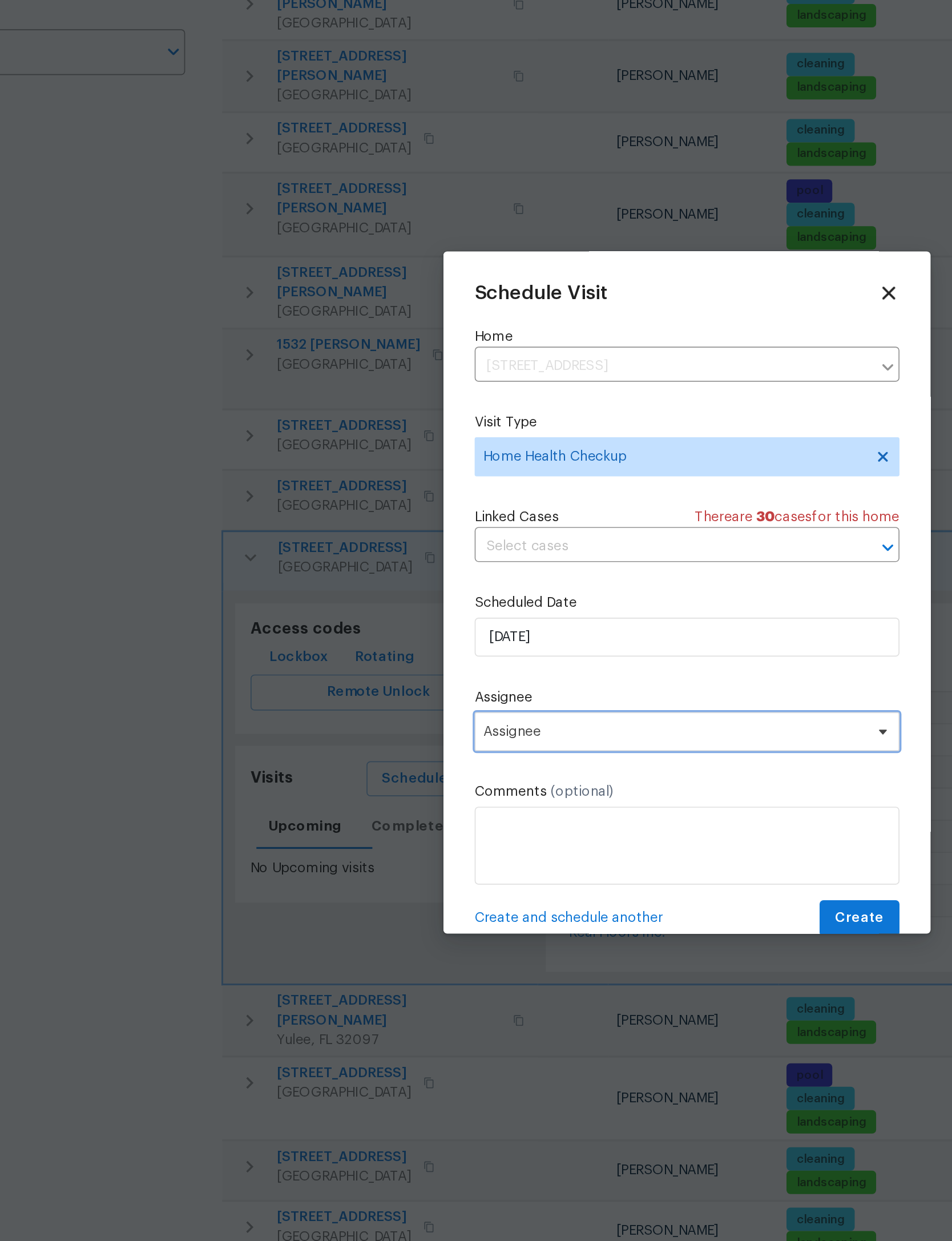 click on "Assignee" at bounding box center [469, 702] 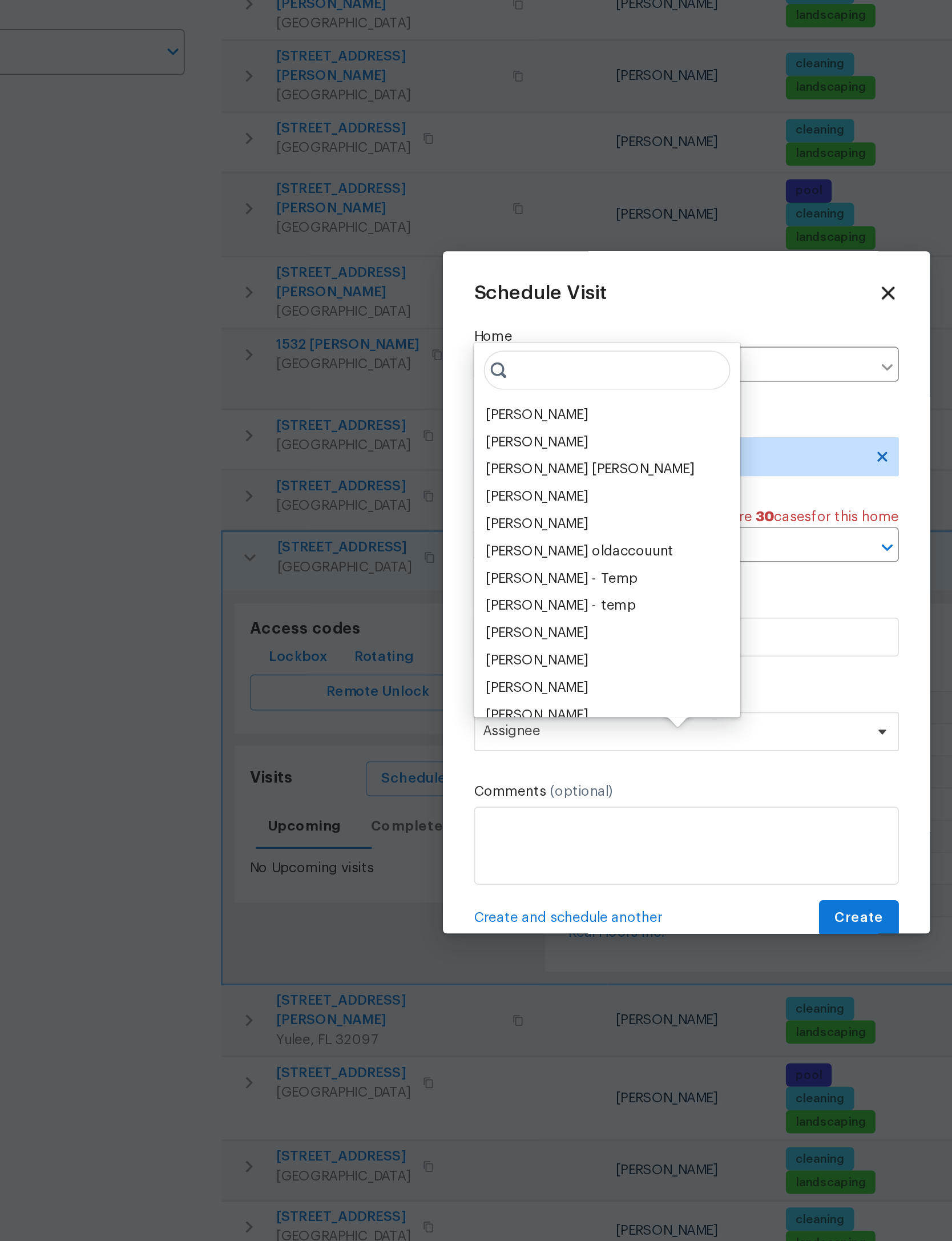 click on "[PERSON_NAME]" at bounding box center [388, 517] 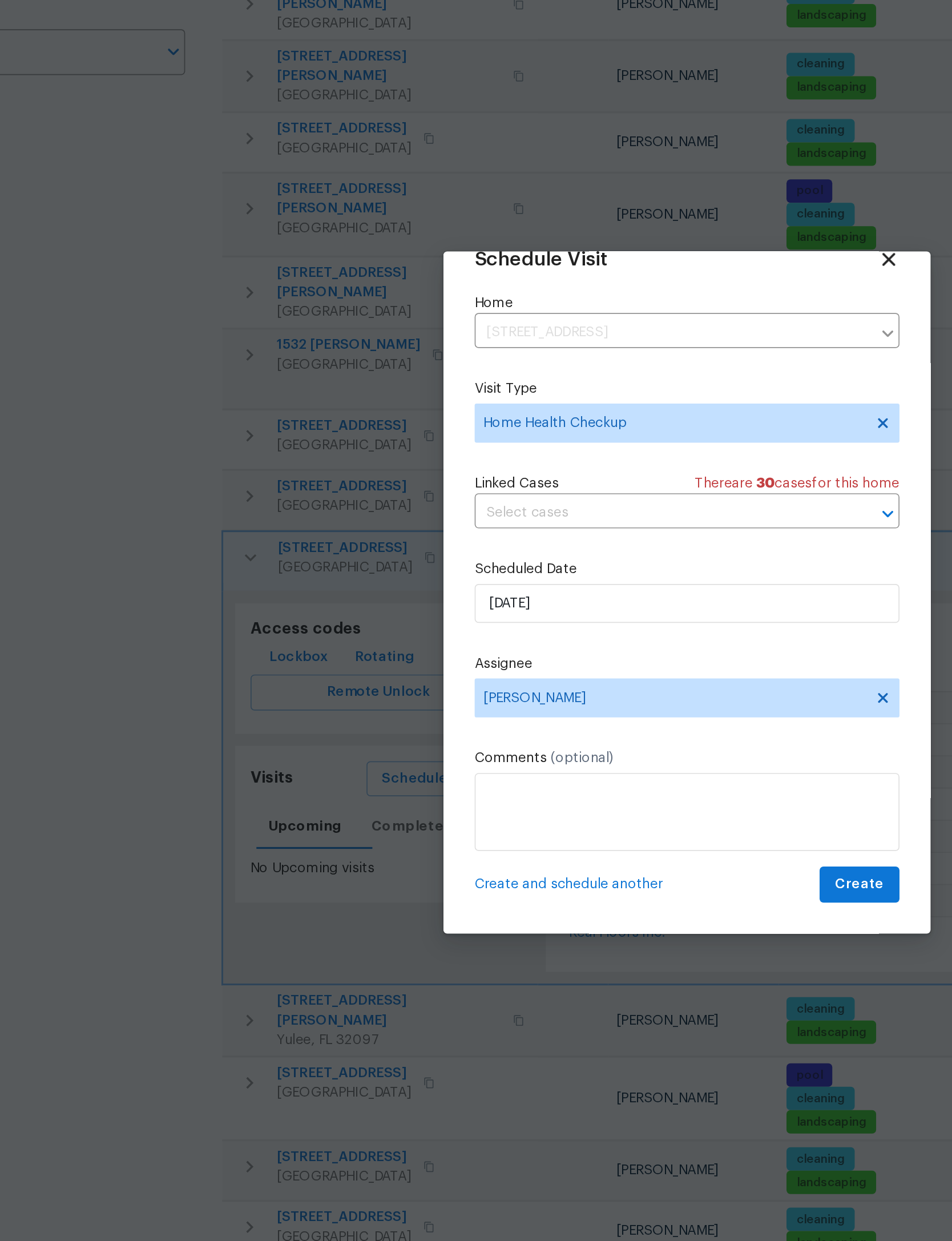 scroll, scrollTop: 38, scrollLeft: 0, axis: vertical 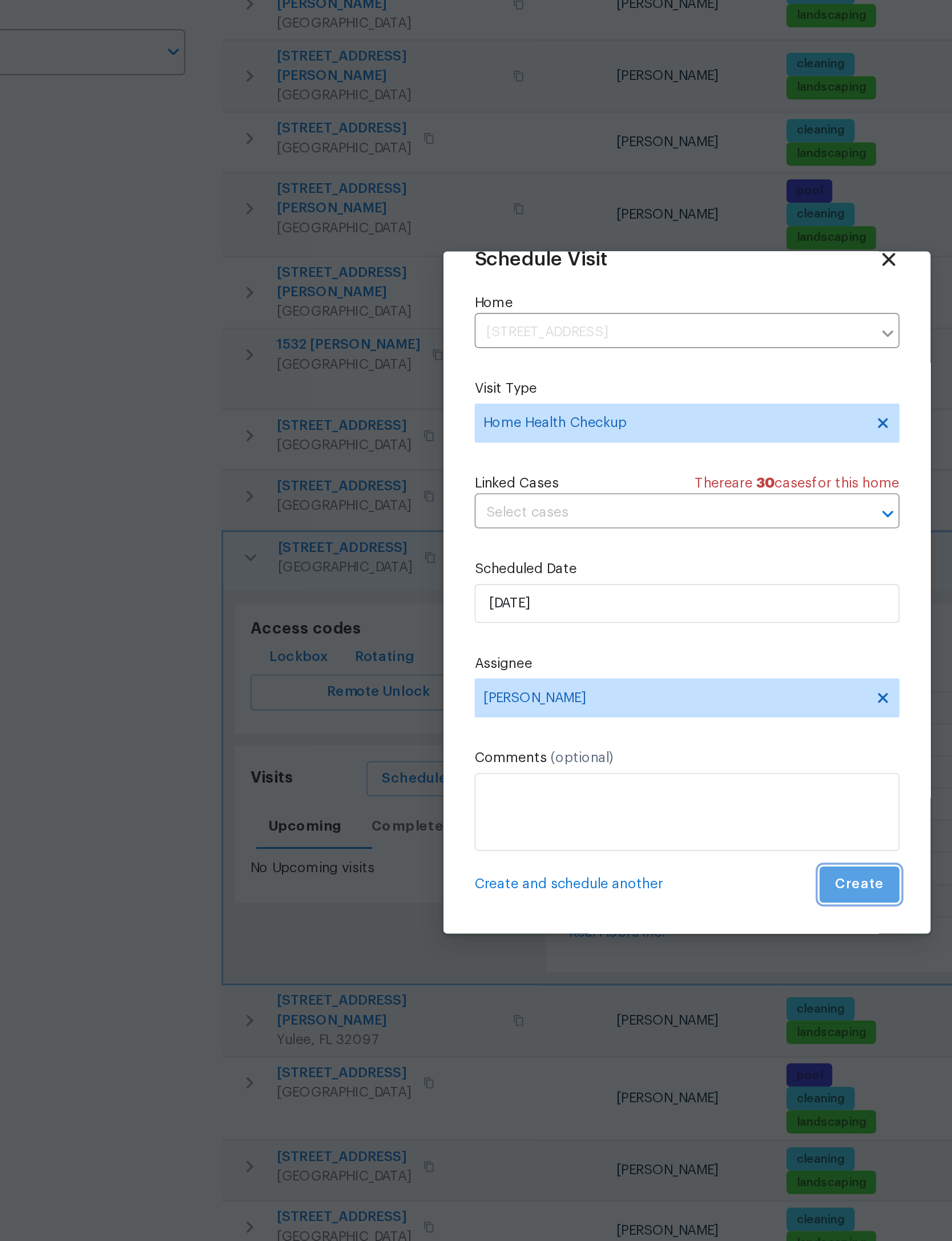 click on "Create" at bounding box center [577, 791] 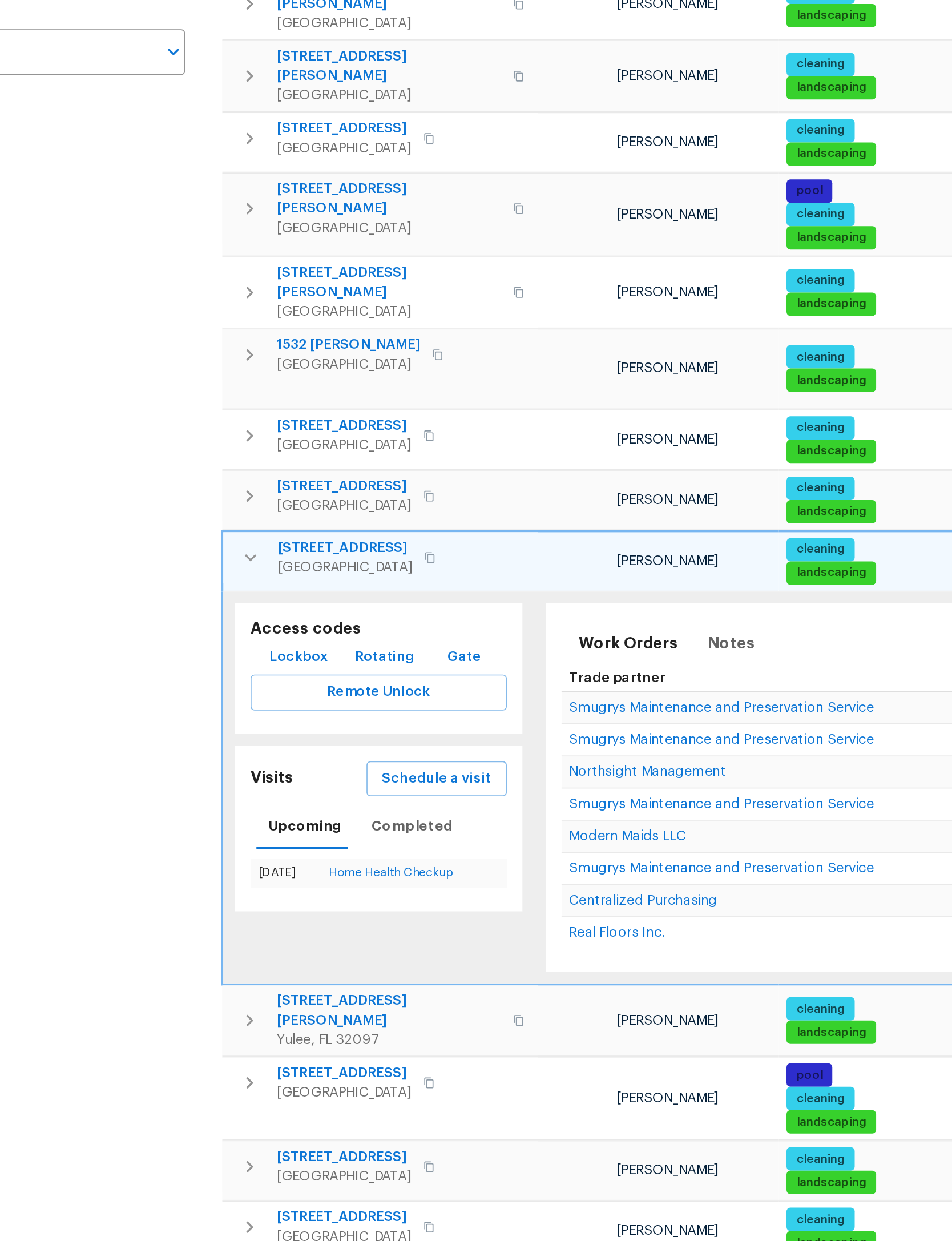 click 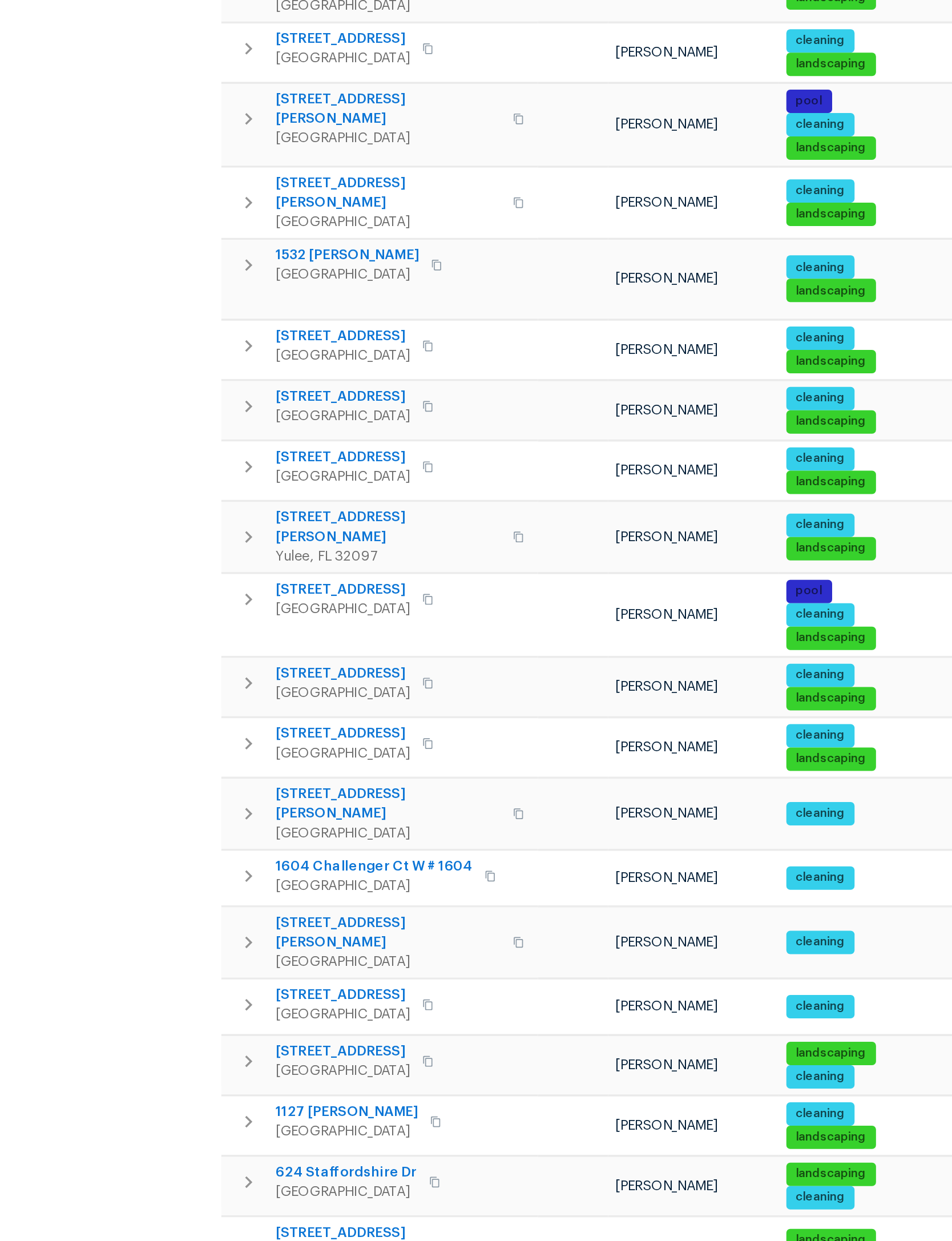 click at bounding box center (219, 761) 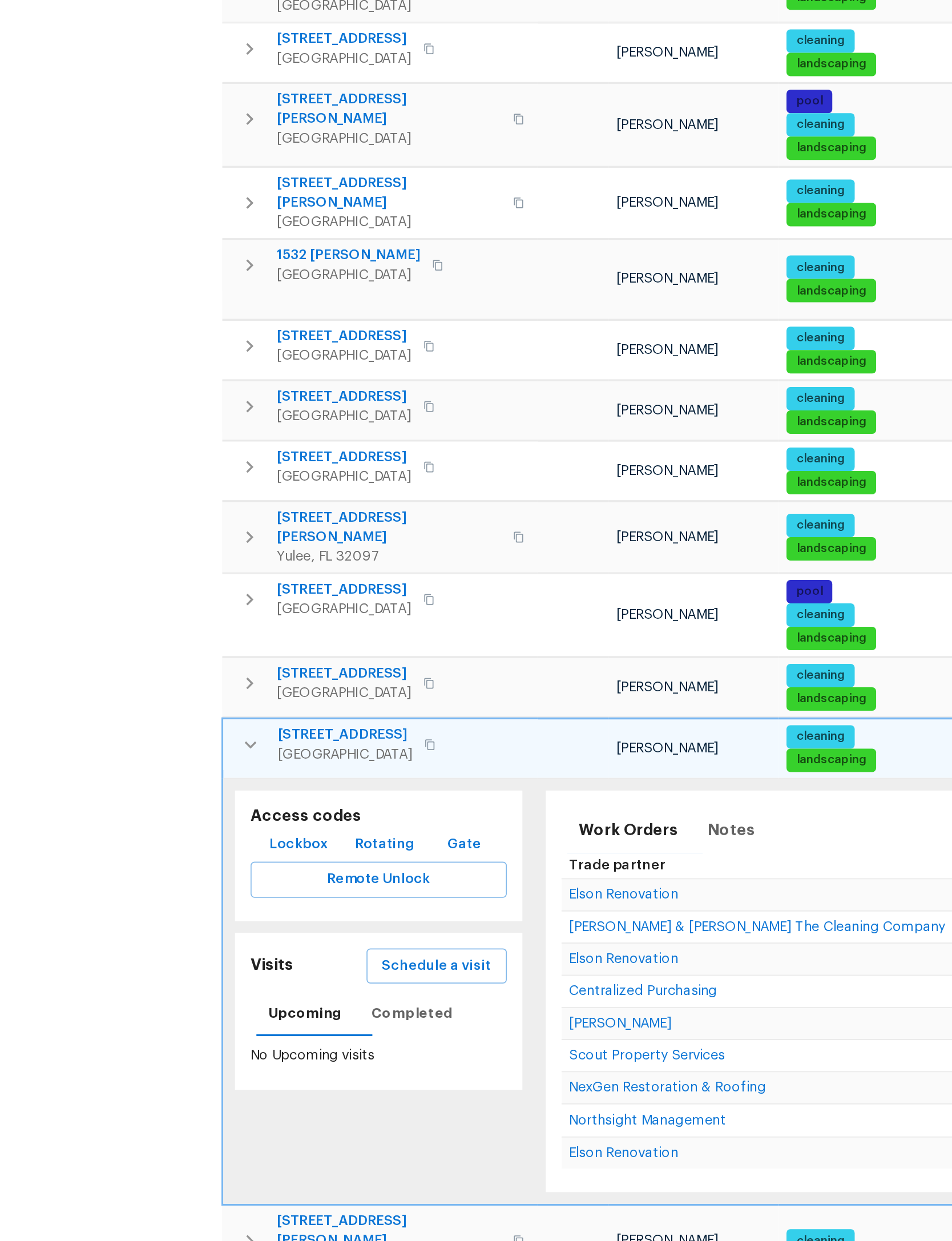 click on "Schedule a visit" at bounding box center (329, 892) 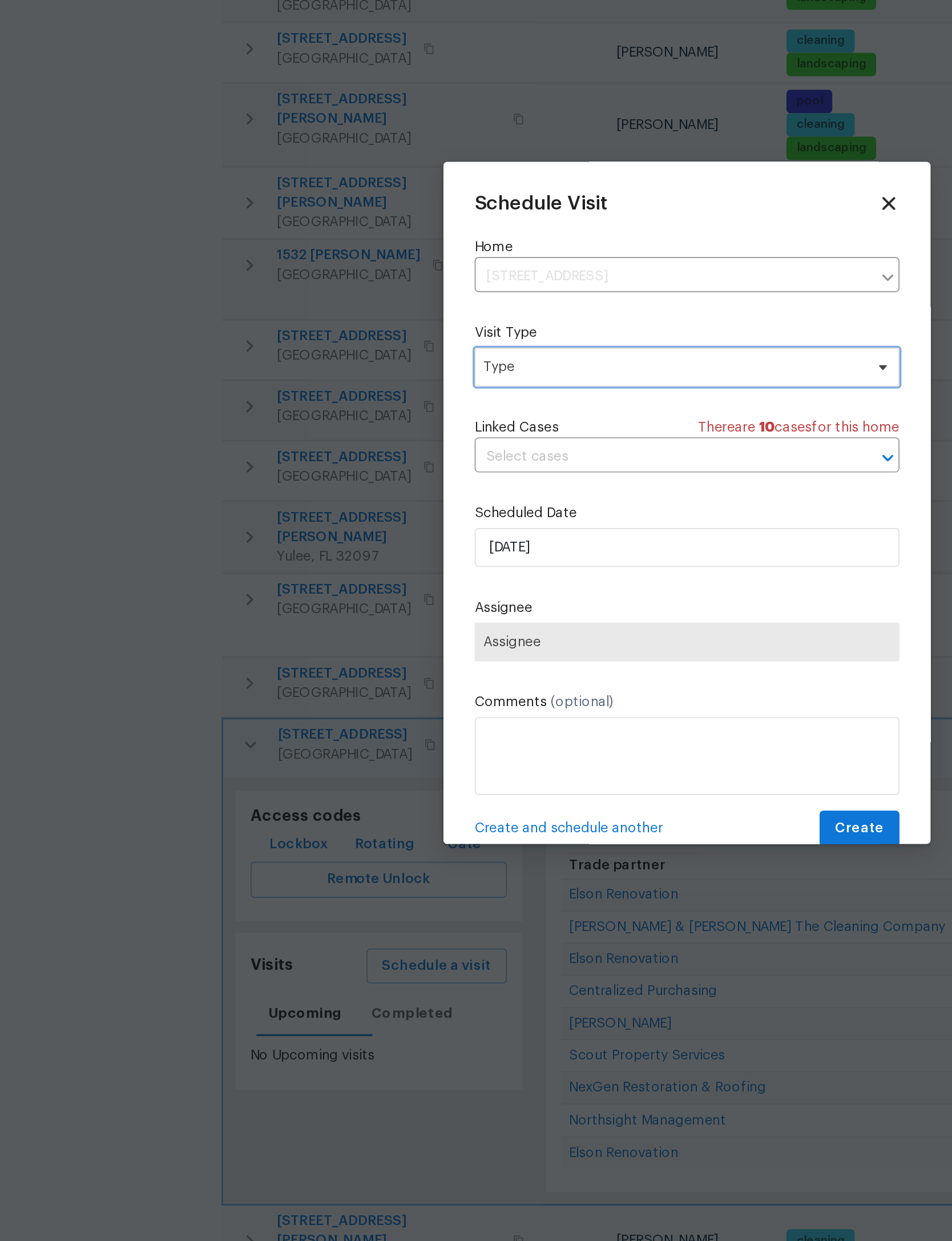 click on "Type" at bounding box center (467, 541) 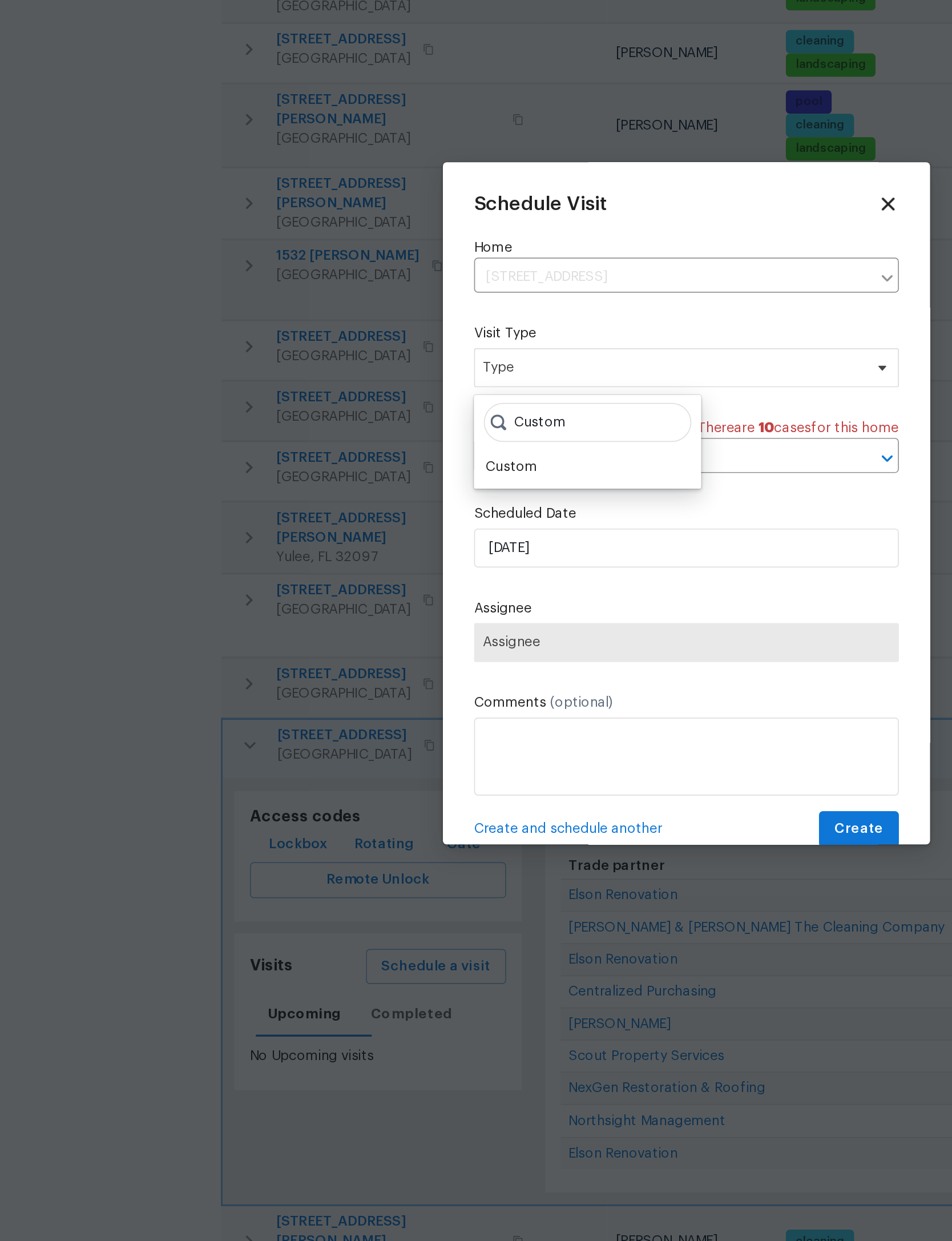 type on "Custom" 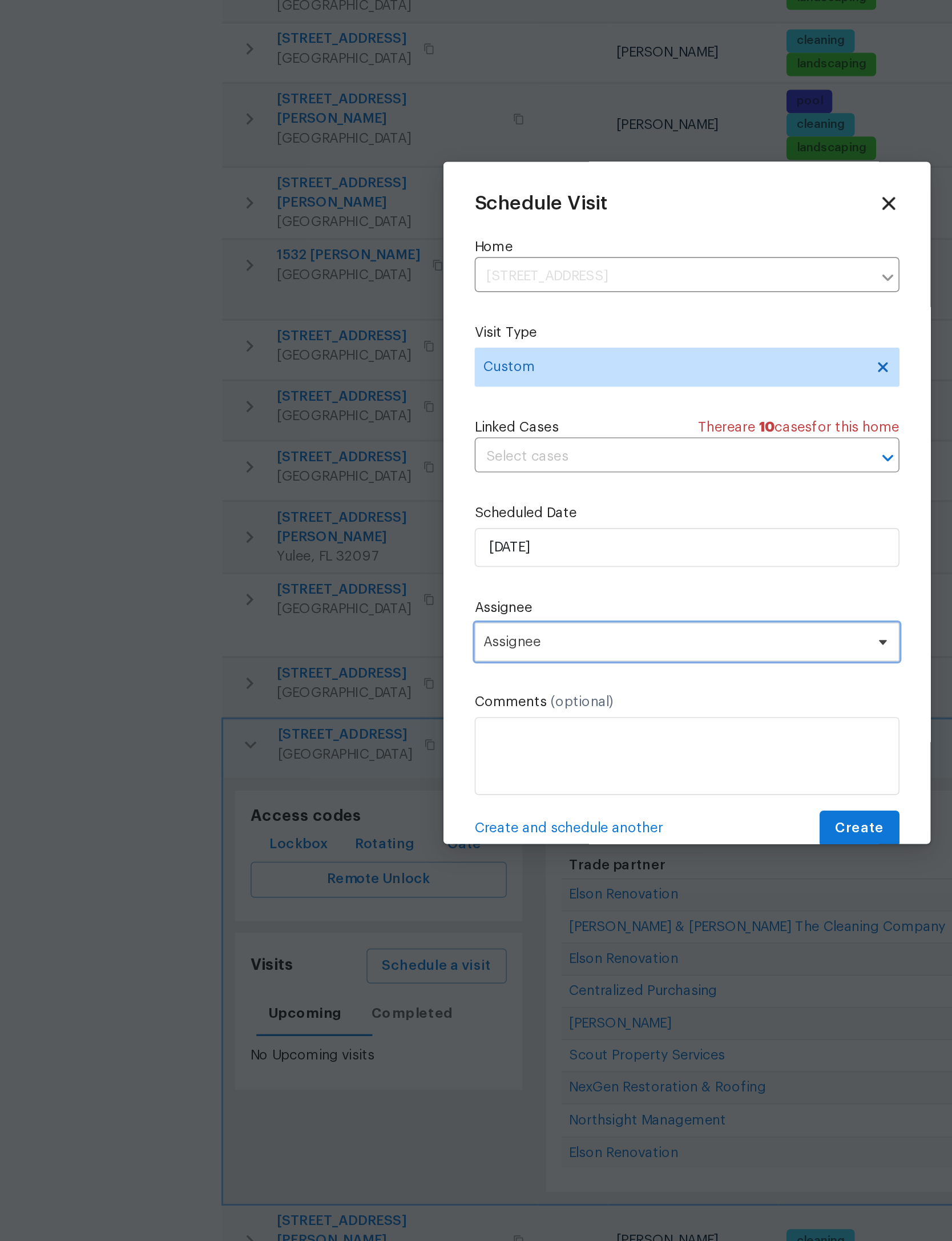 click on "Assignee" at bounding box center [469, 702] 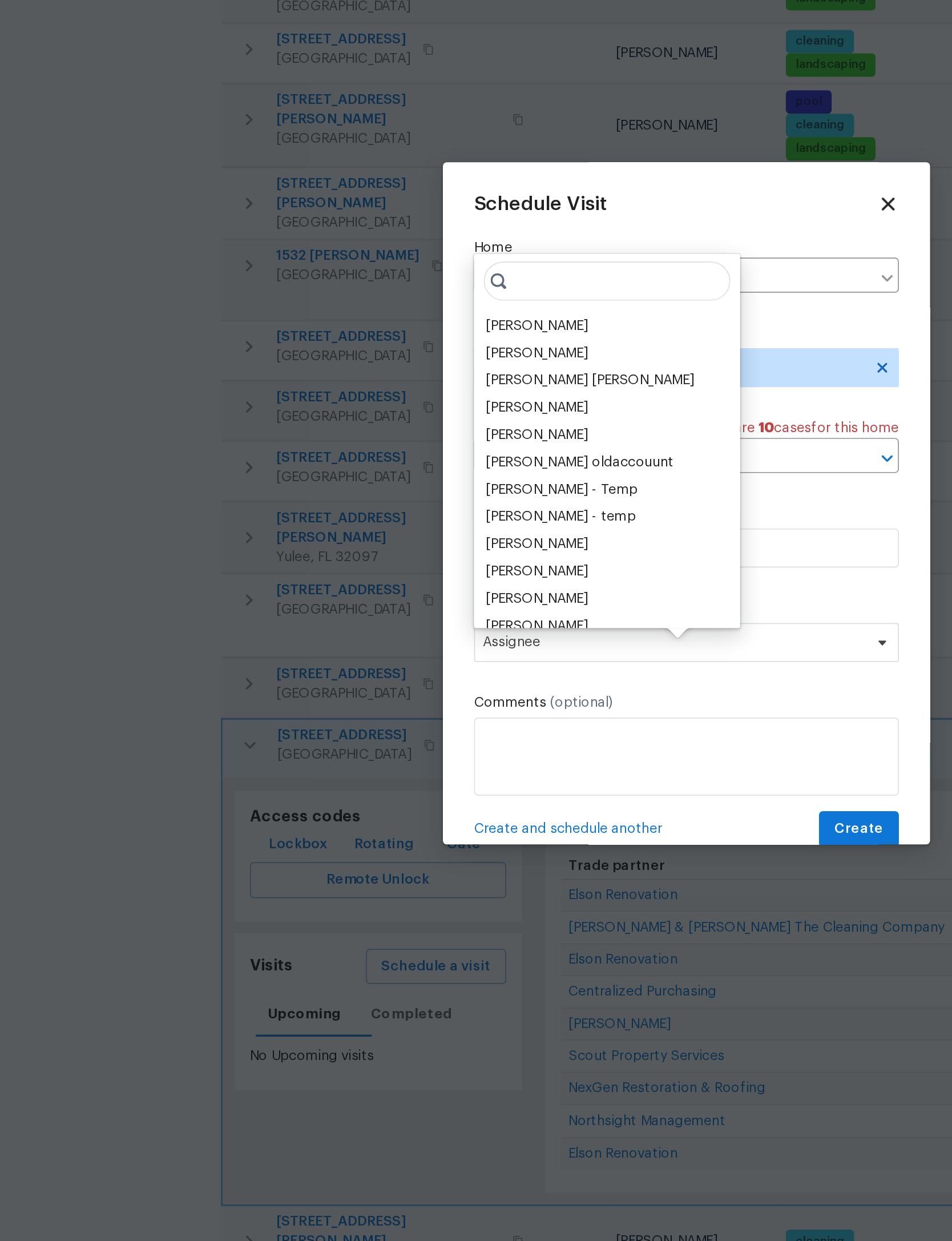 click on "[PERSON_NAME]" at bounding box center [388, 517] 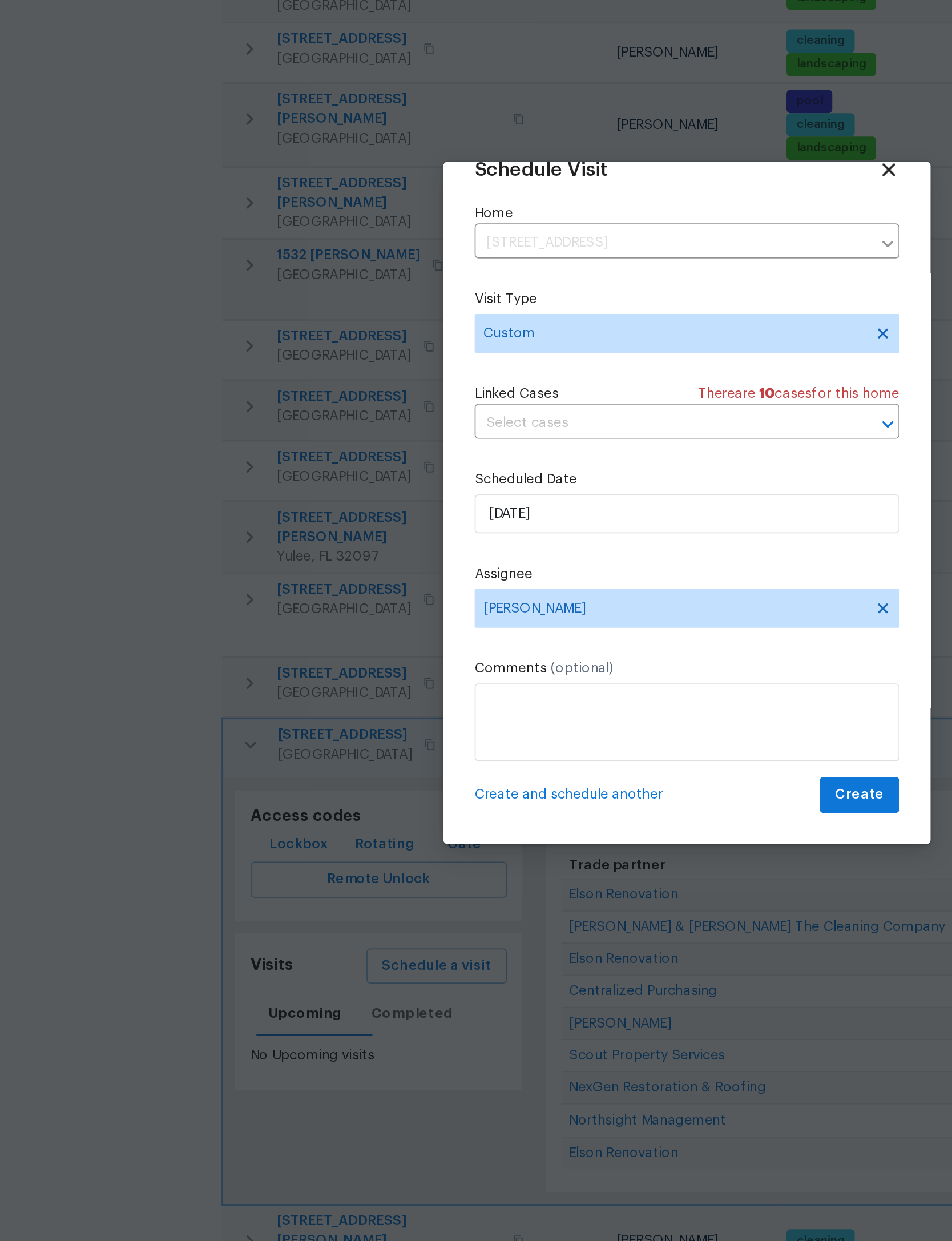 scroll, scrollTop: 38, scrollLeft: 0, axis: vertical 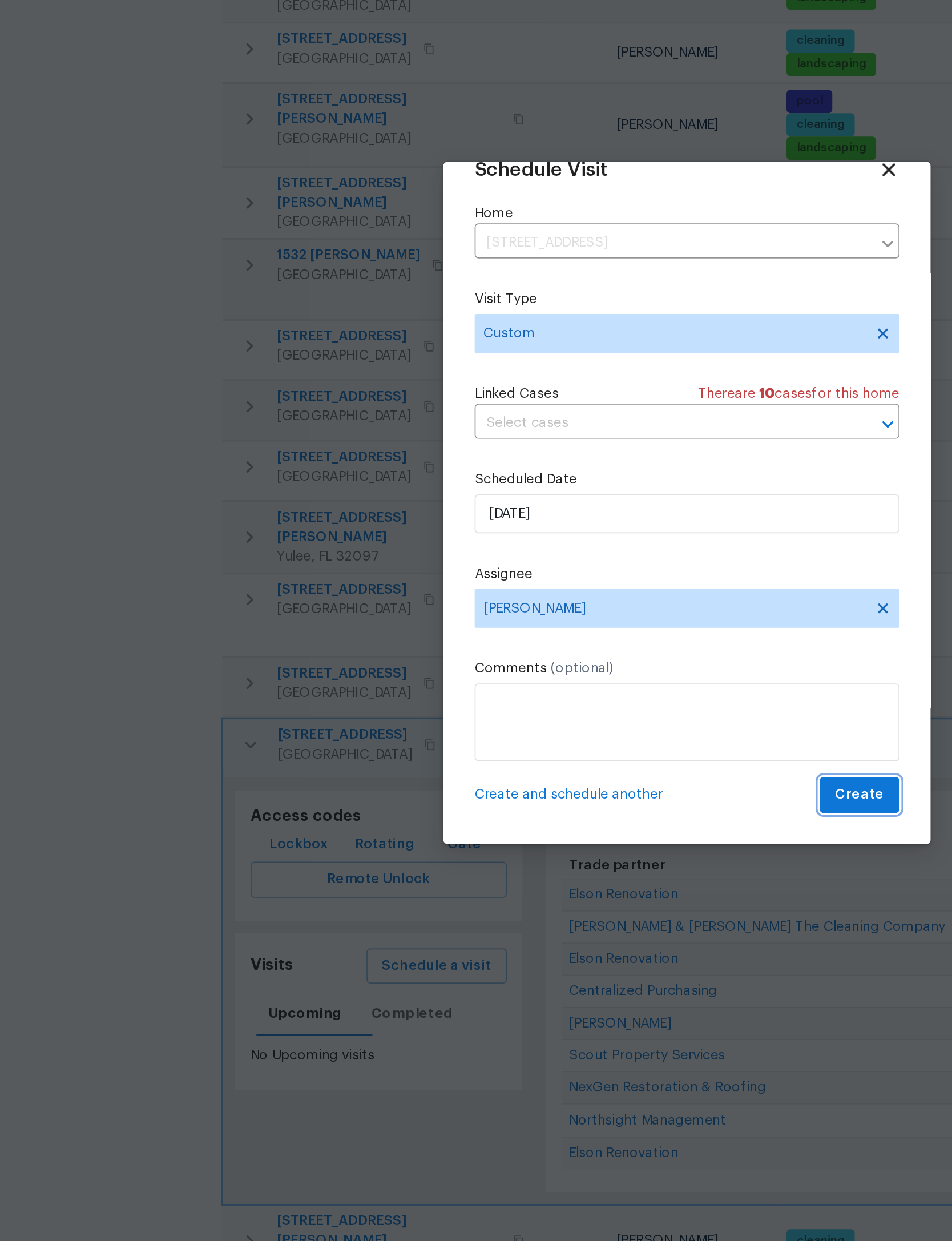 click on "Create" at bounding box center (577, 791) 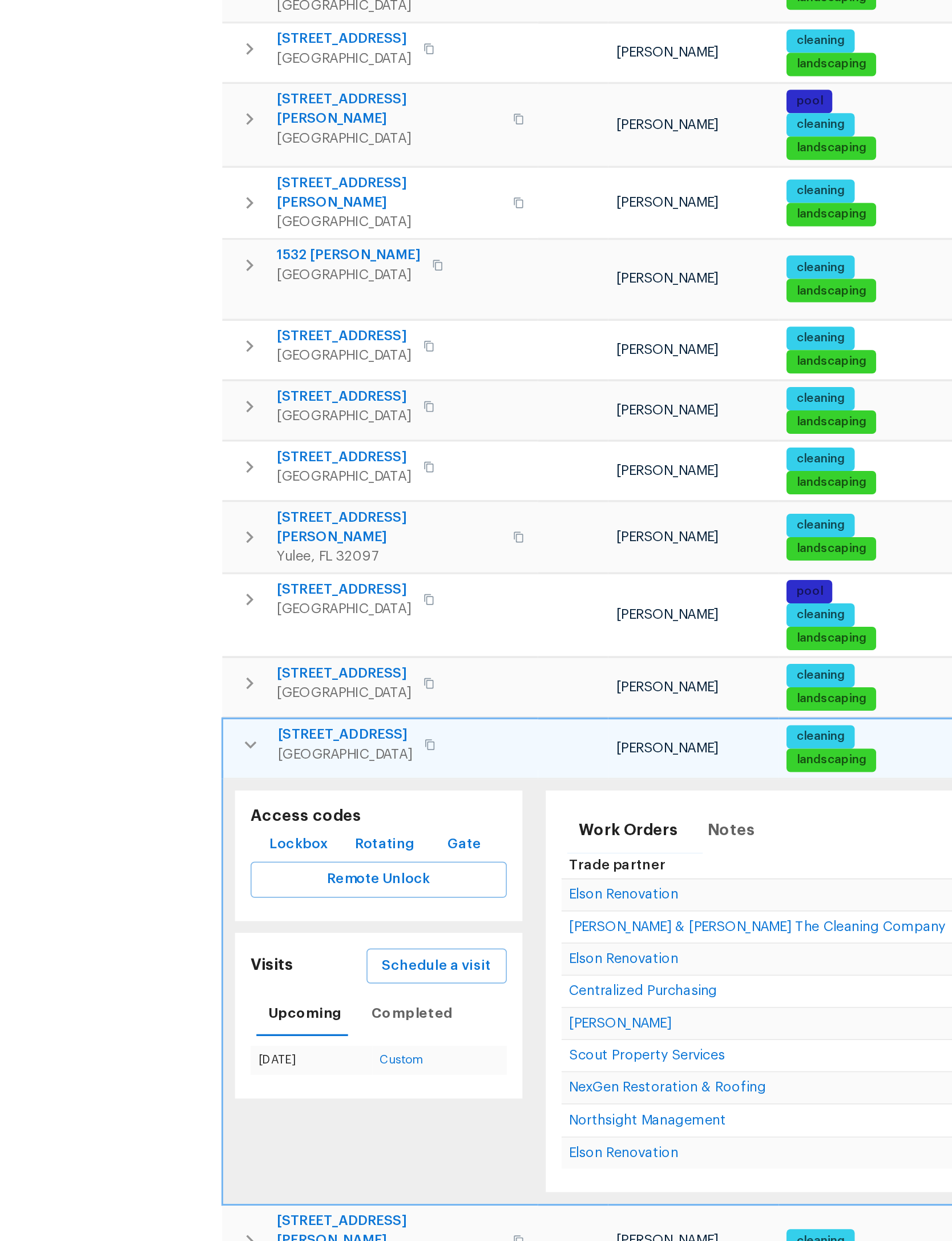 click at bounding box center [220, 726] 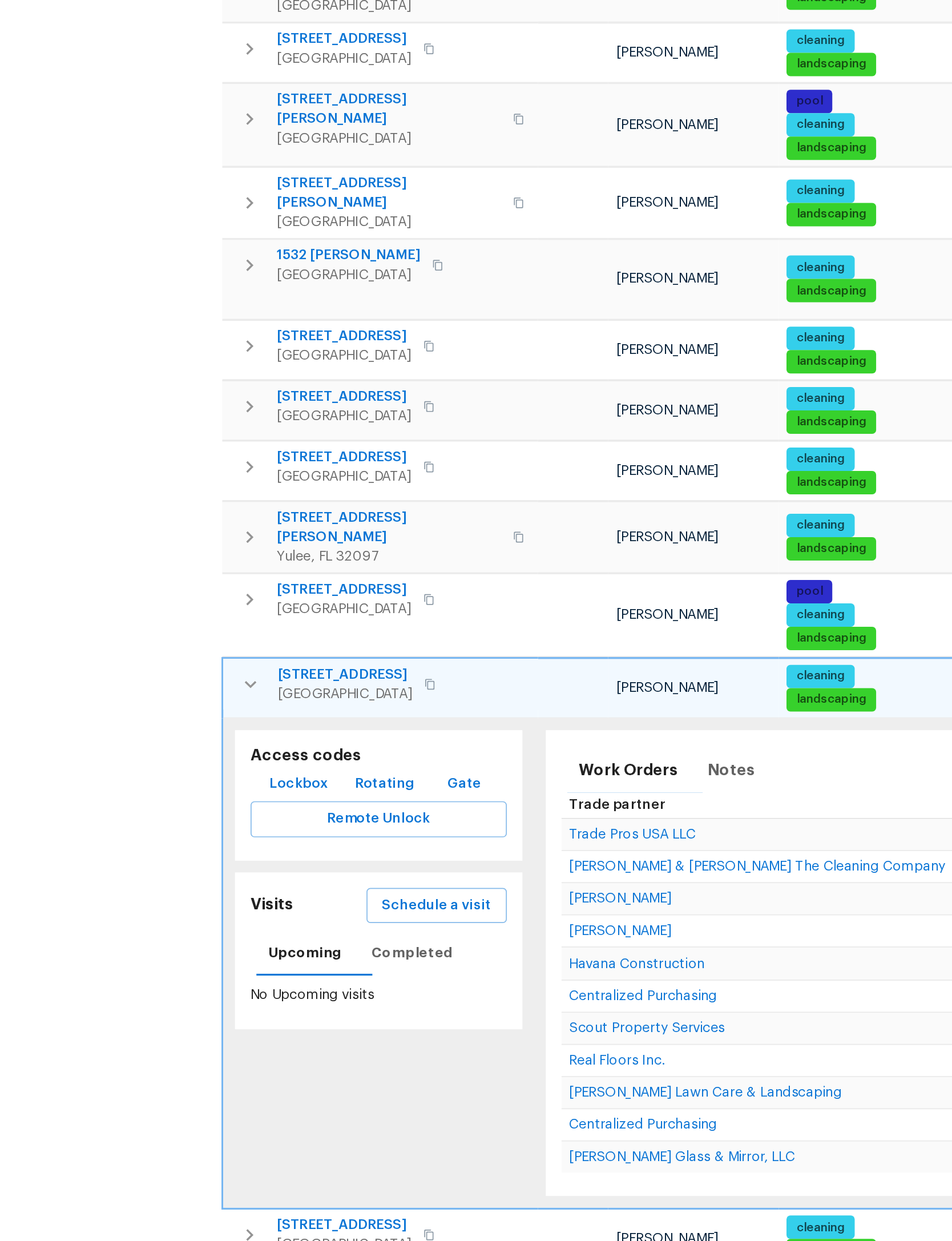 click 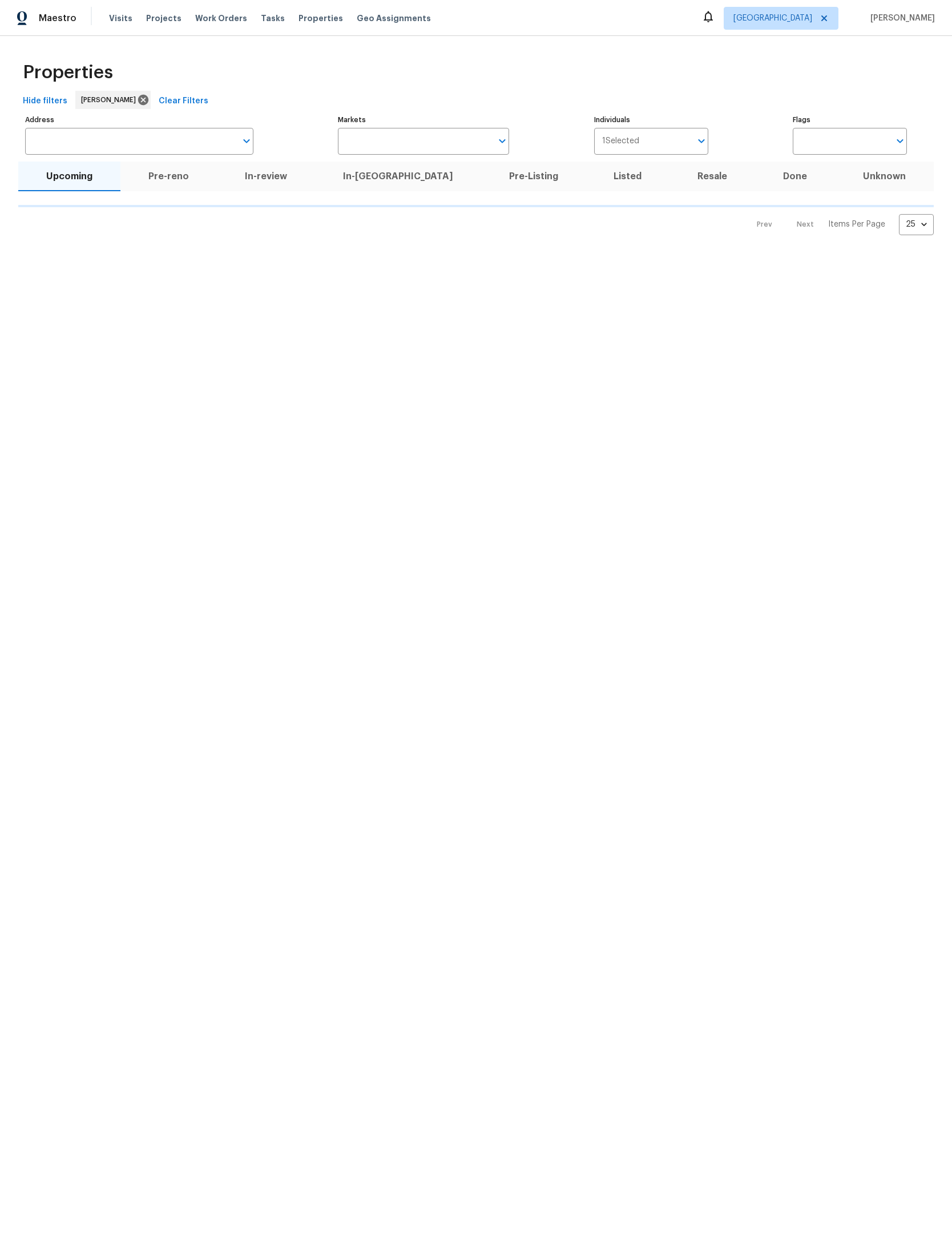 scroll, scrollTop: 0, scrollLeft: 0, axis: both 